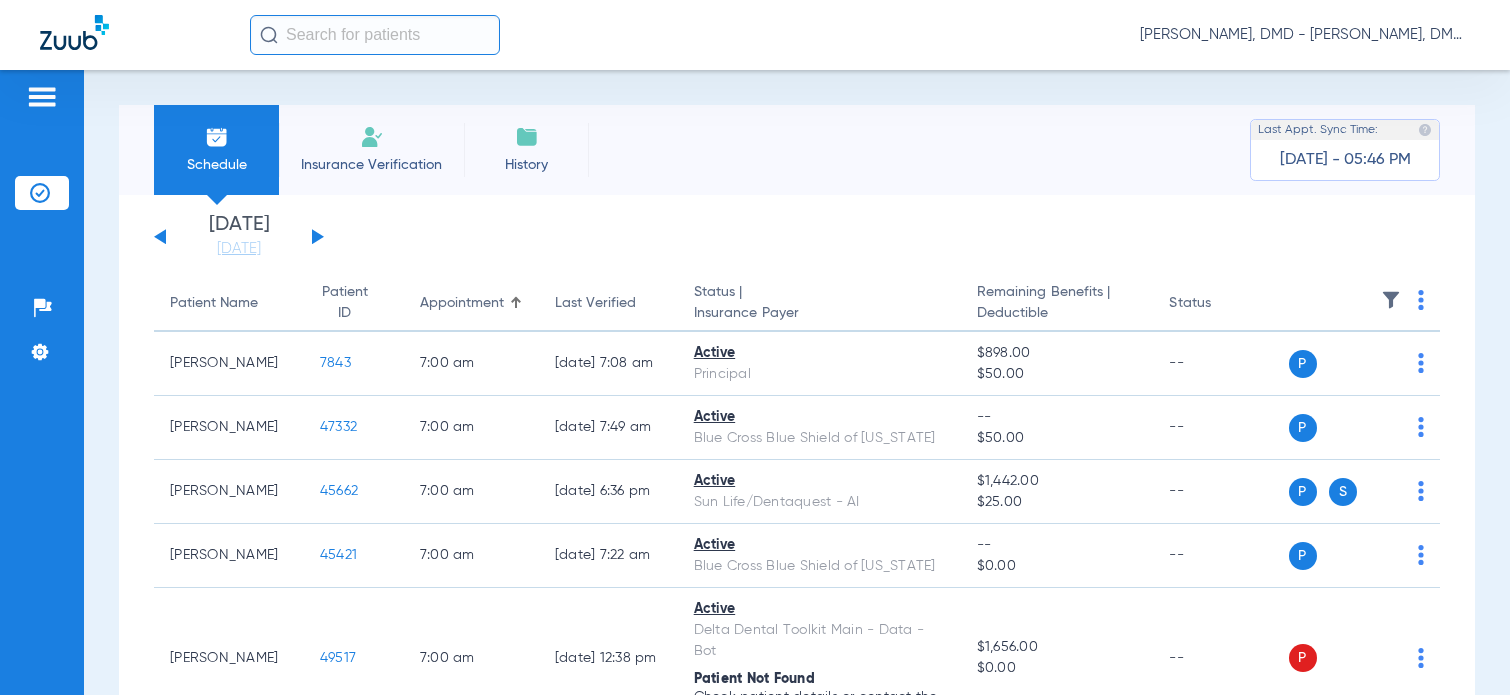 scroll, scrollTop: 0, scrollLeft: 0, axis: both 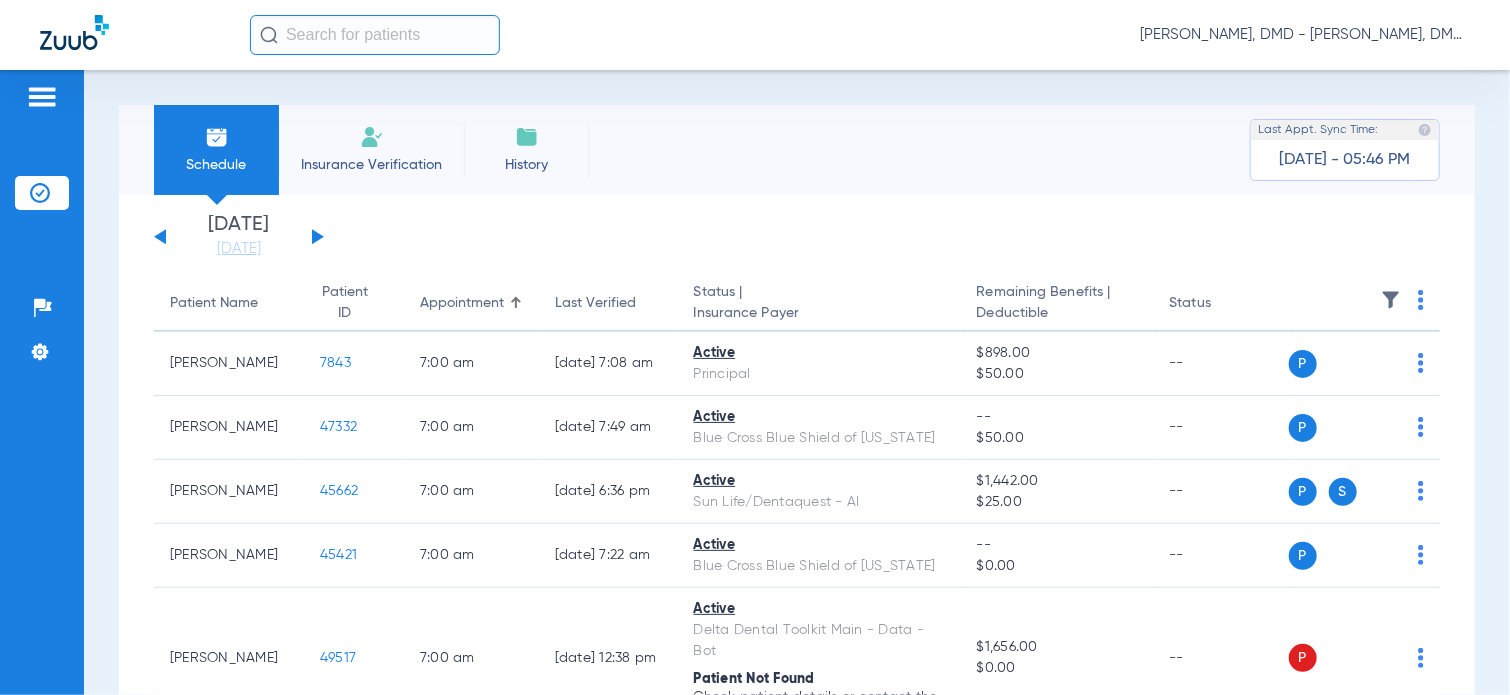 click 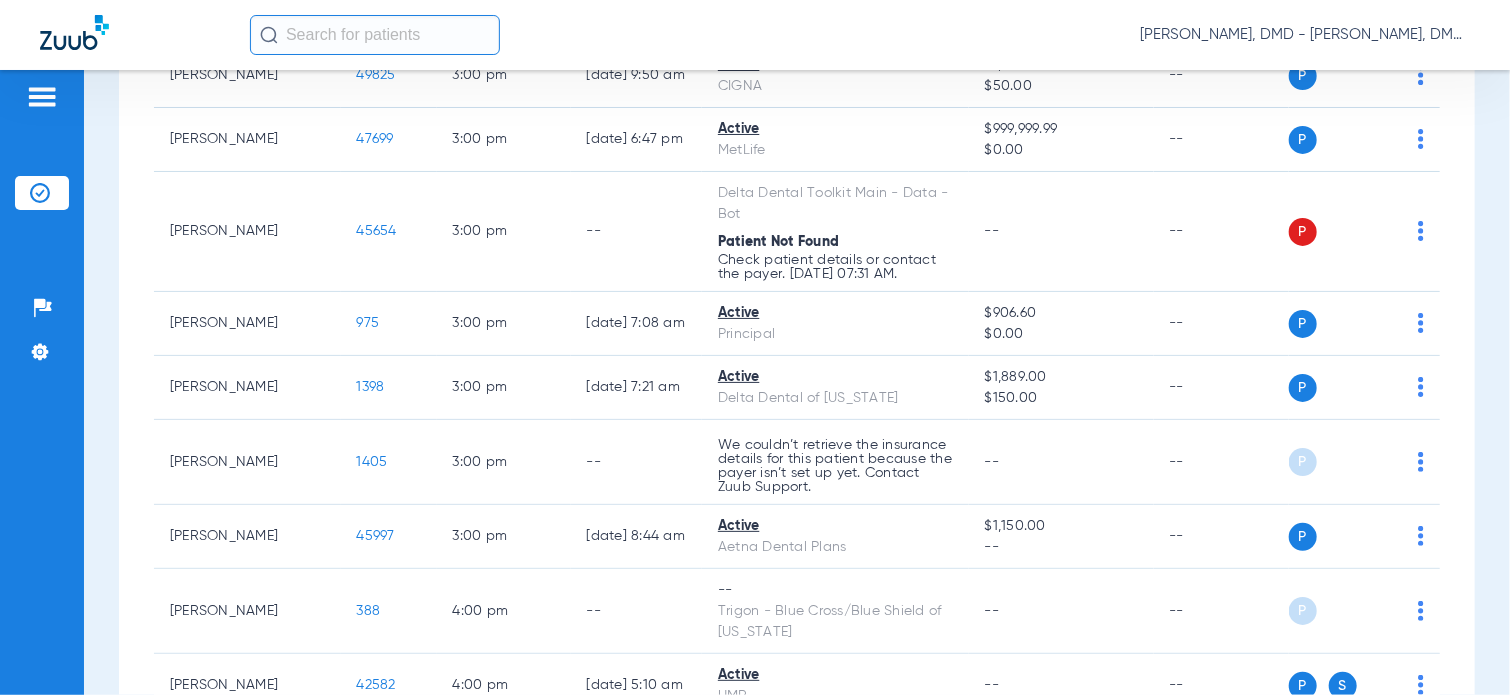 scroll, scrollTop: 3535, scrollLeft: 0, axis: vertical 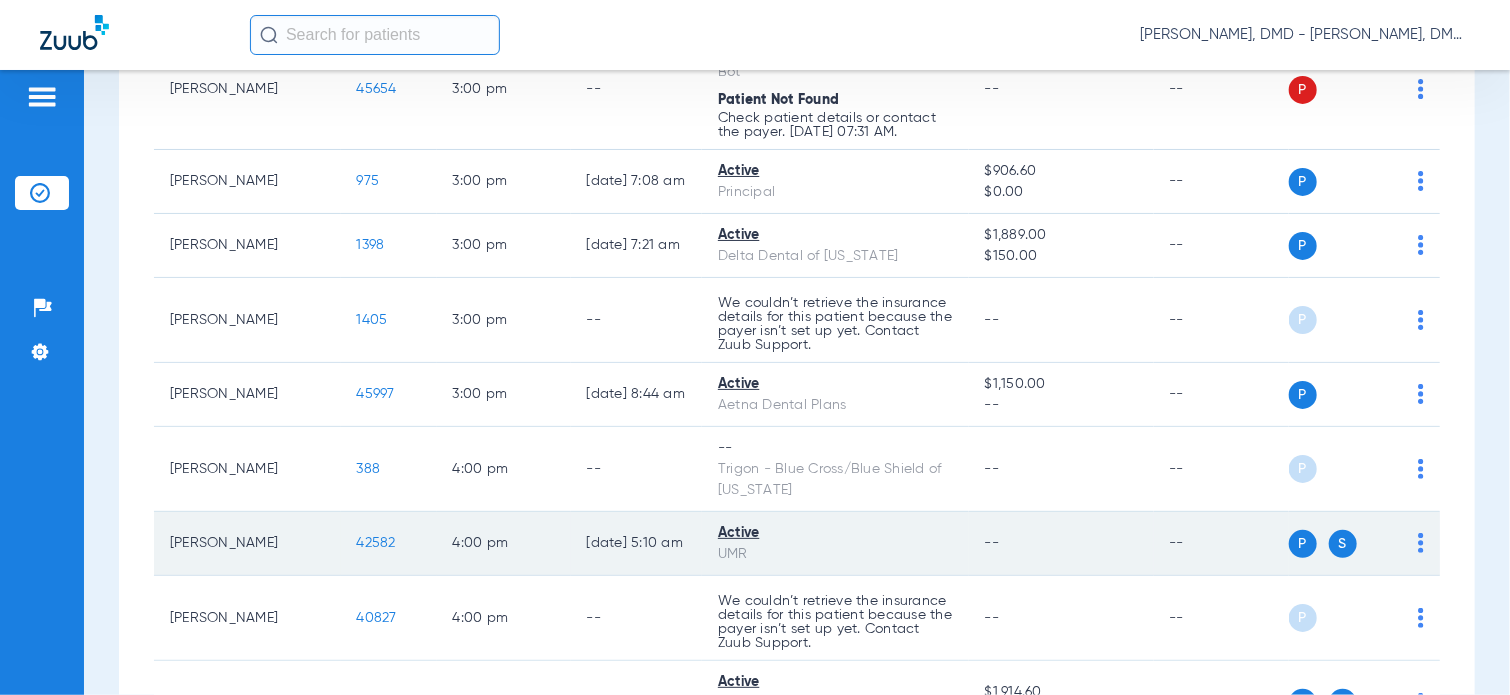 click on "42582" 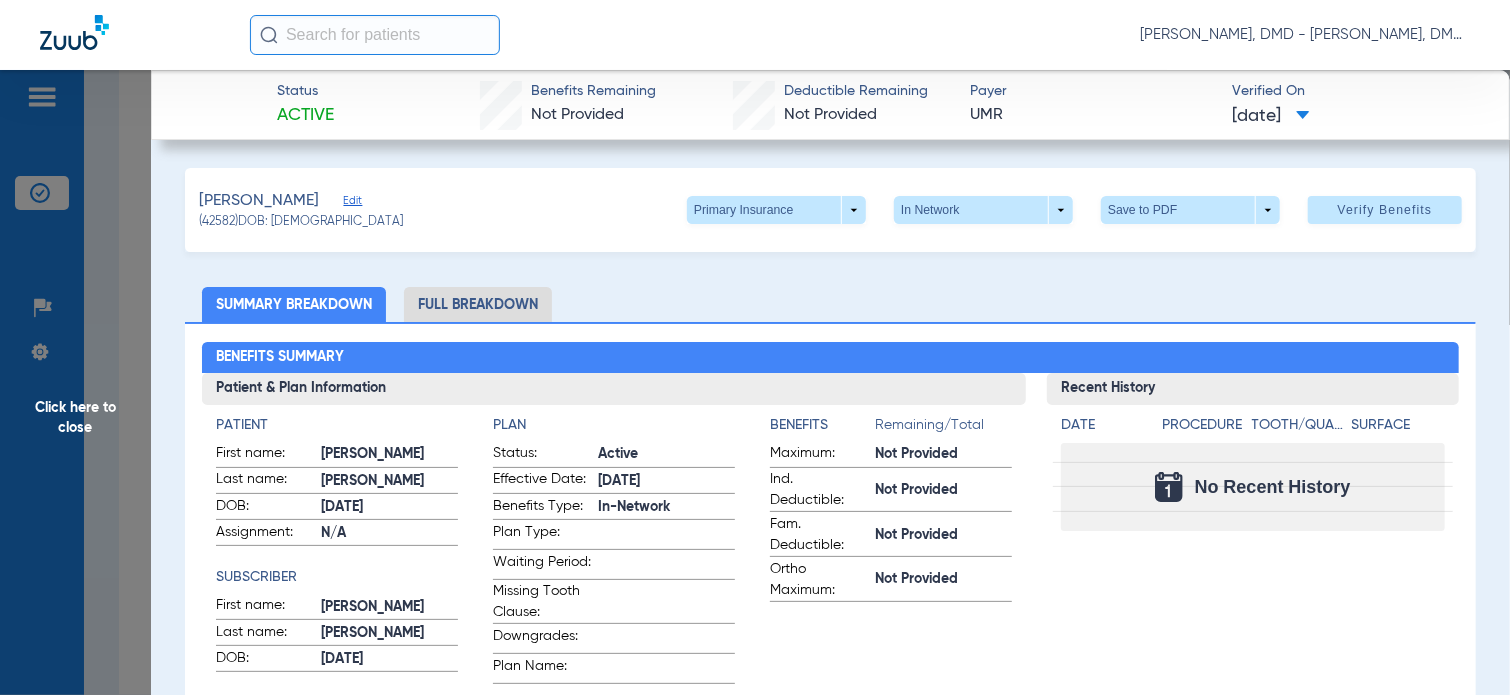 click on "Edit" 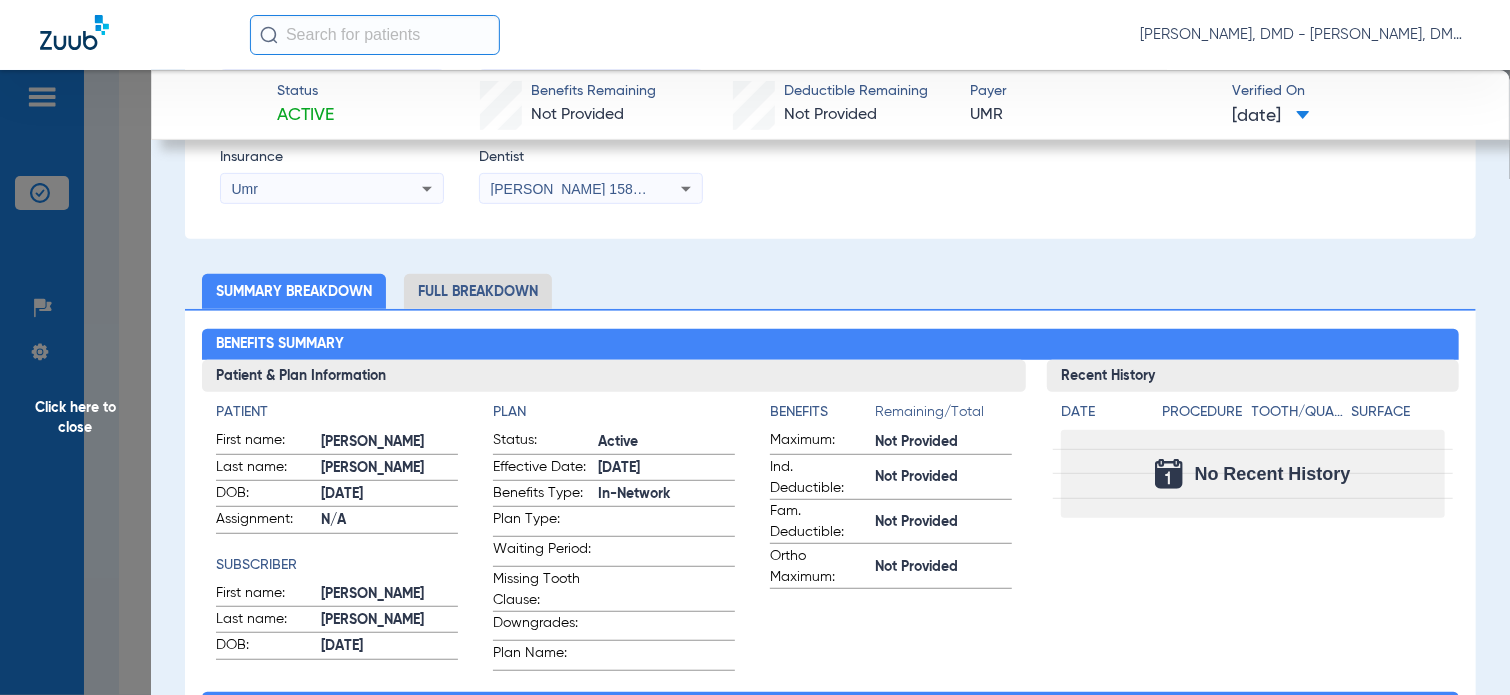 scroll, scrollTop: 0, scrollLeft: 0, axis: both 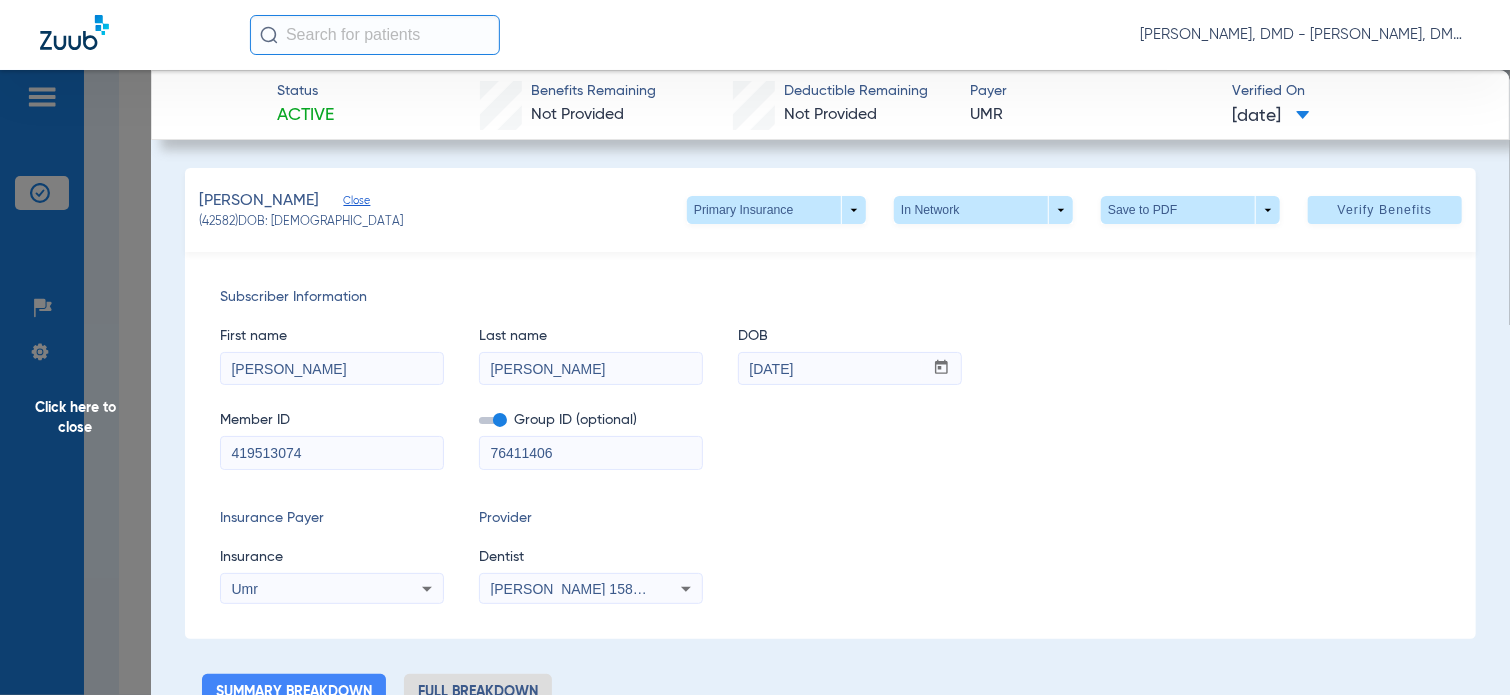 click on "Click here to close" 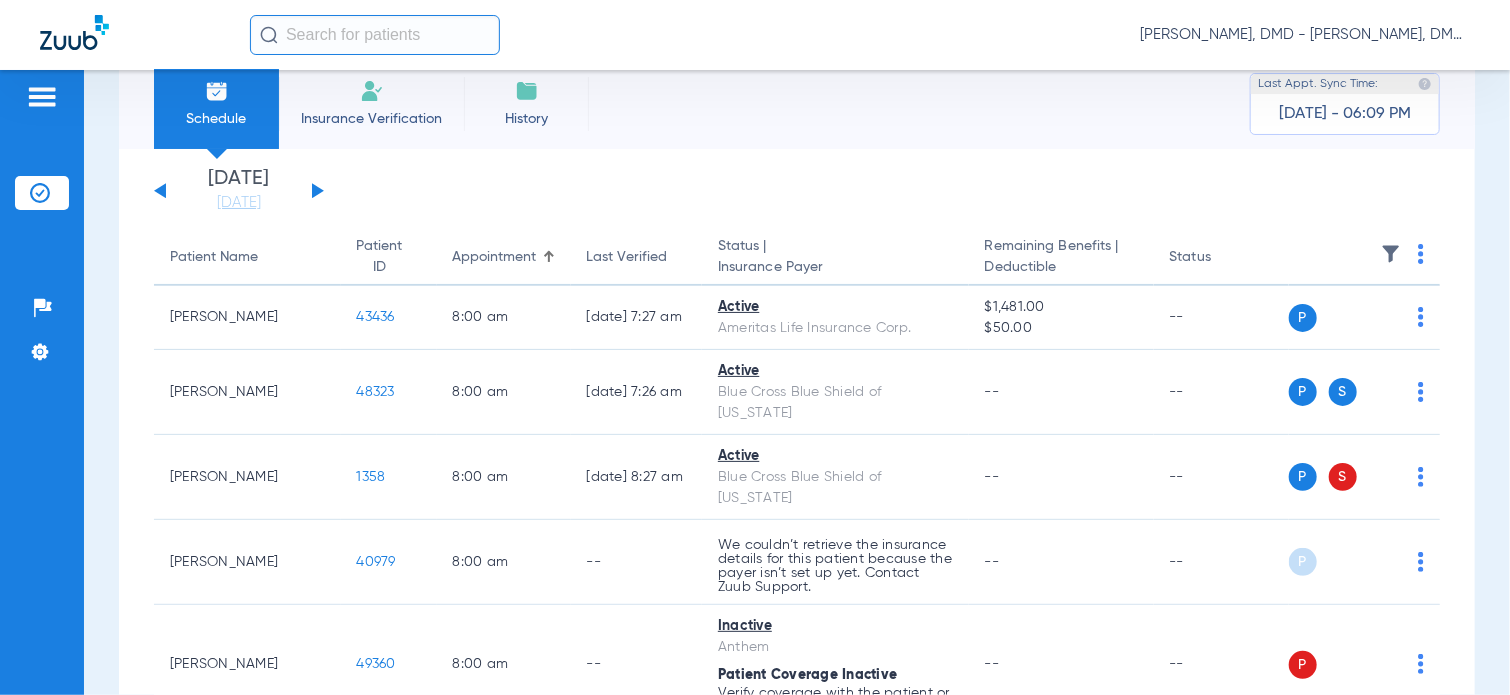 scroll, scrollTop: 0, scrollLeft: 0, axis: both 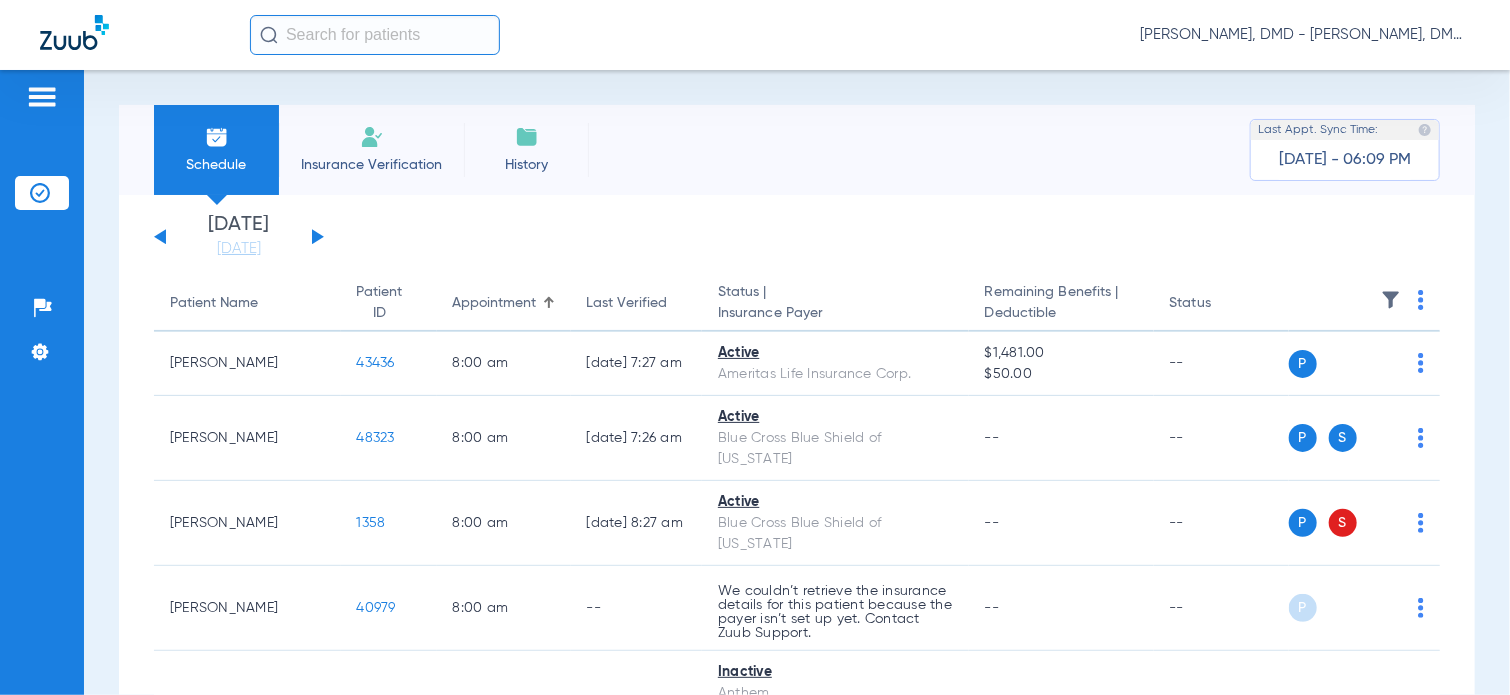 click 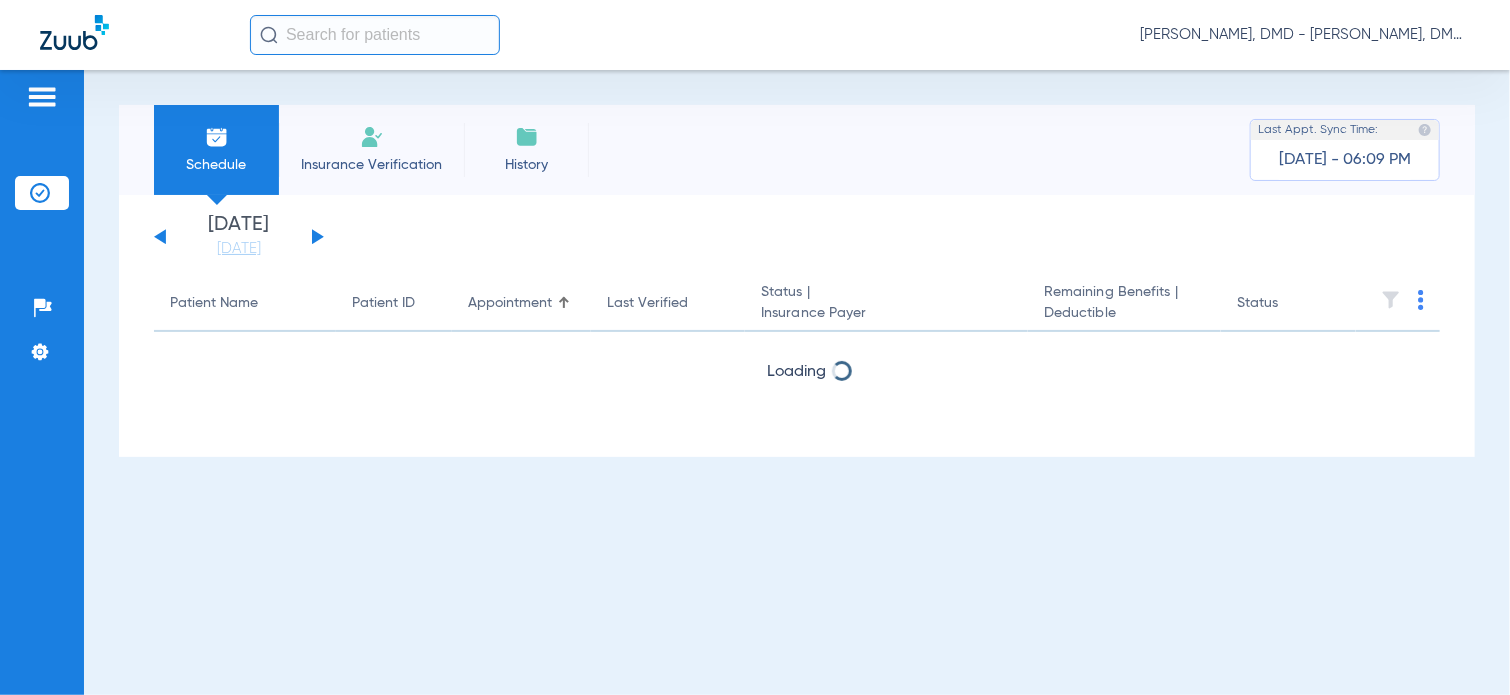 click 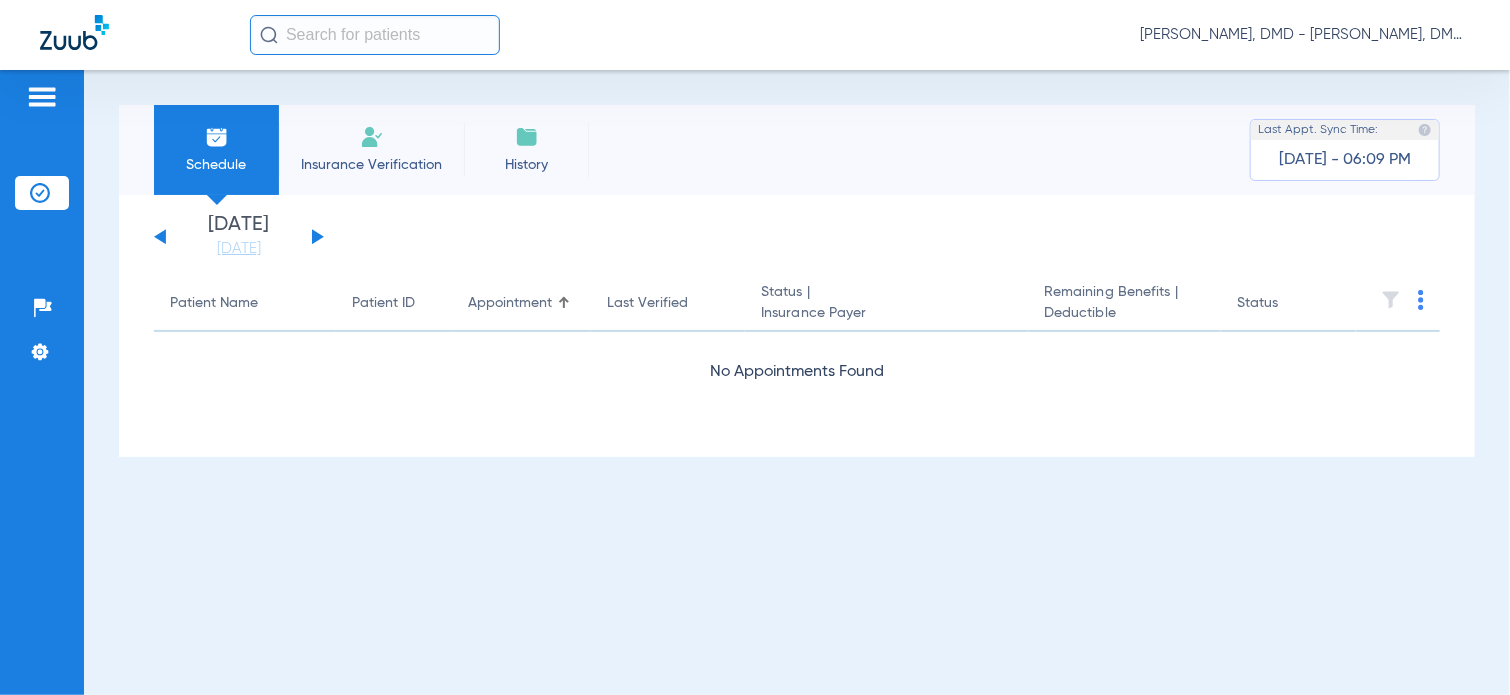 click 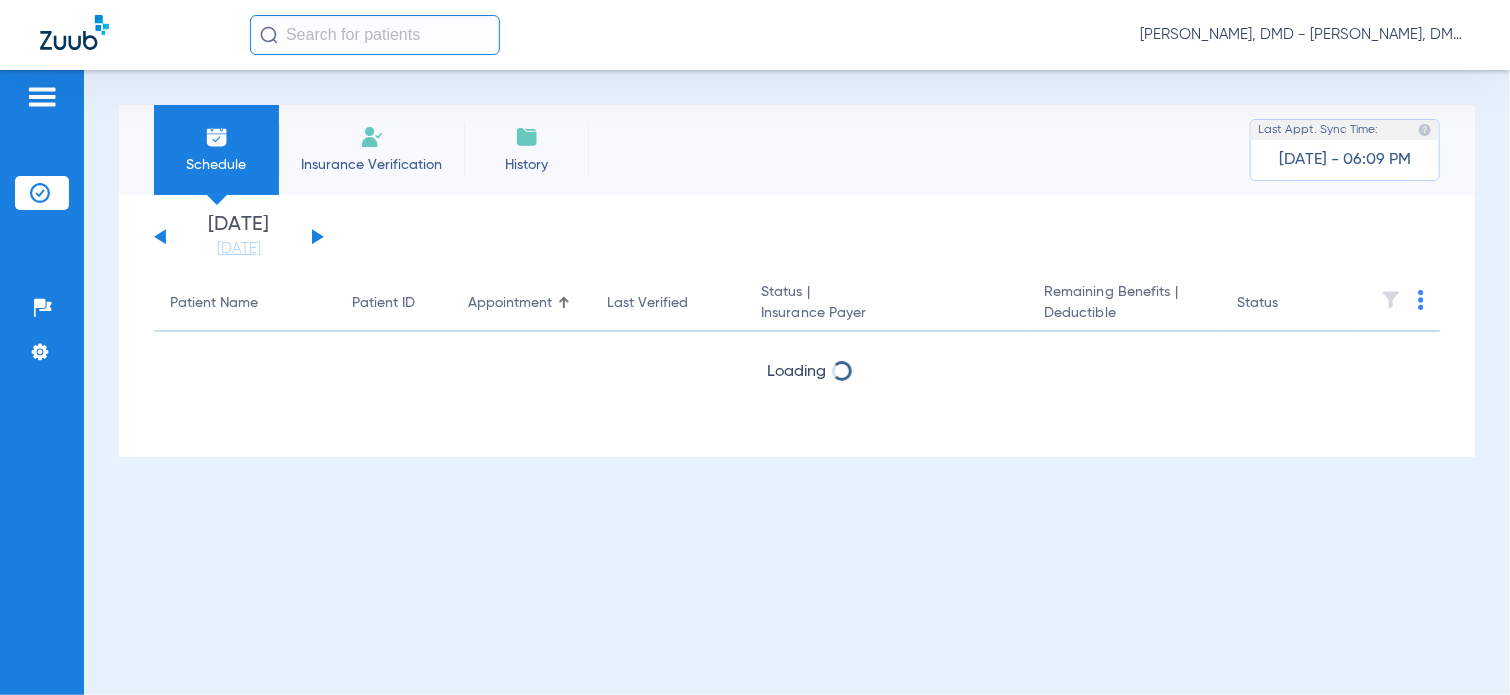 click 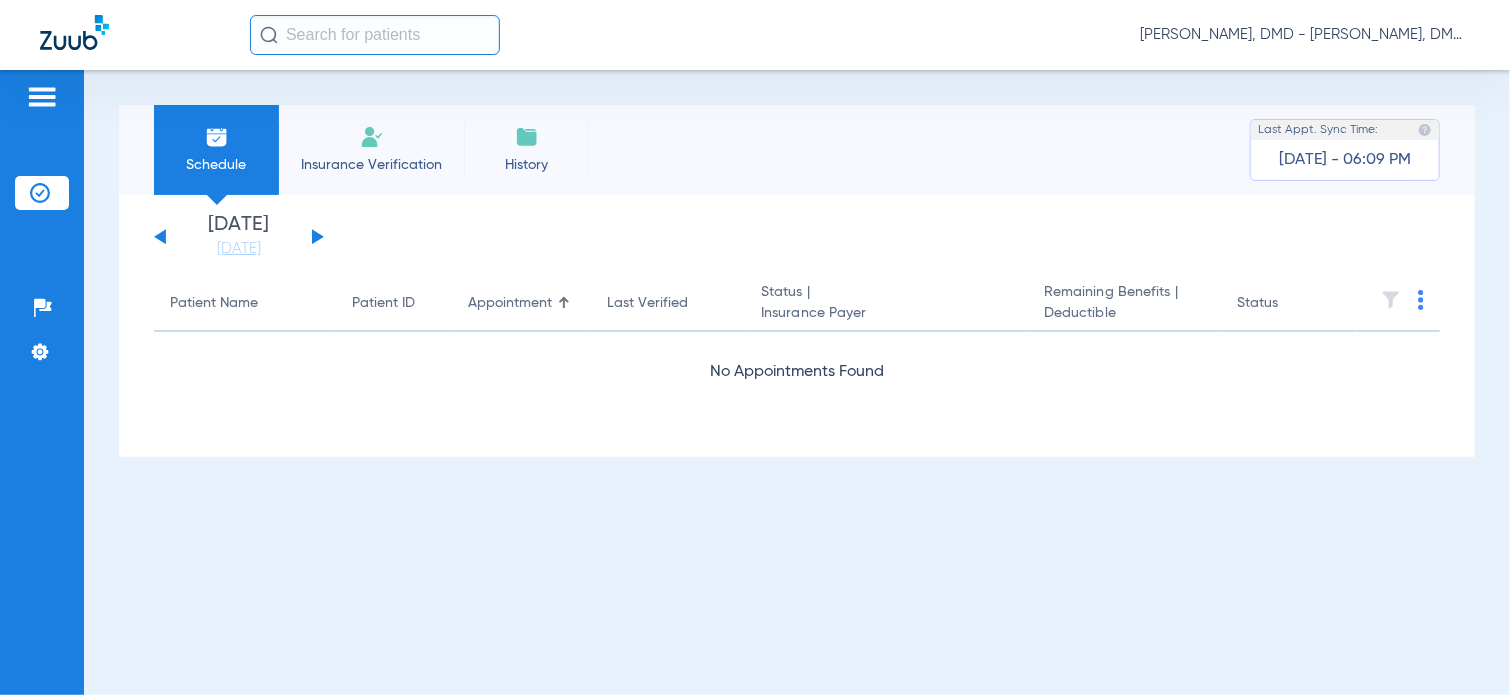 click 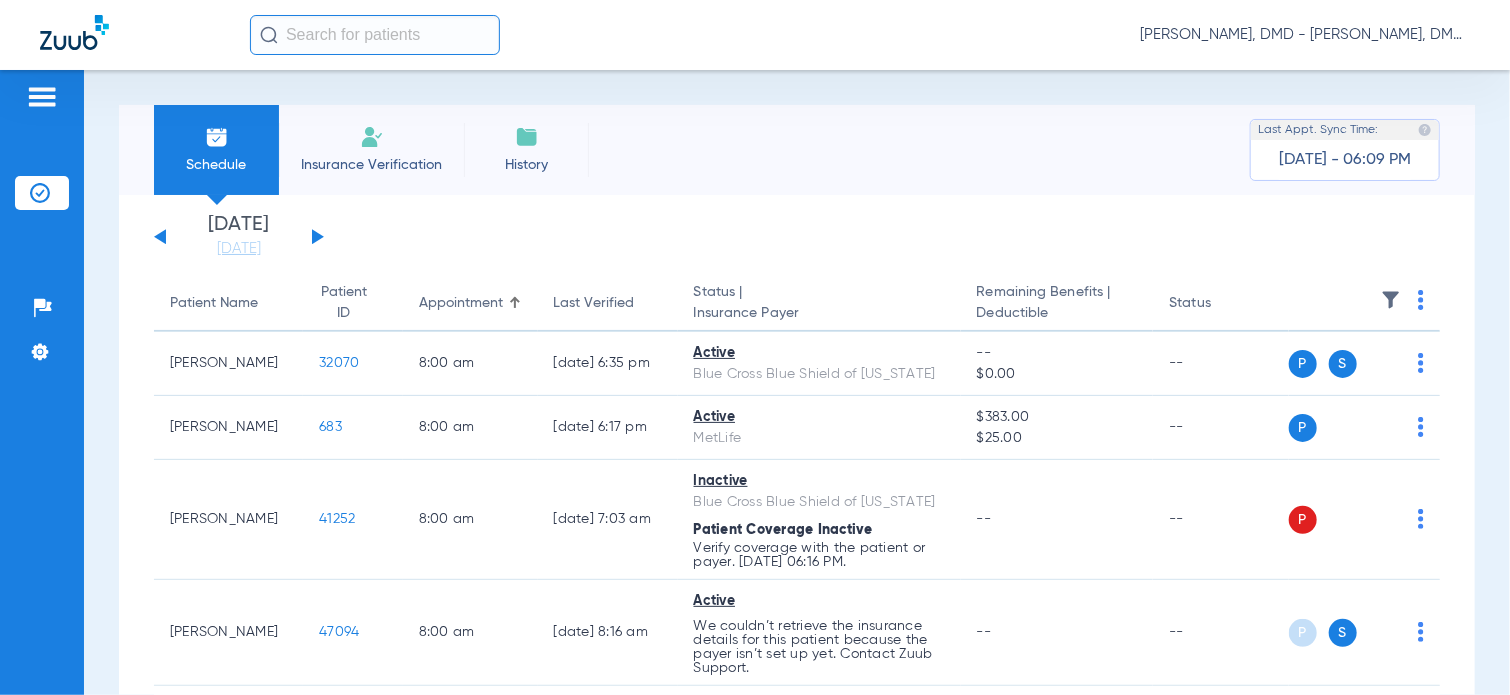 click 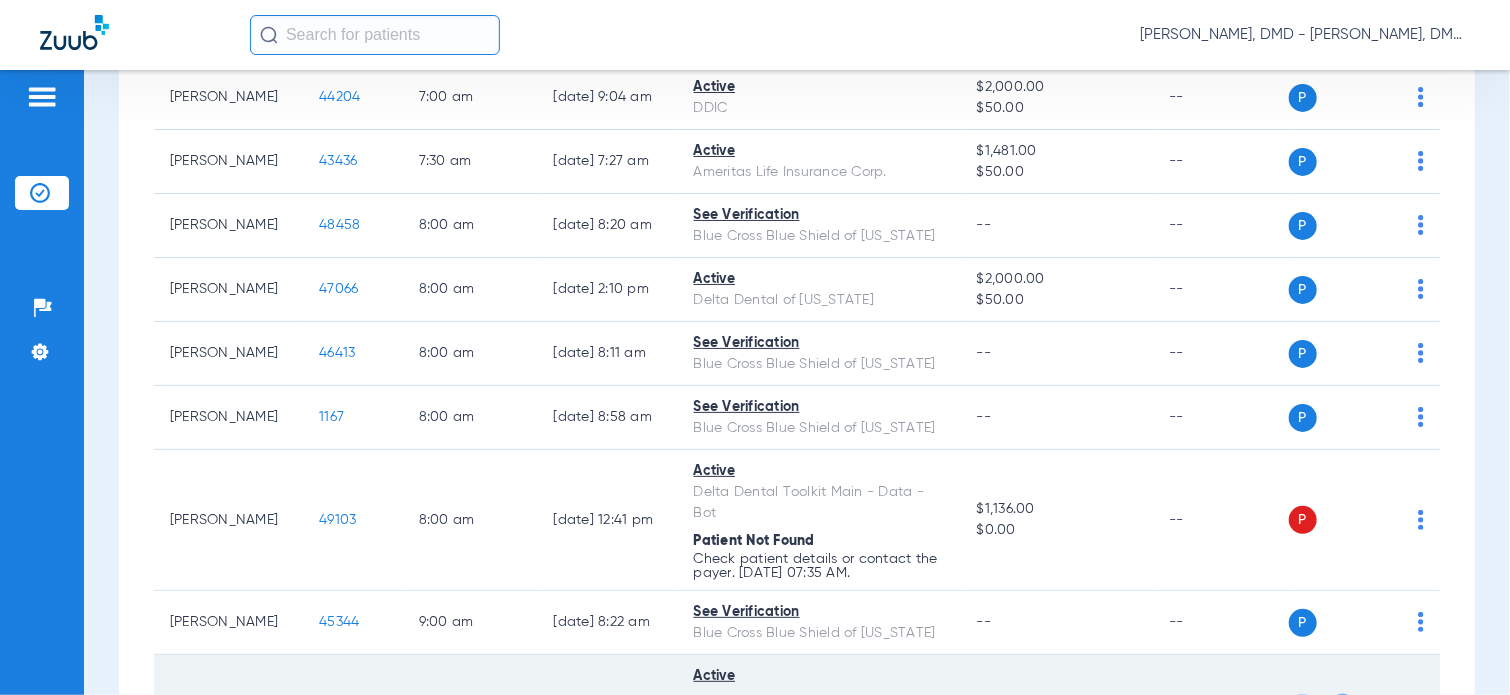 scroll, scrollTop: 300, scrollLeft: 0, axis: vertical 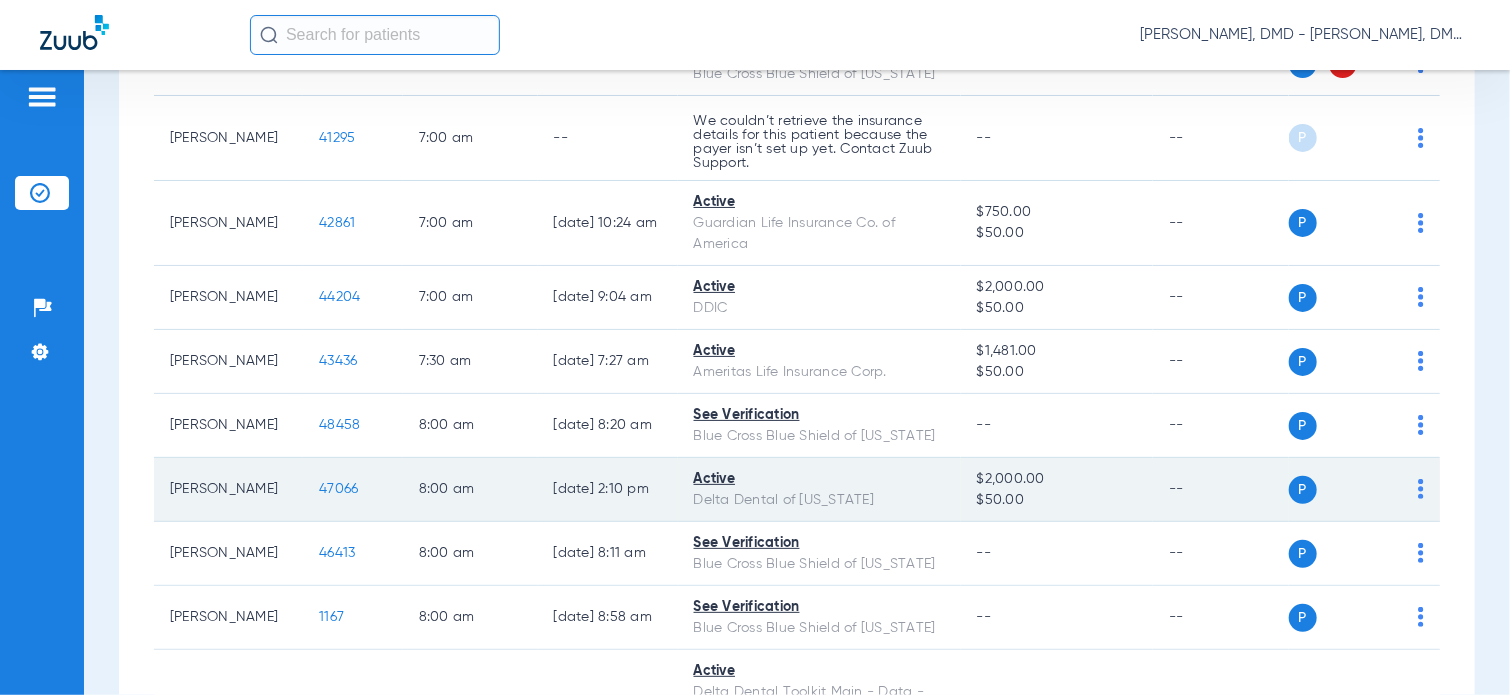 click 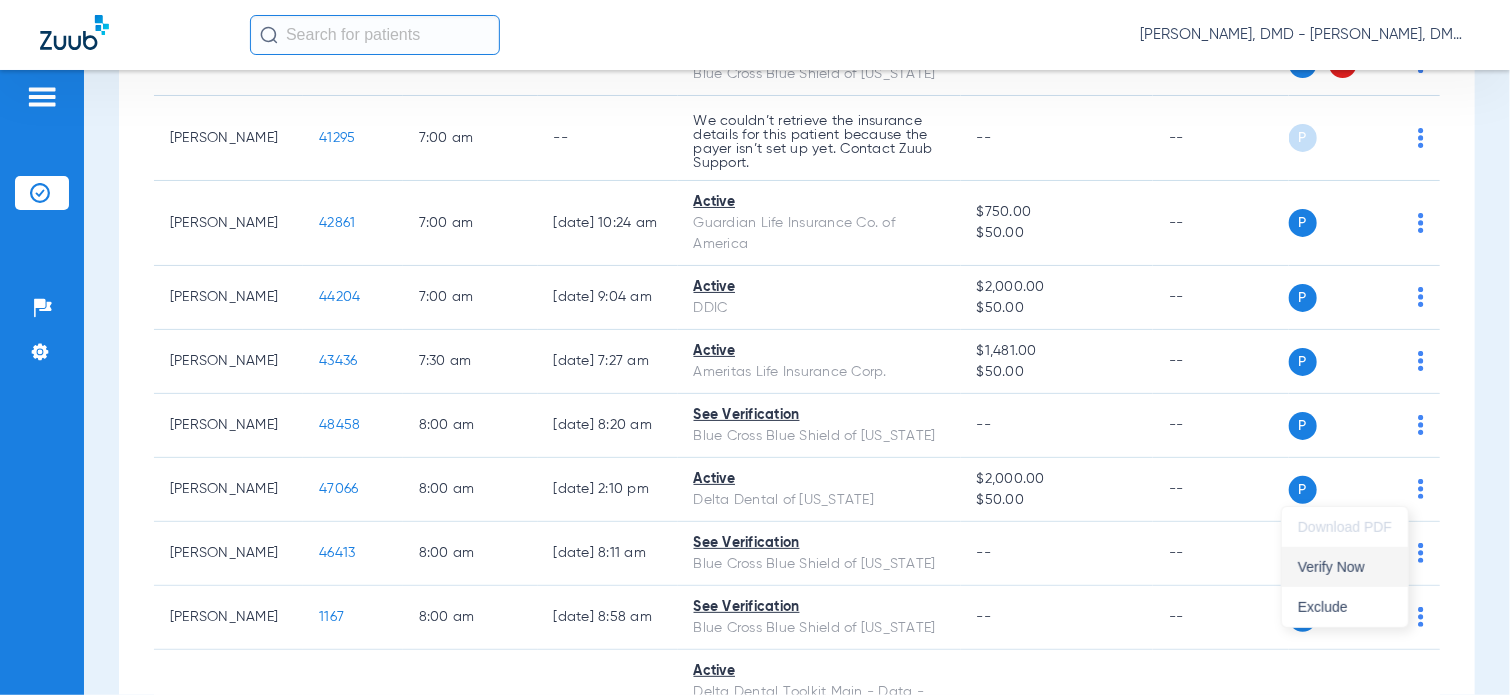 click on "Verify Now" at bounding box center (1345, 567) 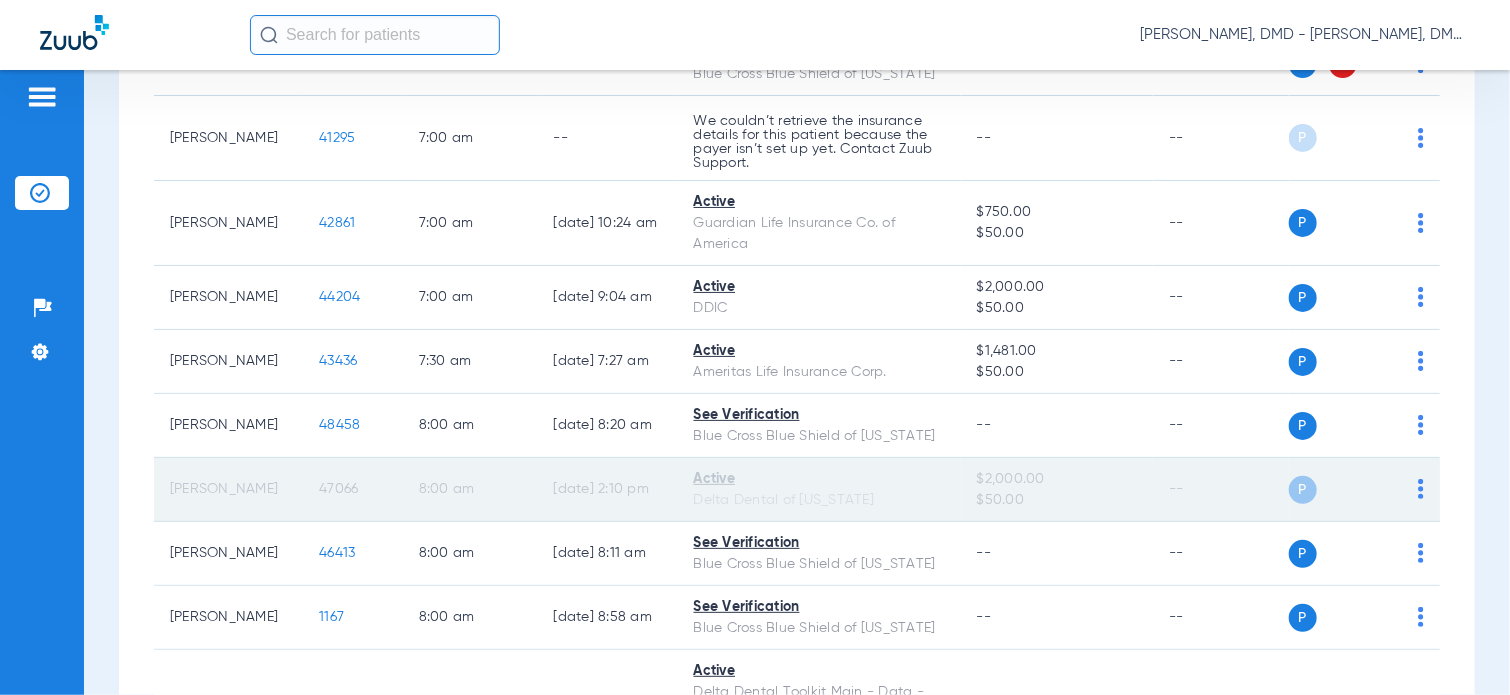 click on "47066" 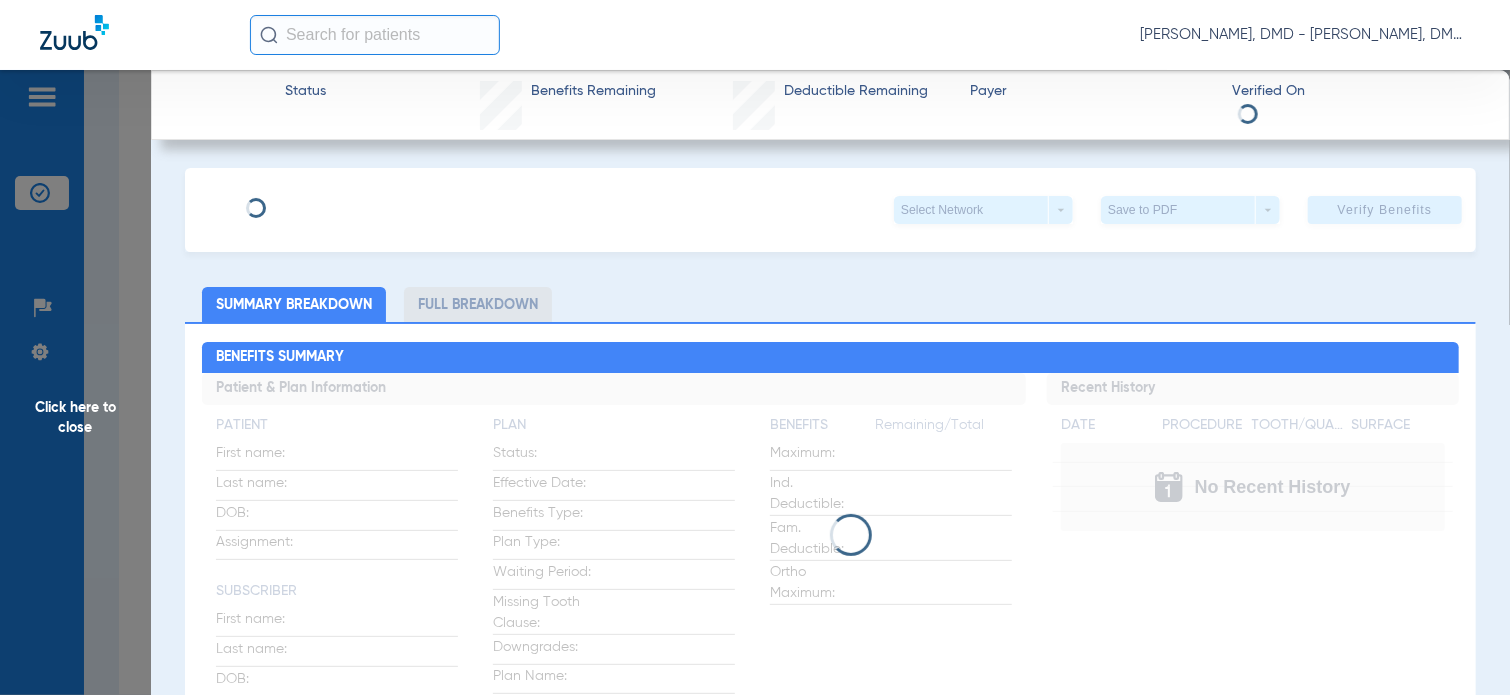 type on "[PERSON_NAME]" 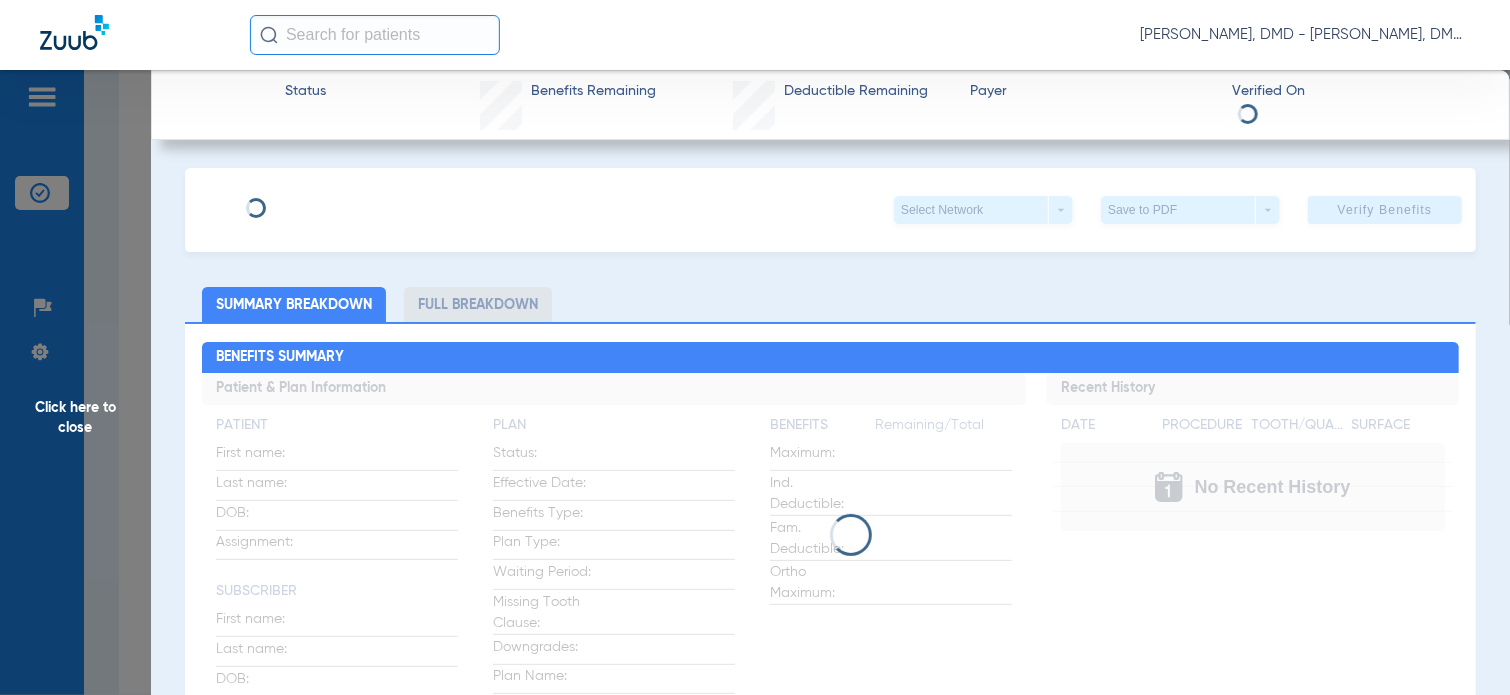 type on "[PERSON_NAME]" 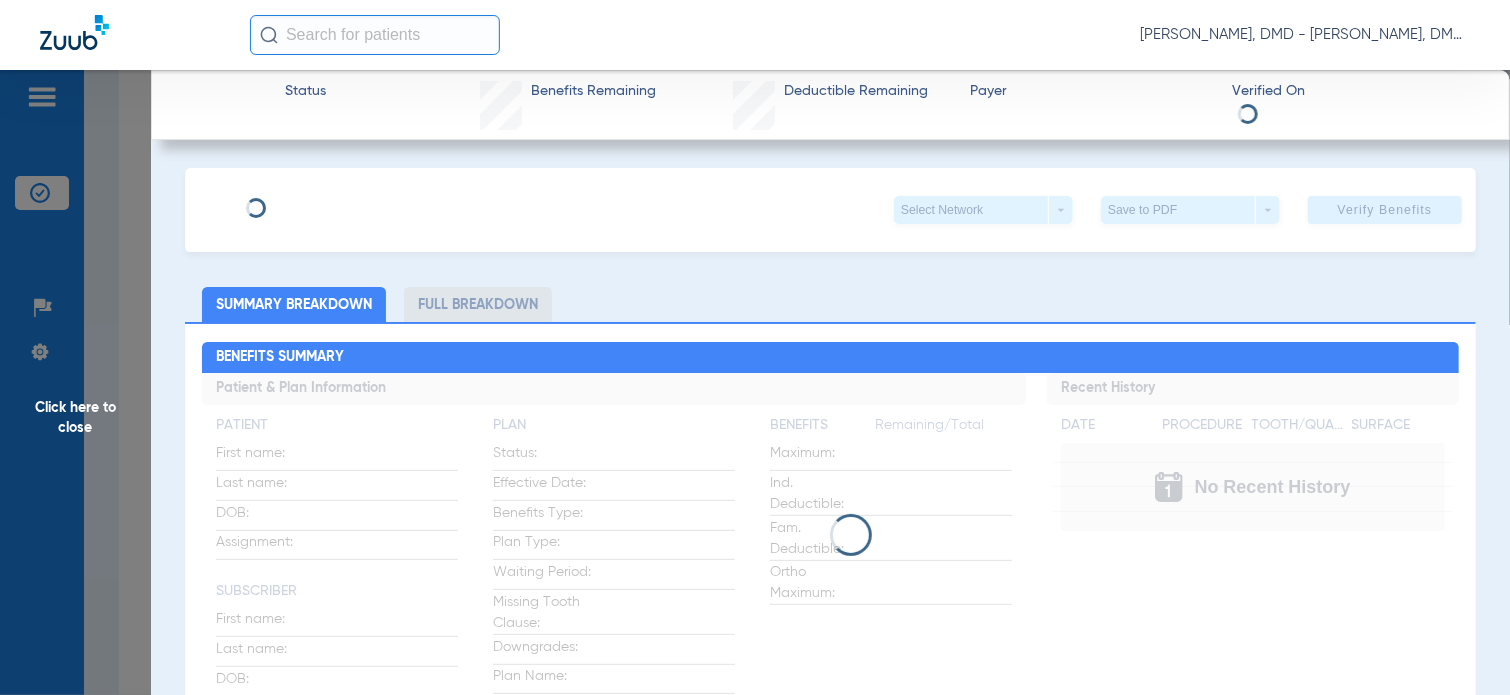 type on "[DATE]" 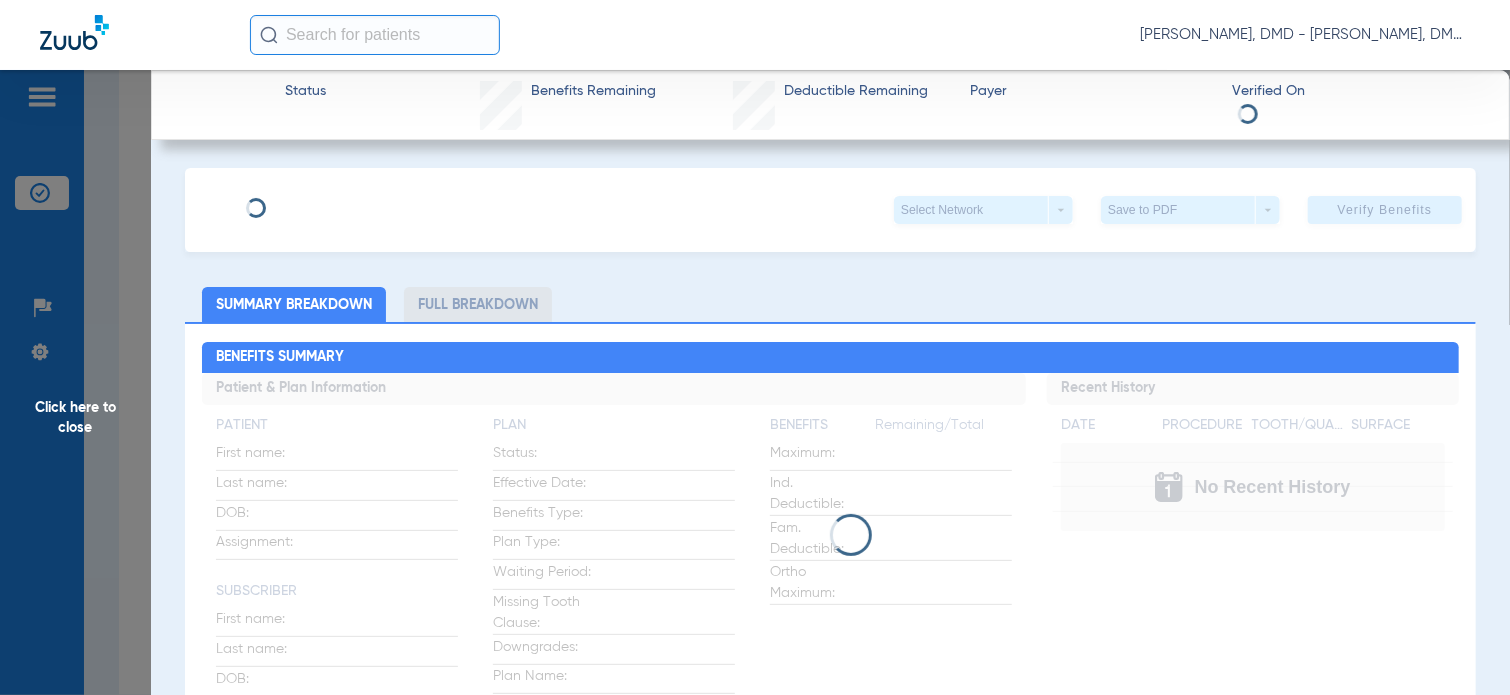 type on "08000000777502" 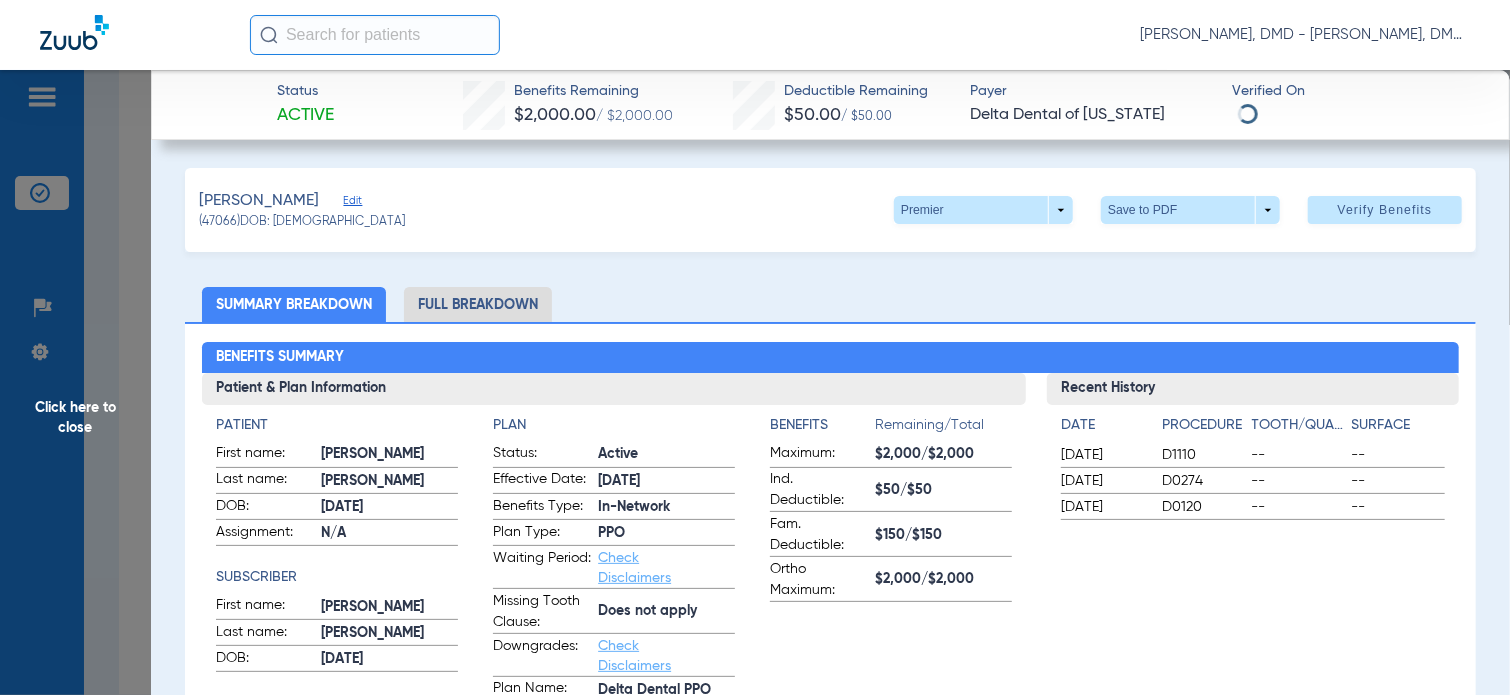 click on "Edit" 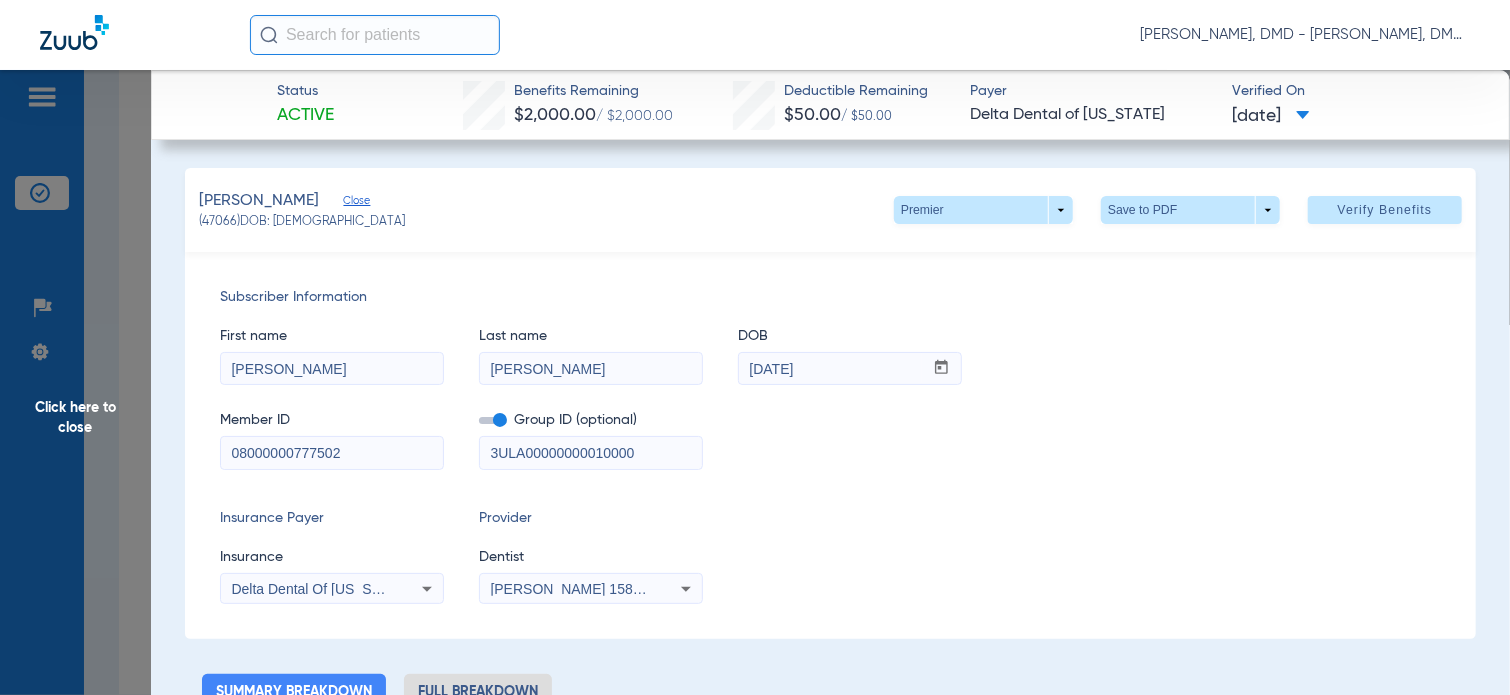 click on "[PERSON_NAME]" at bounding box center [332, 369] 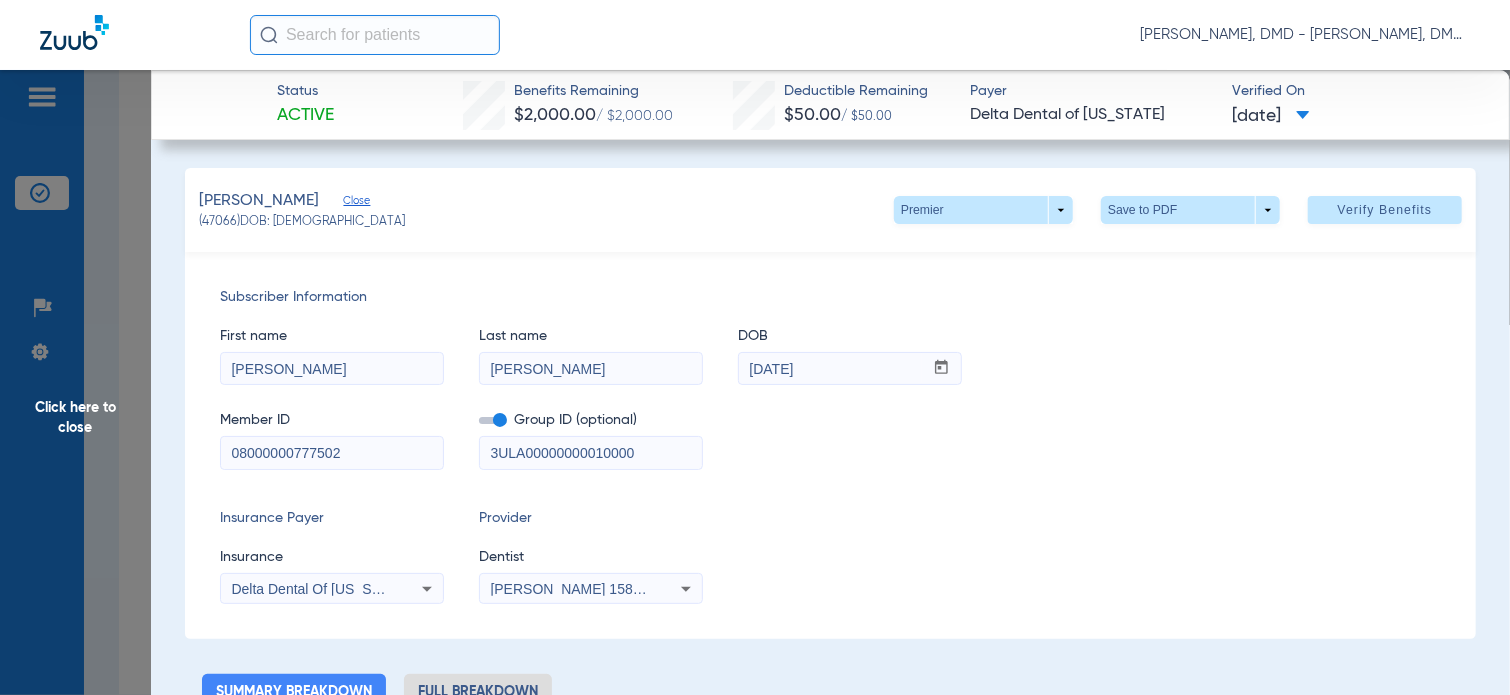 drag, startPoint x: 358, startPoint y: 450, endPoint x: 191, endPoint y: 455, distance: 167.07483 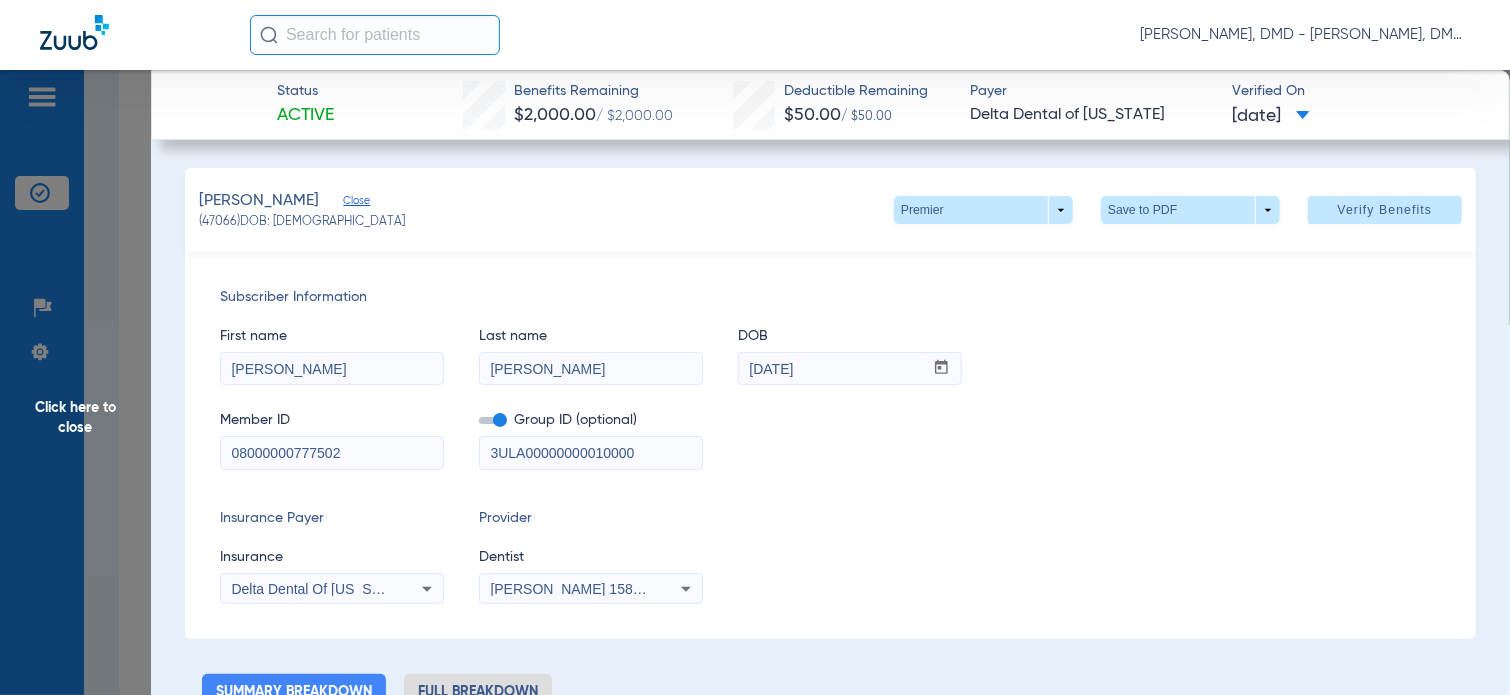 drag, startPoint x: 580, startPoint y: 367, endPoint x: 256, endPoint y: 374, distance: 324.07562 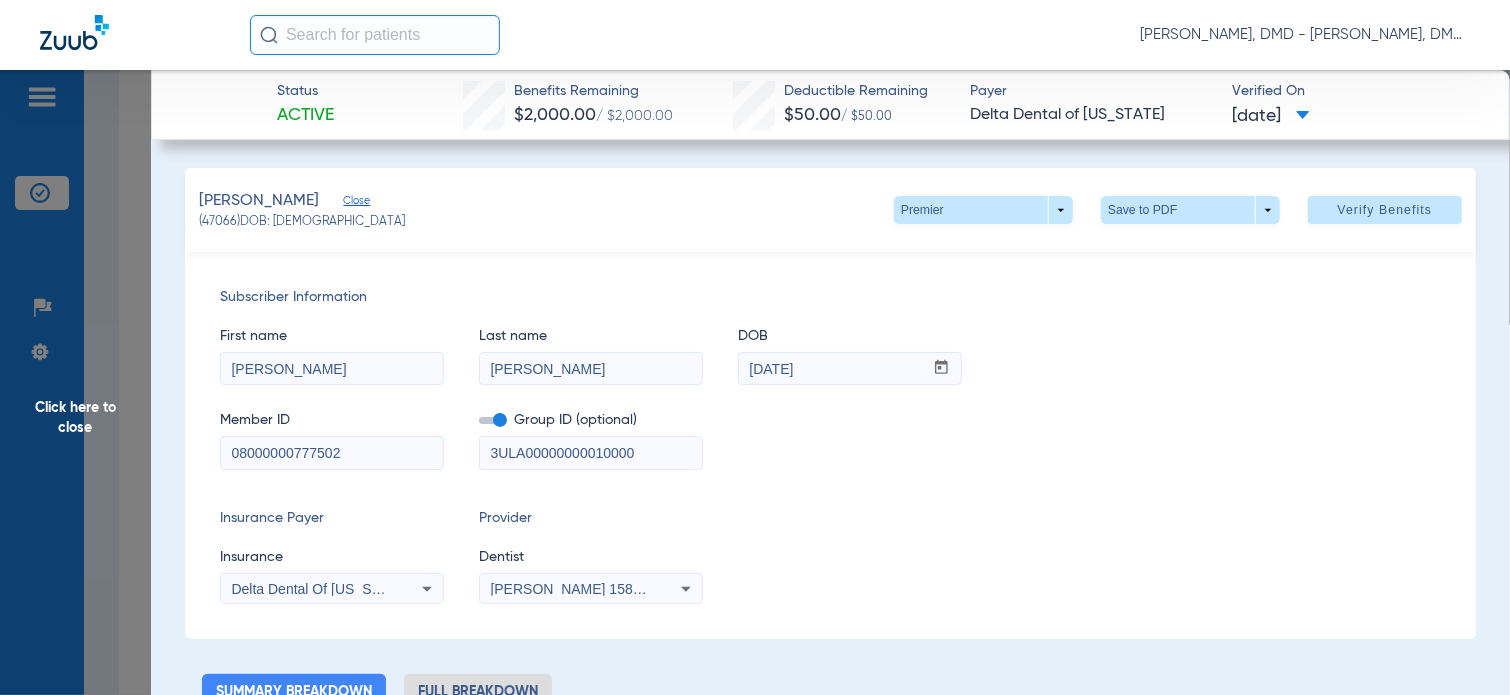 click on "First name  [PERSON_NAME]  Last name  [PERSON_NAME]  DOB  mm / dd / yyyy [DATE]" 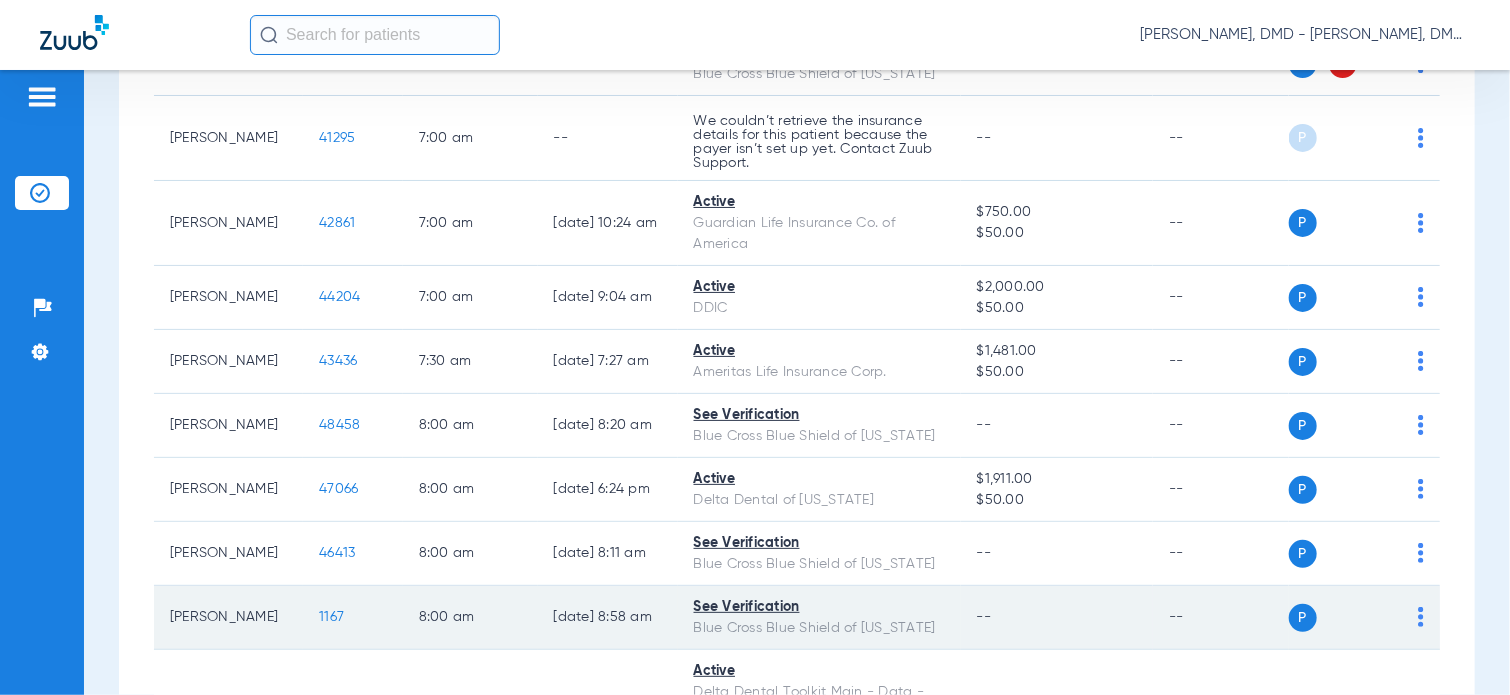 click 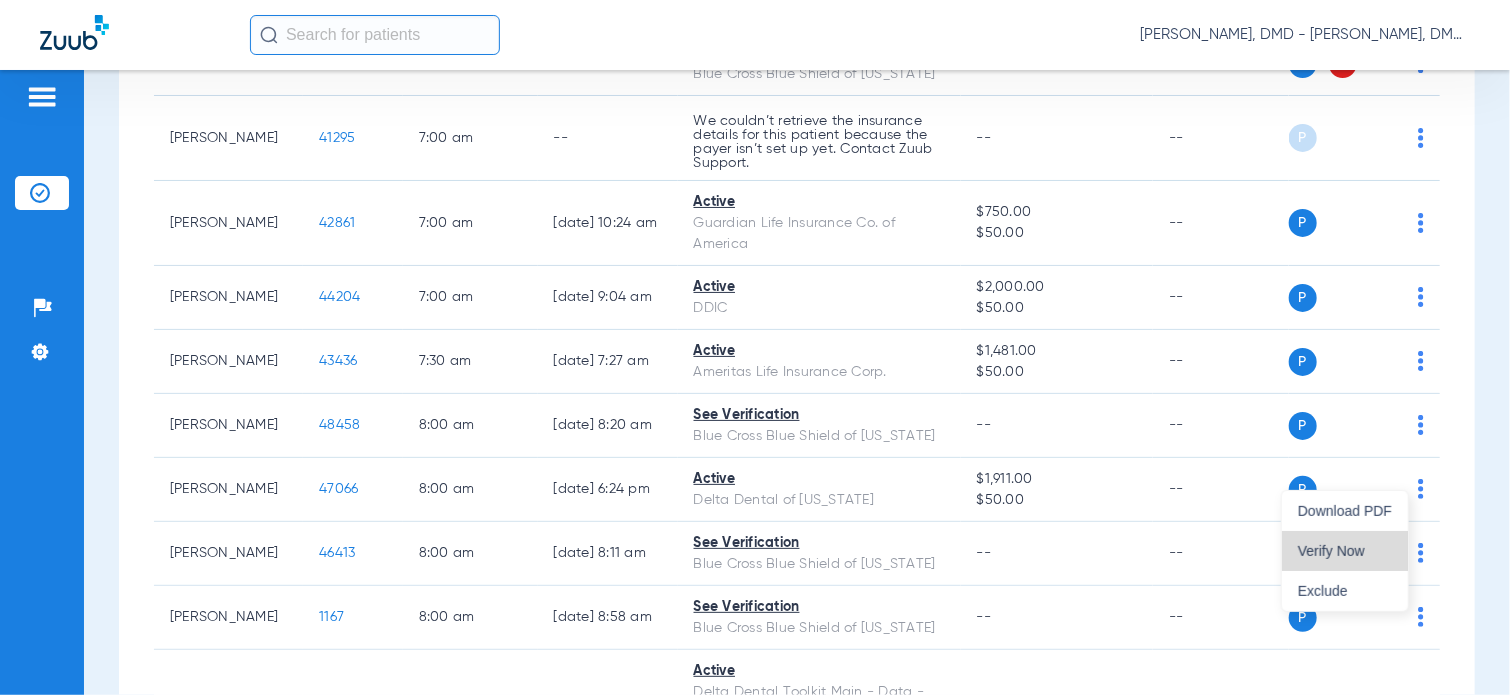 click on "Verify Now" at bounding box center (1345, 551) 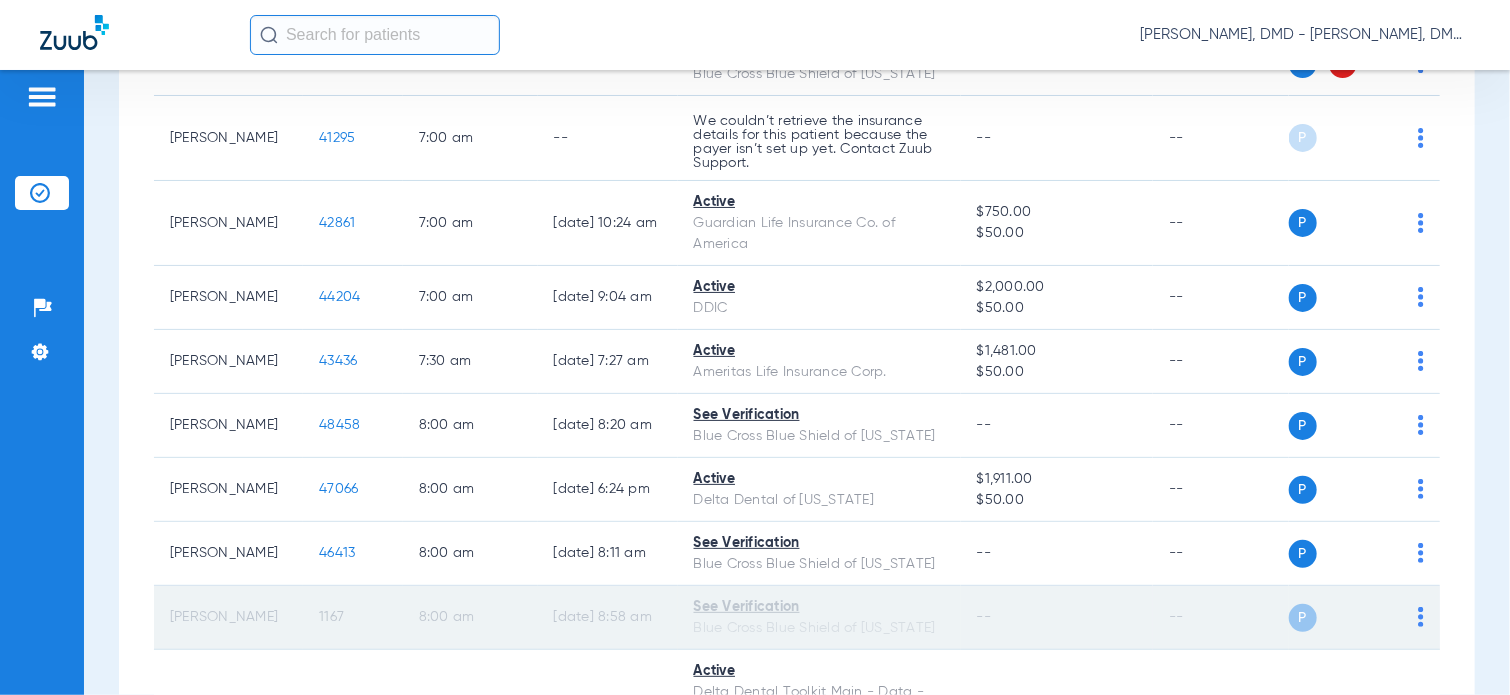 click on "1167" 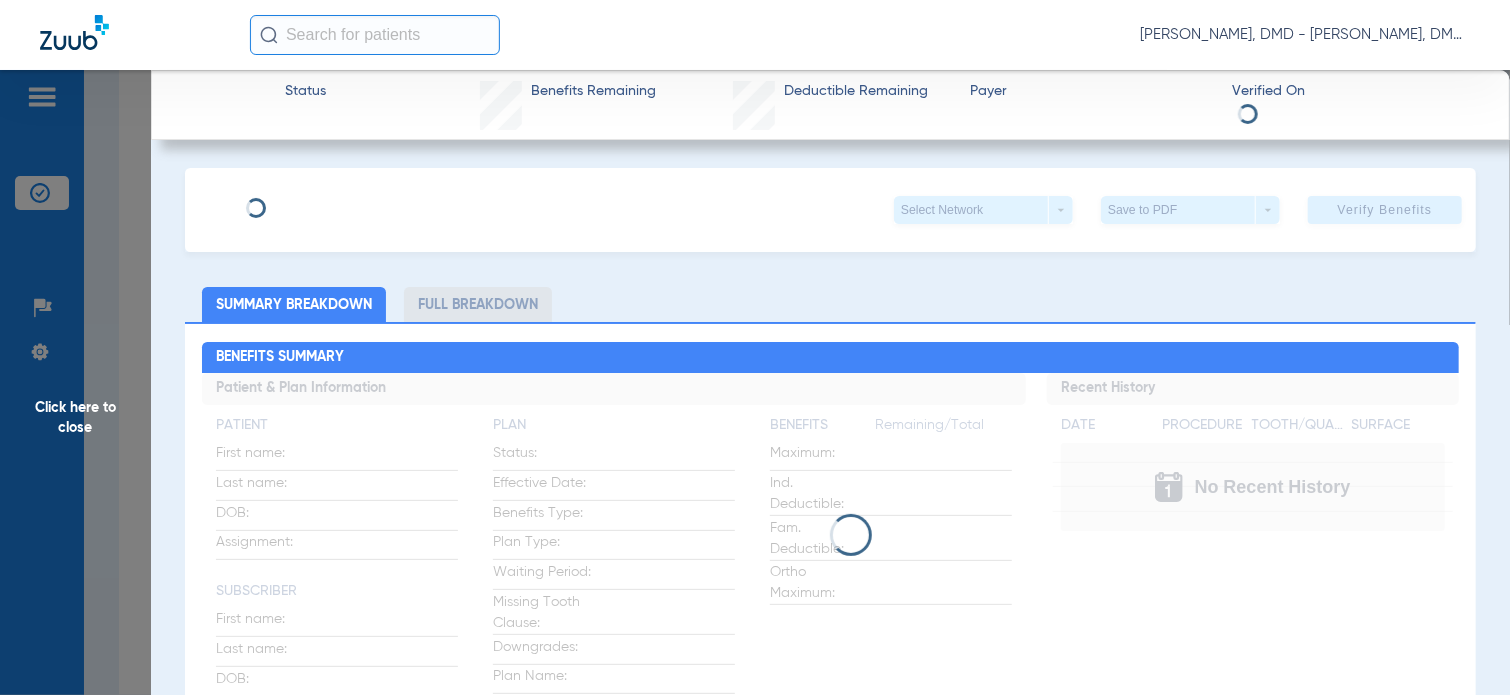 type on "[PERSON_NAME]" 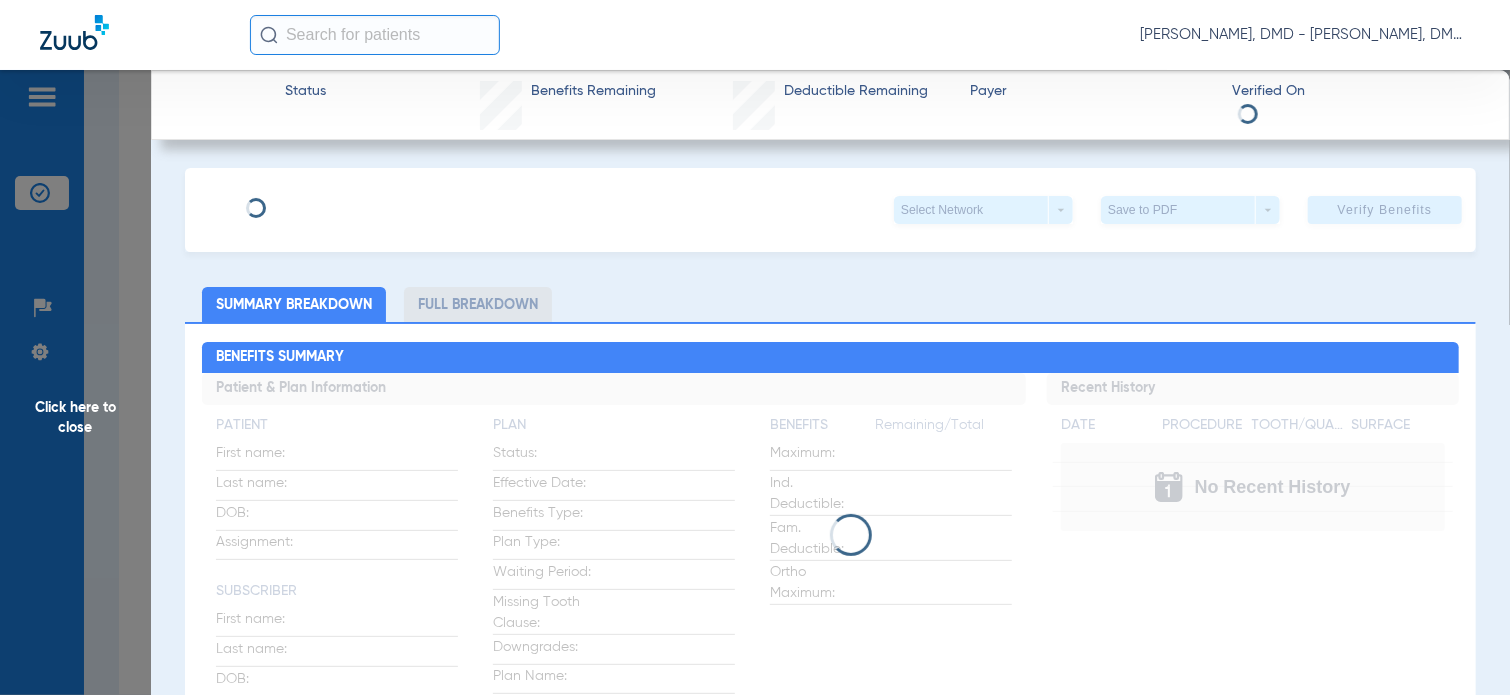 type on "[DATE]" 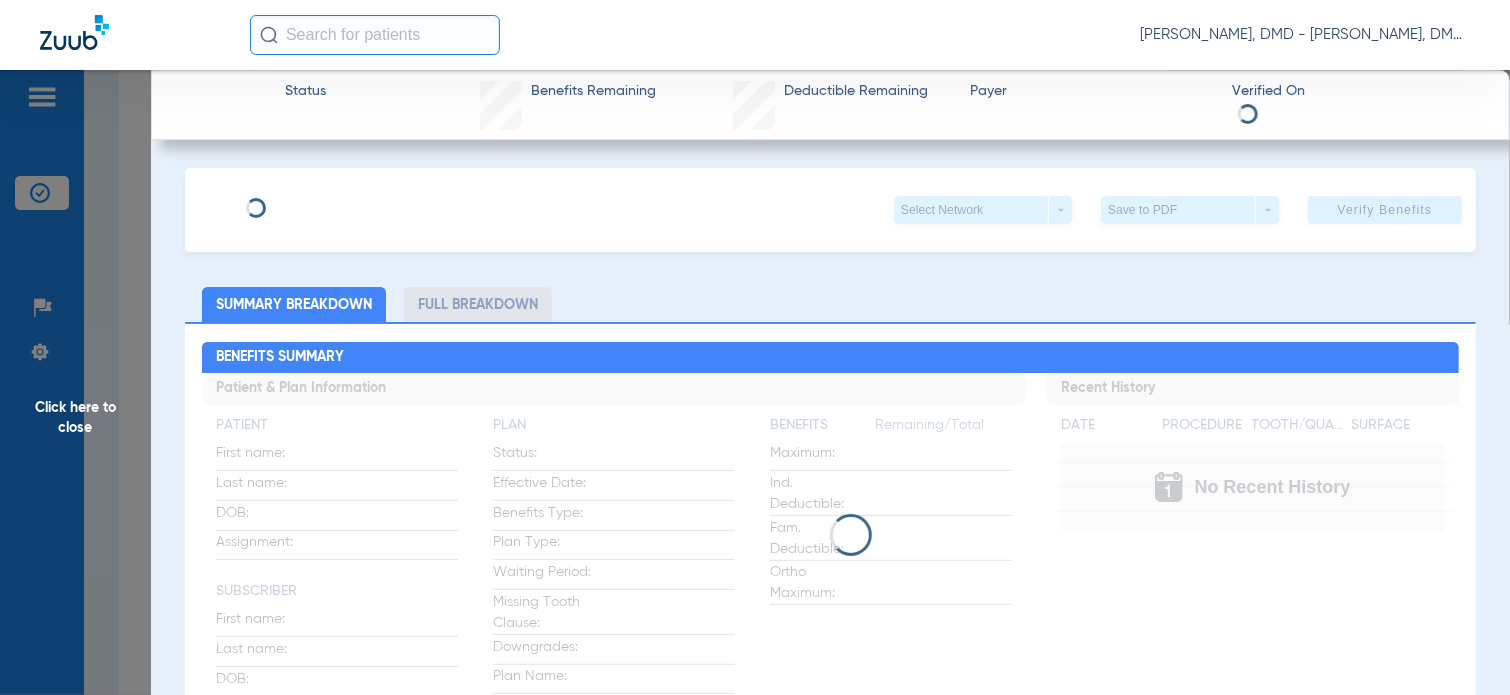 type on "MBG847509945" 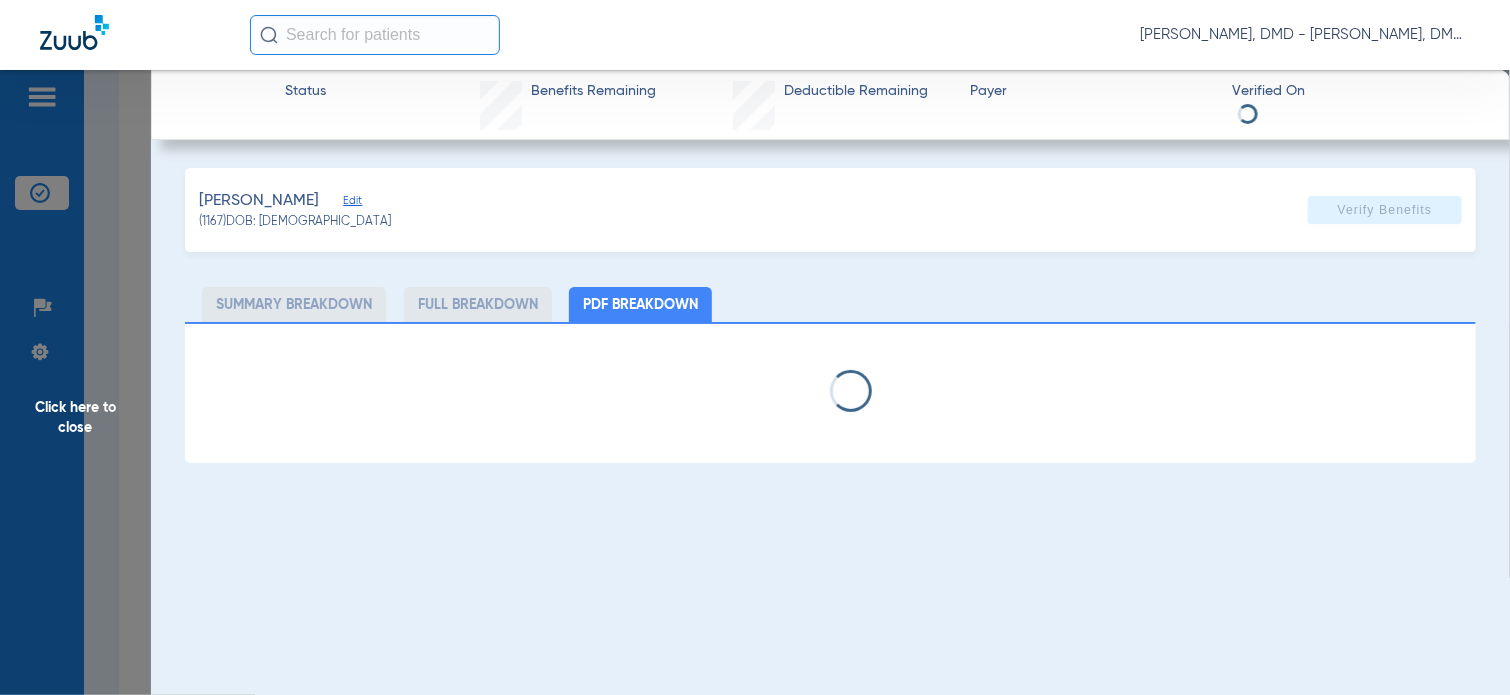 click on "Edit" 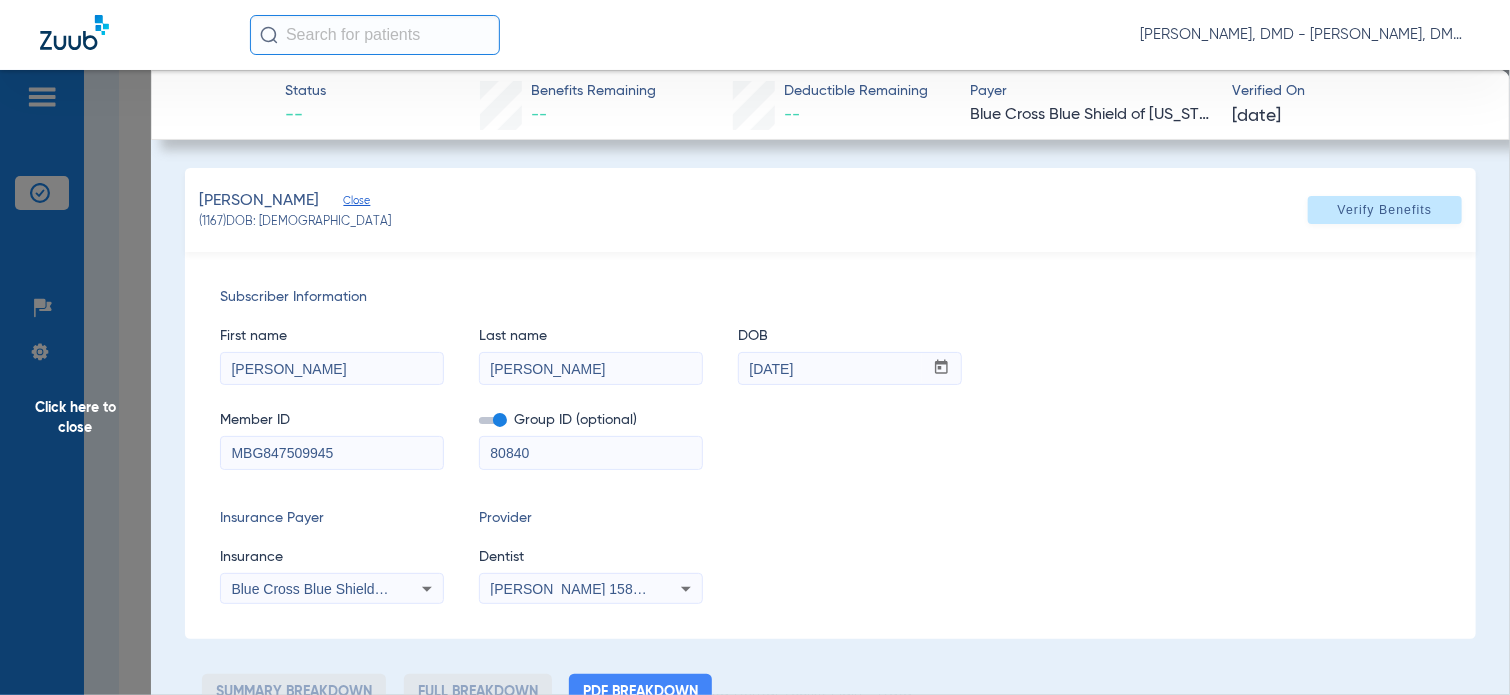 drag, startPoint x: 366, startPoint y: 454, endPoint x: -8, endPoint y: 479, distance: 374.83463 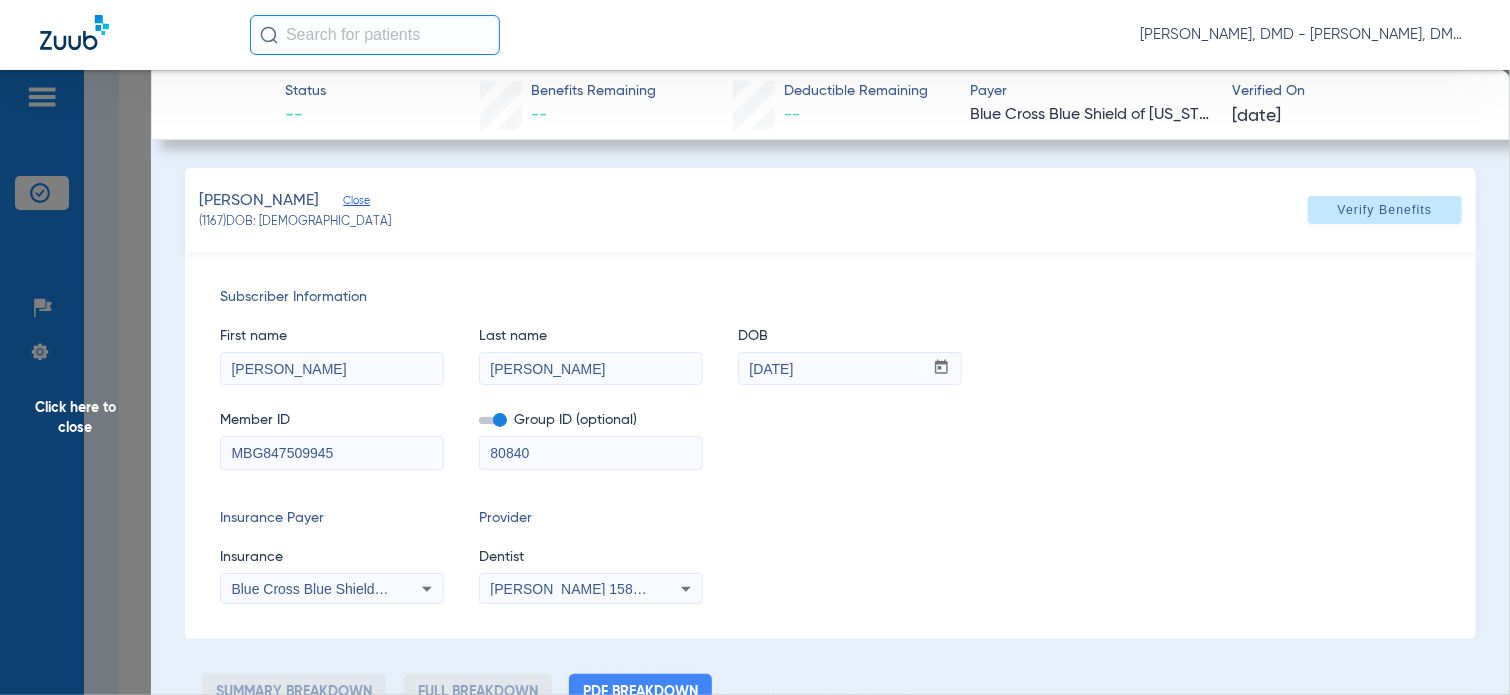 click on "Click here to close Status --  Benefits Remaining   --   Deductible Remaining   --  Payer Blue Cross Blue Shield of [US_STATE]  Verified On
[DATE]   [PERSON_NAME]   ([DEMOGRAPHIC_DATA])   DOB: [DEMOGRAPHIC_DATA]   Verify Benefits   Subscriber Information   First name  [PERSON_NAME] name  [PERSON_NAME]  mm / dd / yyyy [DATE]  Member ID  MBG847509945  Group ID (optional)  80840  Insurance Payer   Insurance
Blue Cross Blue Shield Of [US_STATE]  Provider   Dentist
[PERSON_NAME]  1588827992  Summary Breakdown   Full Breakdown   PDF Breakdown" 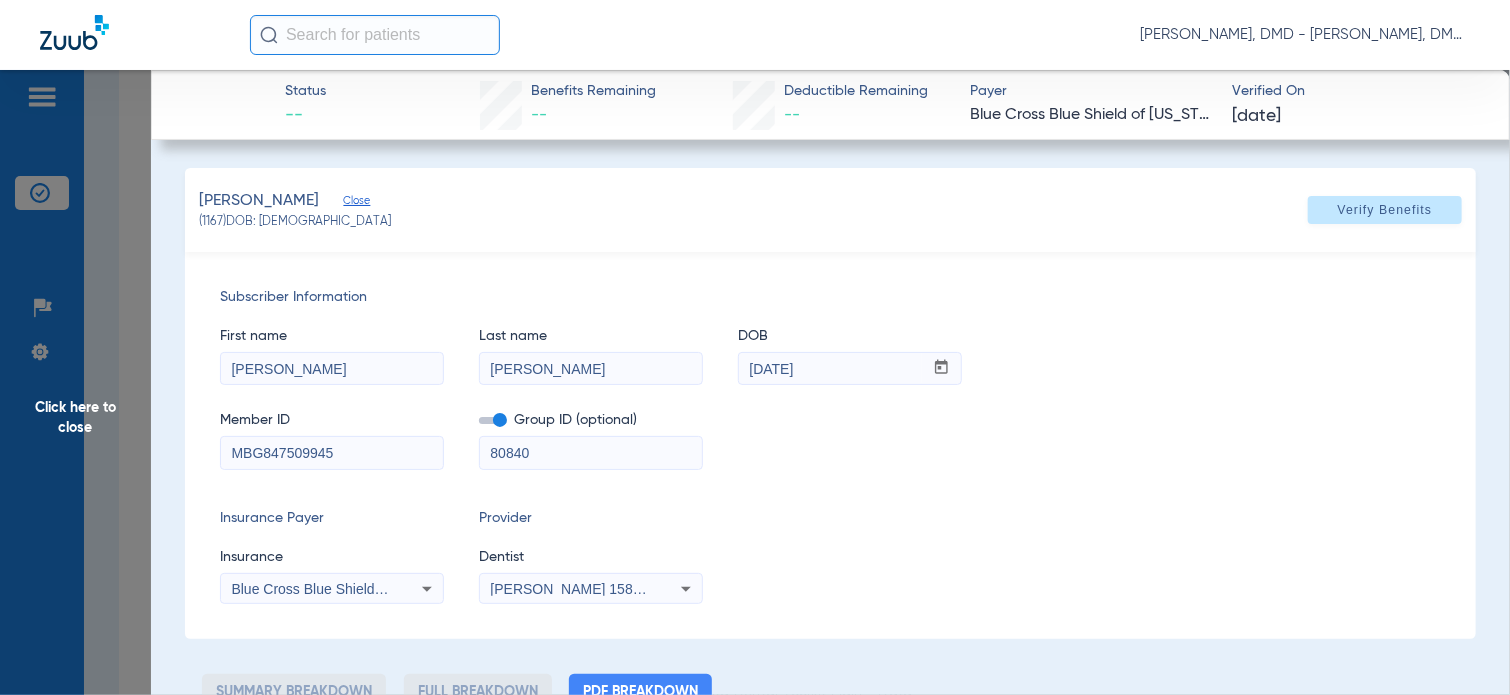 drag, startPoint x: 612, startPoint y: 346, endPoint x: 602, endPoint y: 351, distance: 11.18034 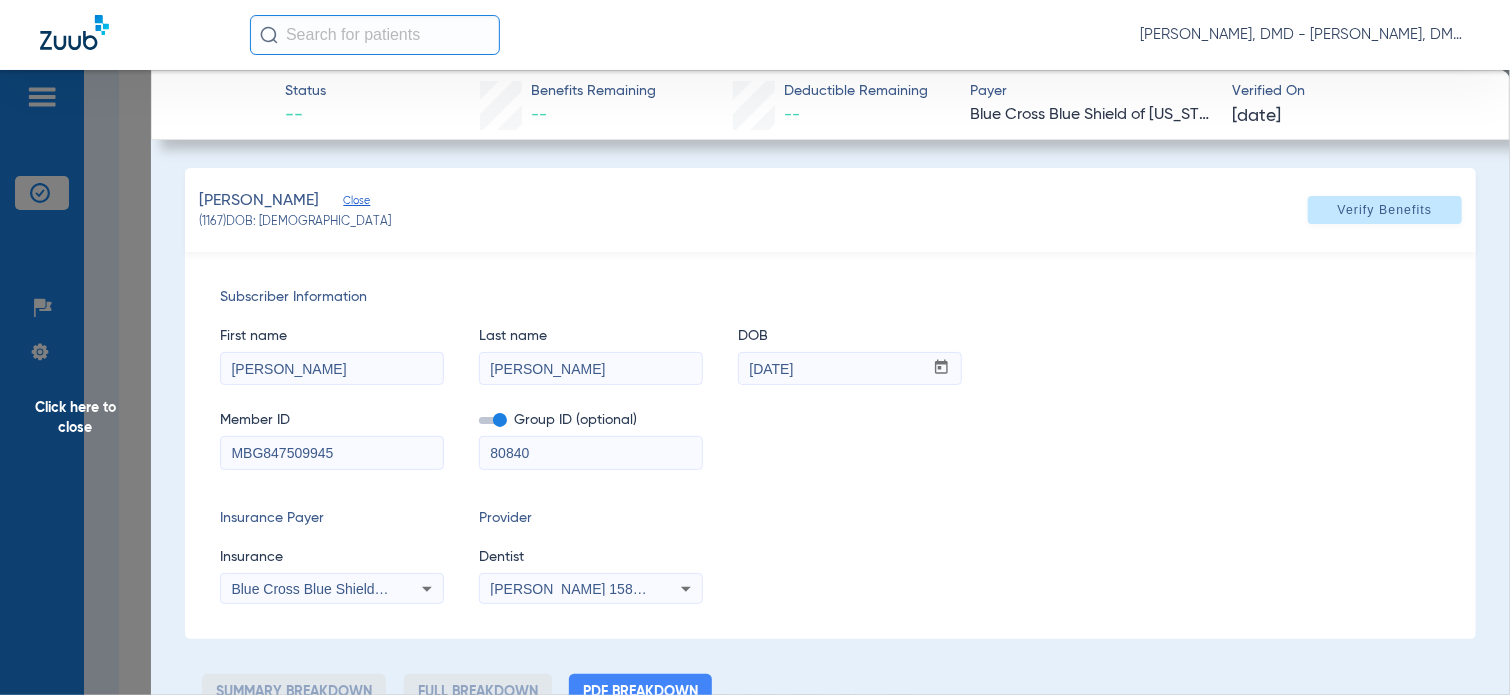 drag, startPoint x: 610, startPoint y: 363, endPoint x: 316, endPoint y: 366, distance: 294.01532 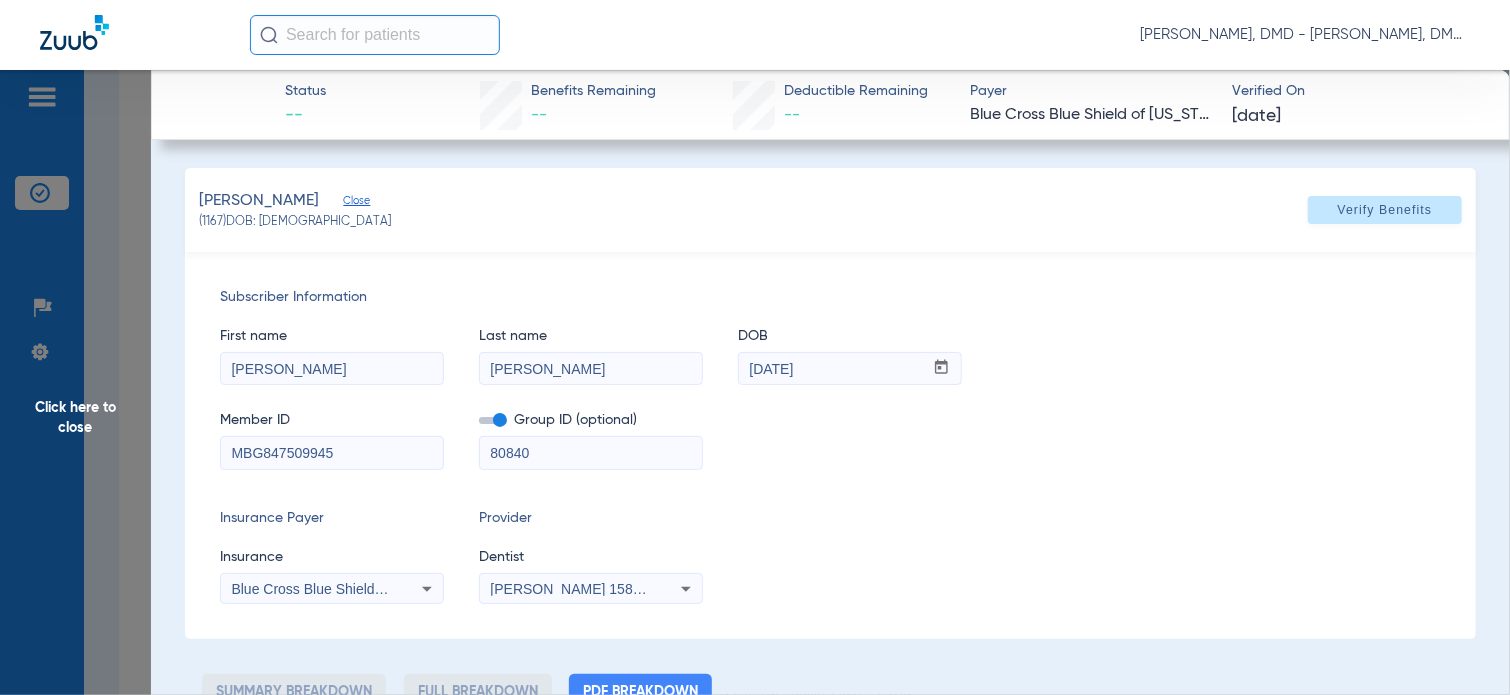 click on "First name  [PERSON_NAME] name  [PERSON_NAME]  mm / dd / yyyy [DATE]" 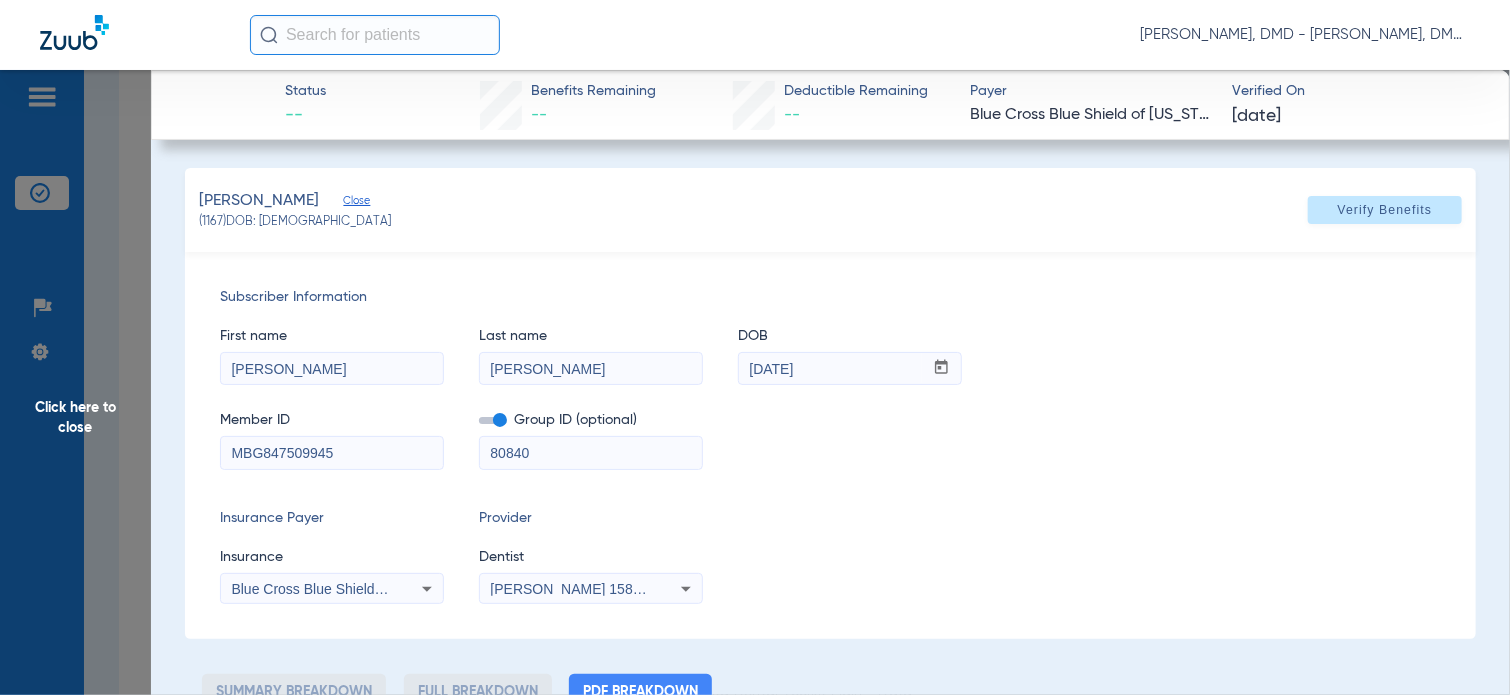 drag, startPoint x: 857, startPoint y: 360, endPoint x: 673, endPoint y: 367, distance: 184.1331 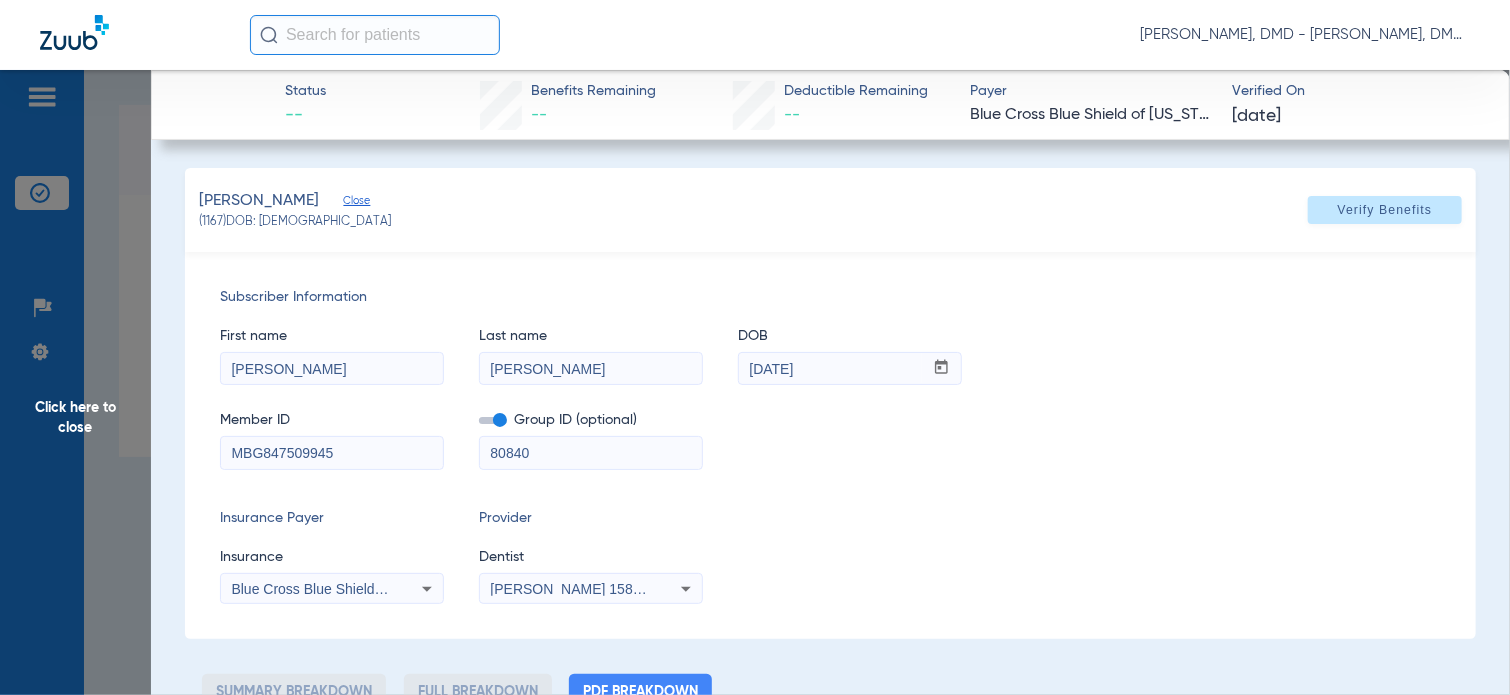 scroll, scrollTop: 0, scrollLeft: 0, axis: both 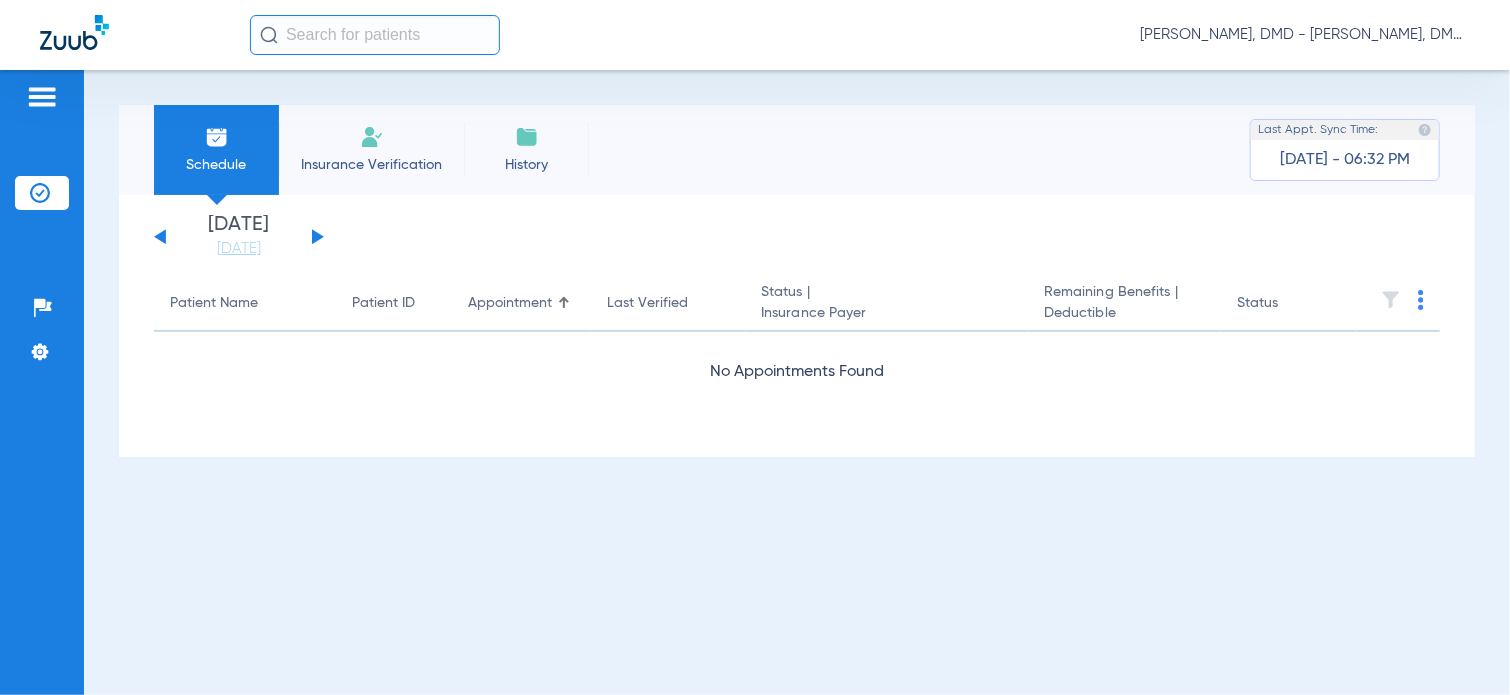 click on "[DATE]   [DATE]   [DATE]   [DATE]   [DATE]   [DATE]   [DATE]   [DATE]   [DATE]   [DATE]   [DATE]   [DATE]   [DATE]   [DATE]   [DATE]   [DATE]   [DATE]   [DATE]   [DATE]   [DATE]   [DATE]   [DATE]   [DATE]   [DATE]   [DATE]   [DATE]   [DATE]   [DATE]   [DATE]   [DATE]   [DATE]   [DATE]   [DATE]   [DATE]   [DATE]   [DATE]   [DATE]   [DATE]   [DATE]   [DATE]   [DATE]   [DATE]   [DATE]   [DATE]   [DATE]" 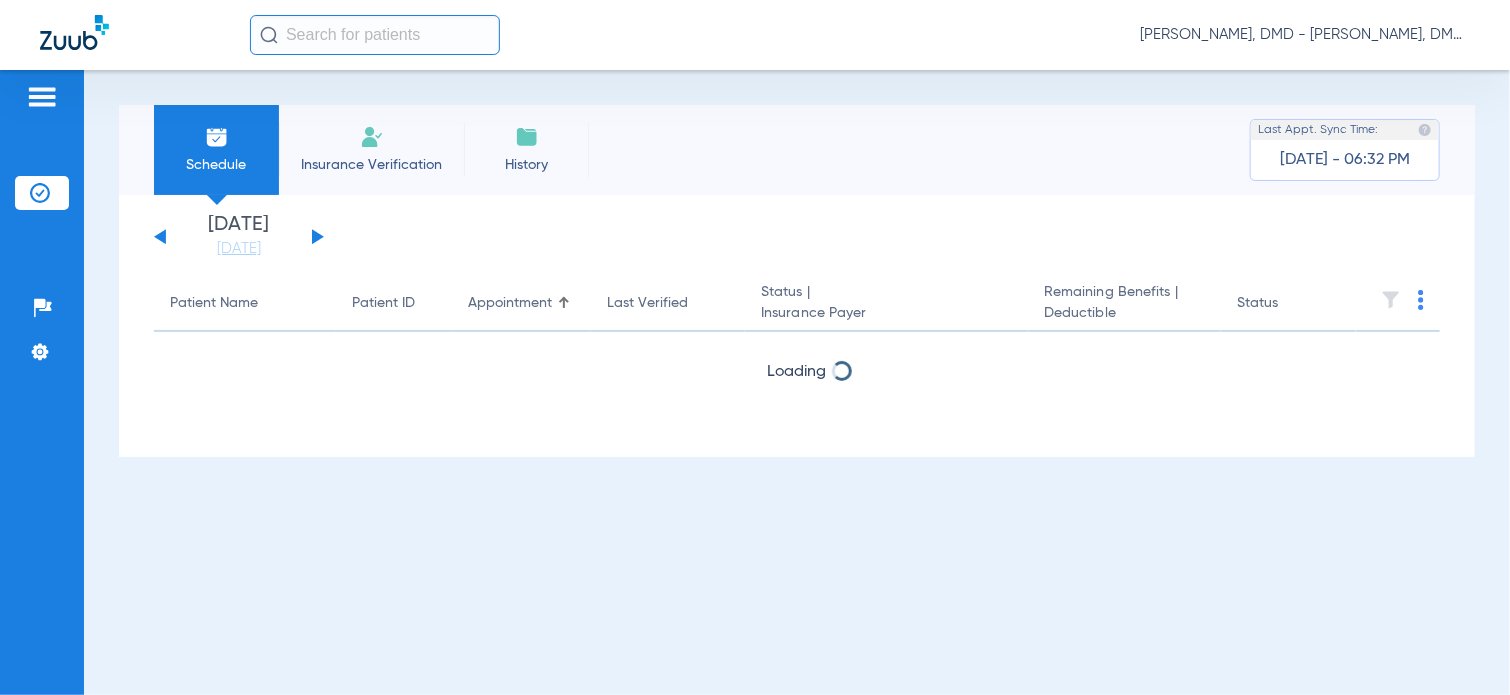 click on "[DATE]   [DATE]   [DATE]   [DATE]   [DATE]   [DATE]   [DATE]   [DATE]   [DATE]   [DATE]   [DATE]   [DATE]   [DATE]   [DATE]   [DATE]   [DATE]   [DATE]   [DATE]   [DATE]   [DATE]   [DATE]   [DATE]   [DATE]   [DATE]   [DATE]   [DATE]   [DATE]   [DATE]   [DATE]   [DATE]   [DATE]   [DATE]   [DATE]   [DATE]   [DATE]   [DATE]   [DATE]   [DATE]   [DATE]   [DATE]   [DATE]   [DATE]   [DATE]   [DATE]   [DATE]" 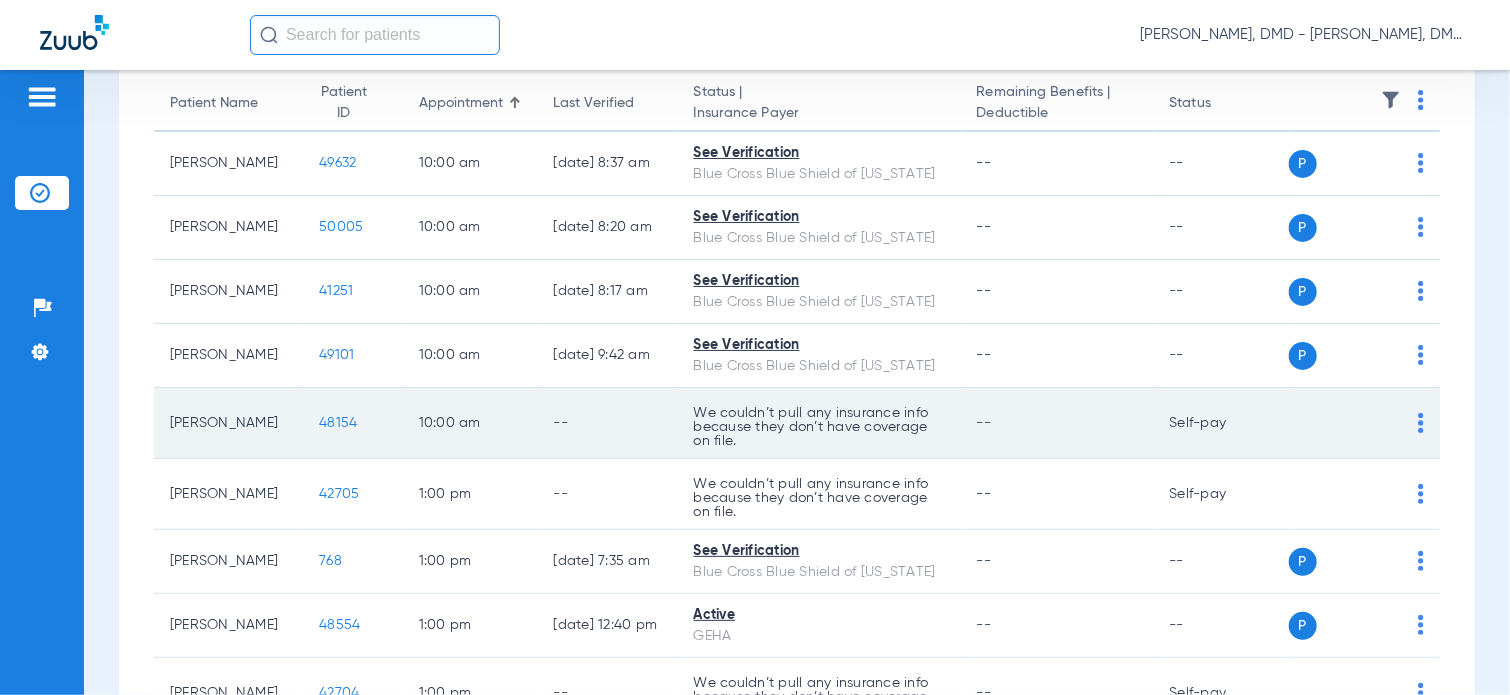 scroll, scrollTop: 300, scrollLeft: 0, axis: vertical 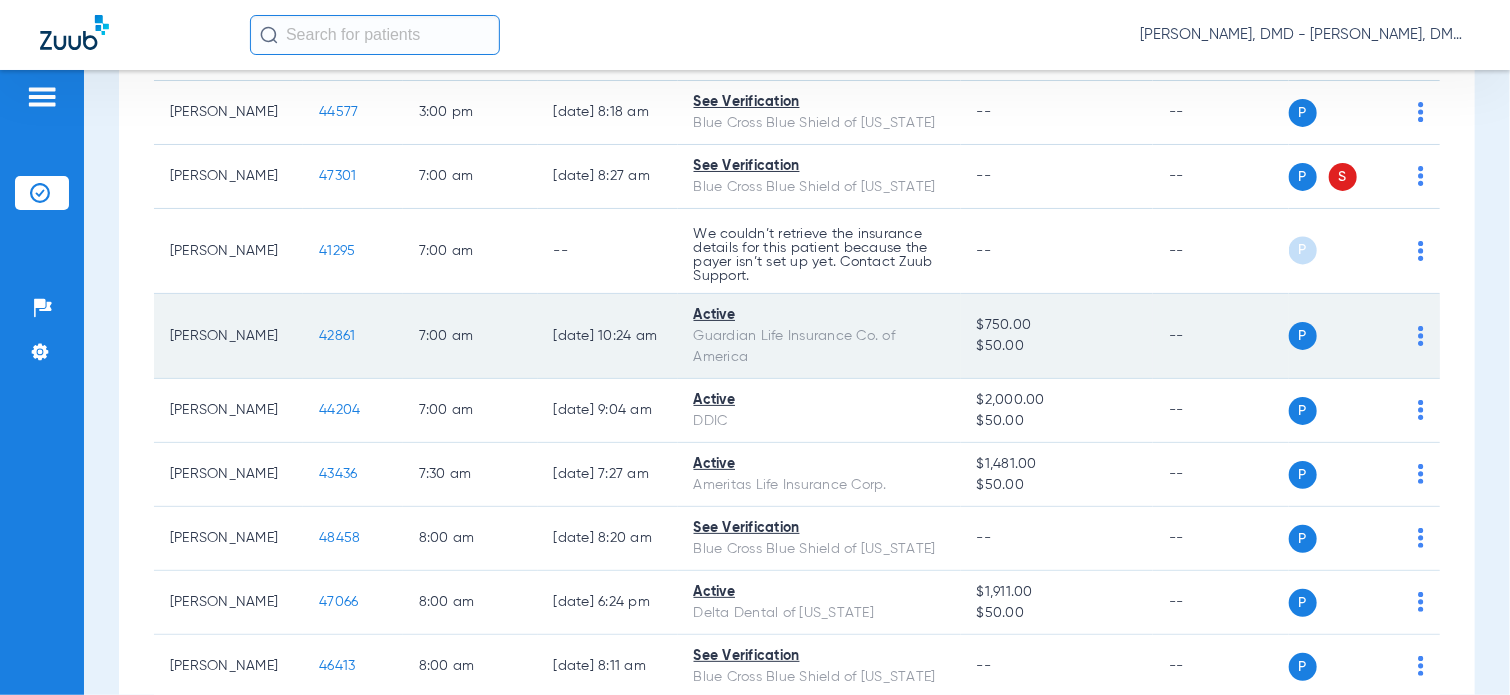 drag, startPoint x: 1408, startPoint y: 327, endPoint x: 1398, endPoint y: 329, distance: 10.198039 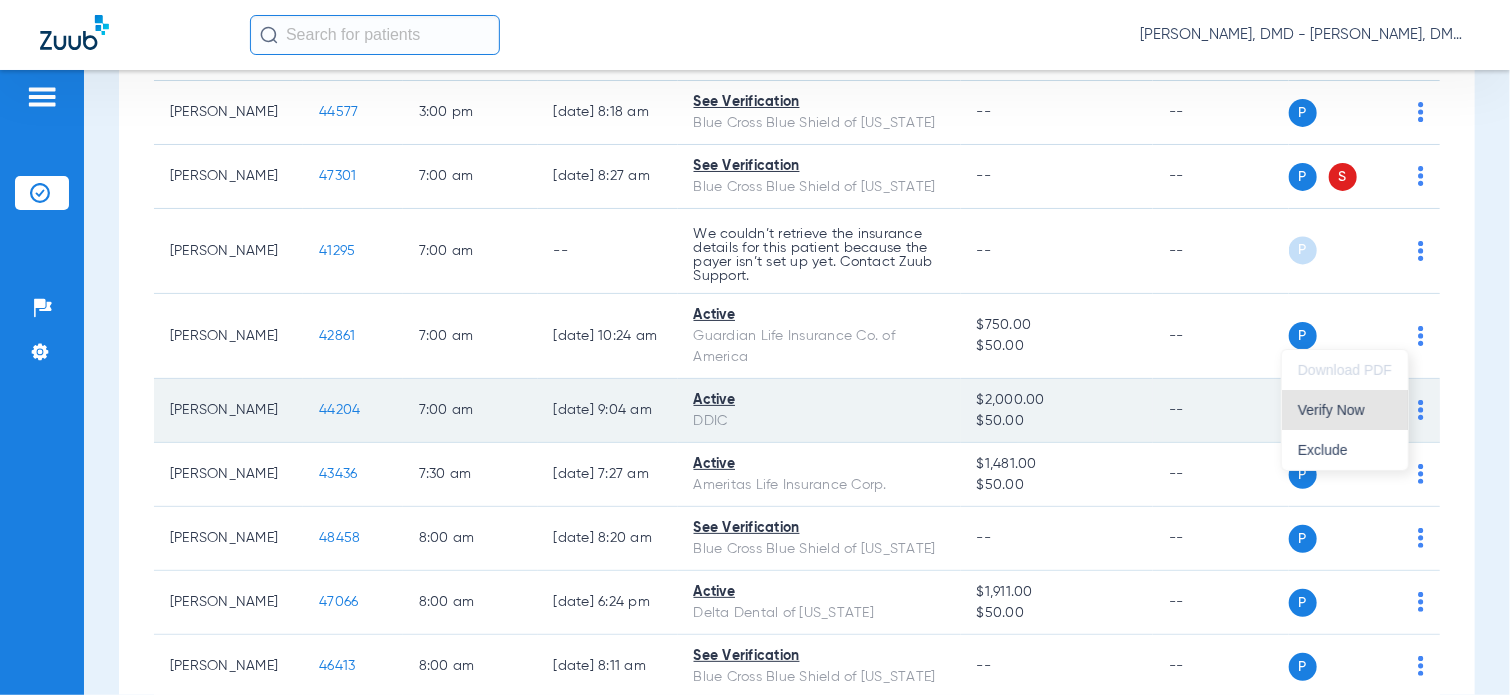 drag, startPoint x: 1352, startPoint y: 410, endPoint x: 1244, endPoint y: 409, distance: 108.00463 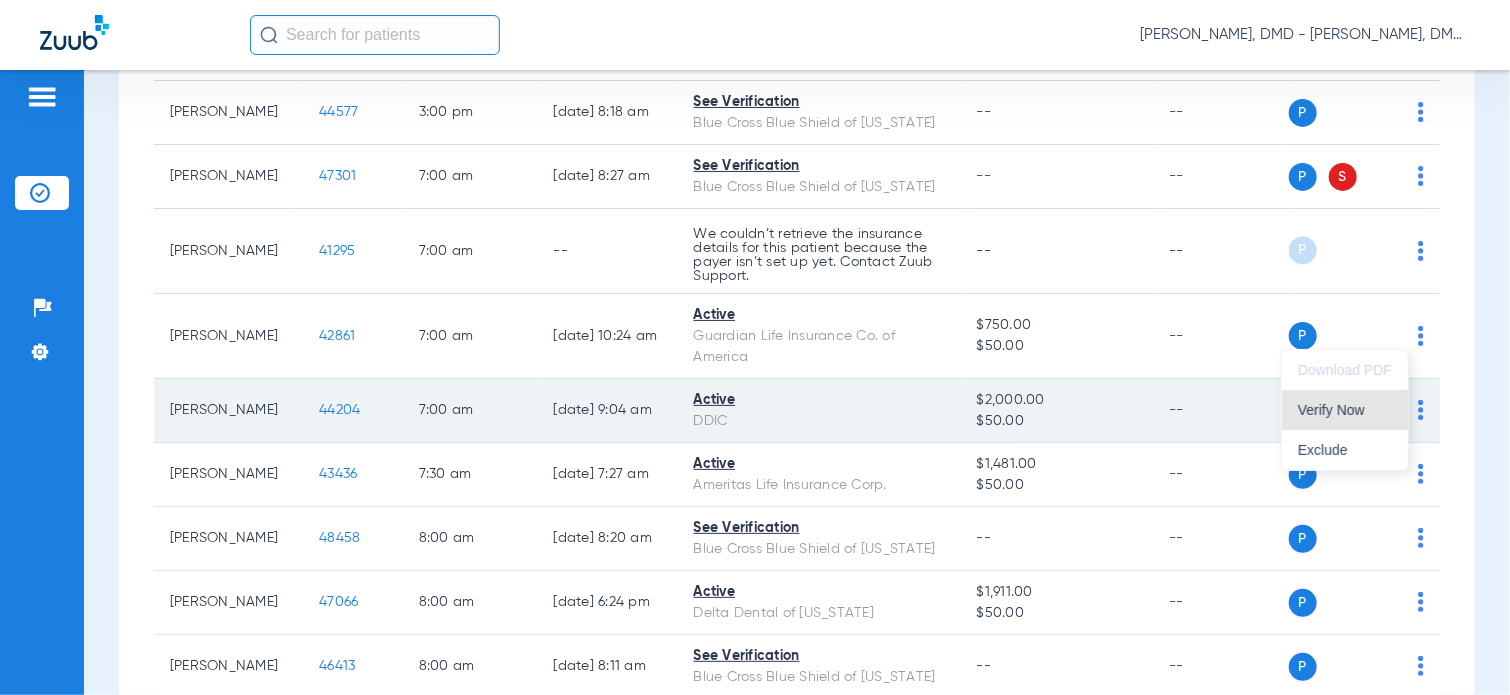 click on "Verify Now" at bounding box center (1345, 410) 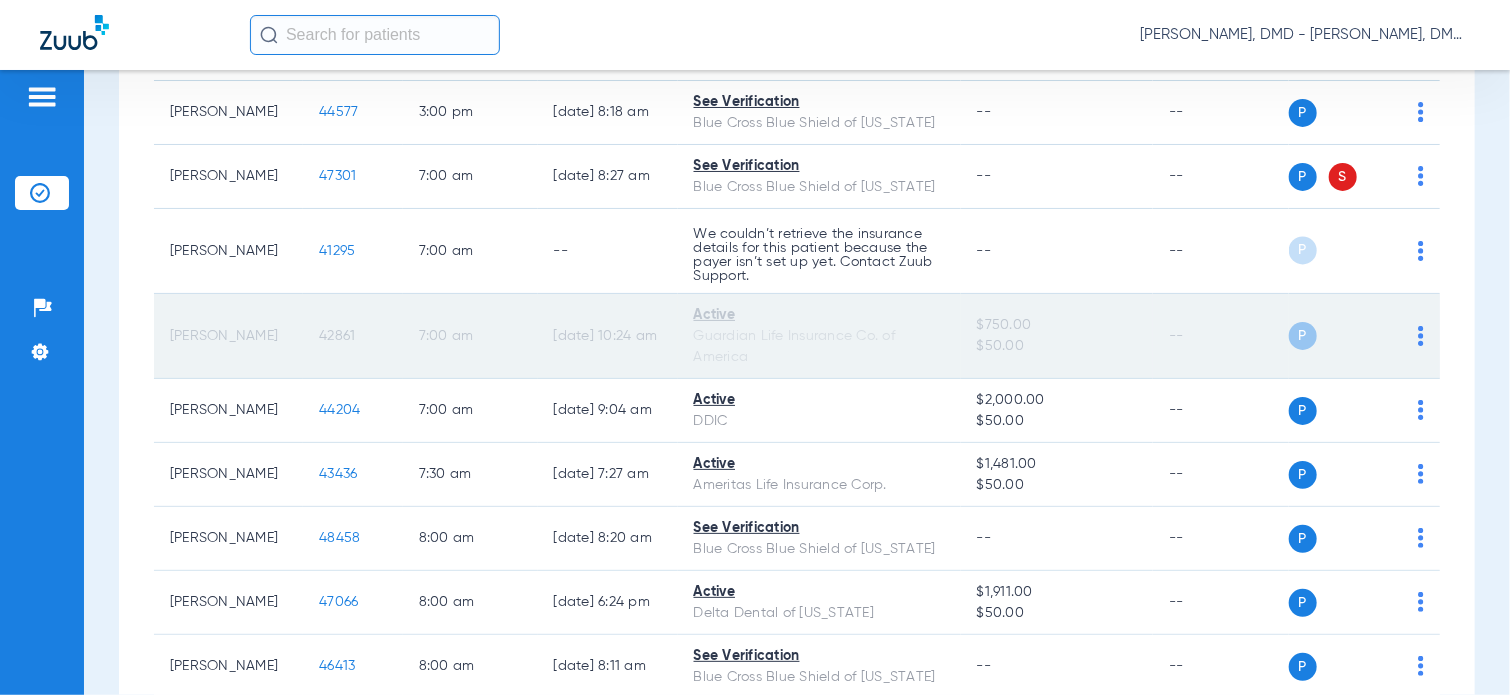 click on "42861" 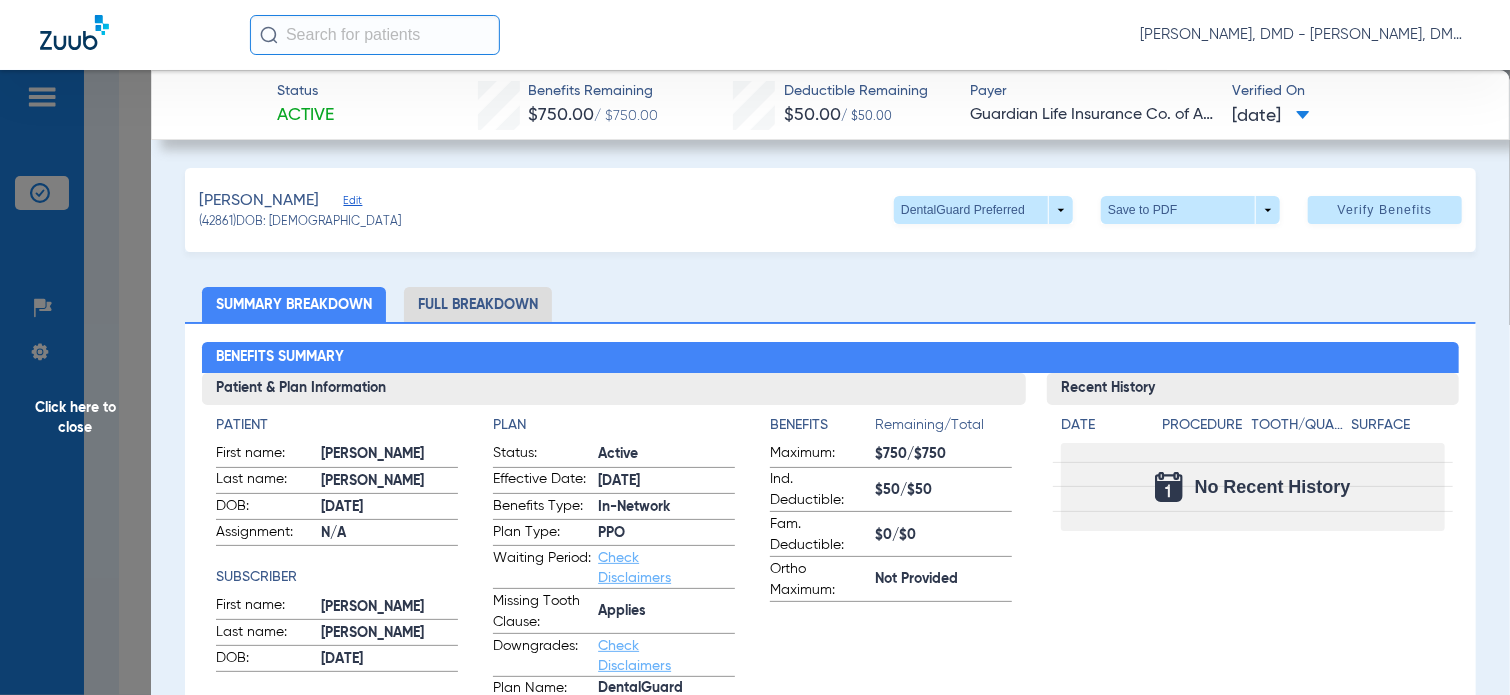 click on "Edit" 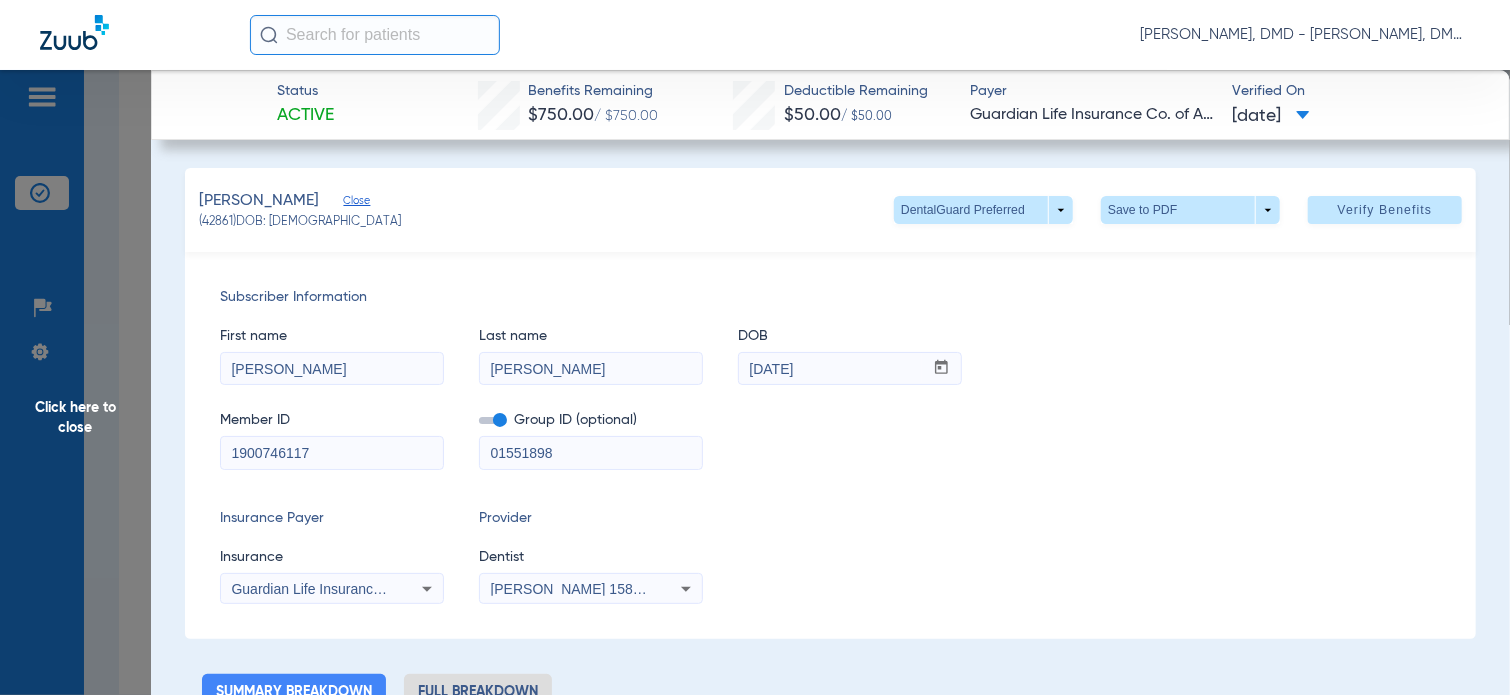 drag, startPoint x: 324, startPoint y: 450, endPoint x: -7, endPoint y: 448, distance: 331.00604 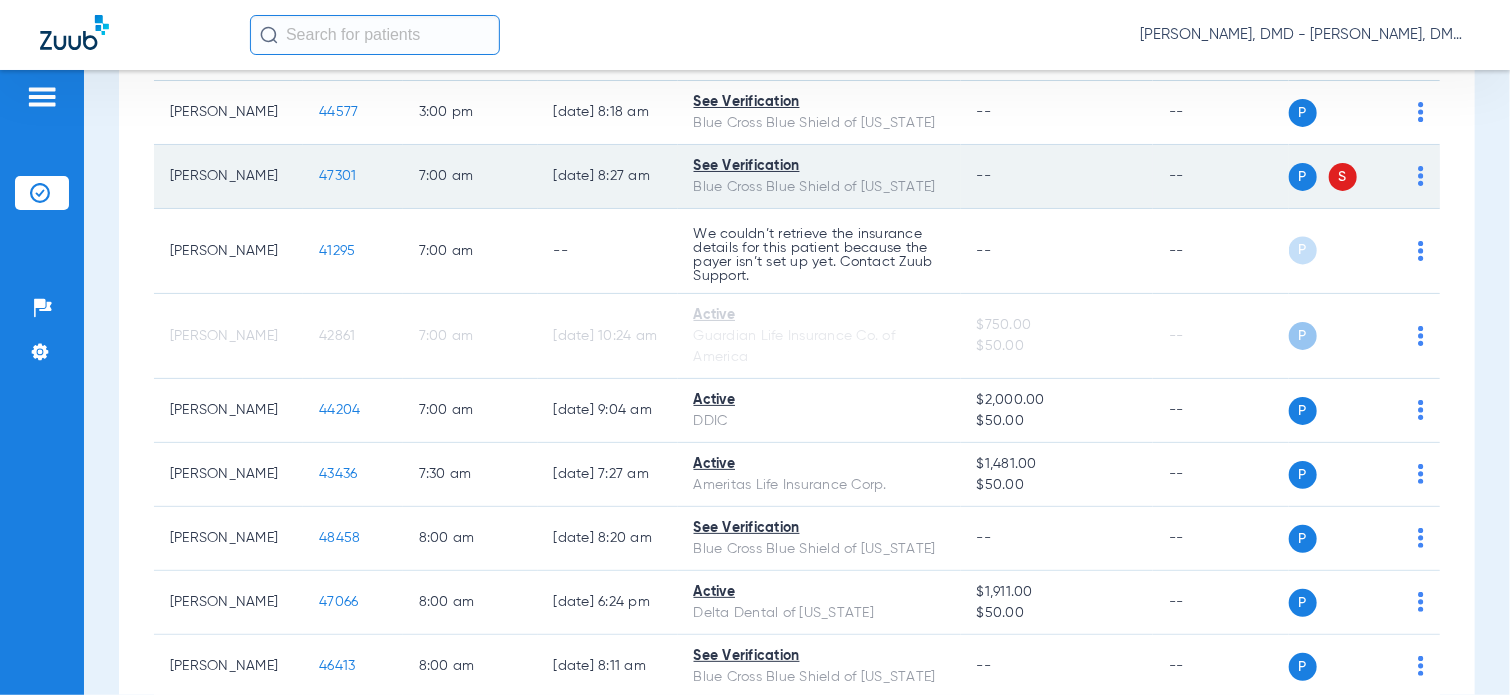 click 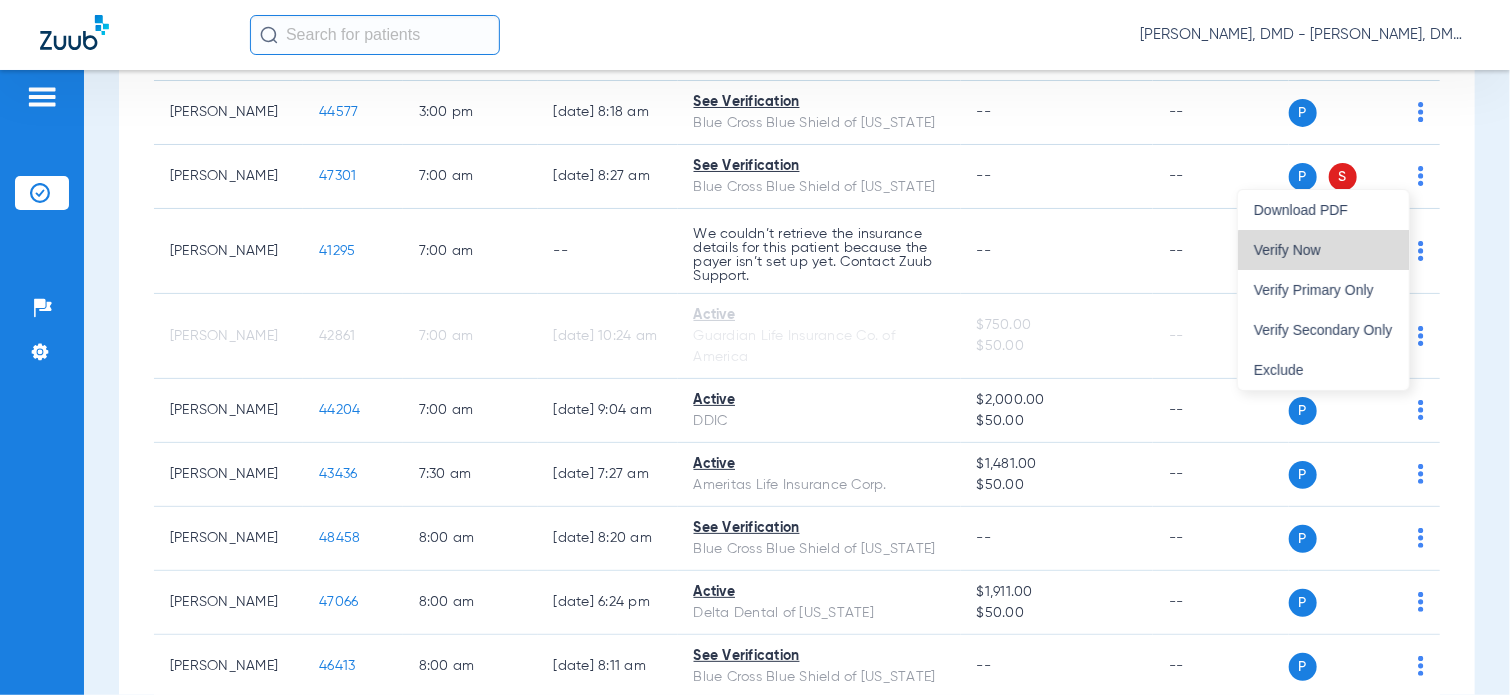 click on "Verify Now" at bounding box center (1323, 250) 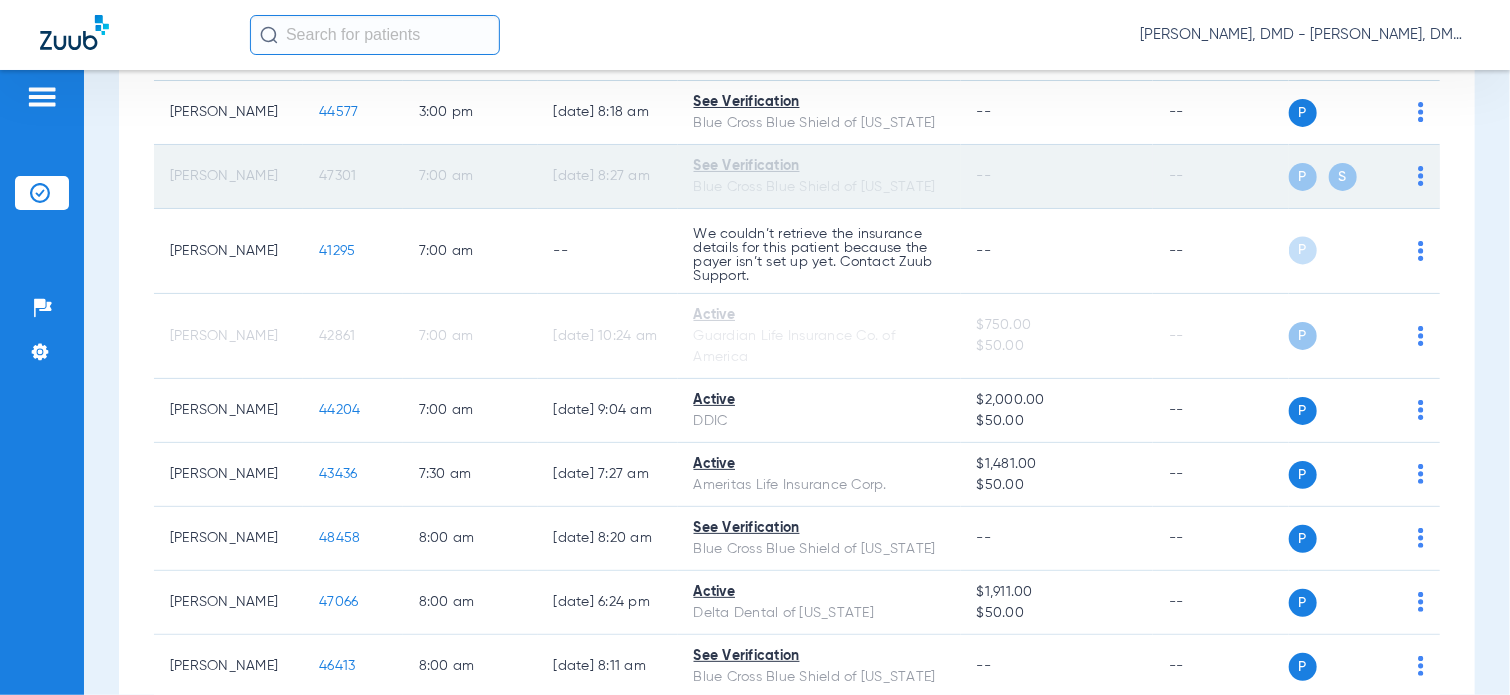click on "47301" 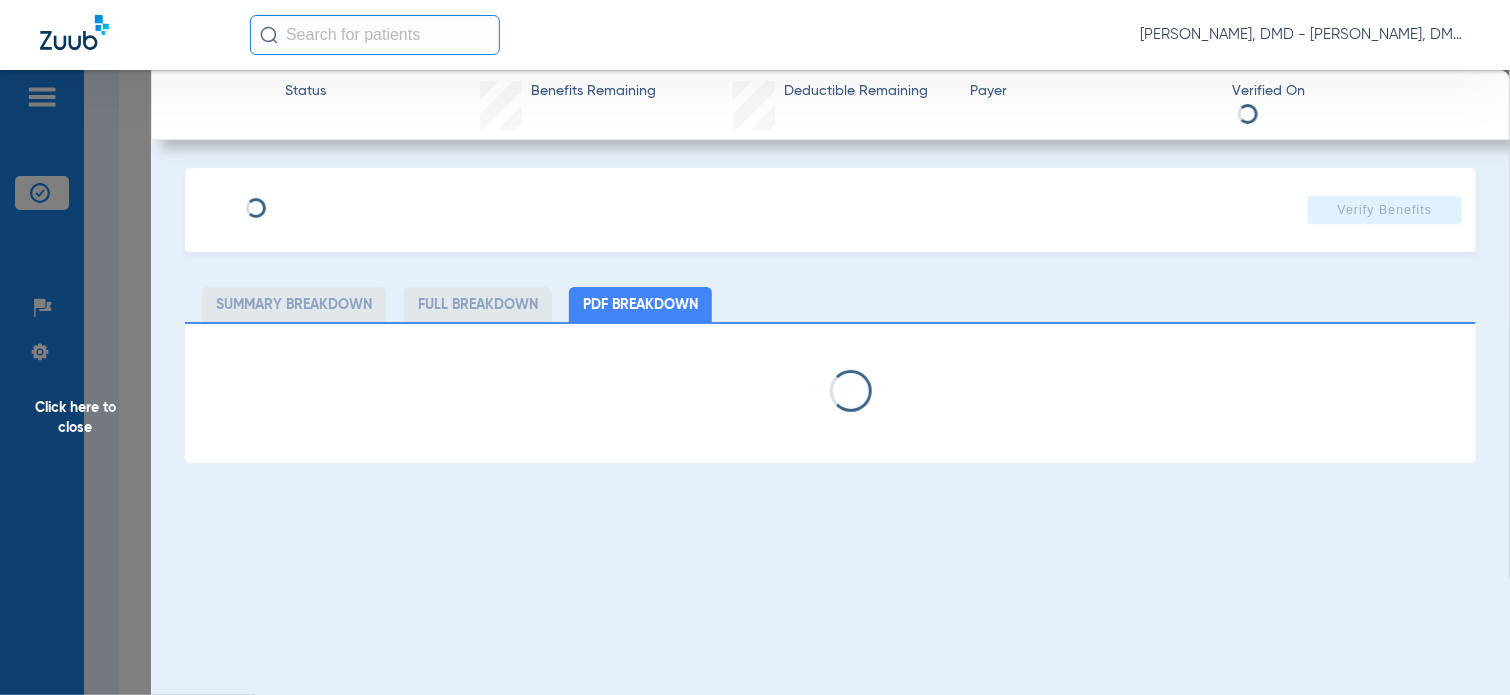 type on "DAKOTA" 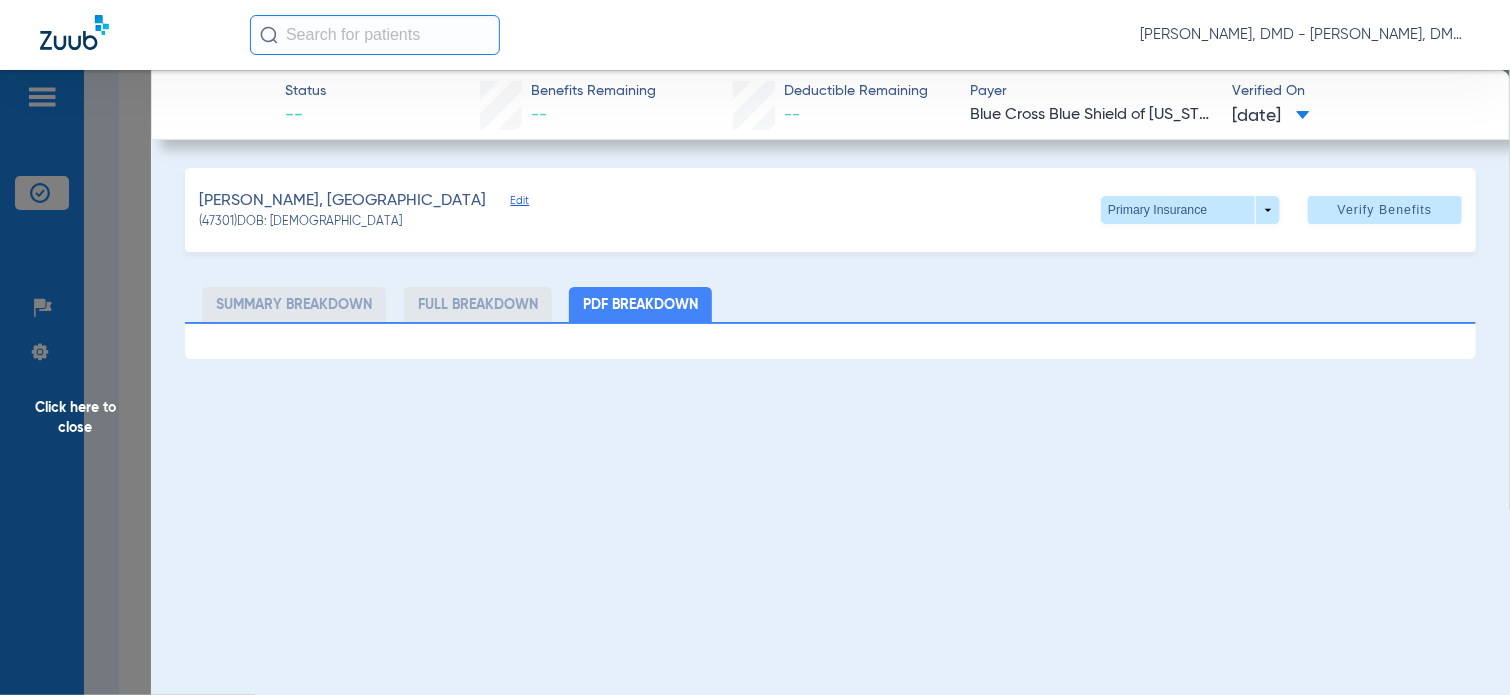 click on "[PERSON_NAME], DAKOTA   Edit" 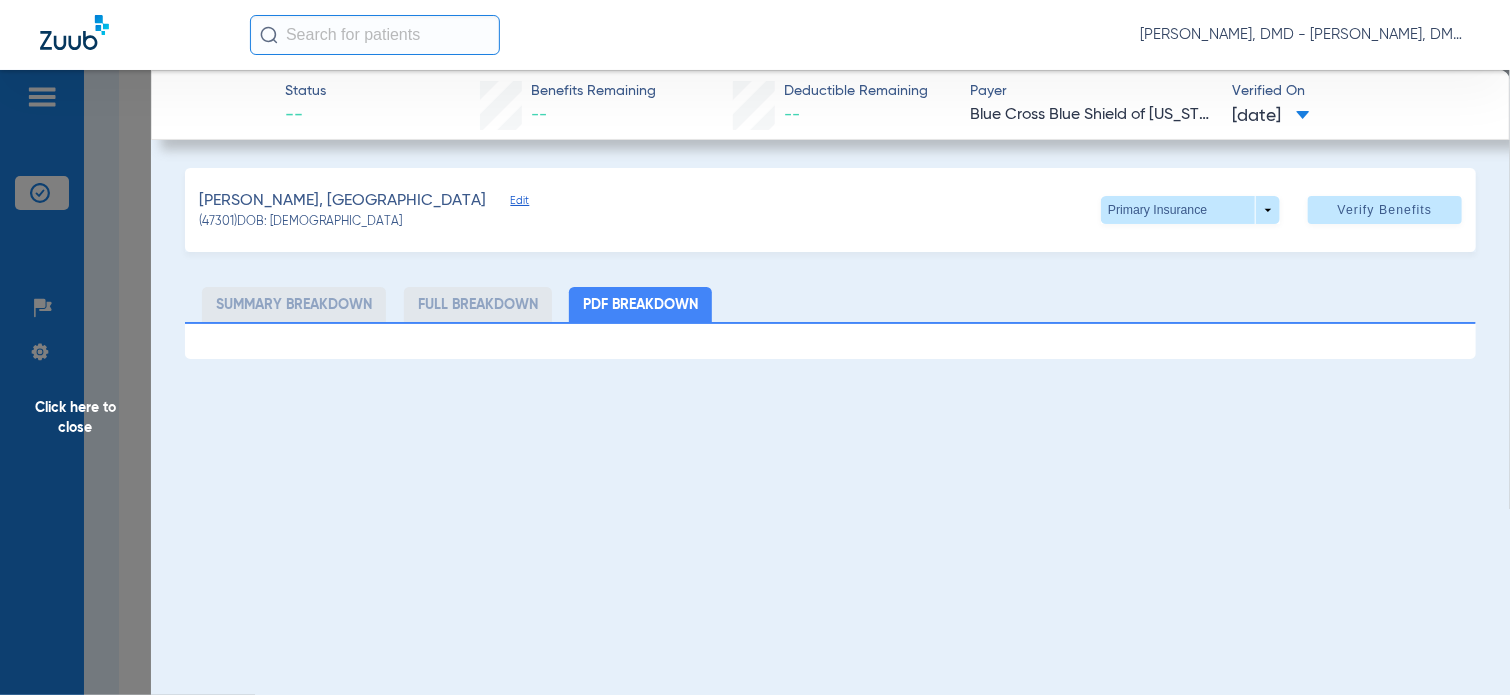 click on "Edit" 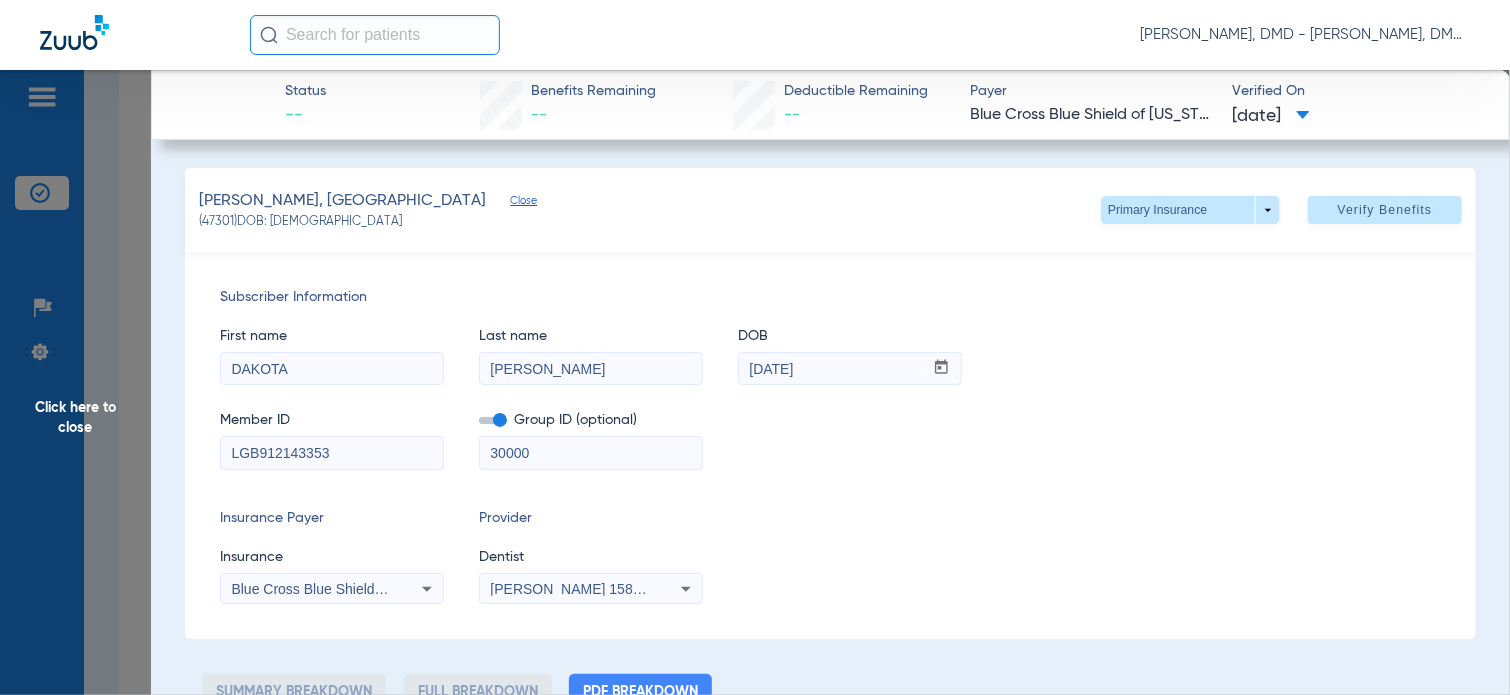 drag, startPoint x: 356, startPoint y: 452, endPoint x: -8, endPoint y: 458, distance: 364.04944 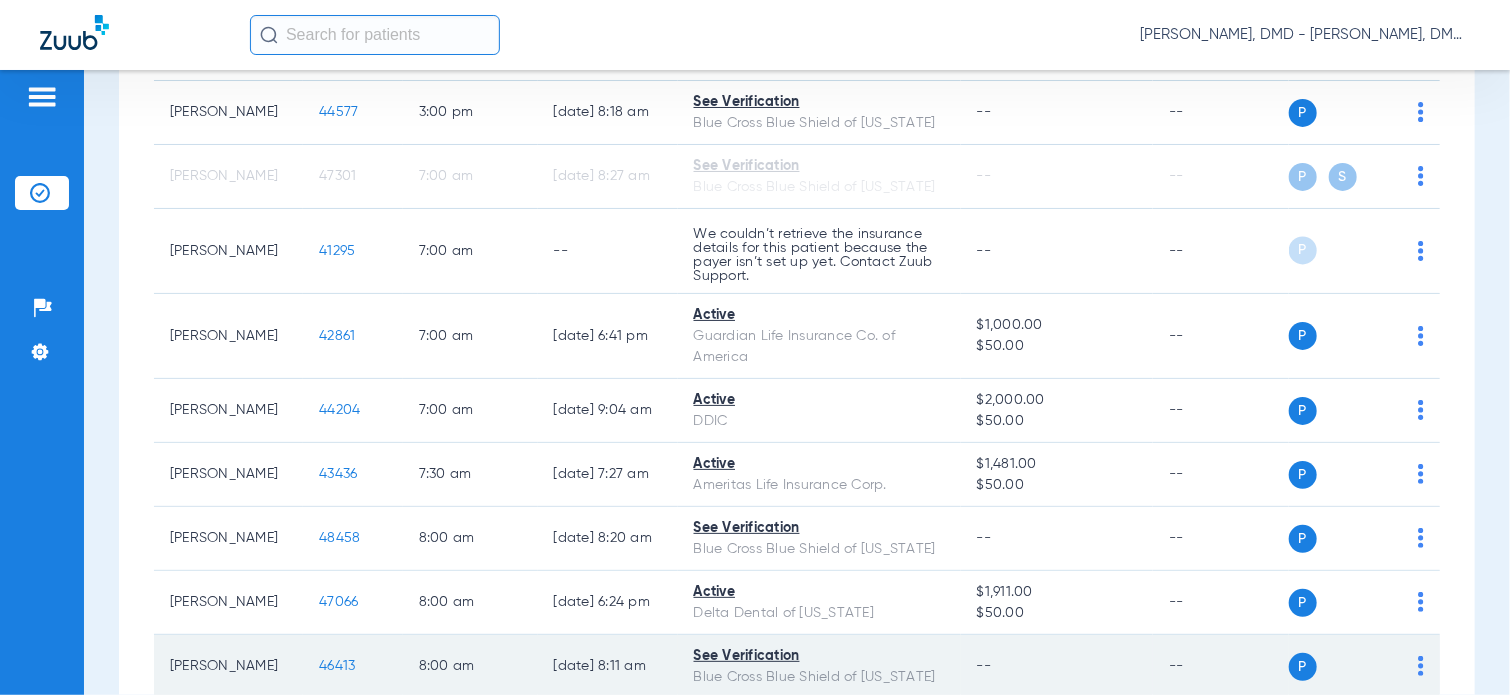 scroll, scrollTop: 1900, scrollLeft: 0, axis: vertical 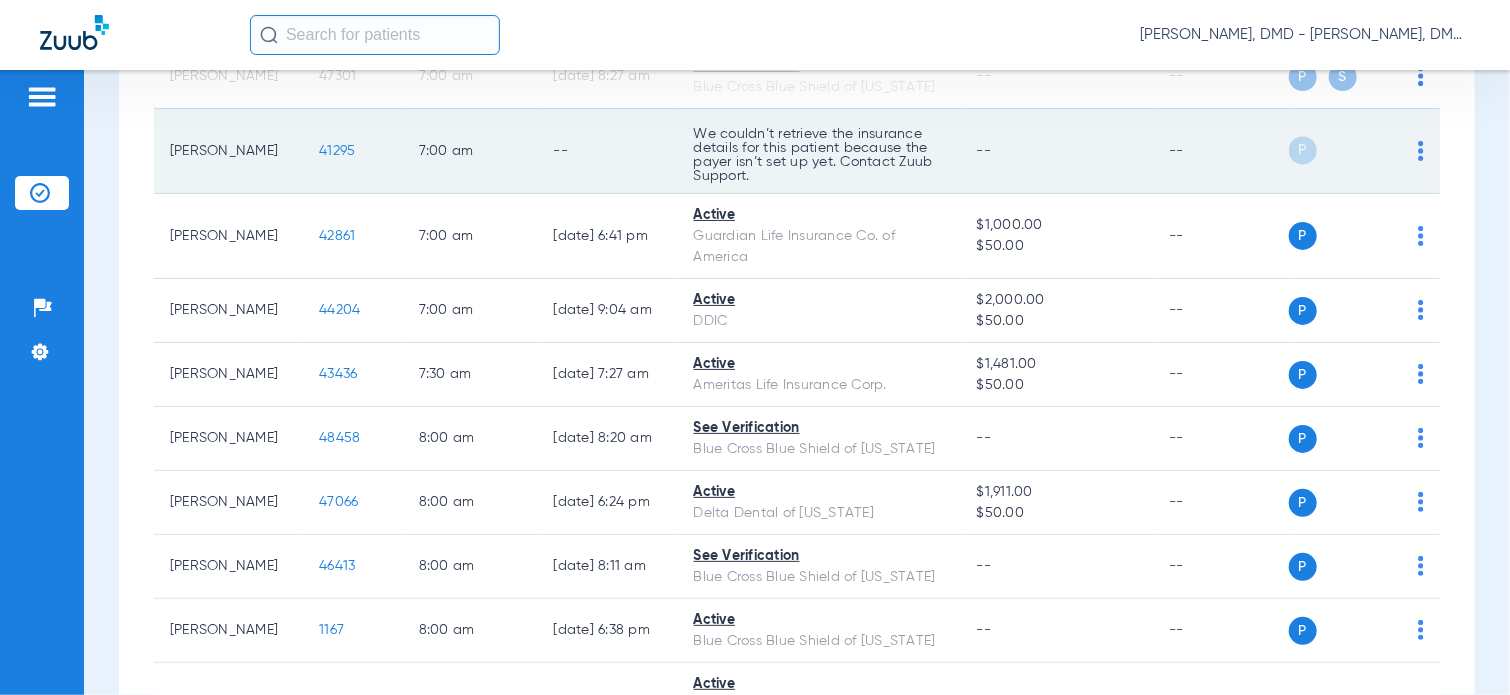 click on "41295" 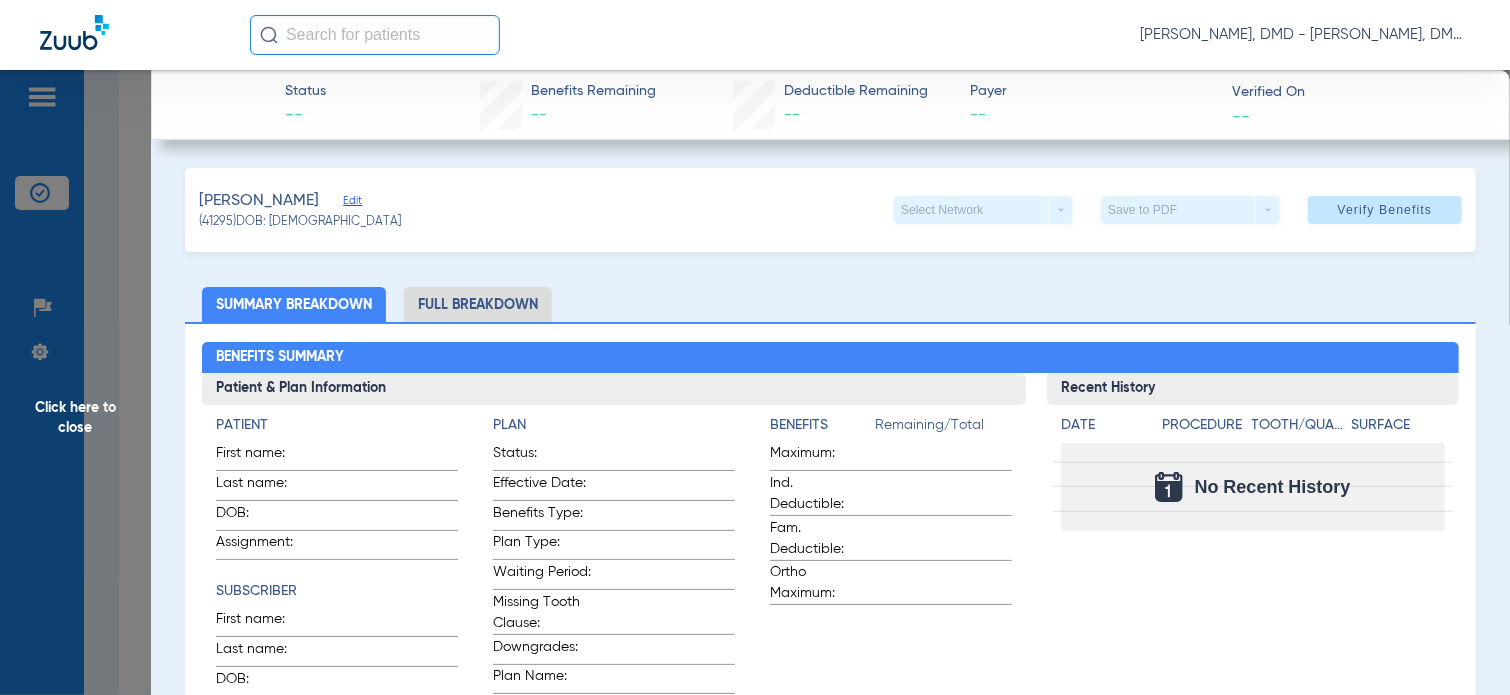click on "[PERSON_NAME]   (41295)   DOB: [DEMOGRAPHIC_DATA]   Select Network  arrow_drop_down  Save to PDF  arrow_drop_down  Verify Benefits" 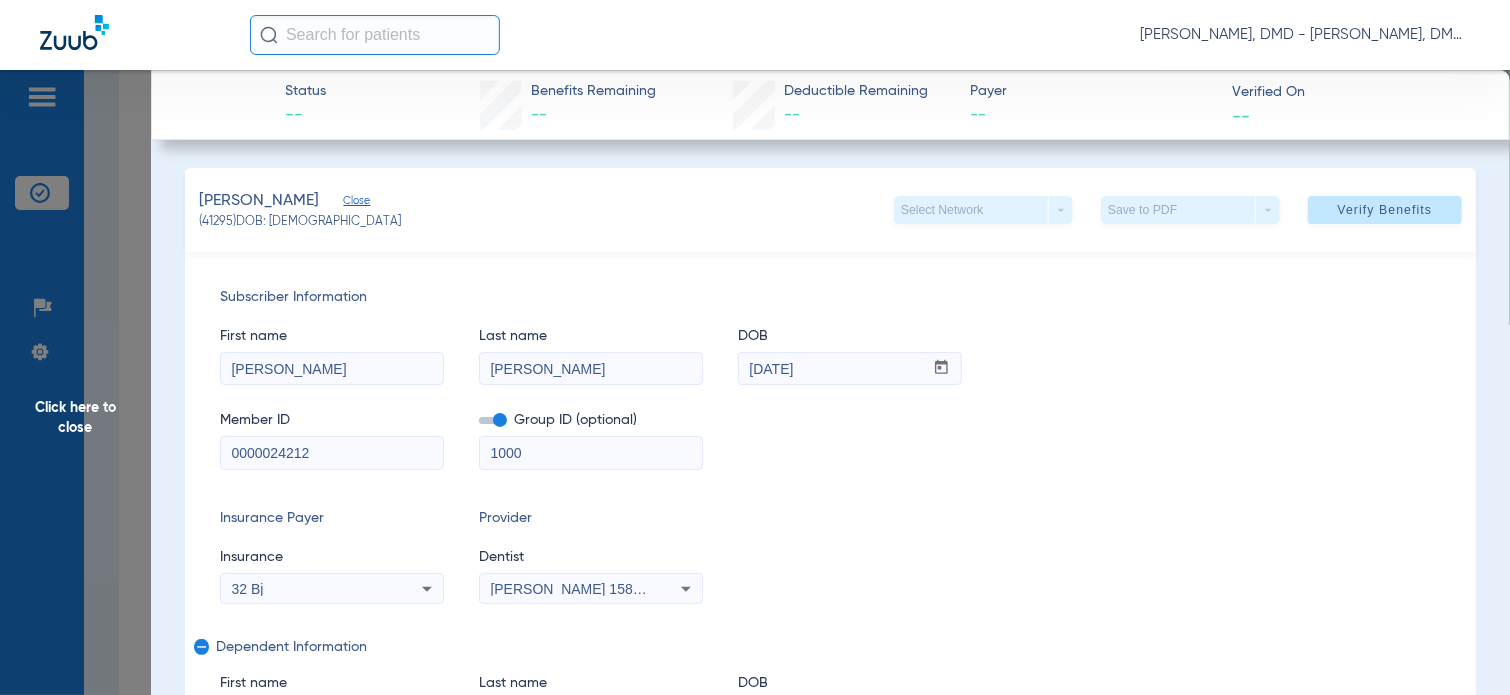 drag, startPoint x: 338, startPoint y: 436, endPoint x: -8, endPoint y: 443, distance: 346.0708 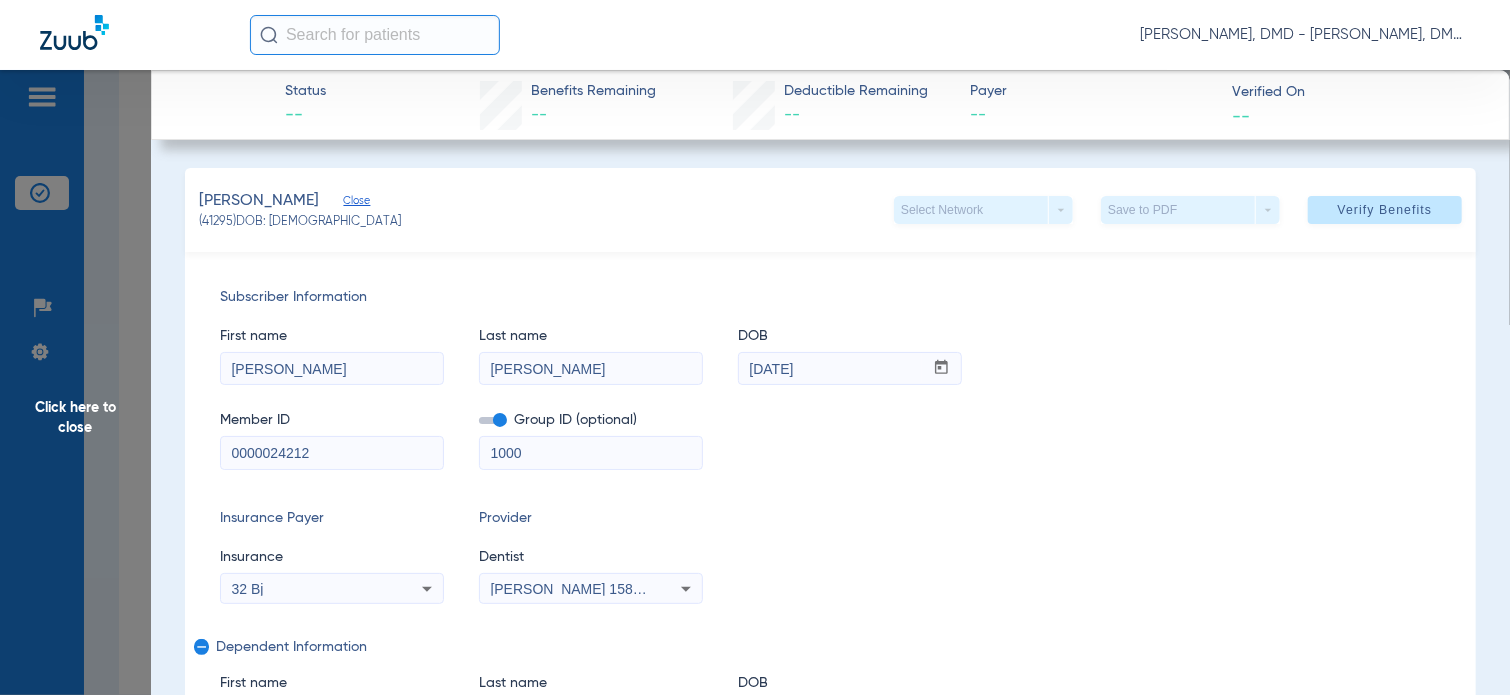 click on "Click here to close" 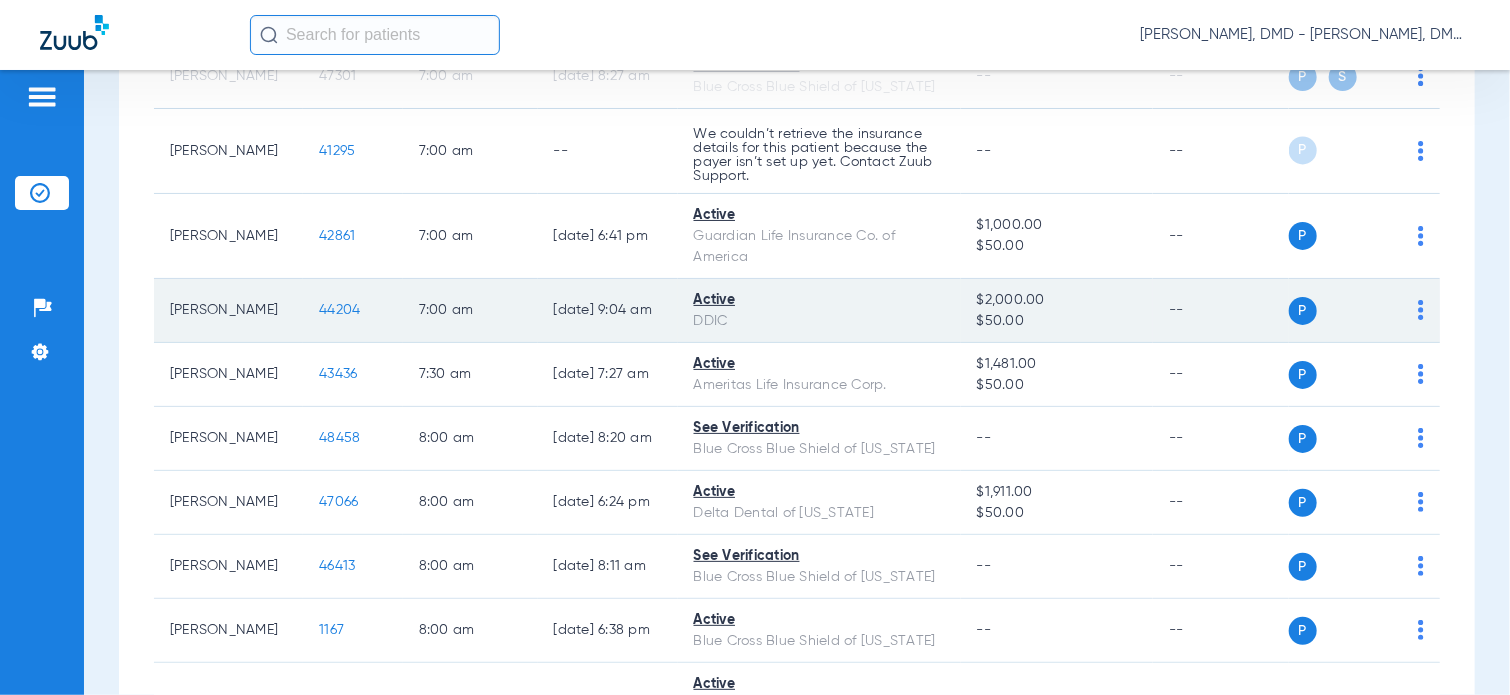 click on "P S" 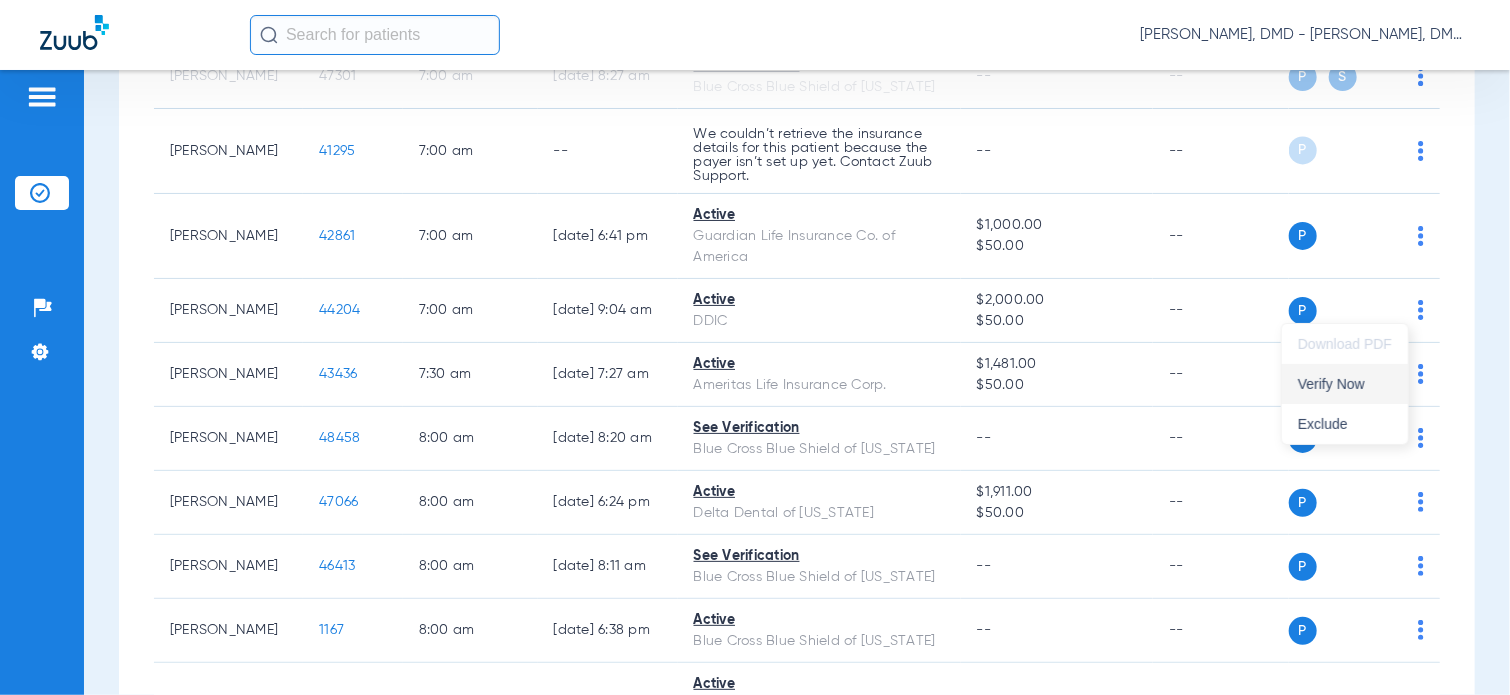 click on "Verify Now" at bounding box center (1345, 384) 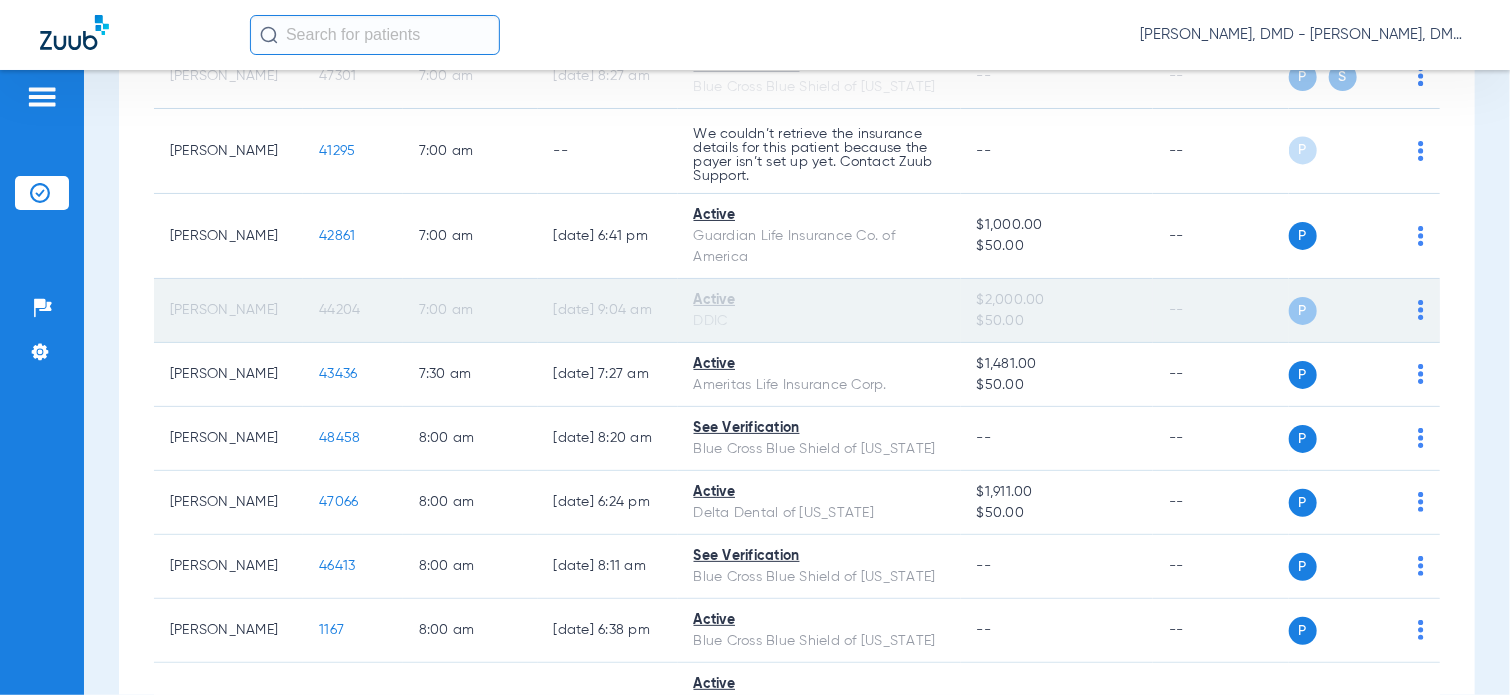 click on "44204" 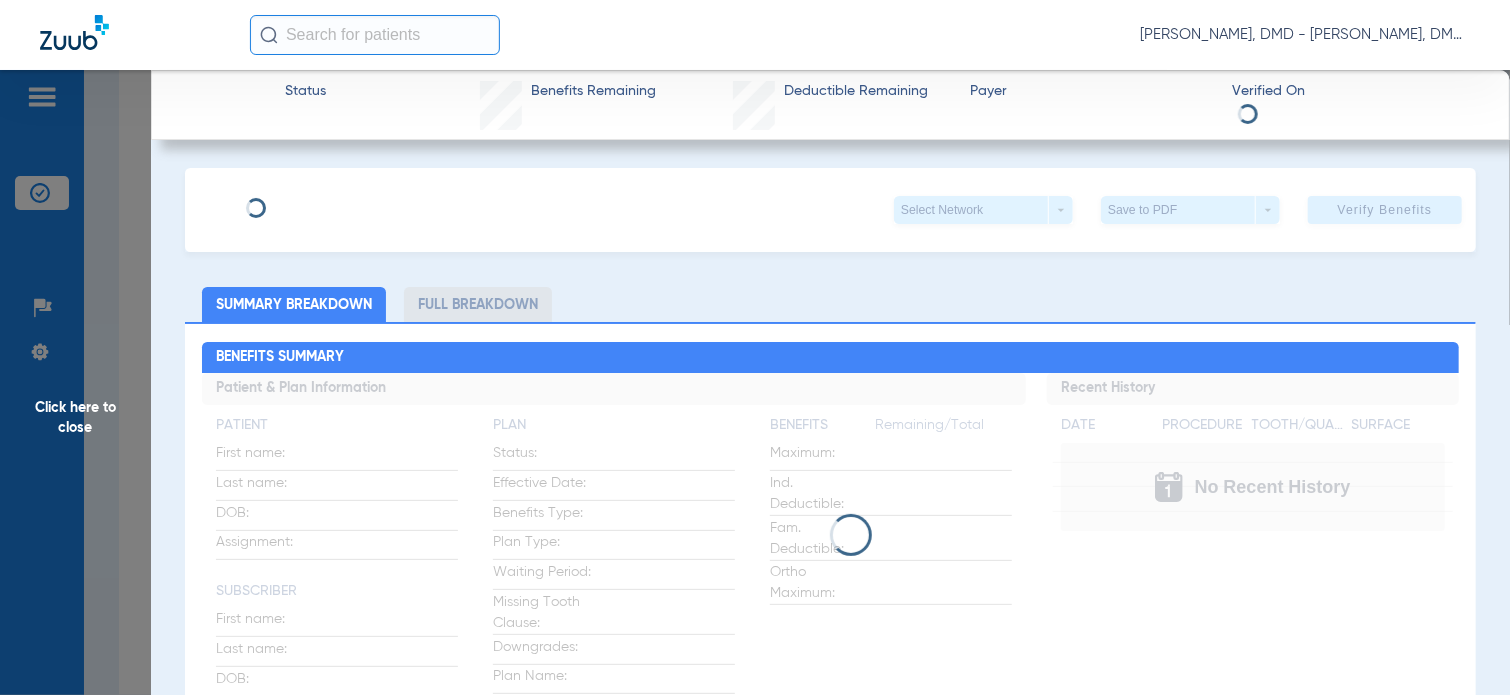 type on "[PERSON_NAME]" 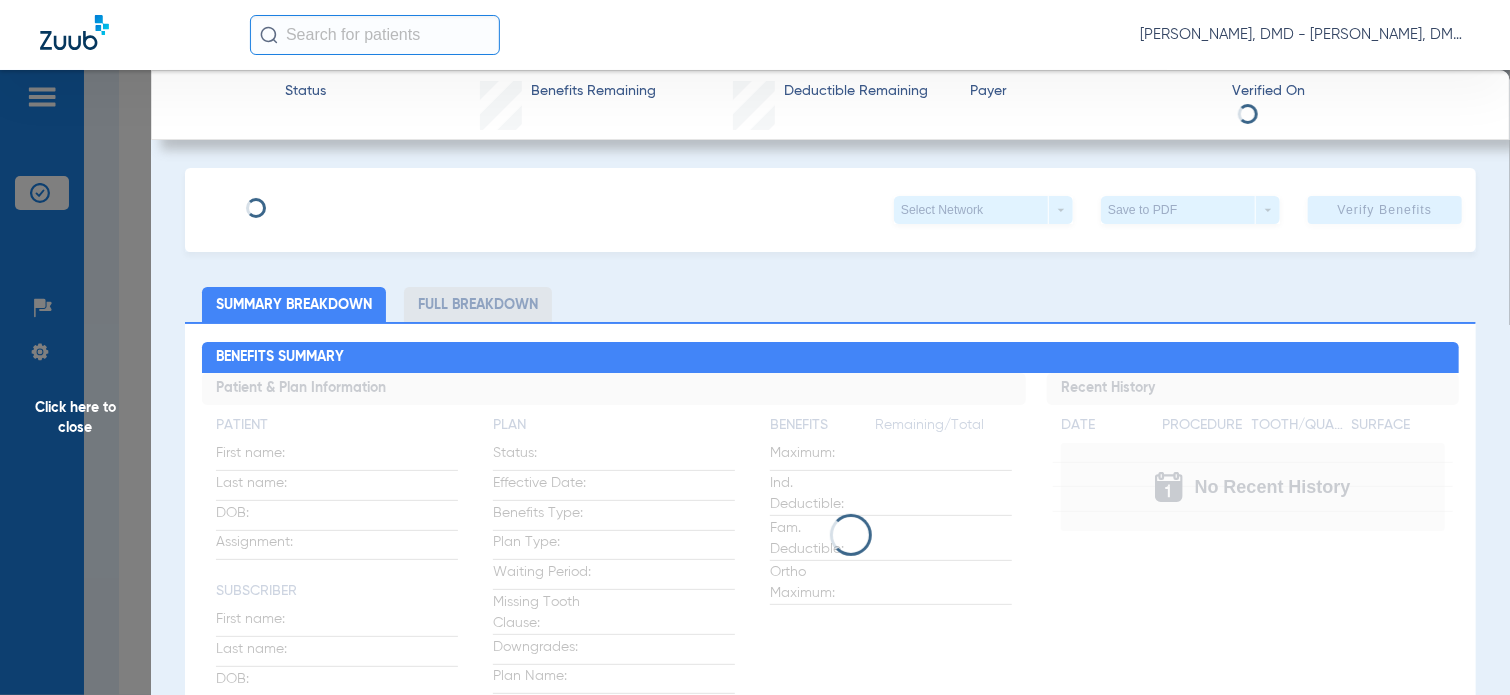 type on "113272379801" 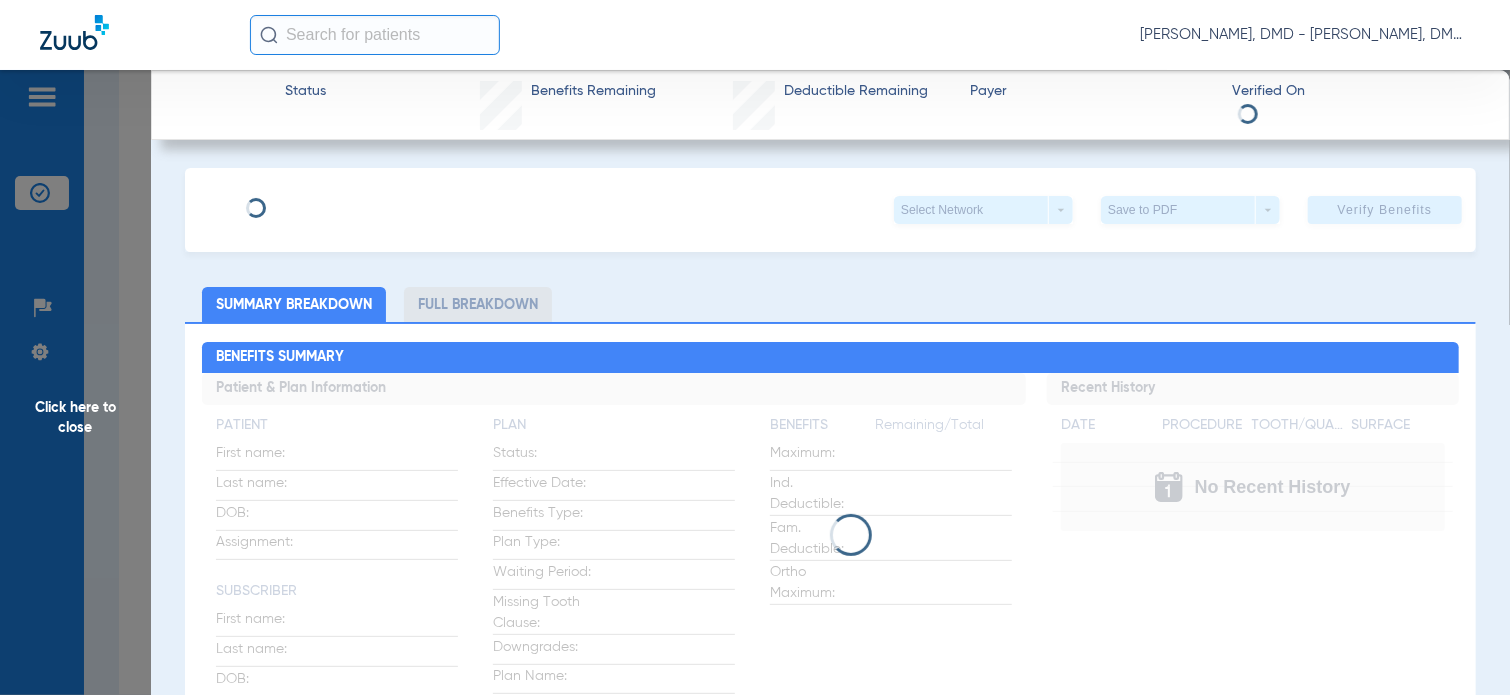 type on "0134801004" 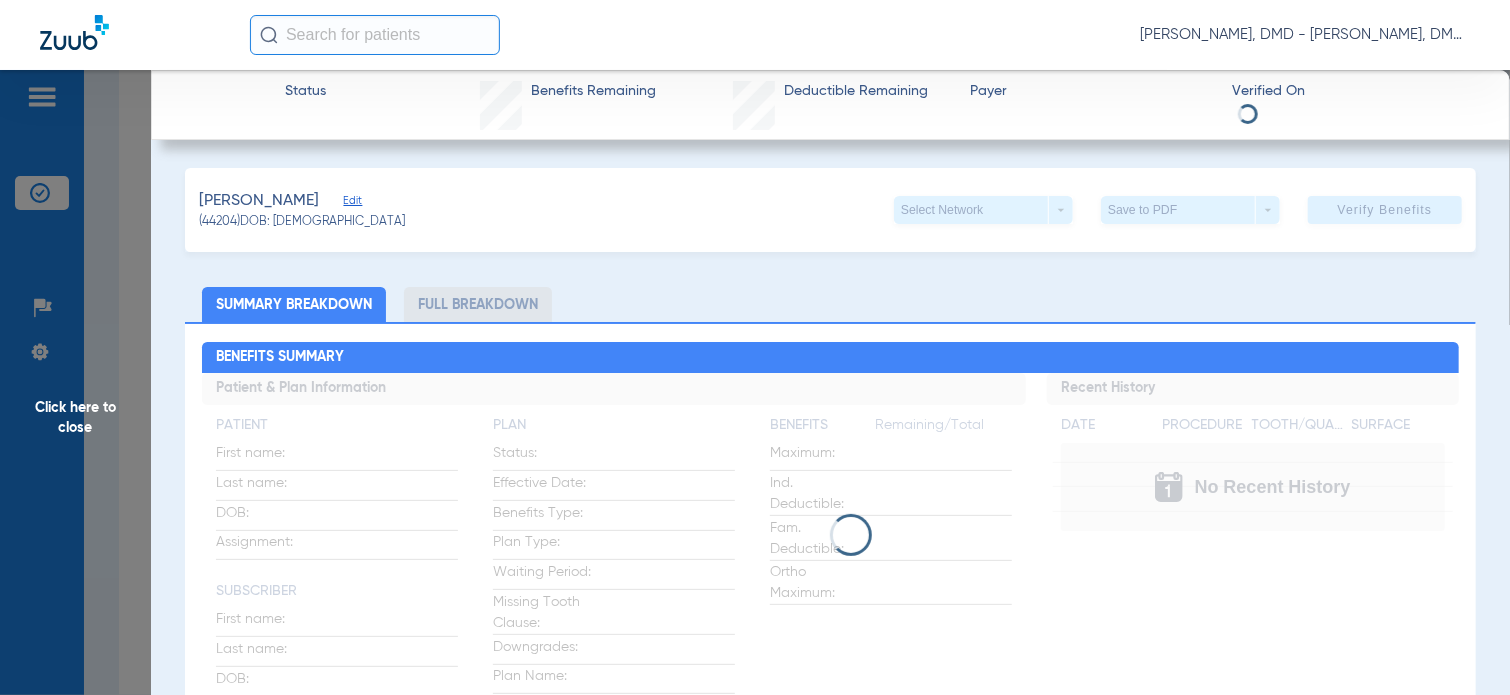 click on "Edit" 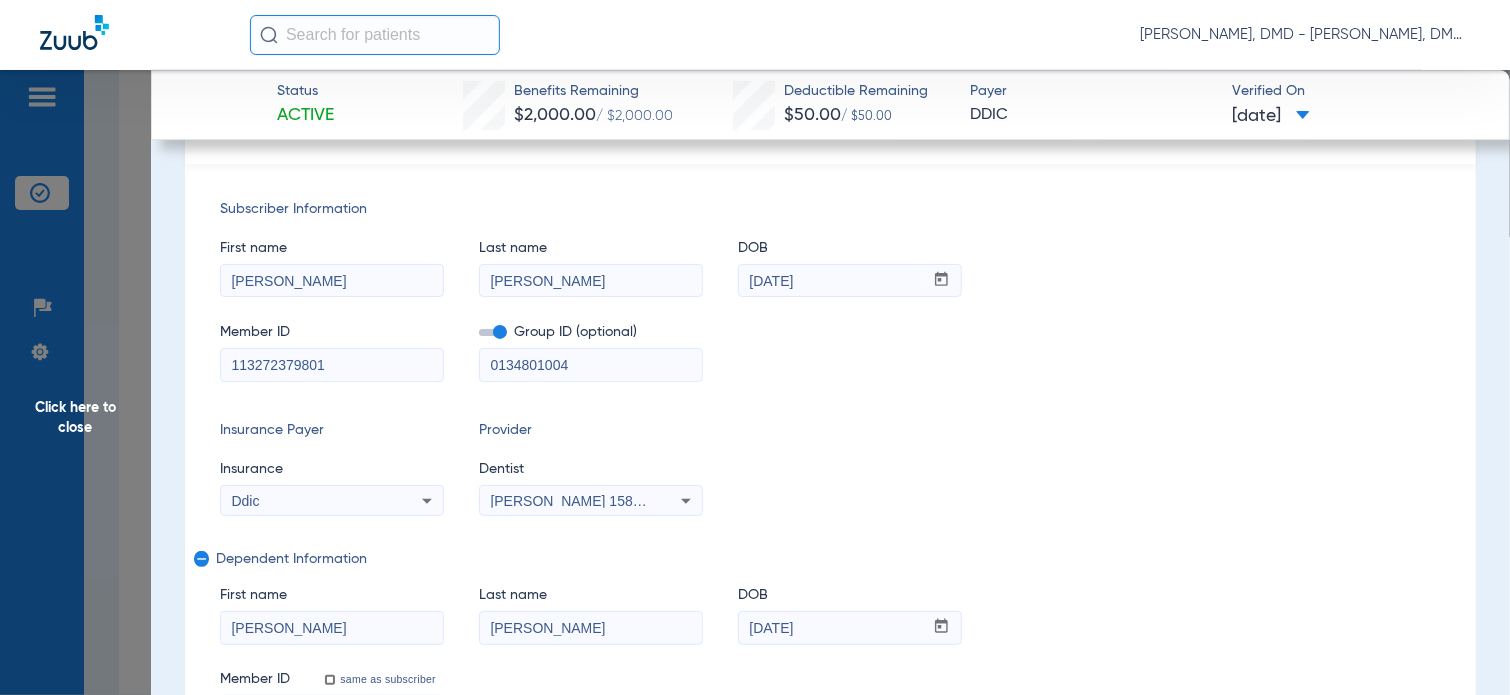scroll, scrollTop: 200, scrollLeft: 0, axis: vertical 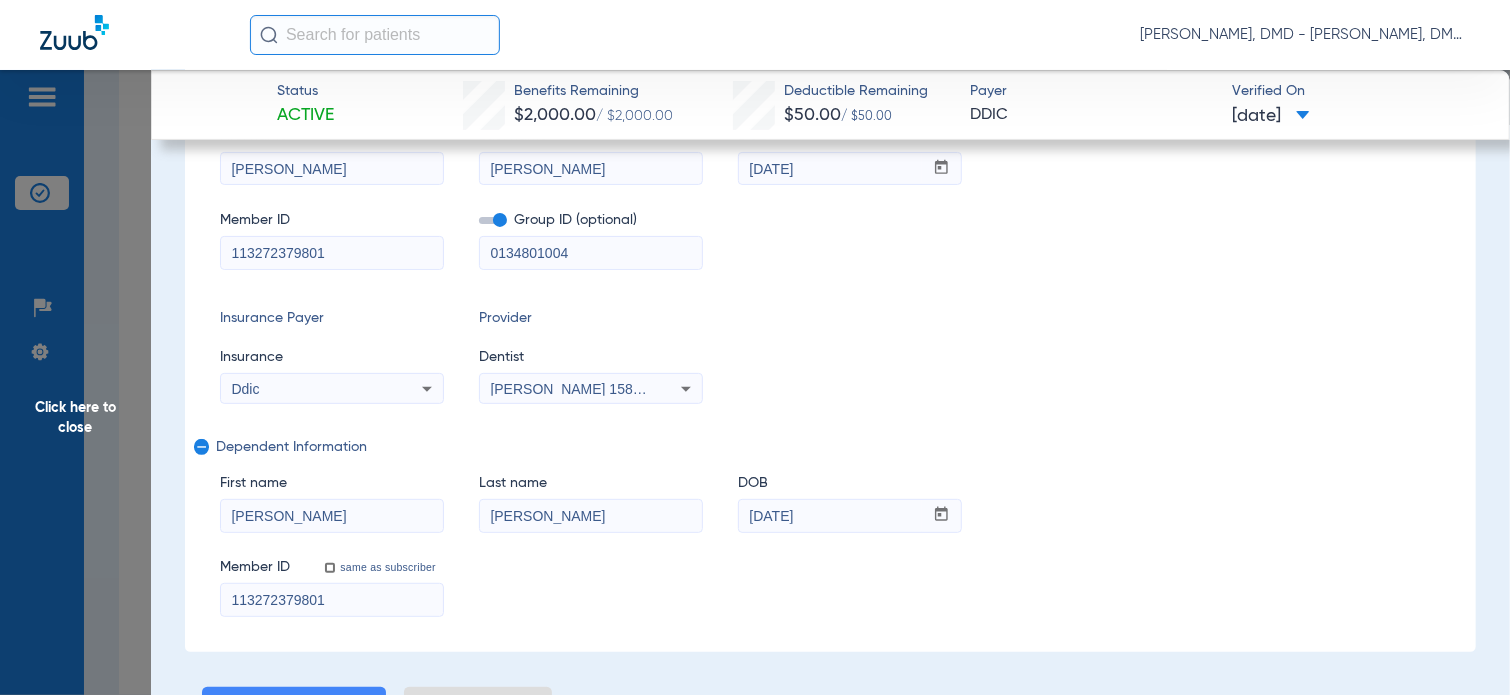 drag, startPoint x: 312, startPoint y: 508, endPoint x: -8, endPoint y: 485, distance: 320.8255 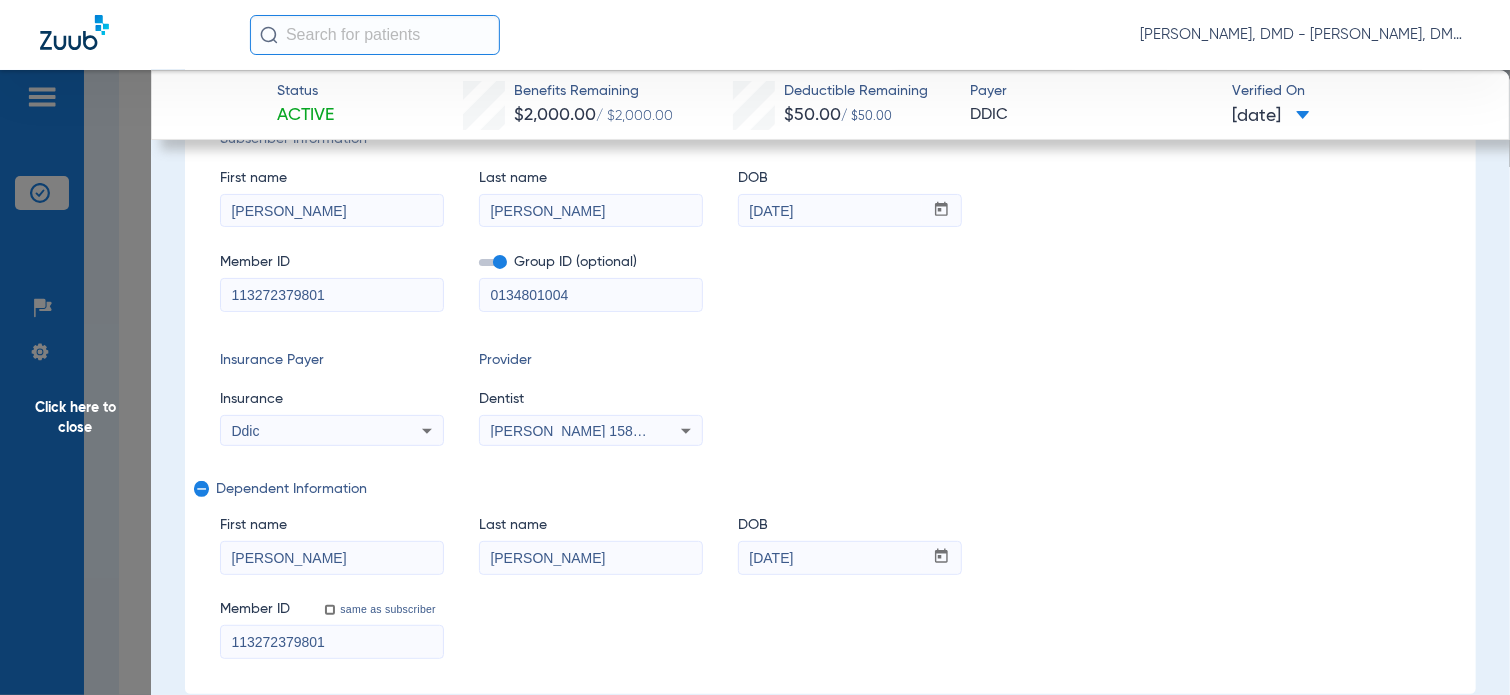 scroll, scrollTop: 200, scrollLeft: 0, axis: vertical 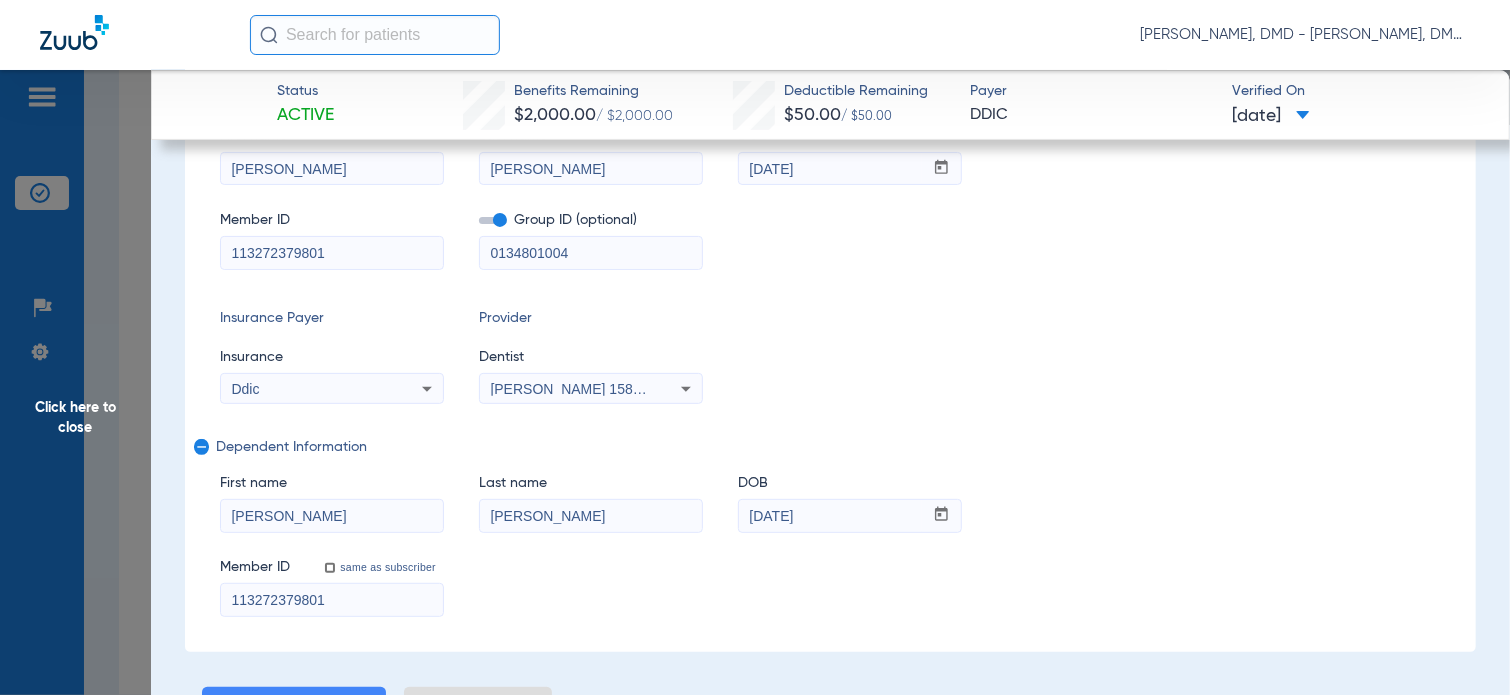 drag, startPoint x: 300, startPoint y: 169, endPoint x: 109, endPoint y: 171, distance: 191.01047 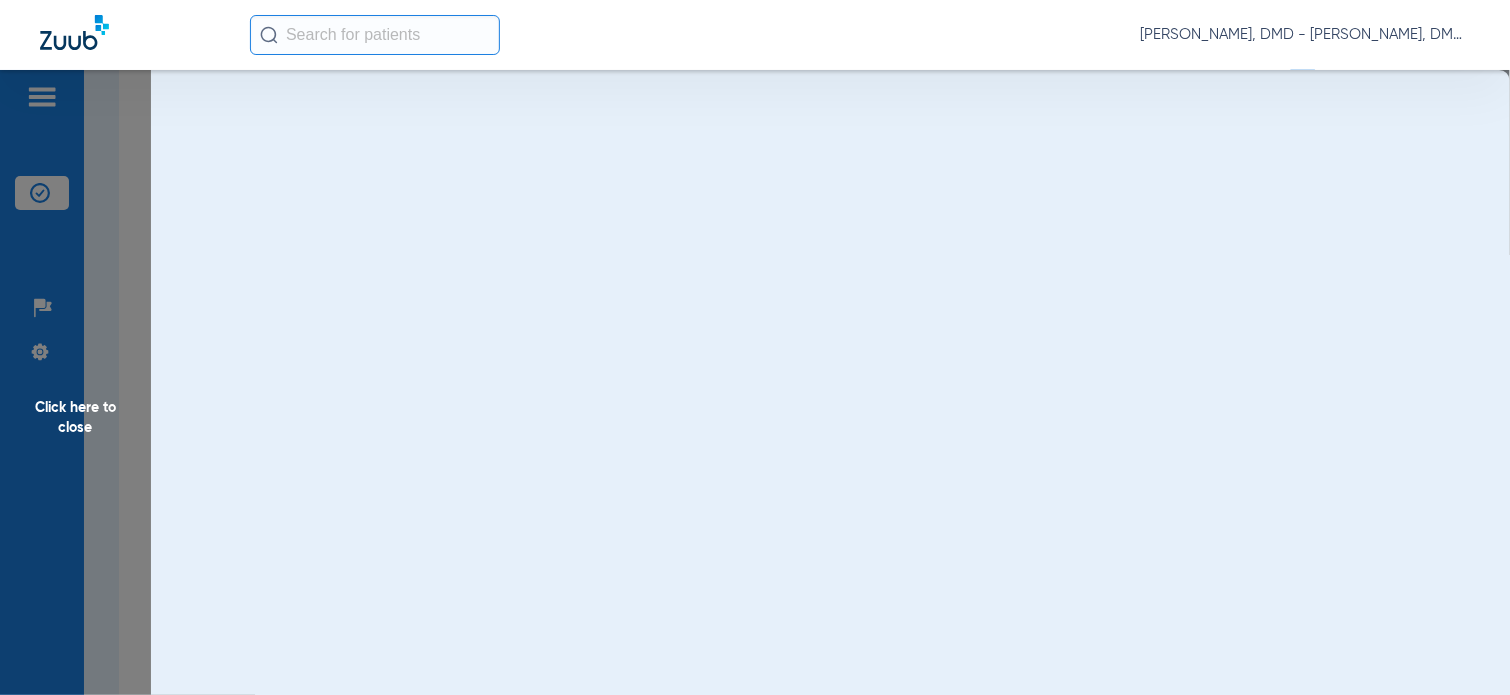 scroll, scrollTop: 0, scrollLeft: 0, axis: both 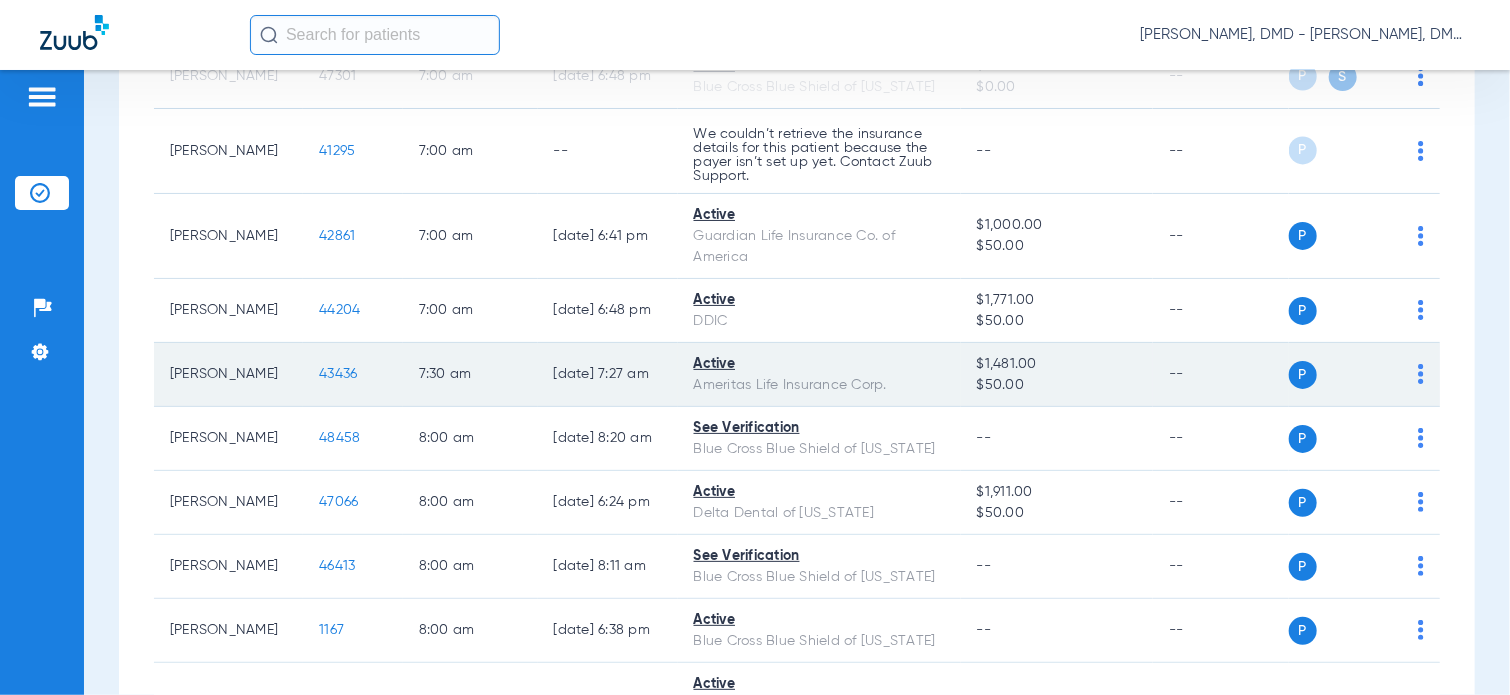 click 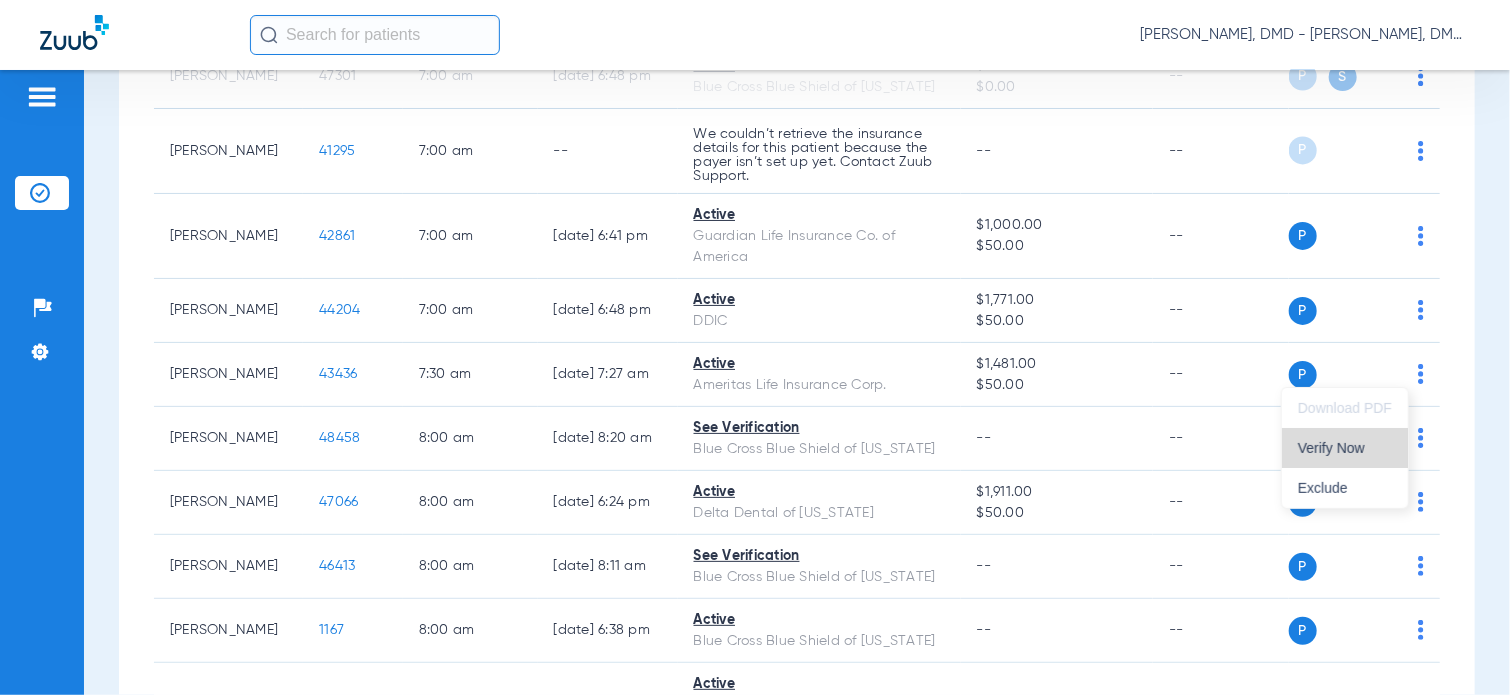 click on "Verify Now" at bounding box center (1345, 448) 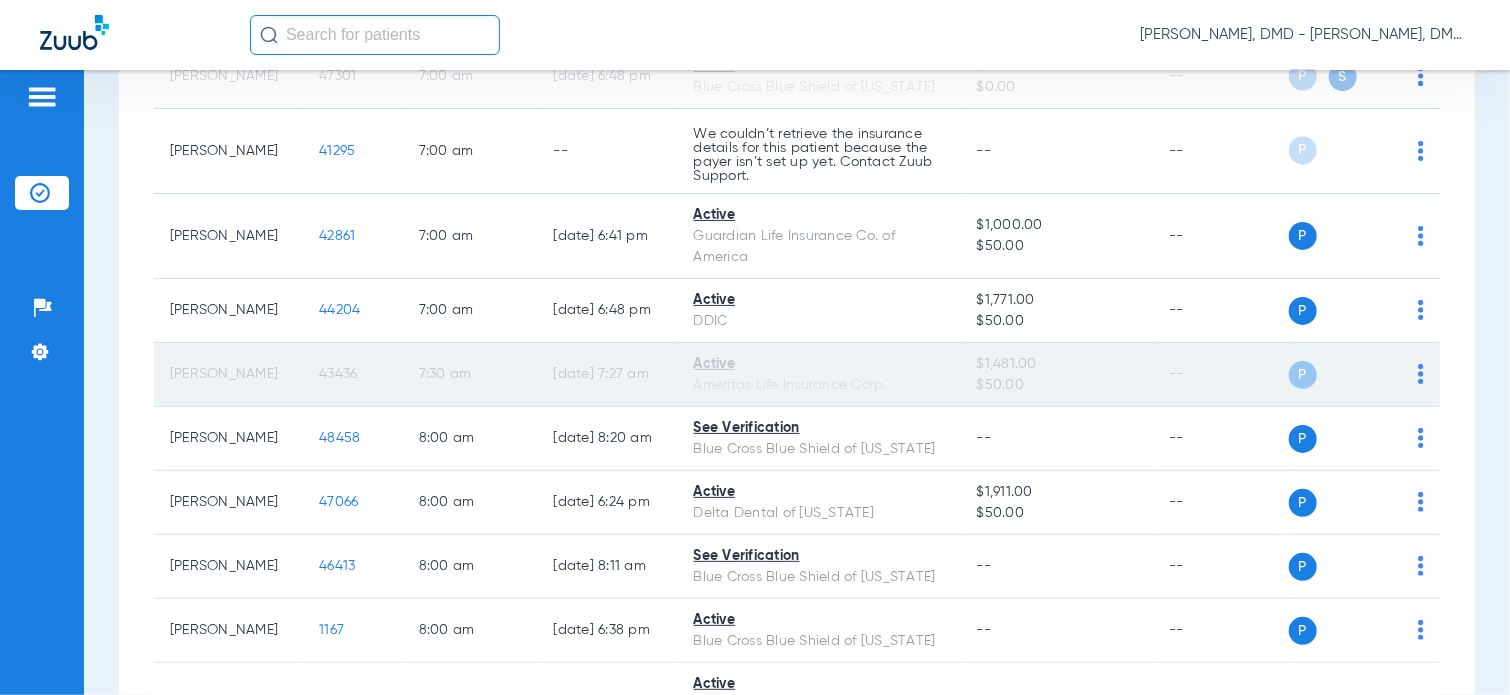click on "43436" 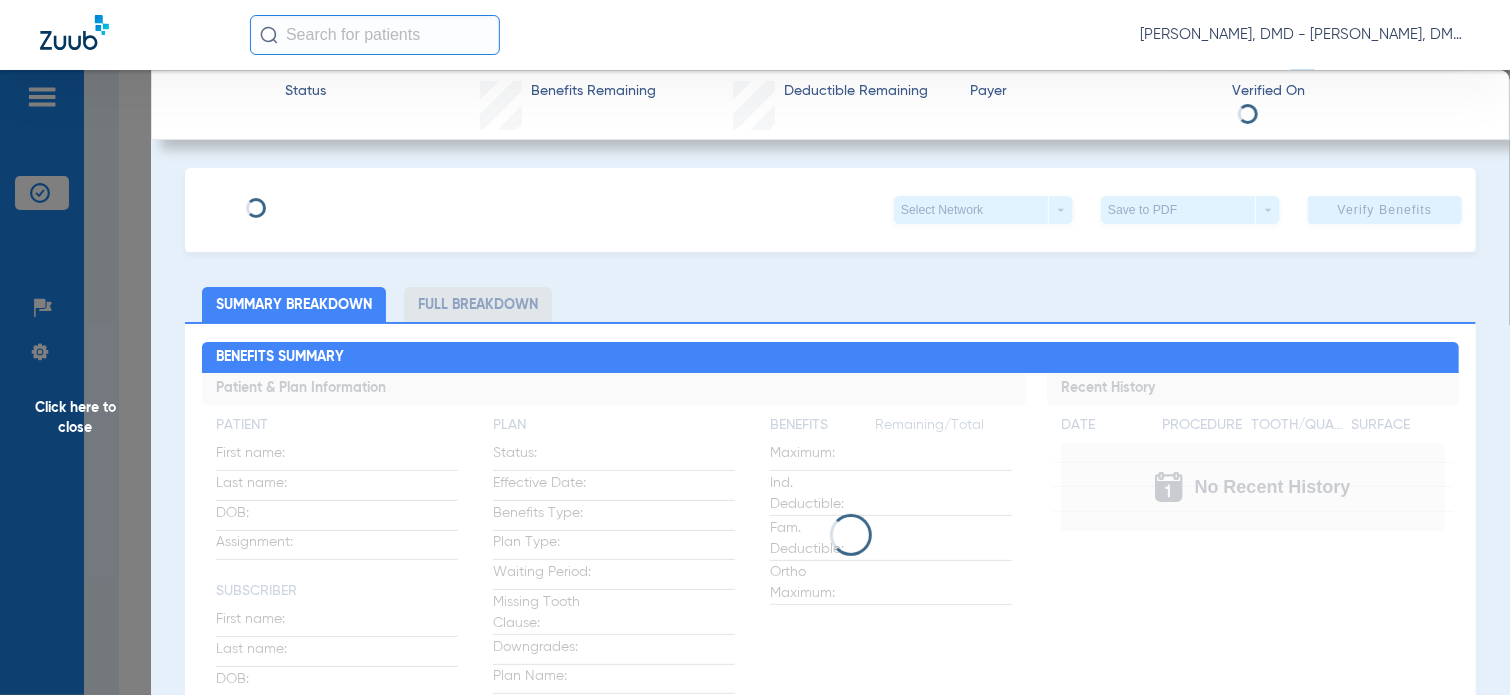 type on "[PERSON_NAME]" 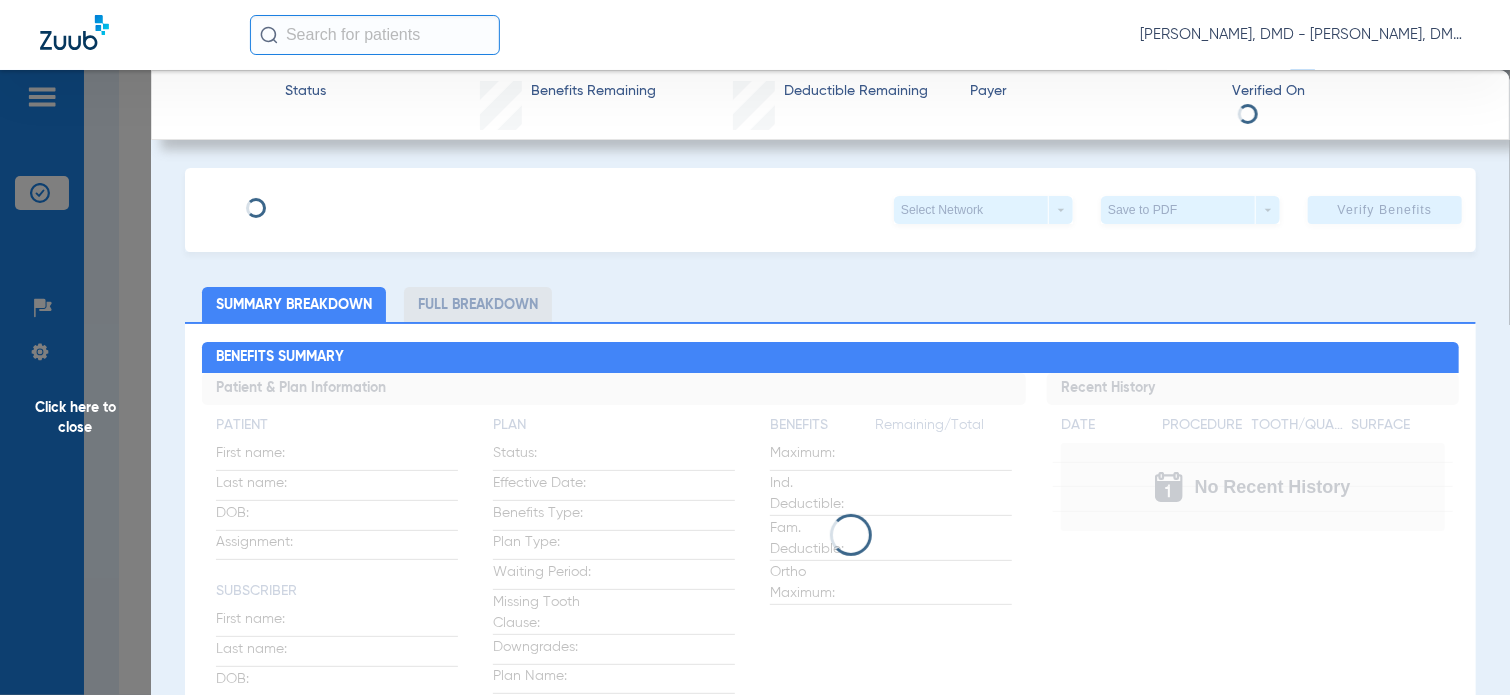 type on "[PERSON_NAME]" 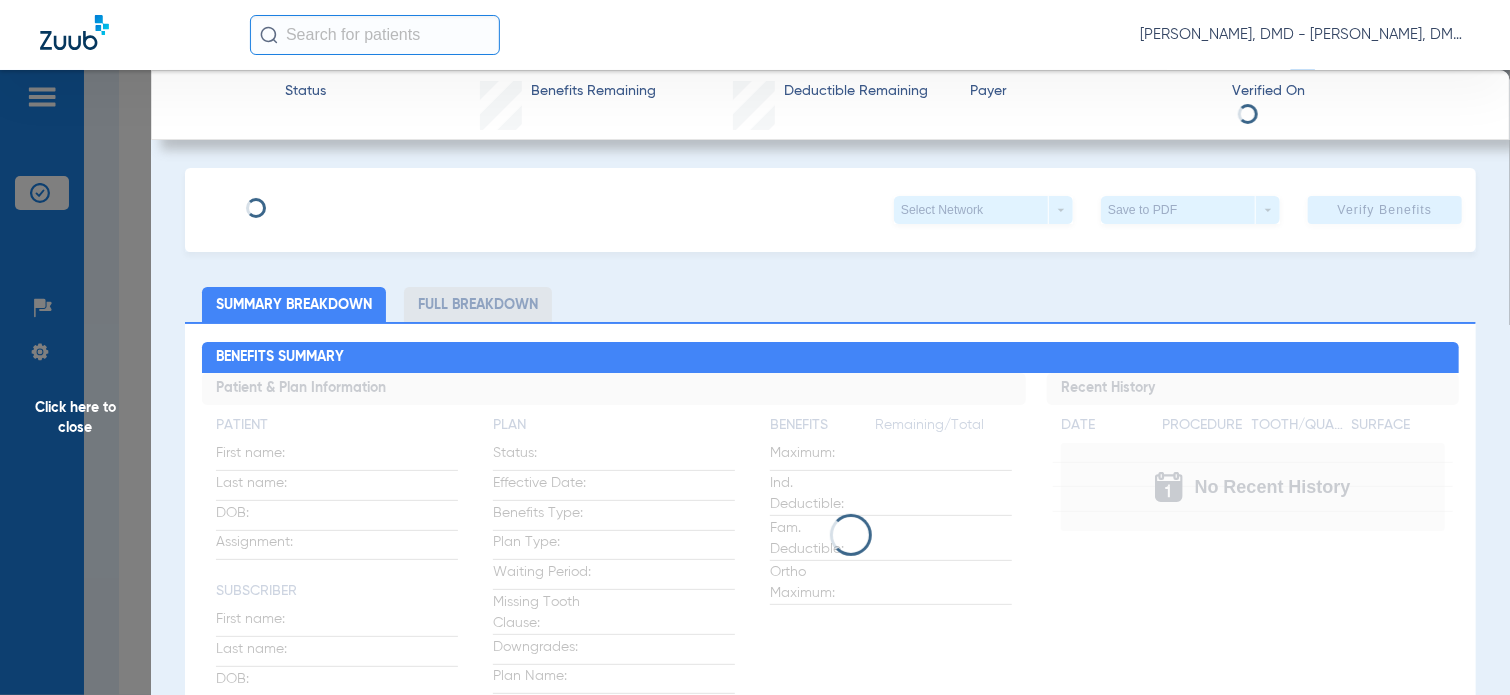 type on "[DATE]" 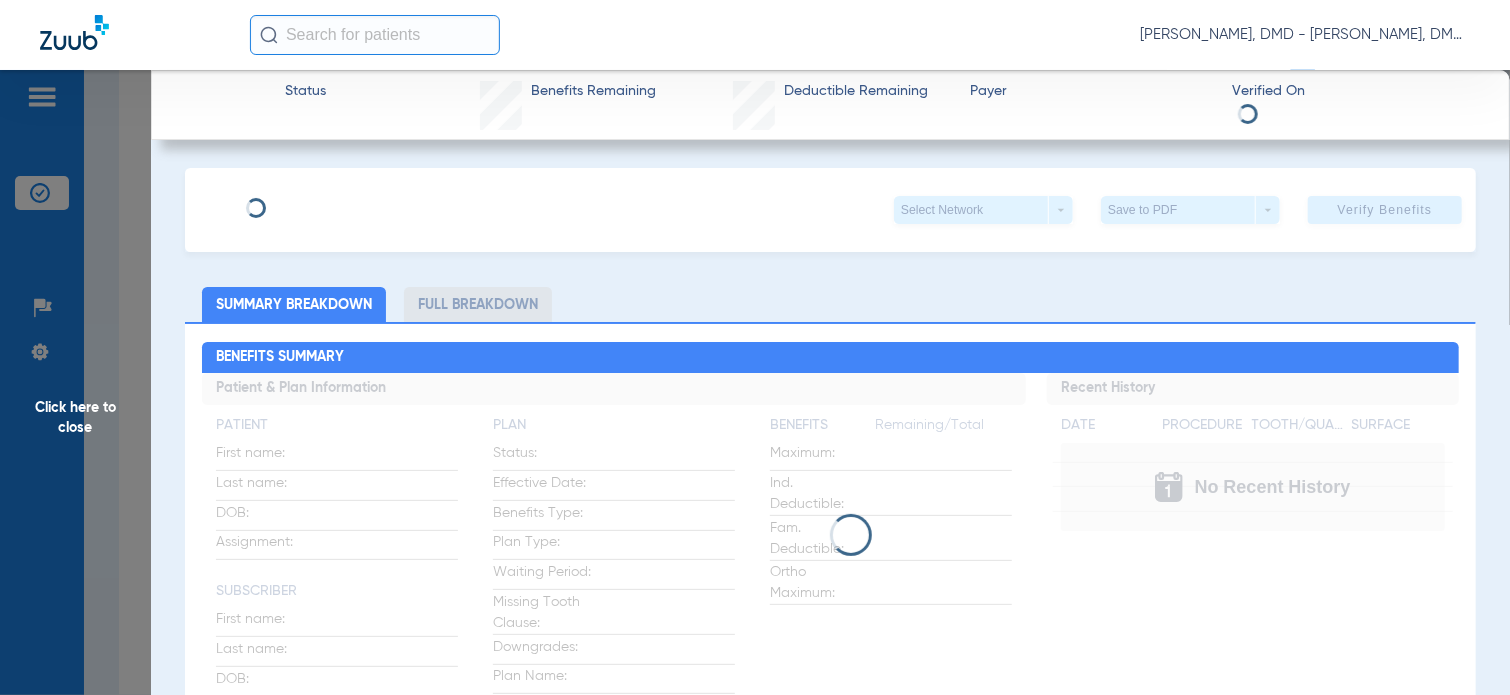 type on "420848051" 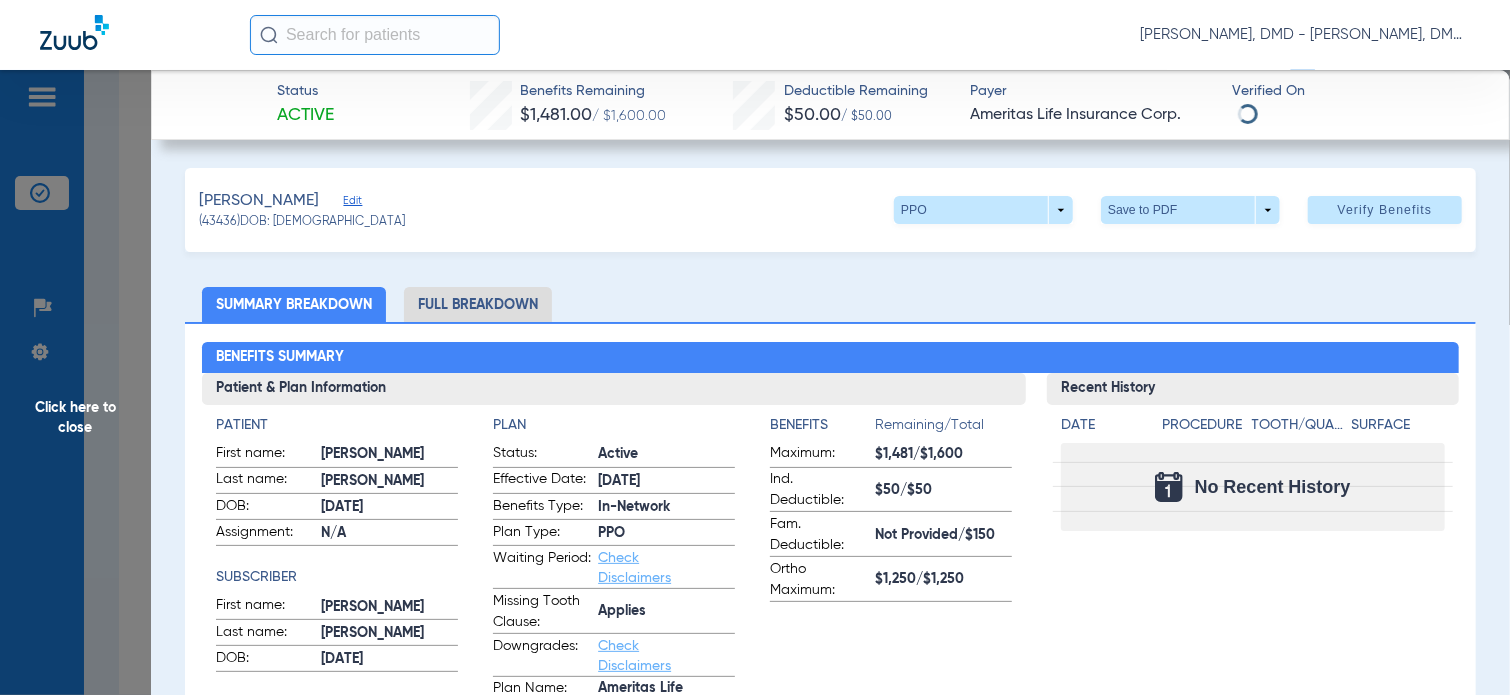click on "Edit" 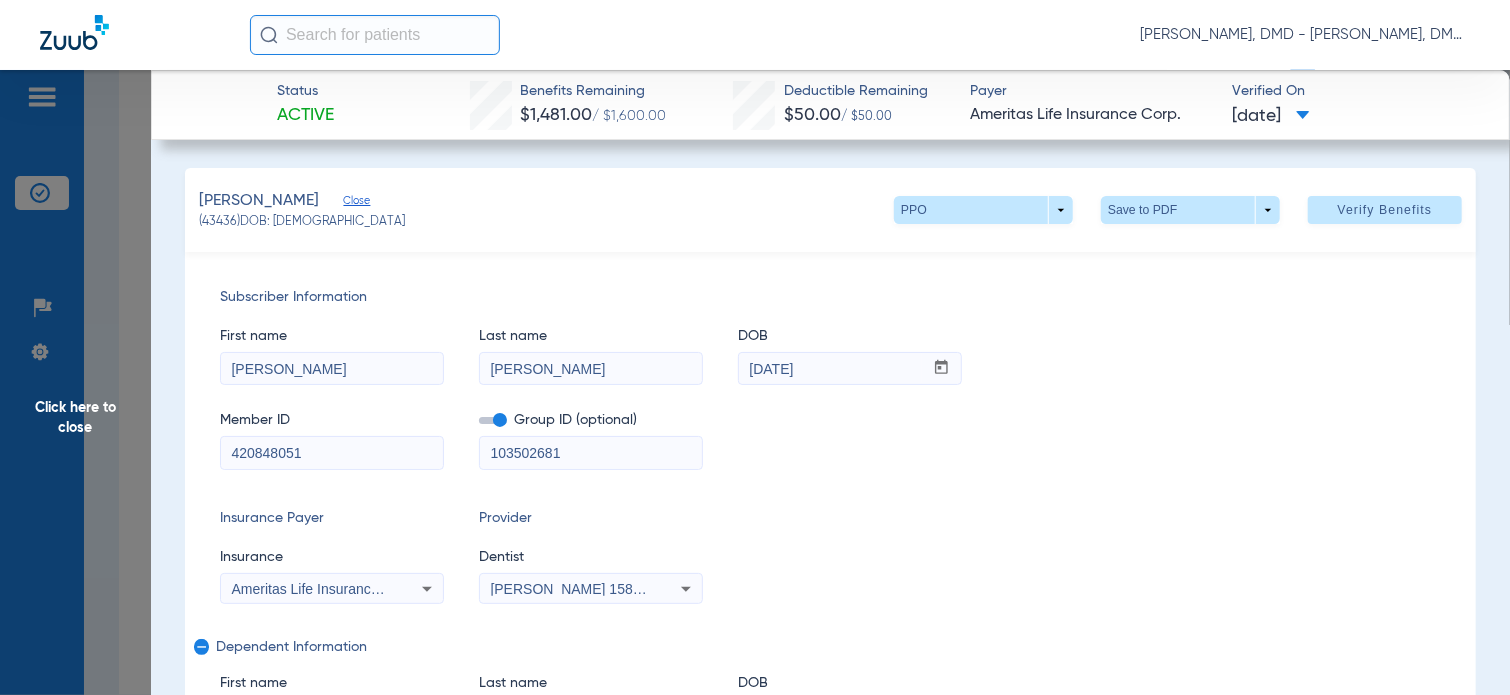 drag, startPoint x: 316, startPoint y: 451, endPoint x: 8, endPoint y: 445, distance: 308.05844 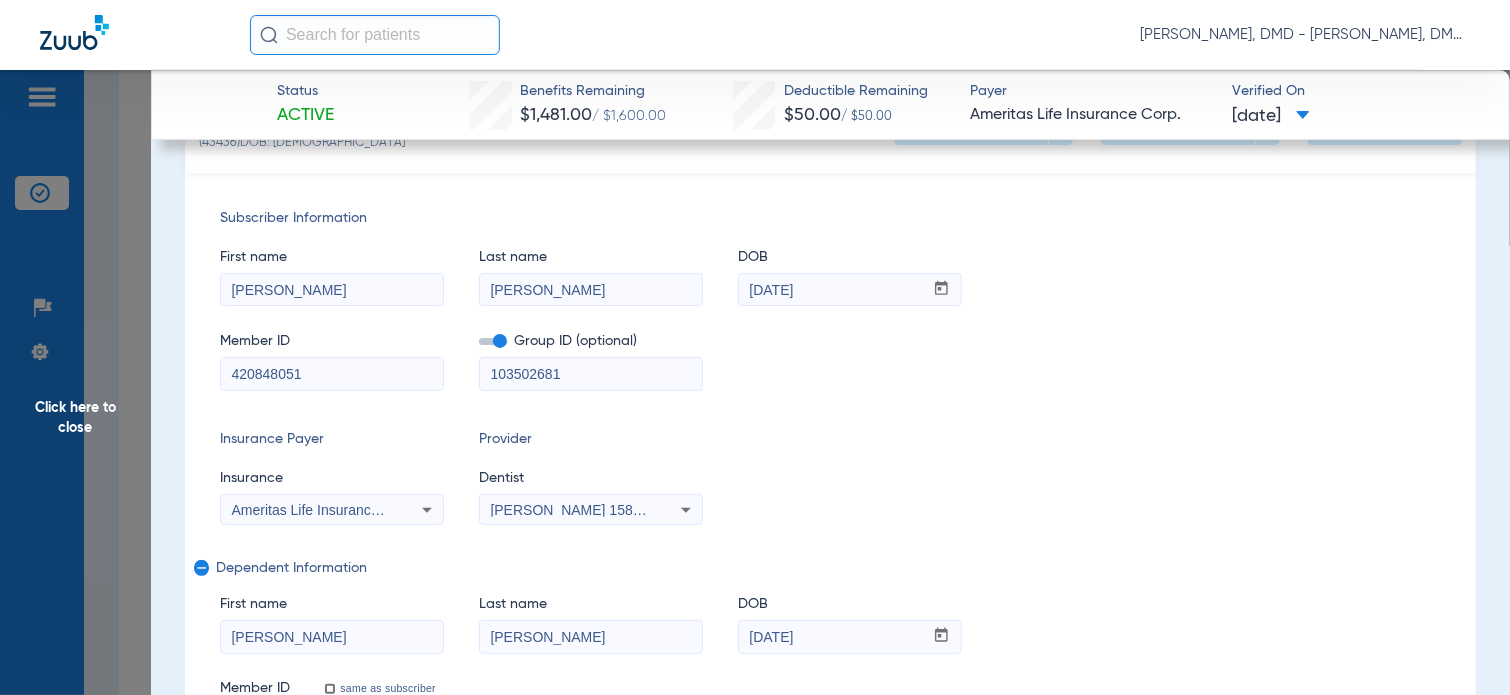 scroll, scrollTop: 100, scrollLeft: 0, axis: vertical 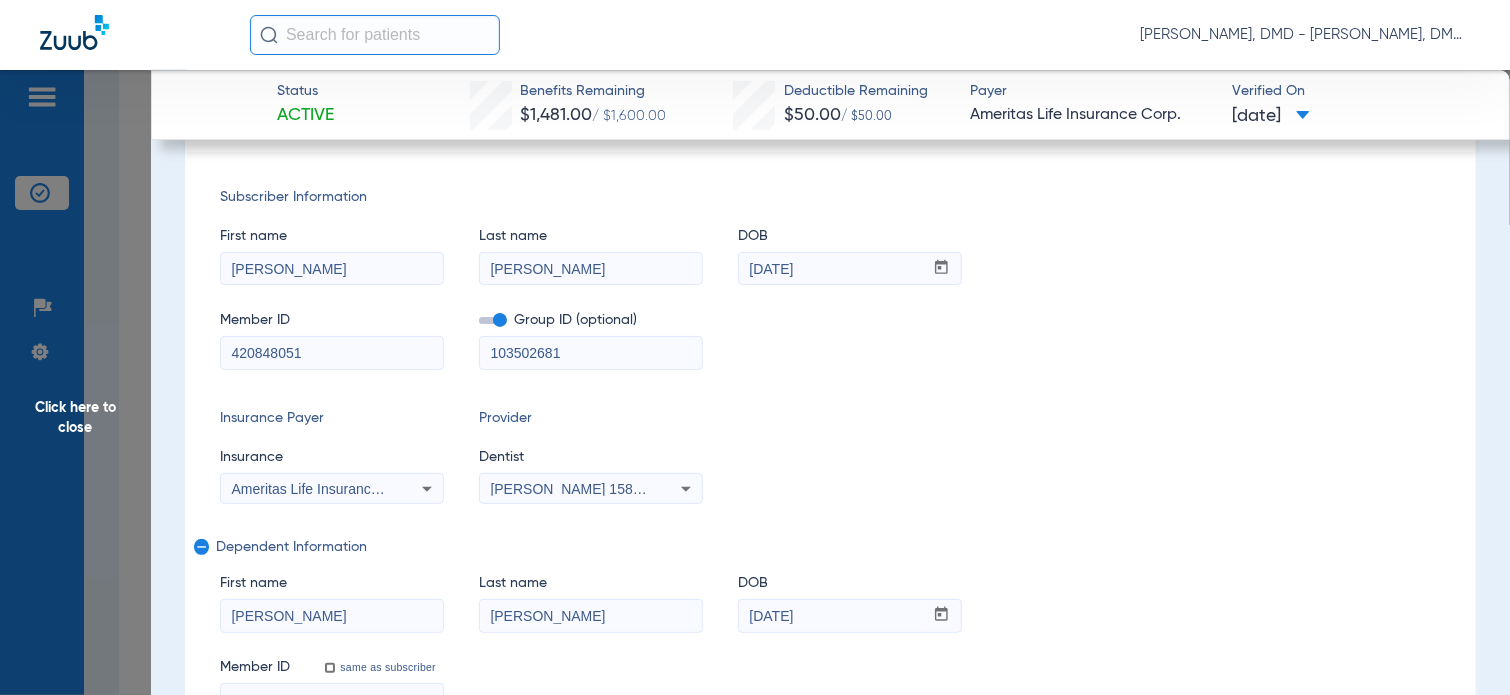 drag, startPoint x: 588, startPoint y: 266, endPoint x: 448, endPoint y: 267, distance: 140.00357 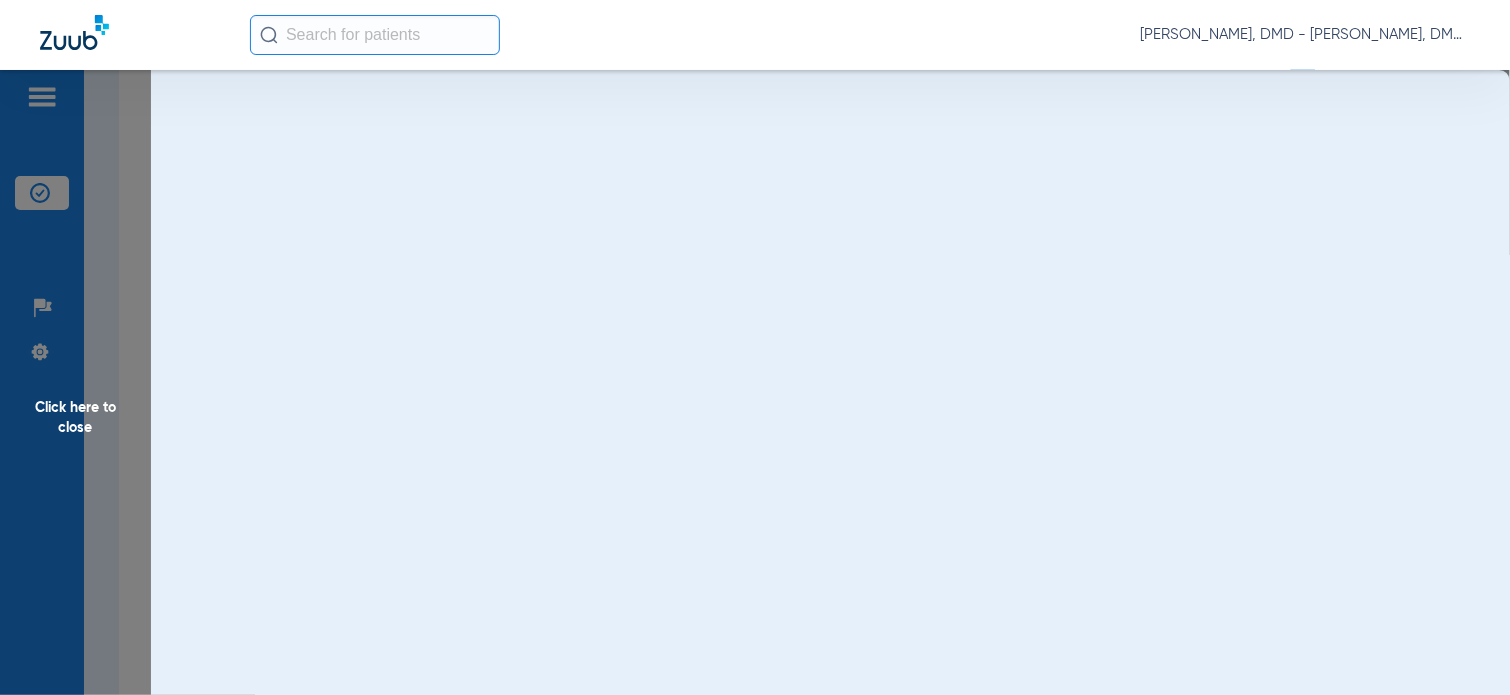 scroll, scrollTop: 0, scrollLeft: 0, axis: both 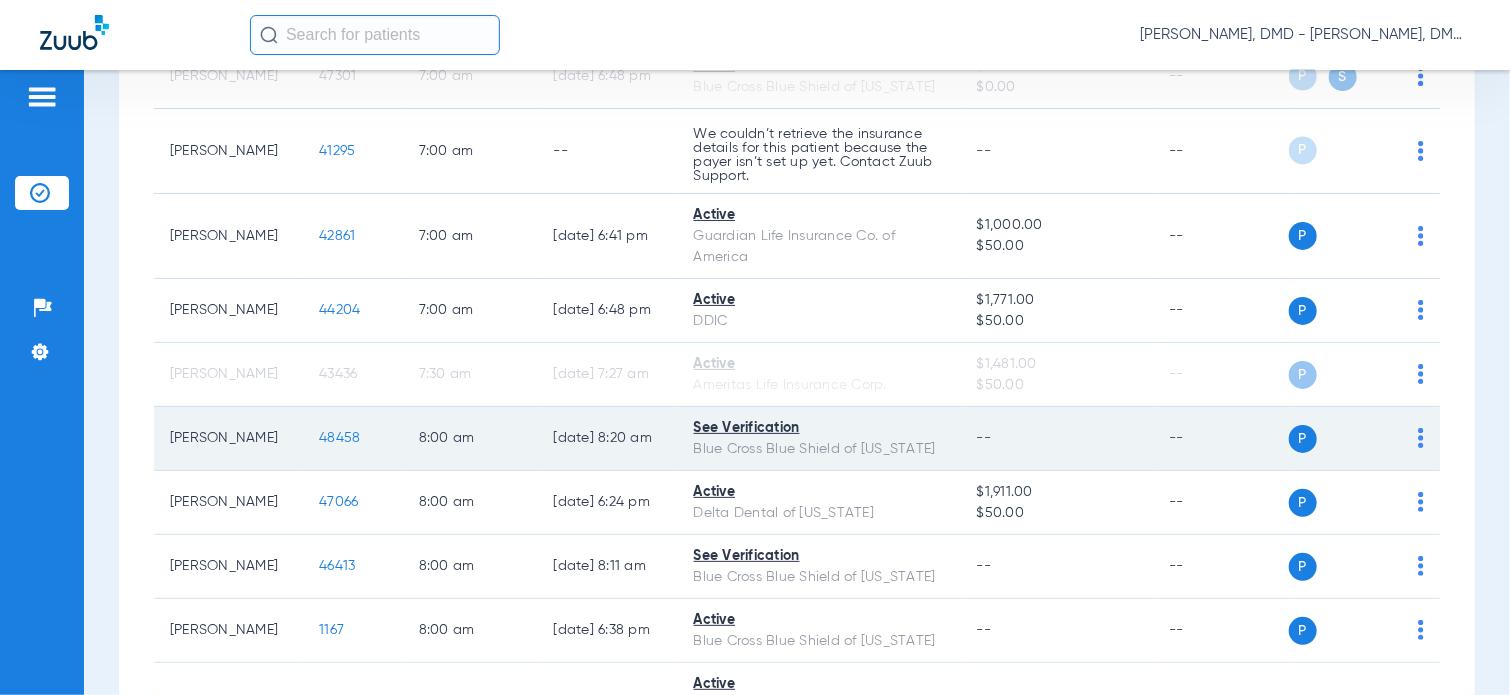 click 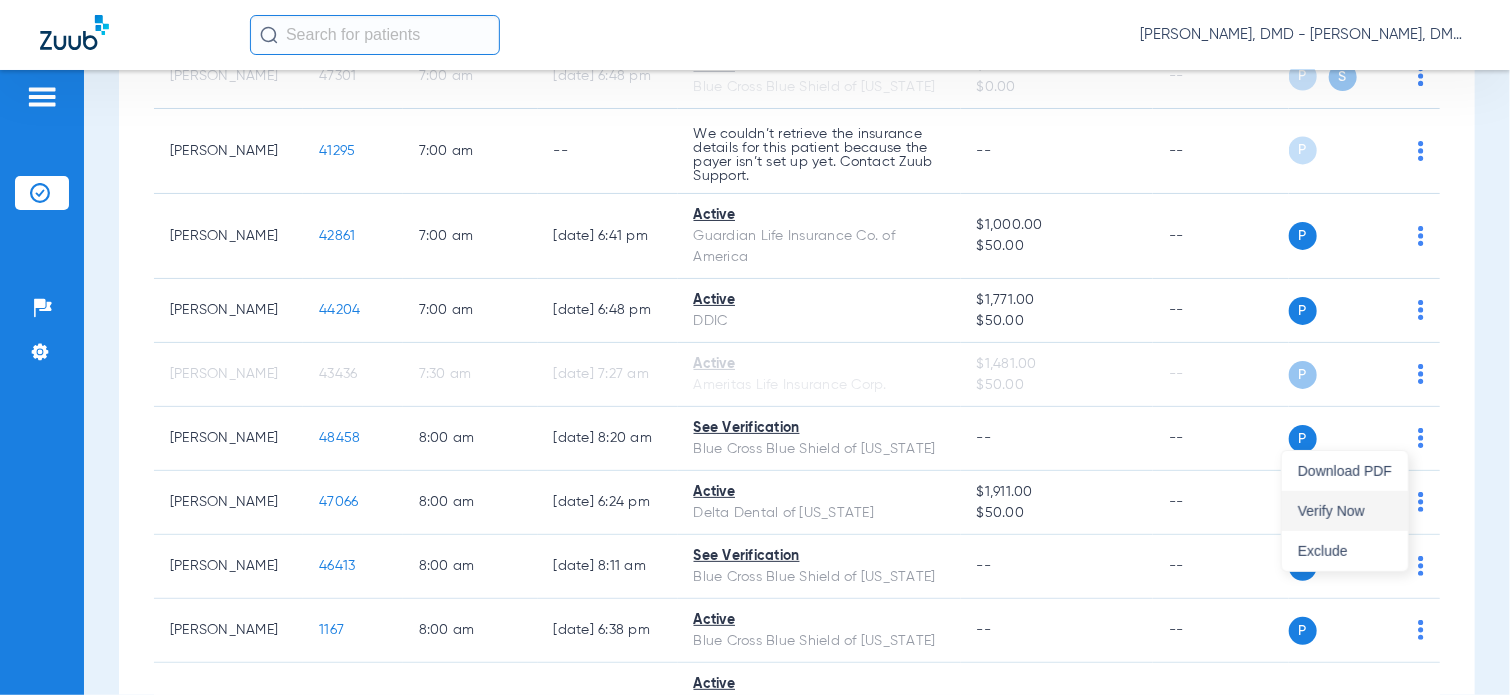 click on "Verify Now" at bounding box center (1345, 511) 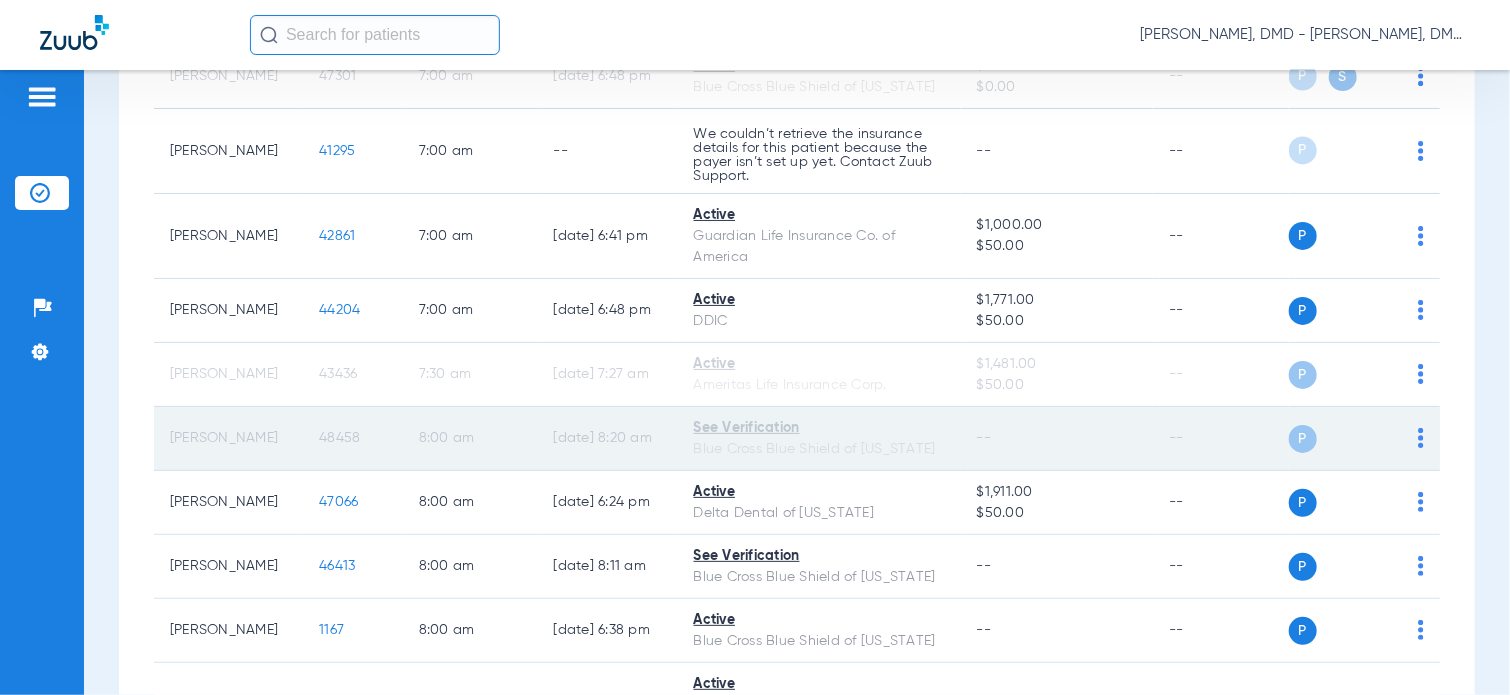 click on "48458" 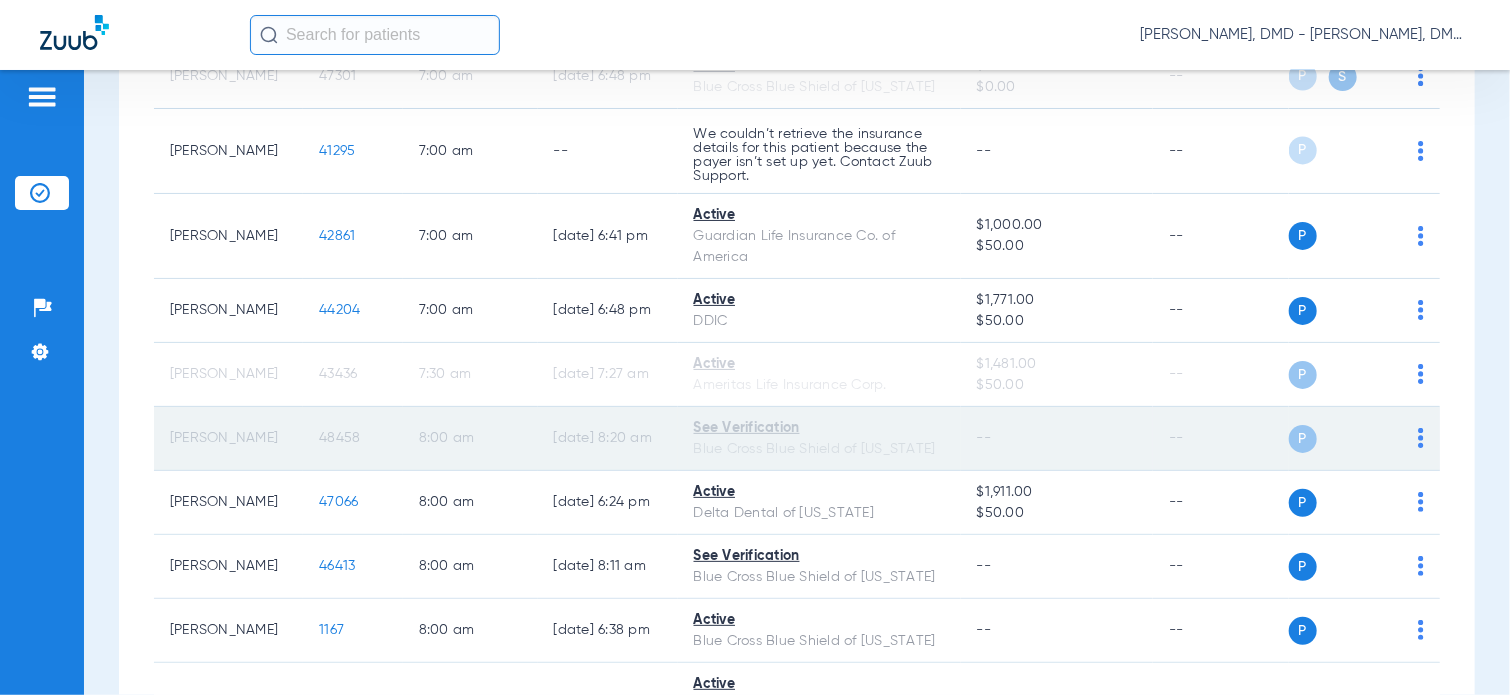 click on "48458" 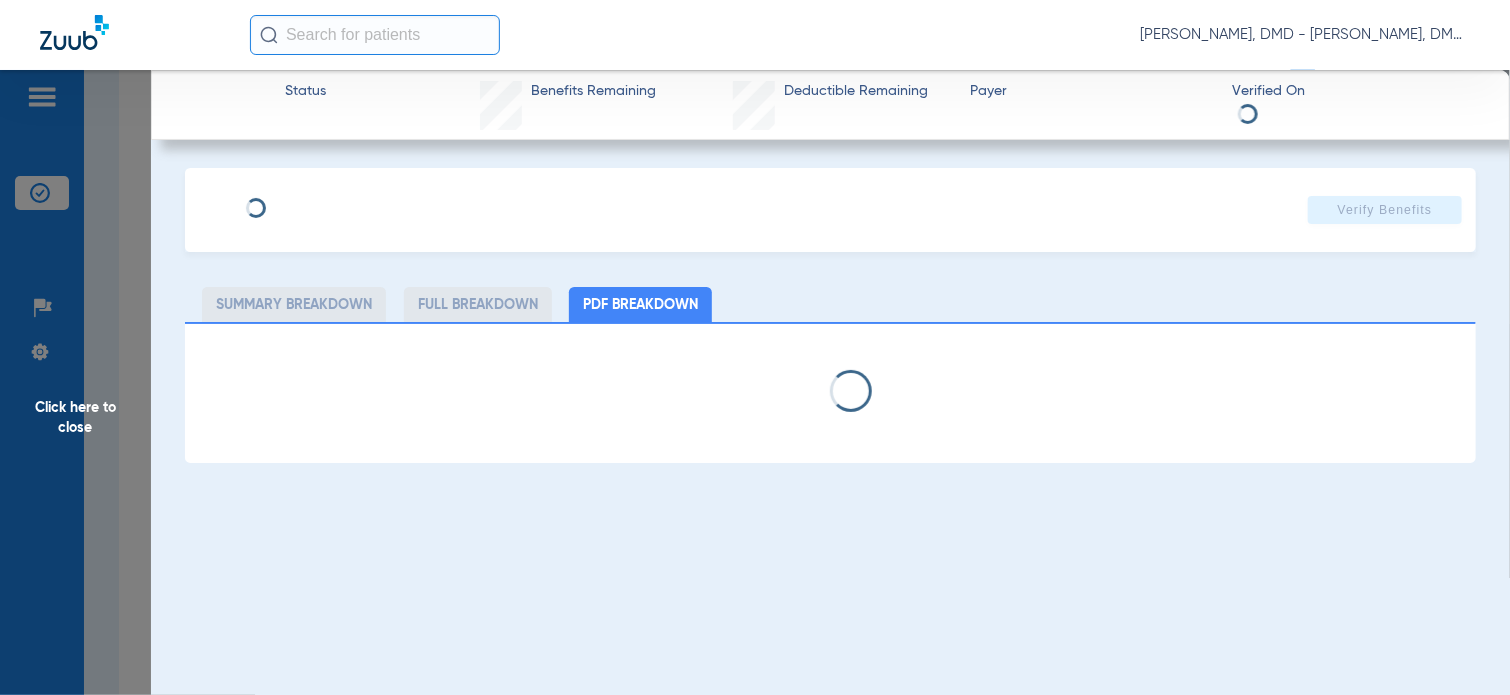 type on "[PERSON_NAME]" 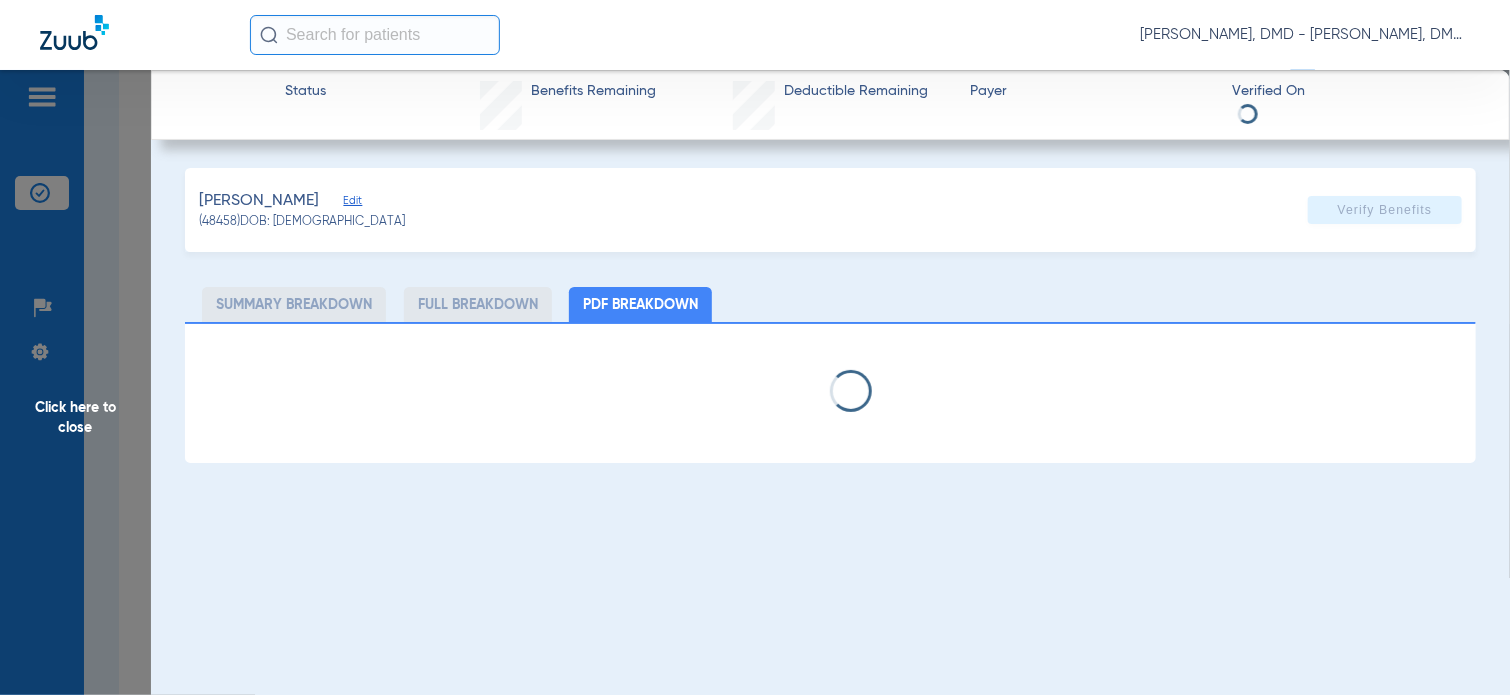click on "Edit" 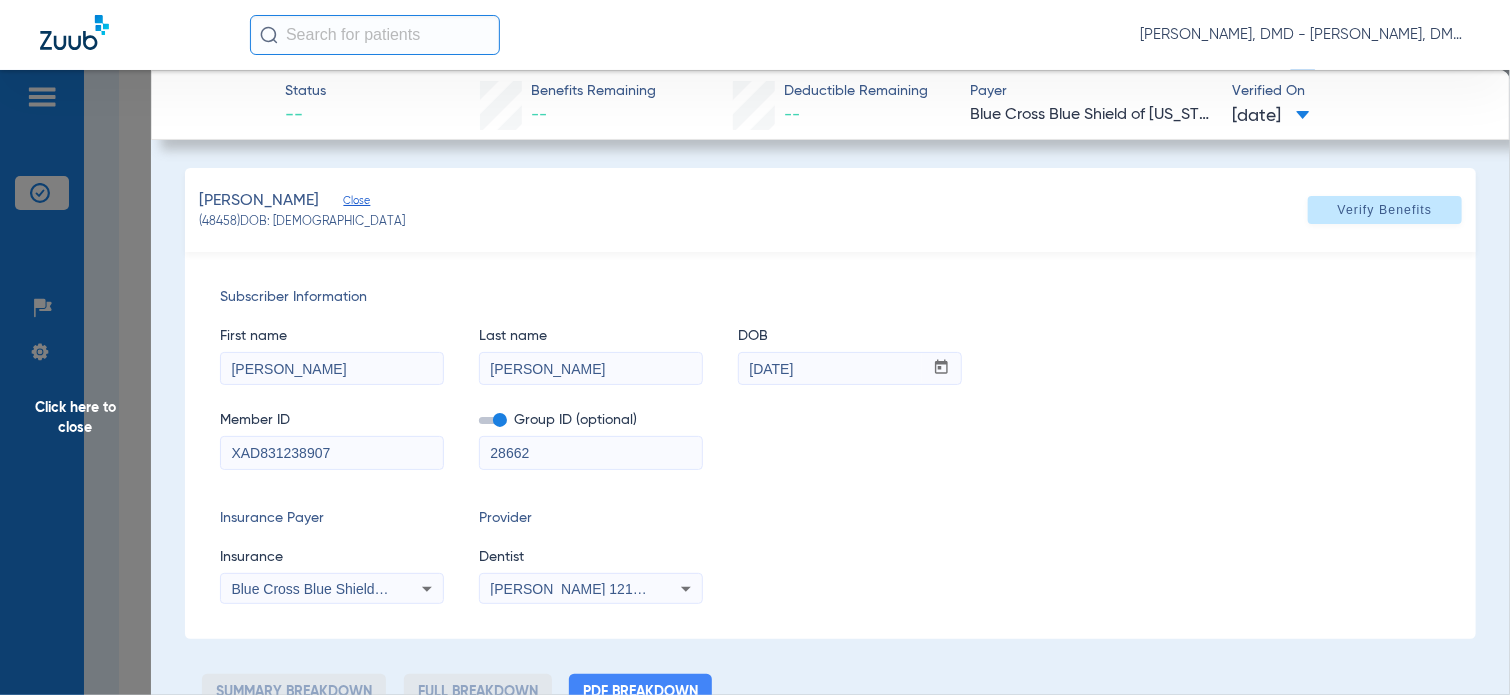 drag, startPoint x: 338, startPoint y: 454, endPoint x: 43, endPoint y: 410, distance: 298.2633 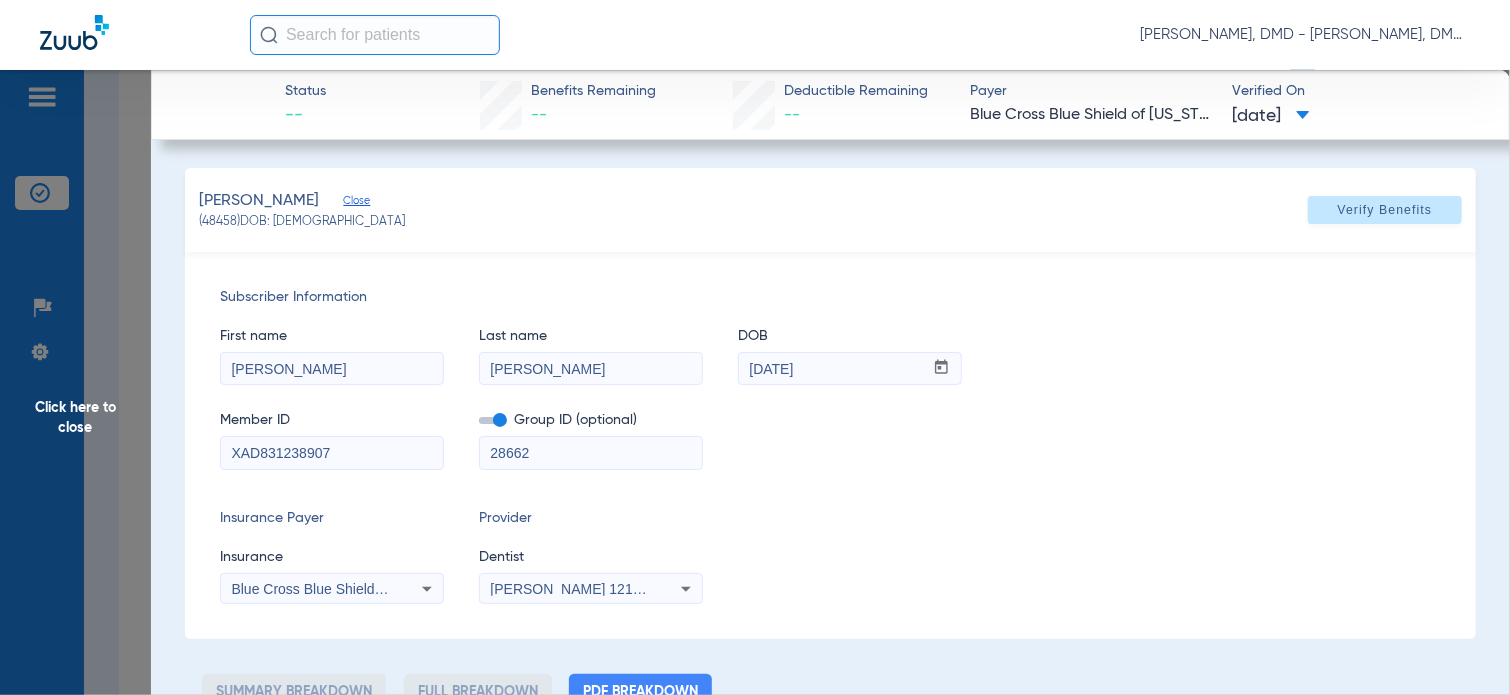 drag, startPoint x: 367, startPoint y: 375, endPoint x: 8, endPoint y: 361, distance: 359.2729 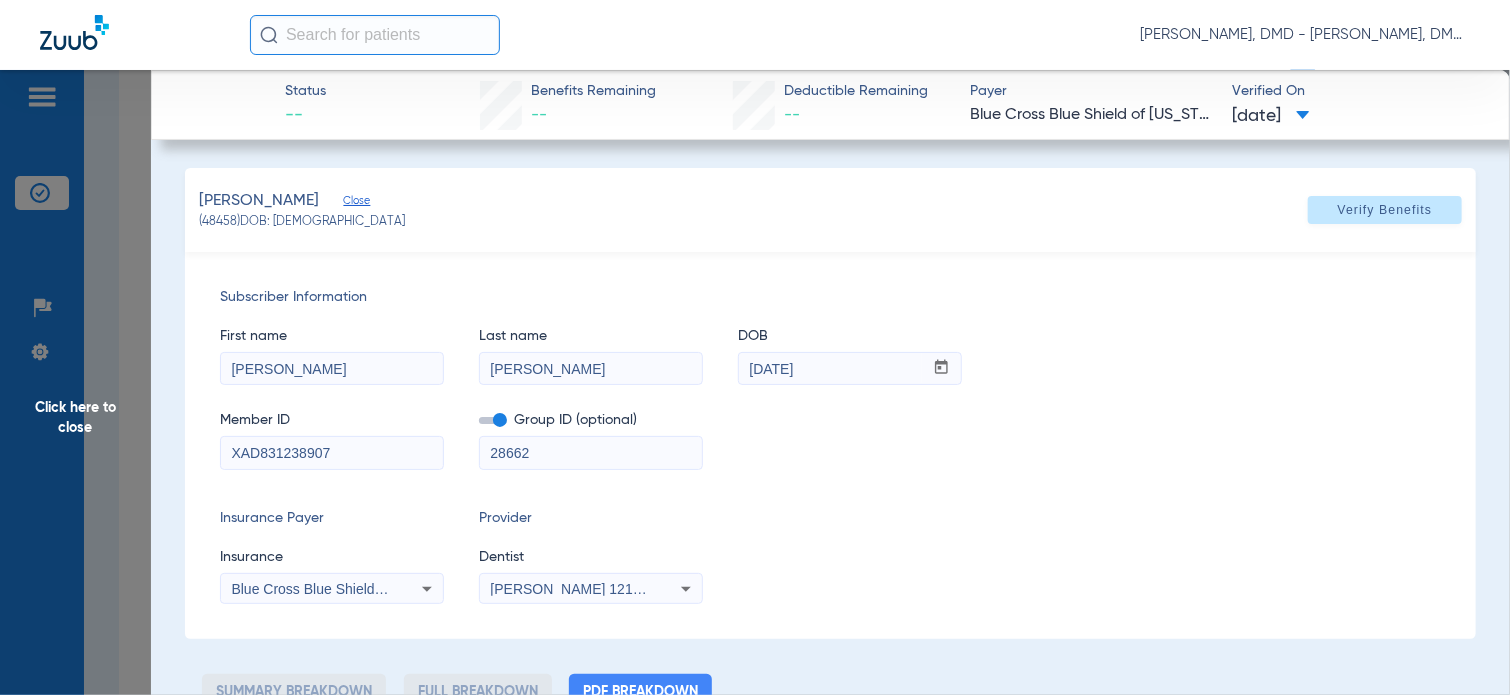 click on "Click here to close Status --  Benefits Remaining   --   Deductible Remaining   --  Payer Blue Cross Blue Shield of [US_STATE]  Verified On
[DATE]   [PERSON_NAME]   Close   (48458)   DOB: [DEMOGRAPHIC_DATA]   Verify Benefits   Subscriber Information   First name  [PERSON_NAME]  Last name  [PERSON_NAME]  DOB  mm / dd / yyyy [DATE]  Member ID  XAD831238907  Group ID (optional)  28662  Insurance Payer   Insurance
Blue Cross Blue Shield Of [US_STATE]  Provider   Dentist
[PERSON_NAME]  1215318241  Summary Breakdown   Full Breakdown   PDF Breakdown" 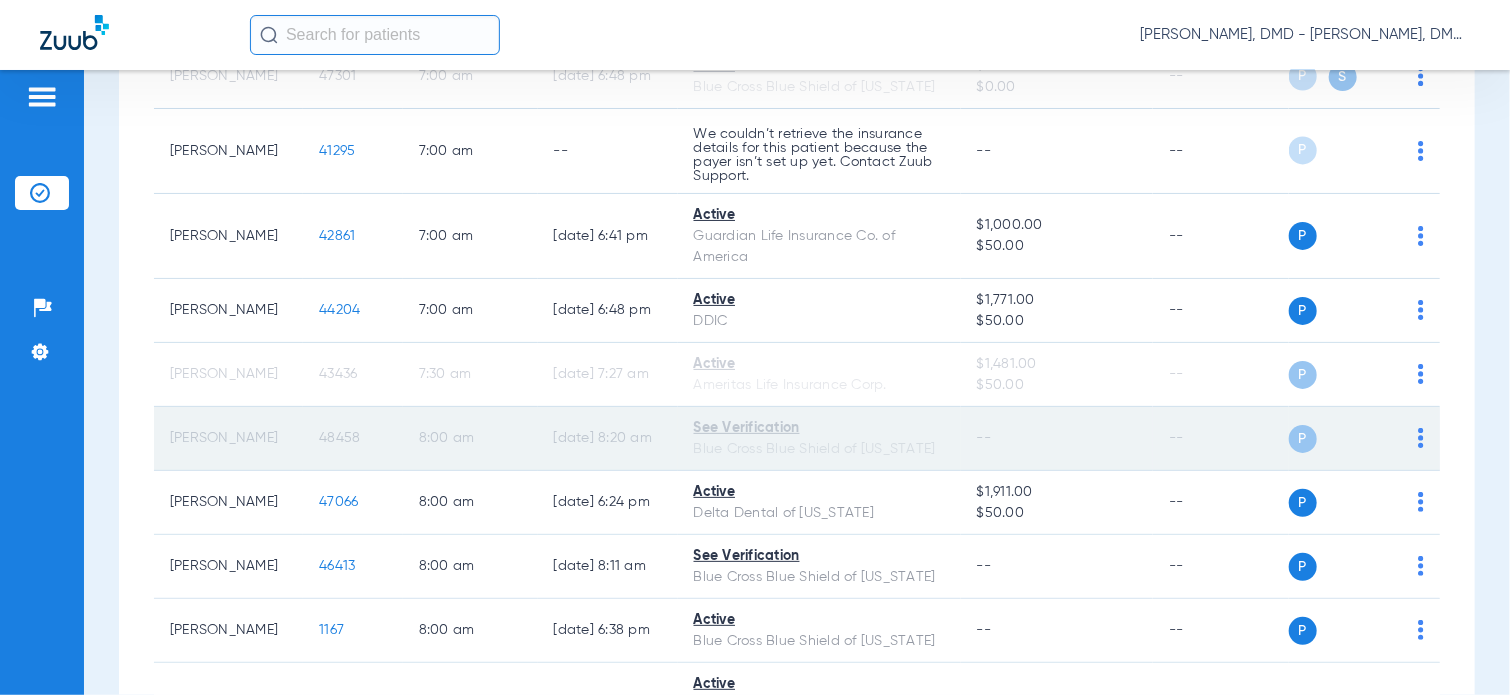 drag, startPoint x: 170, startPoint y: 420, endPoint x: 224, endPoint y: 449, distance: 61.294373 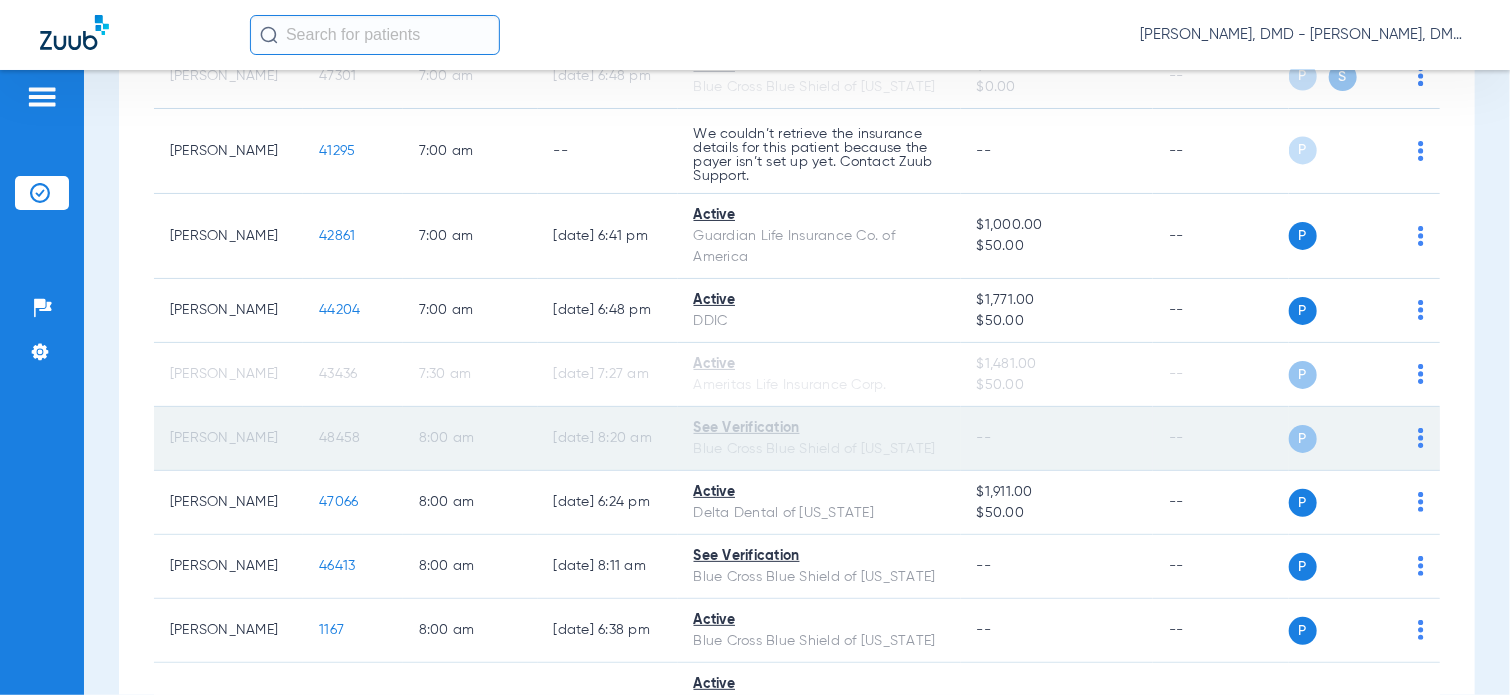 copy on "[PERSON_NAME]" 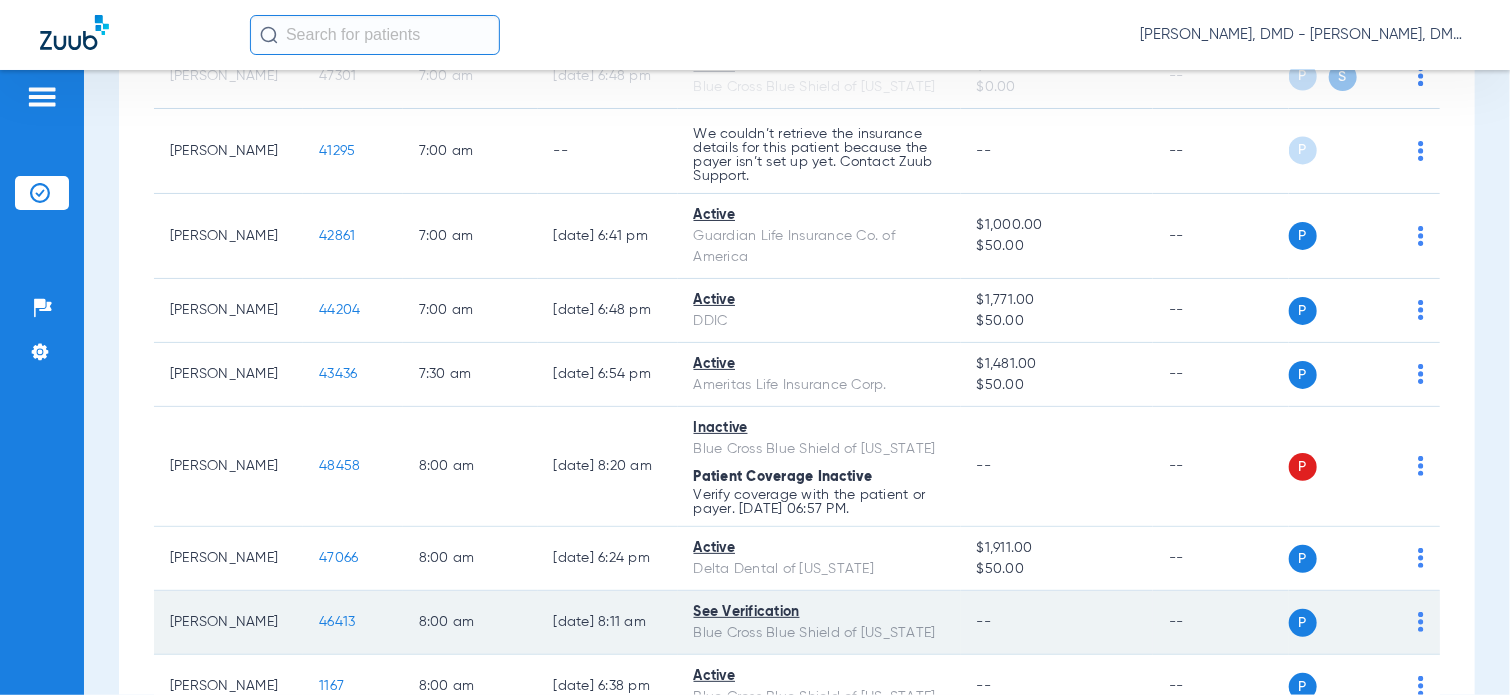 click 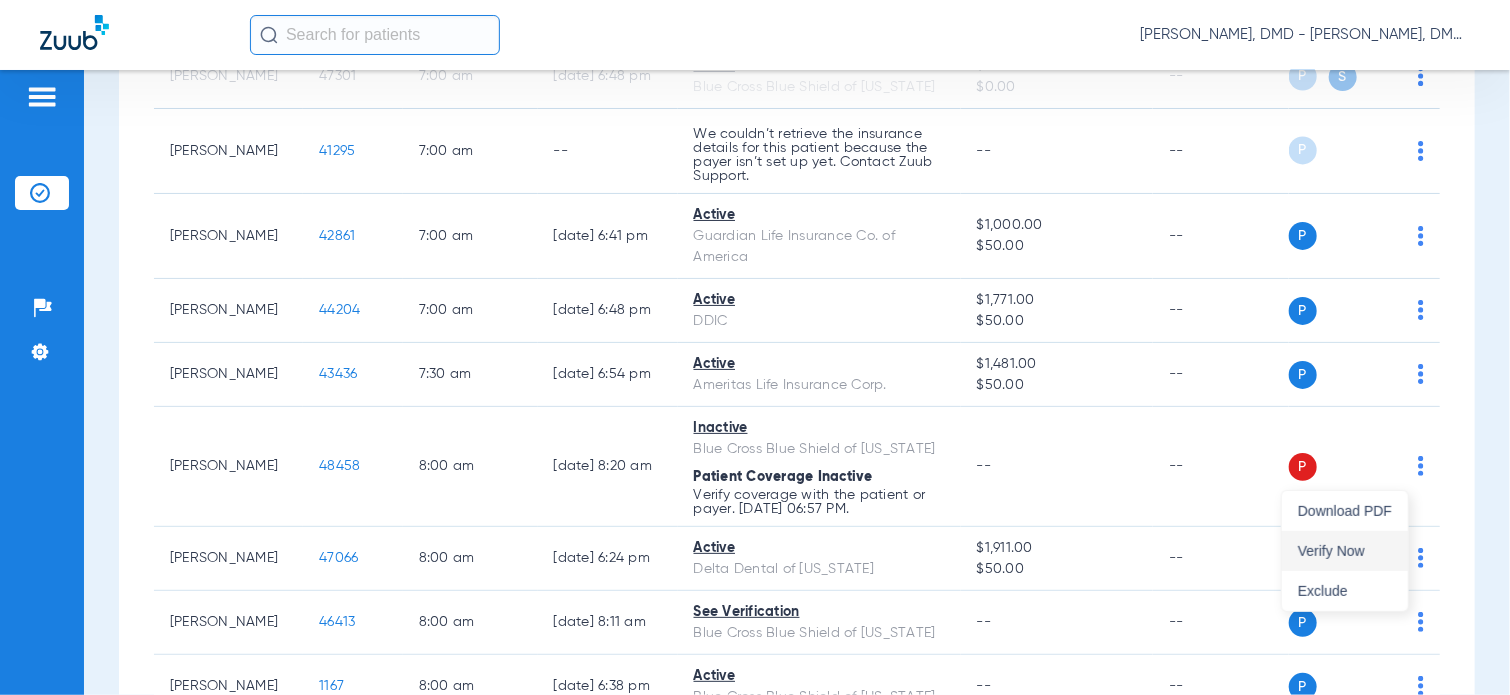 click on "Verify Now" at bounding box center [1345, 551] 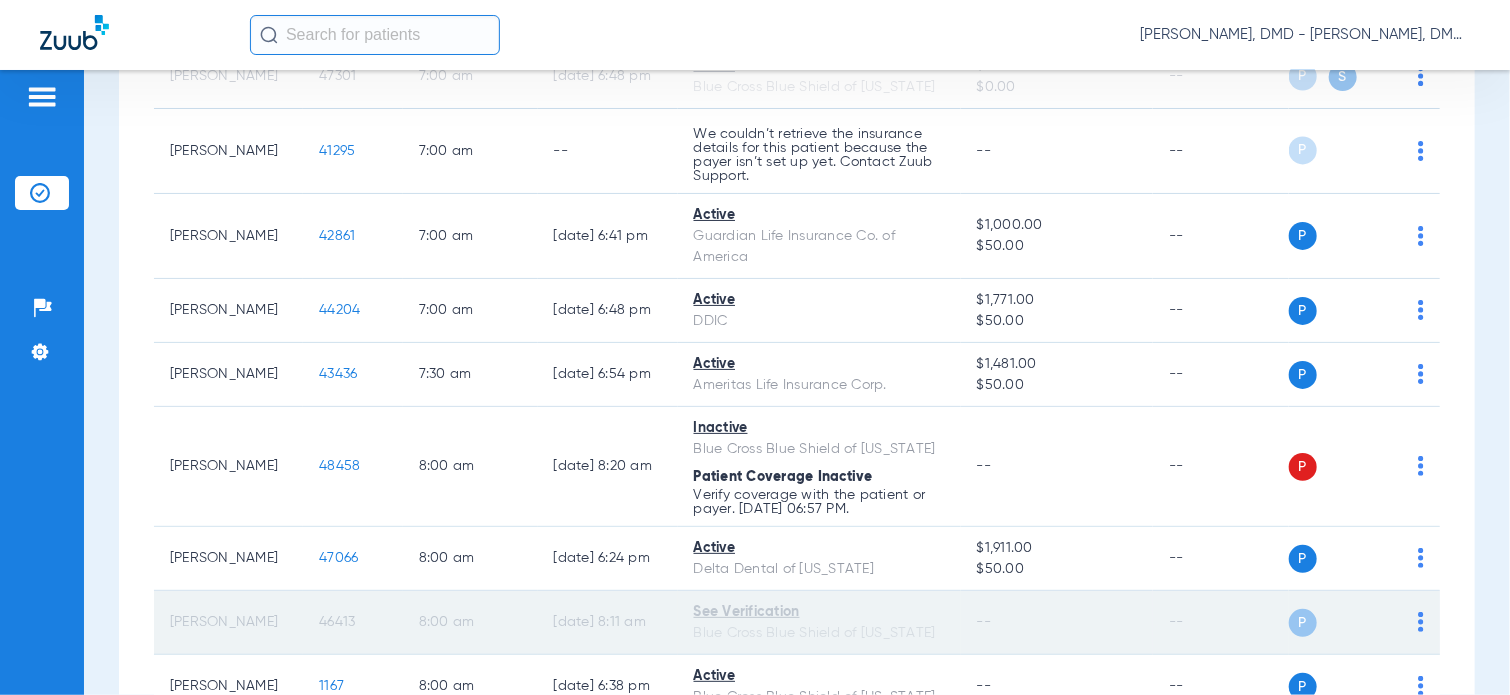 click on "46413" 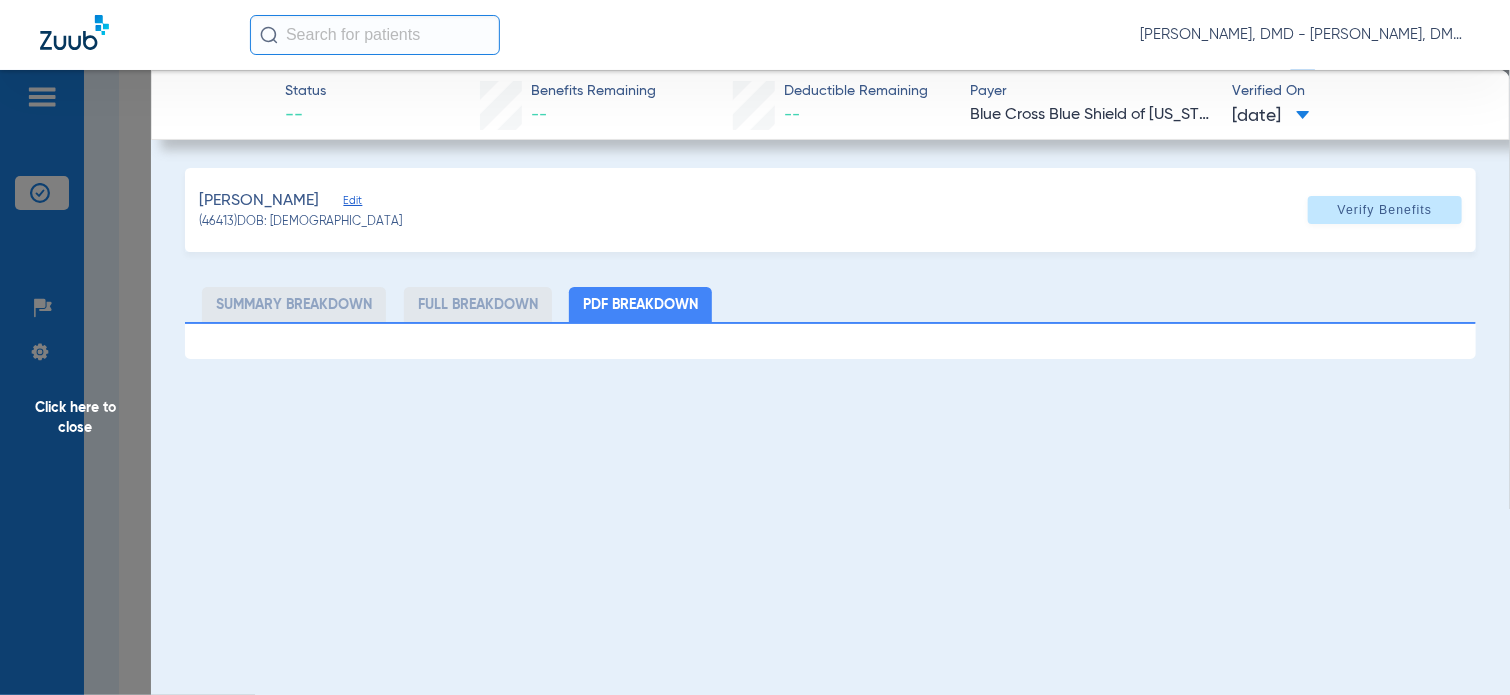 click on "[PERSON_NAME]" 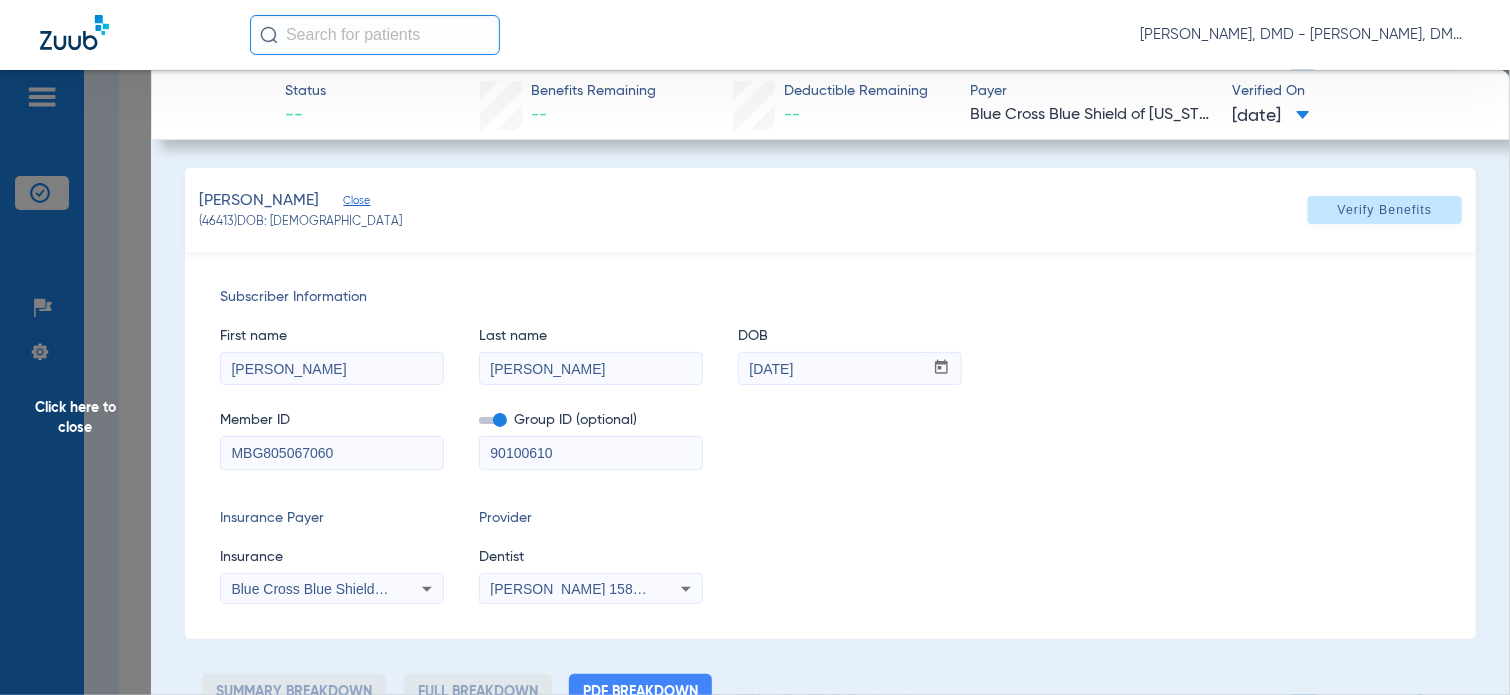 drag, startPoint x: 350, startPoint y: 448, endPoint x: -8, endPoint y: 439, distance: 358.1131 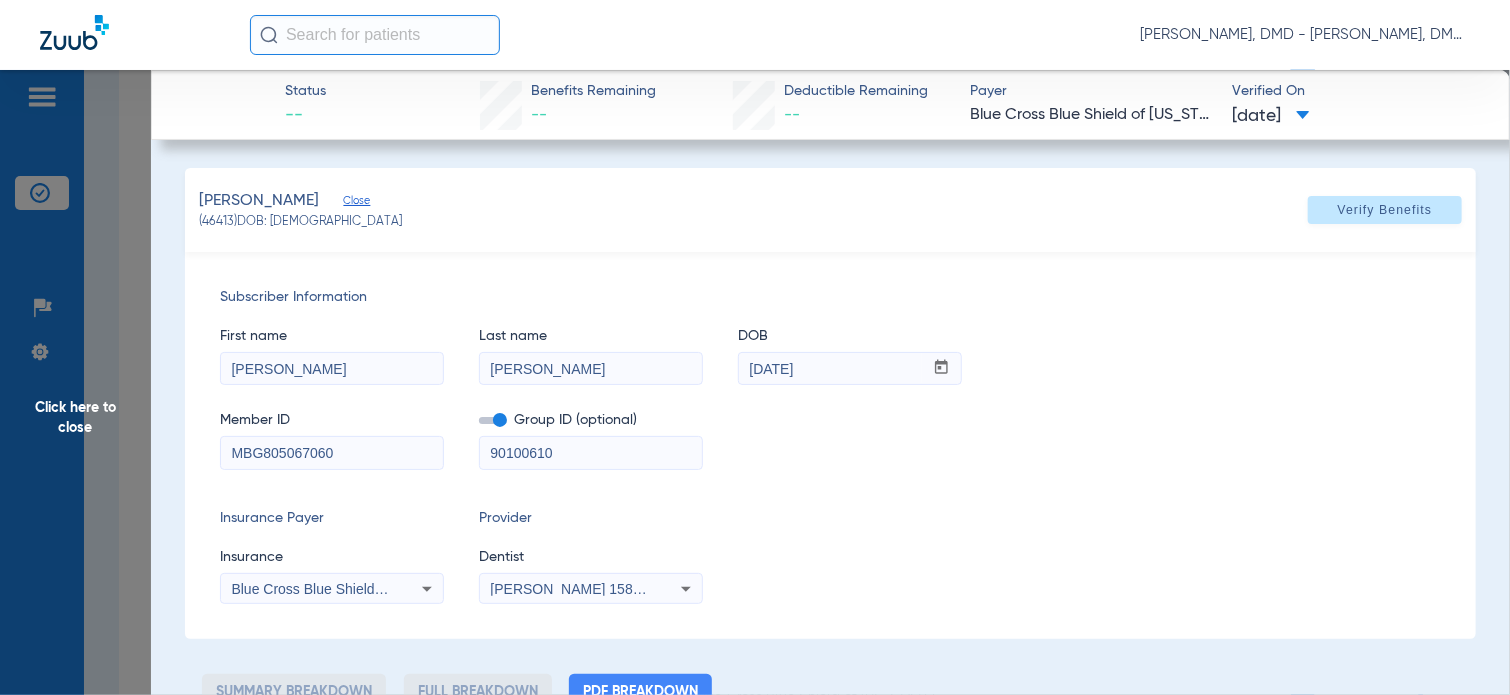 click on "First name  [PERSON_NAME]  Last name  [PERSON_NAME]  mm / dd / yyyy [DATE]" 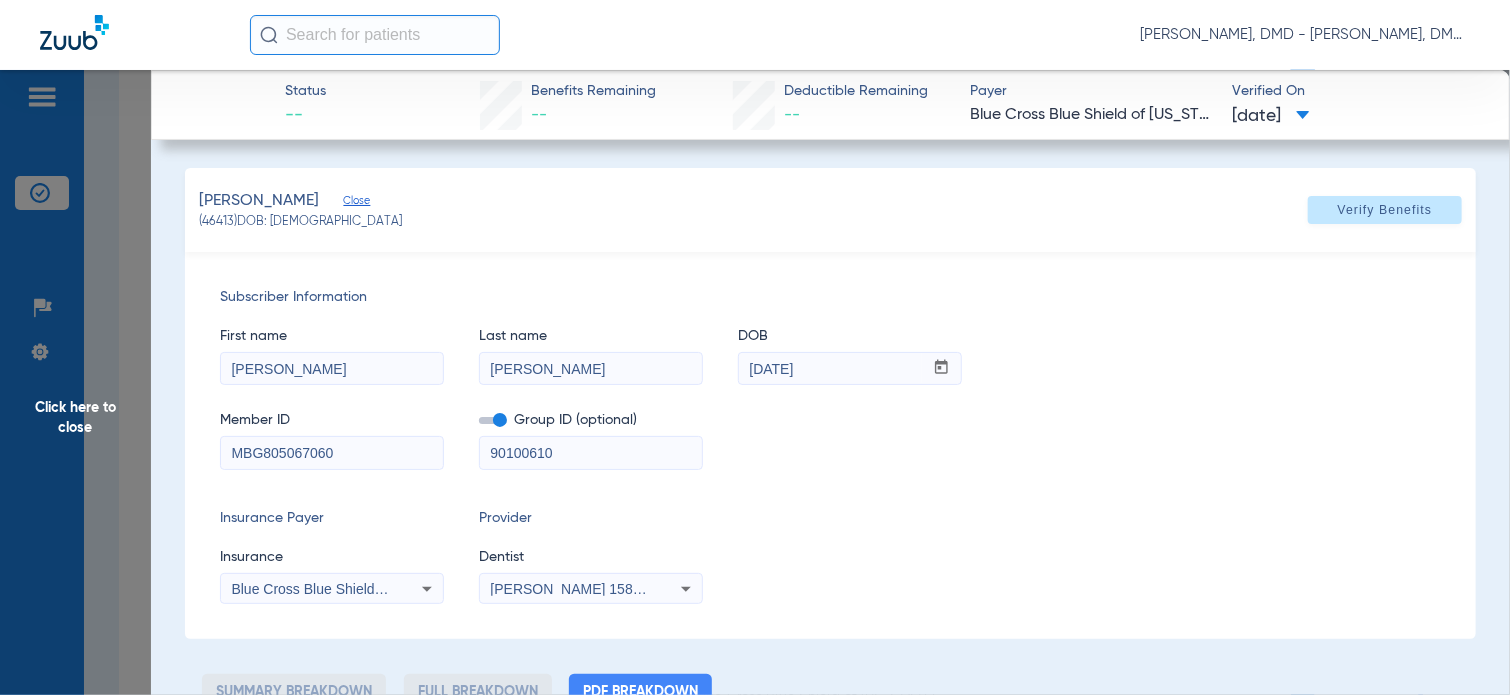 drag, startPoint x: 848, startPoint y: 375, endPoint x: 584, endPoint y: 358, distance: 264.54678 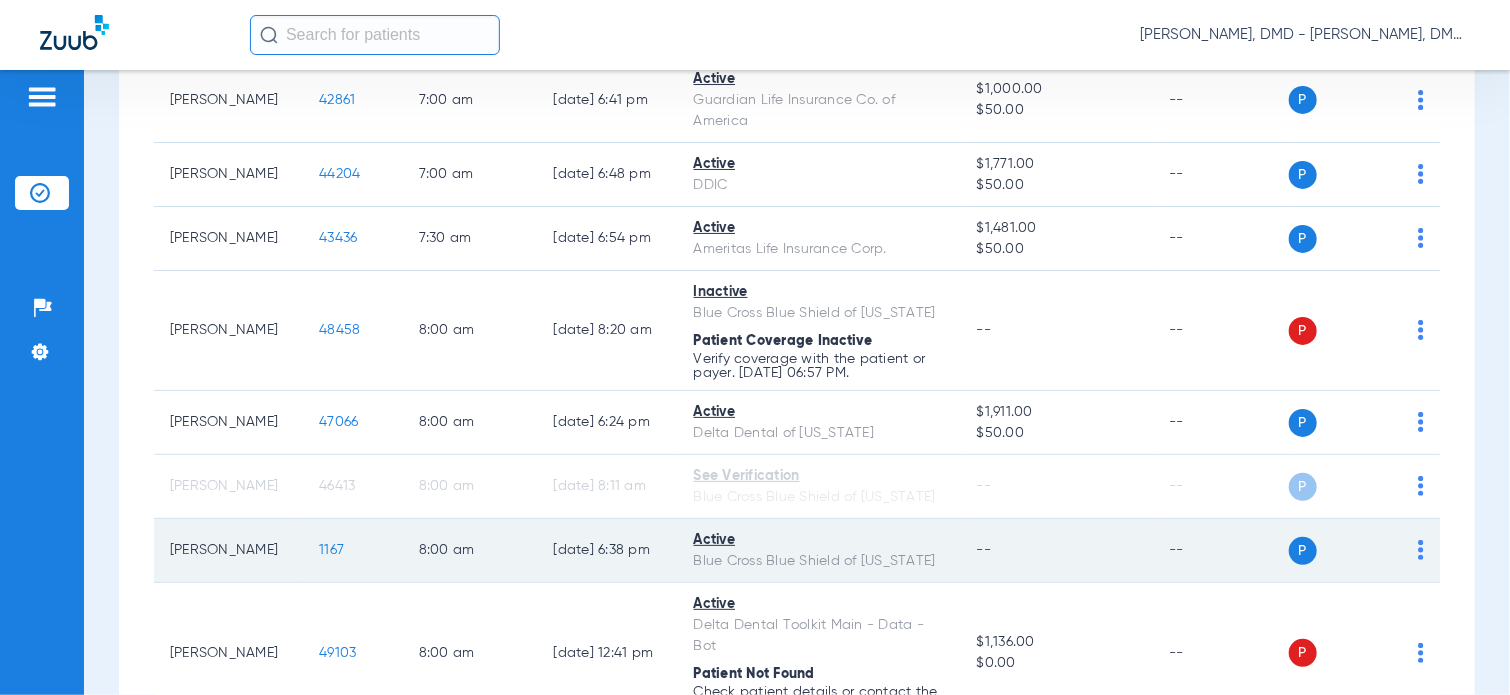 scroll, scrollTop: 2100, scrollLeft: 0, axis: vertical 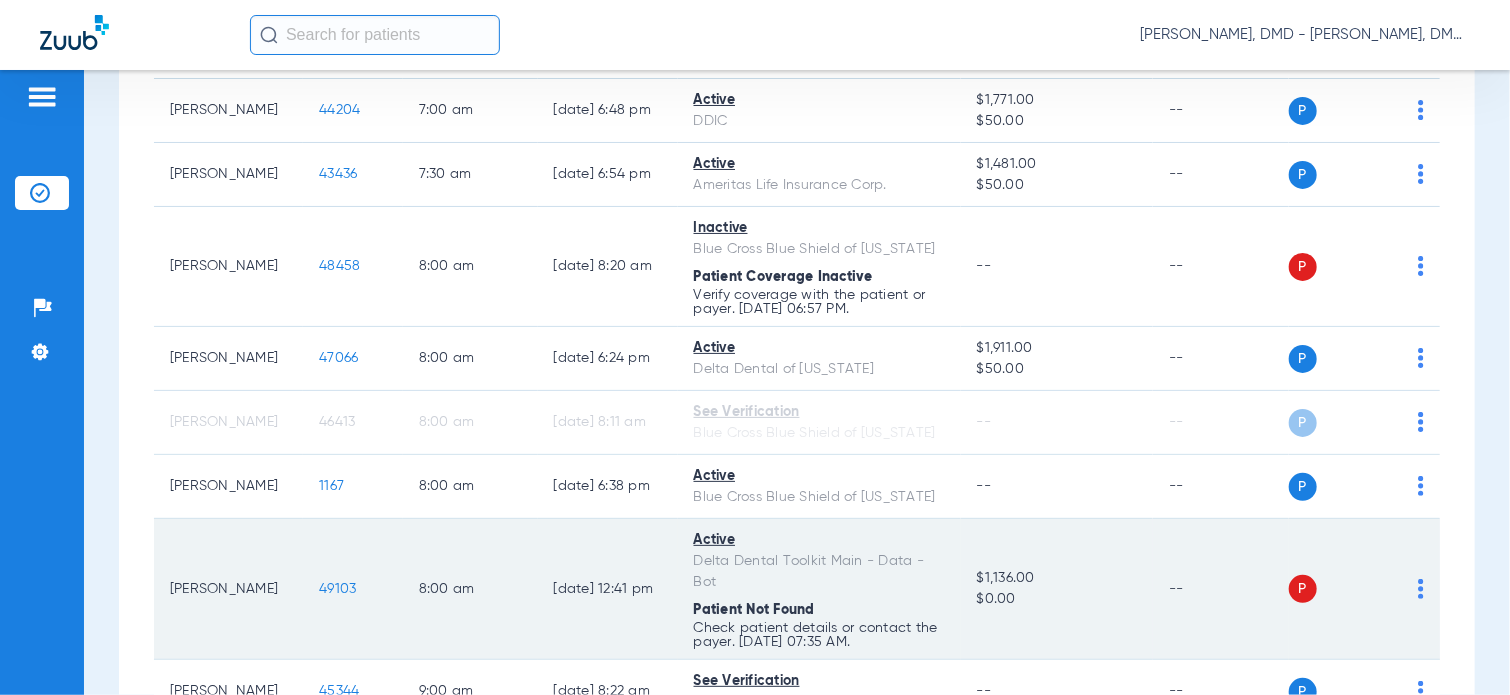 click 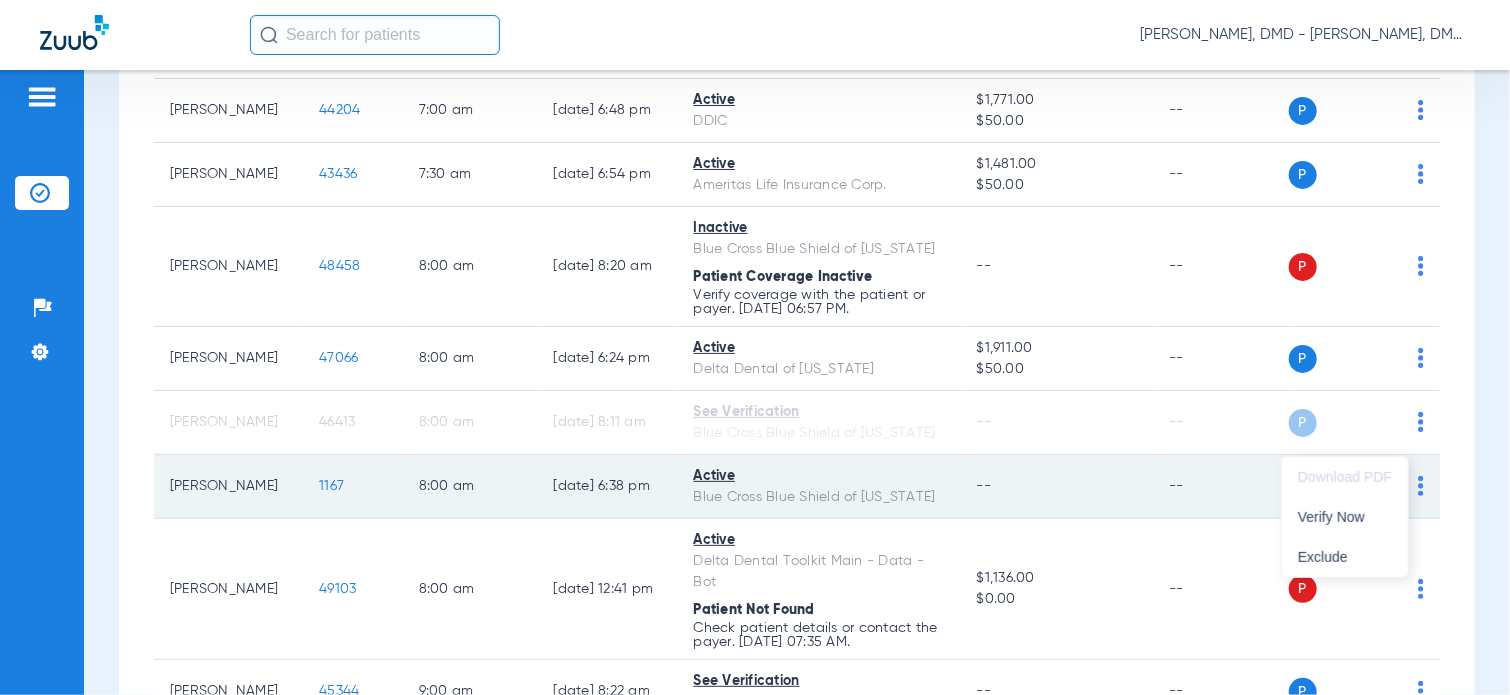 drag, startPoint x: 1371, startPoint y: 503, endPoint x: 1361, endPoint y: 505, distance: 10.198039 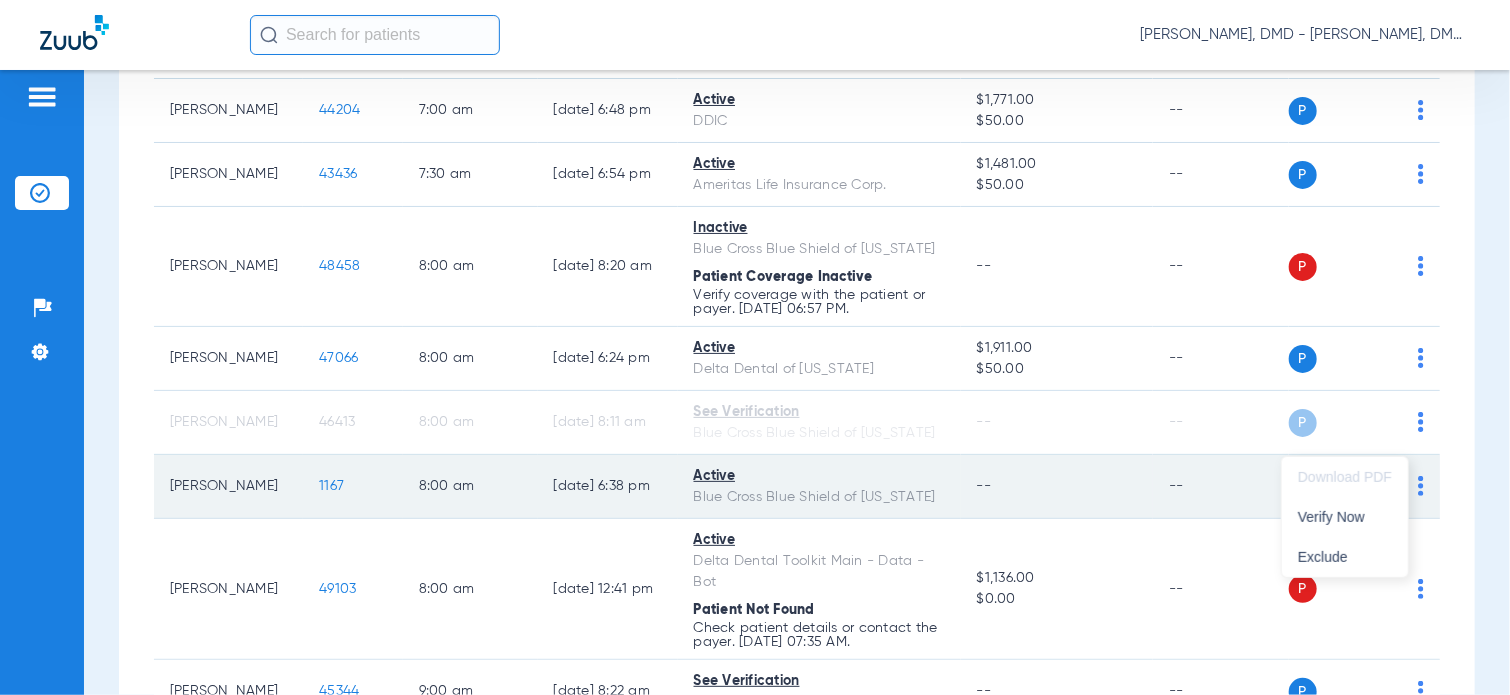 click on "Verify Now" at bounding box center (1345, 517) 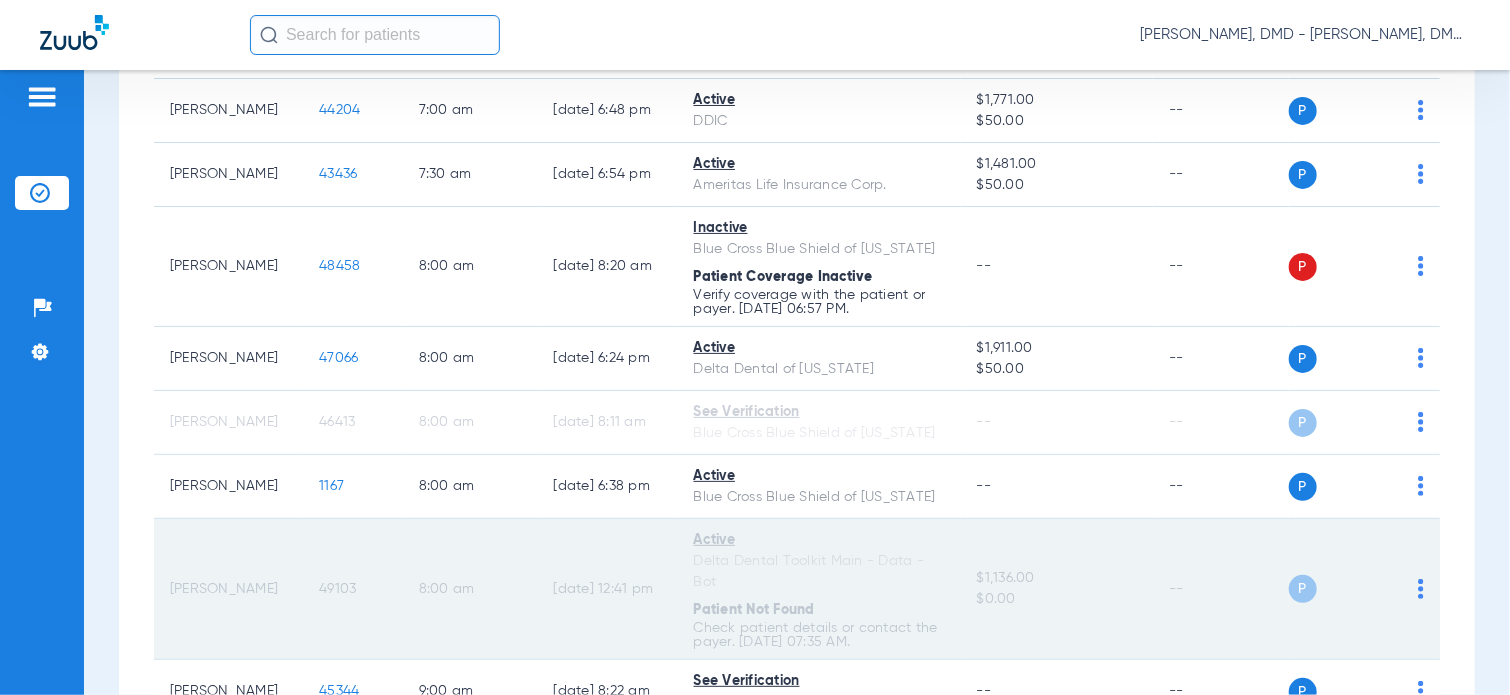 click on "49103" 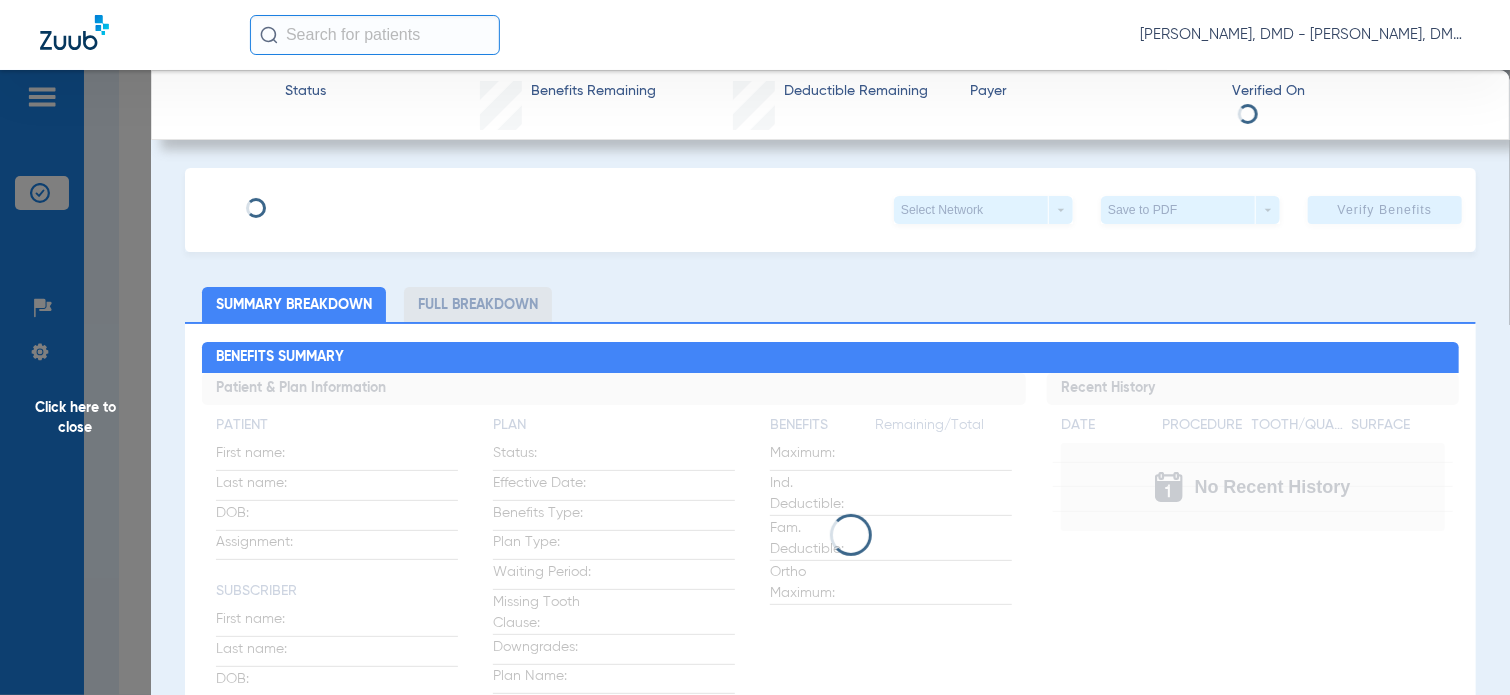 type on "[PERSON_NAME]" 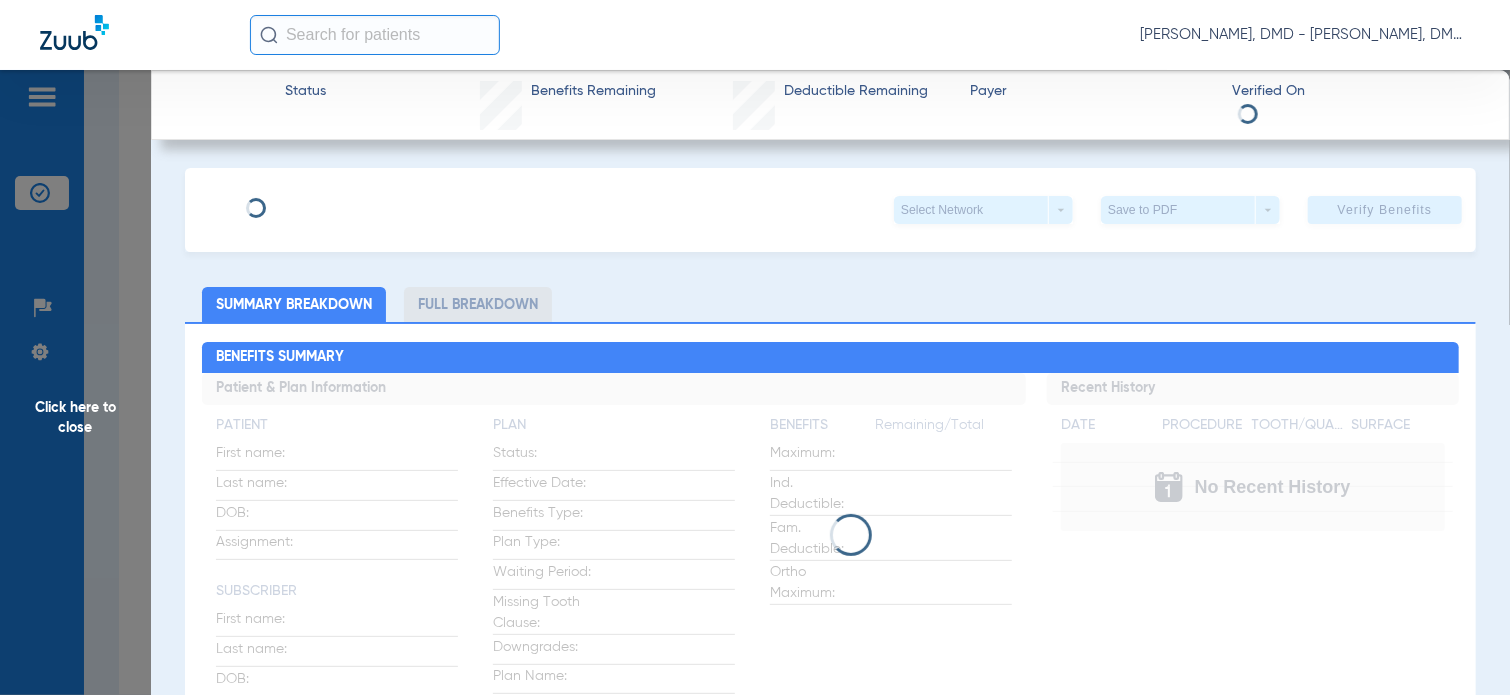 type on "[PERSON_NAME]" 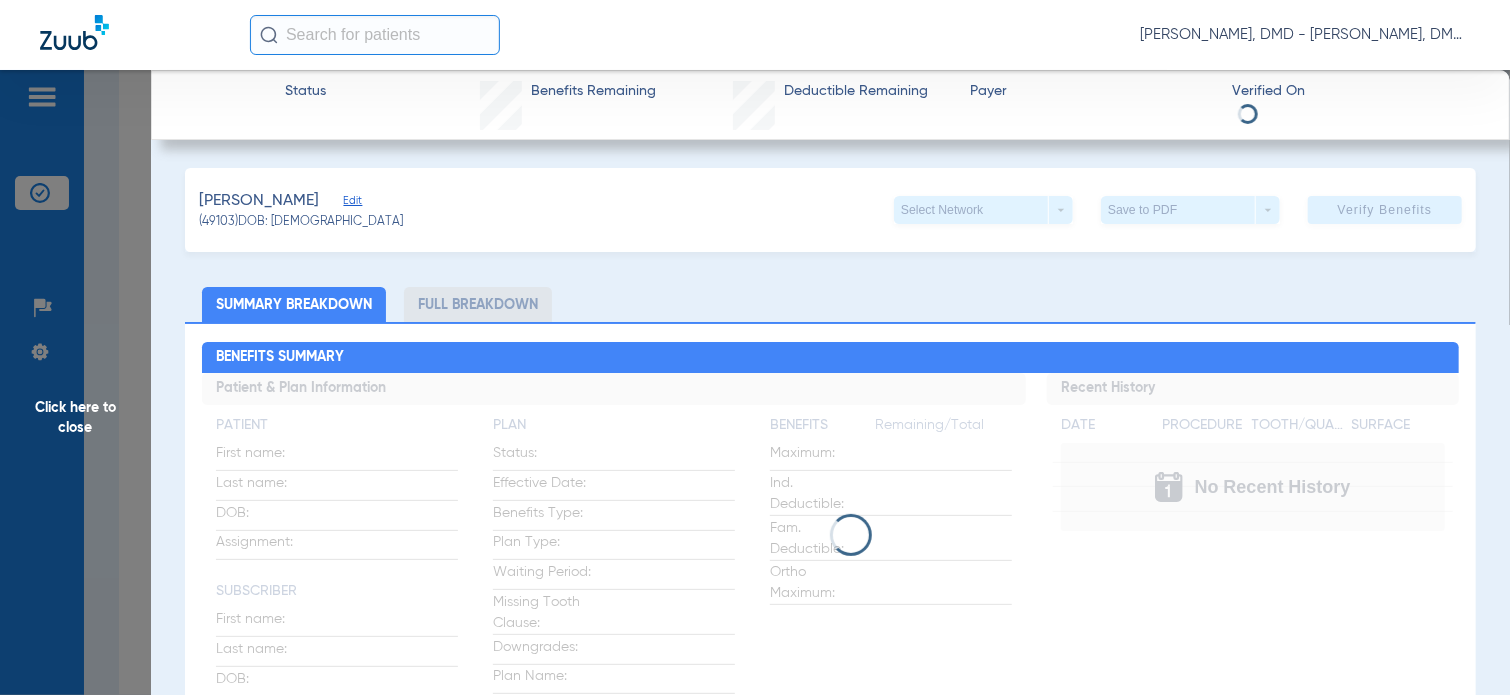 click on "Edit" 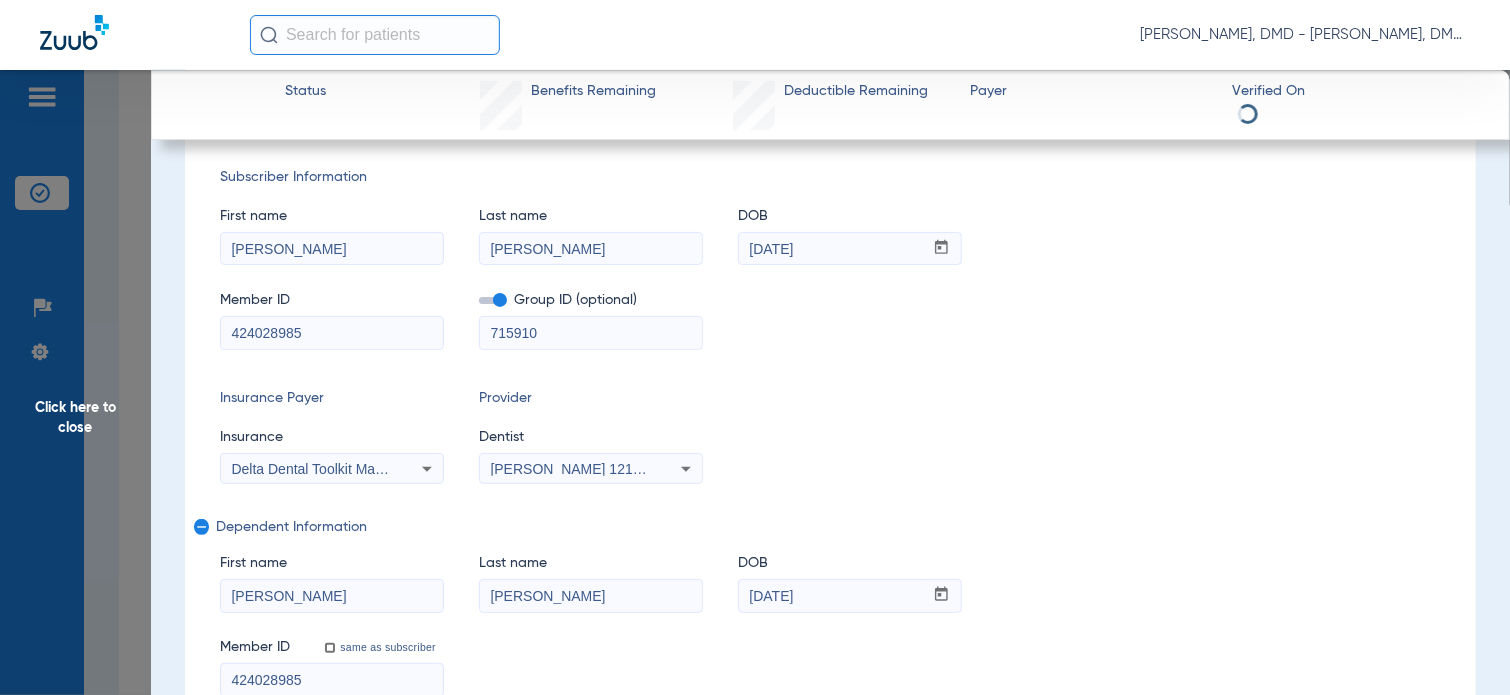 scroll, scrollTop: 200, scrollLeft: 0, axis: vertical 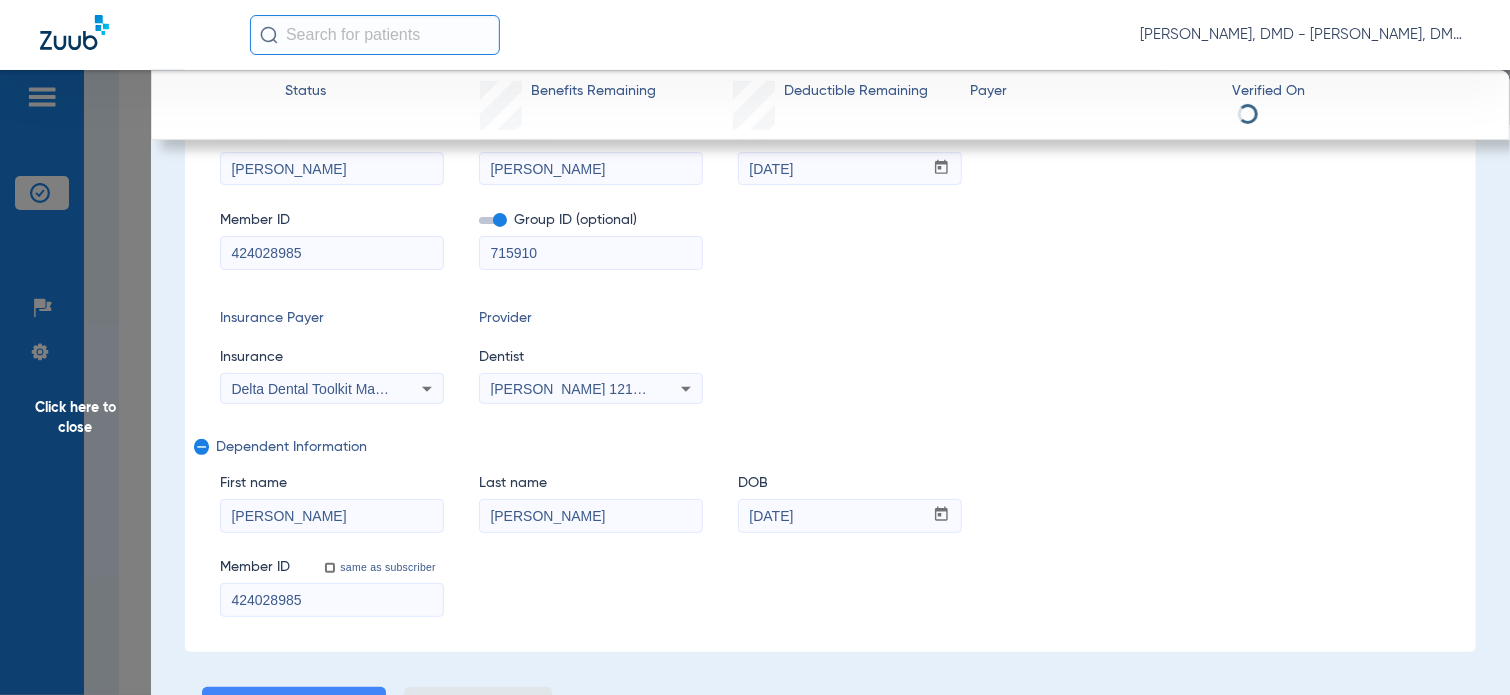 drag, startPoint x: 336, startPoint y: 513, endPoint x: 31, endPoint y: 503, distance: 305.16388 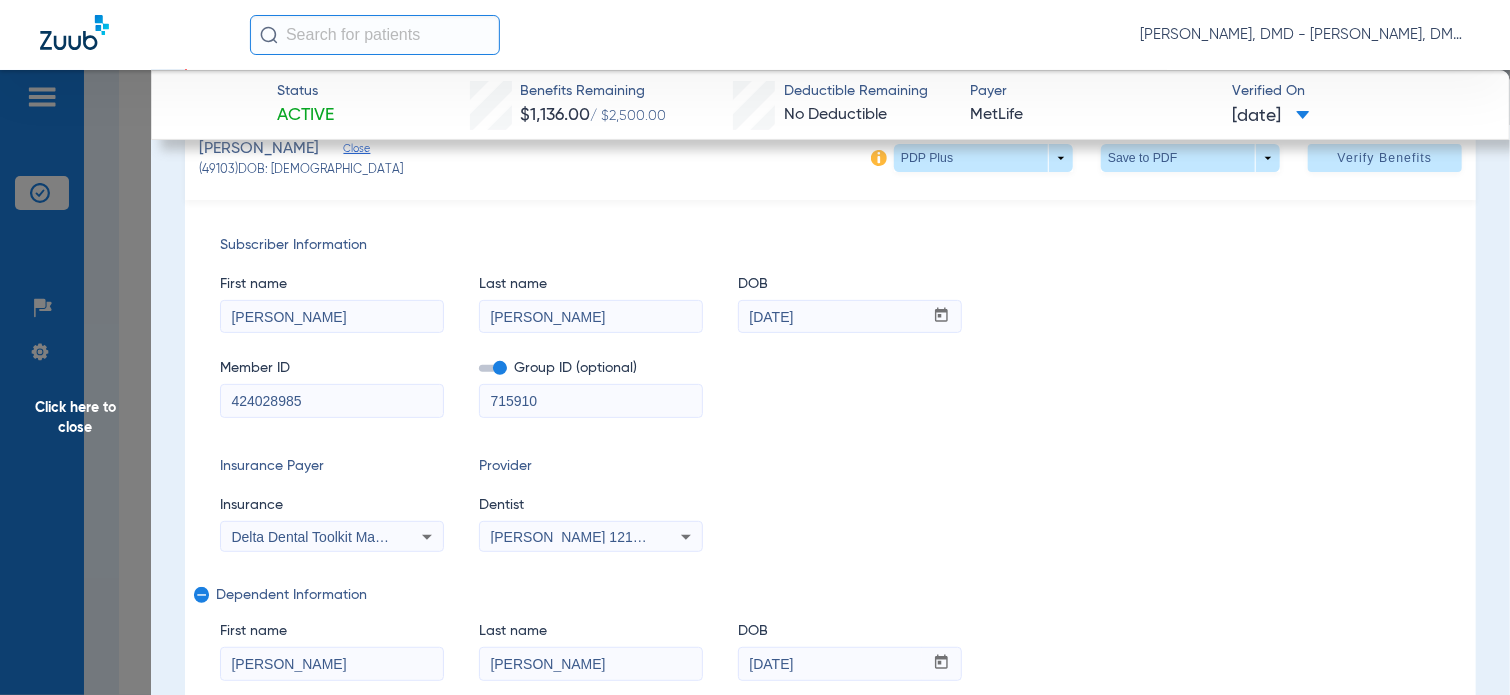 scroll, scrollTop: 347, scrollLeft: 0, axis: vertical 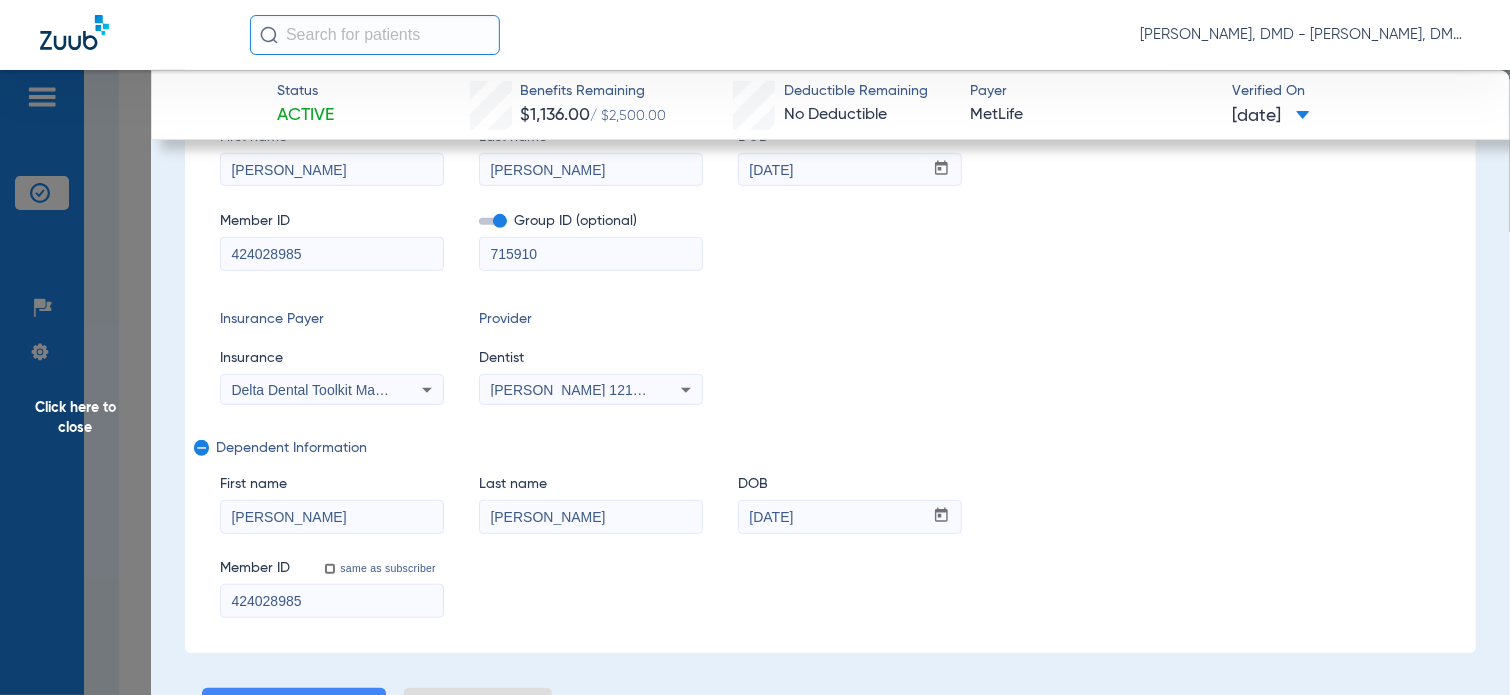 drag, startPoint x: 373, startPoint y: 166, endPoint x: 169, endPoint y: 174, distance: 204.1568 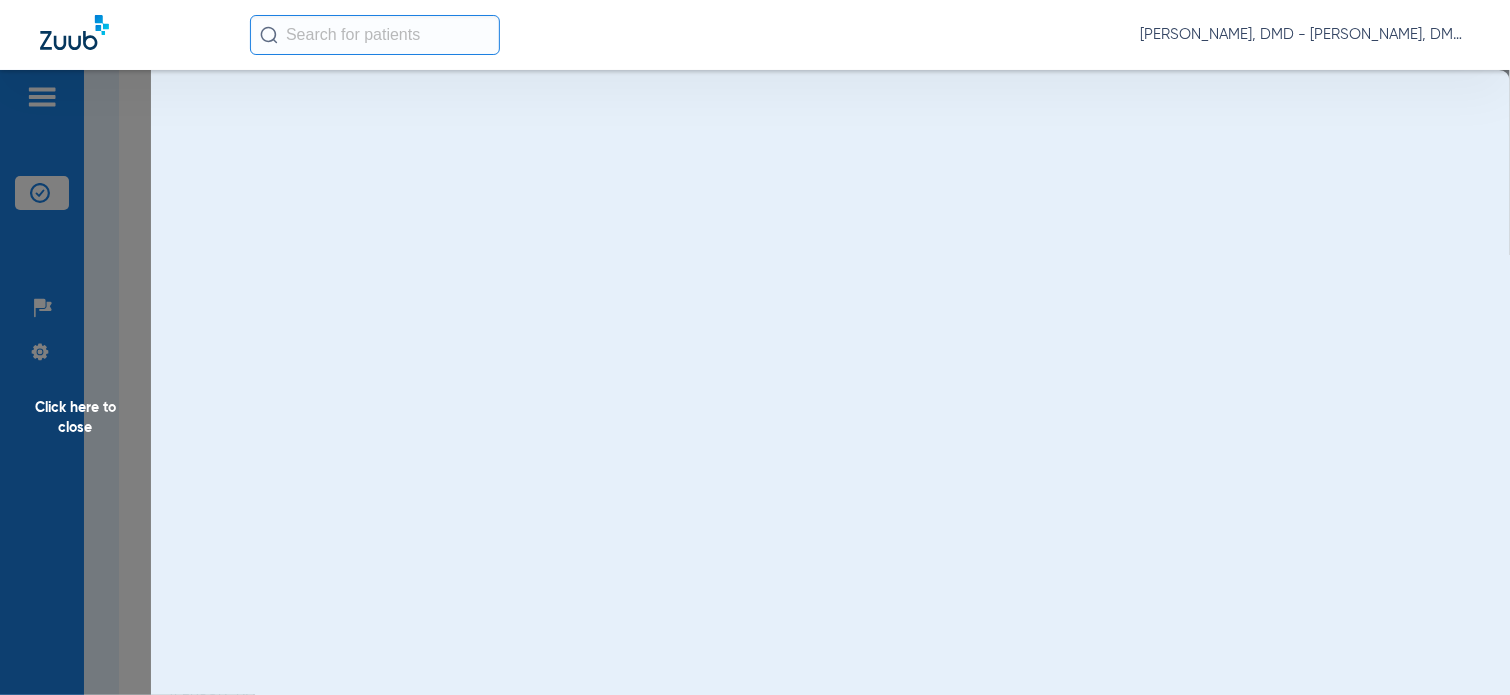 scroll, scrollTop: 0, scrollLeft: 0, axis: both 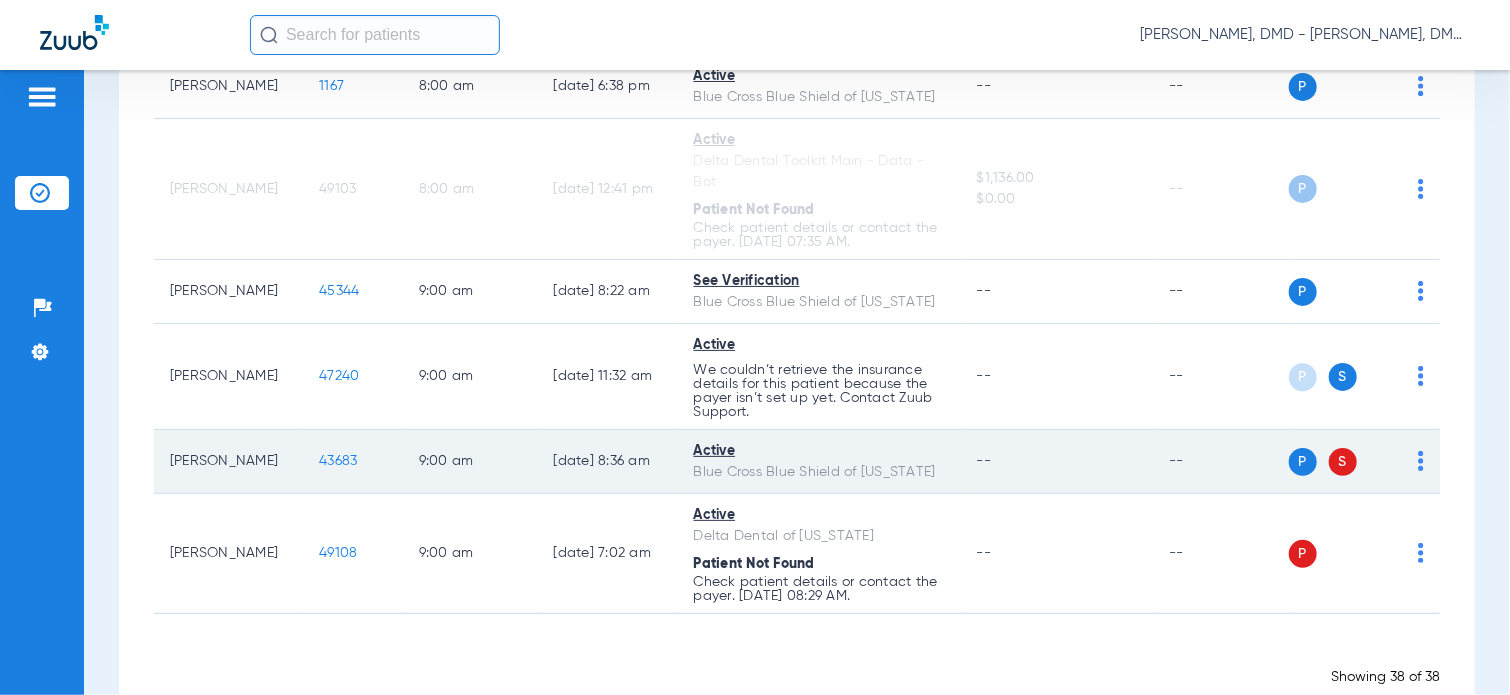click 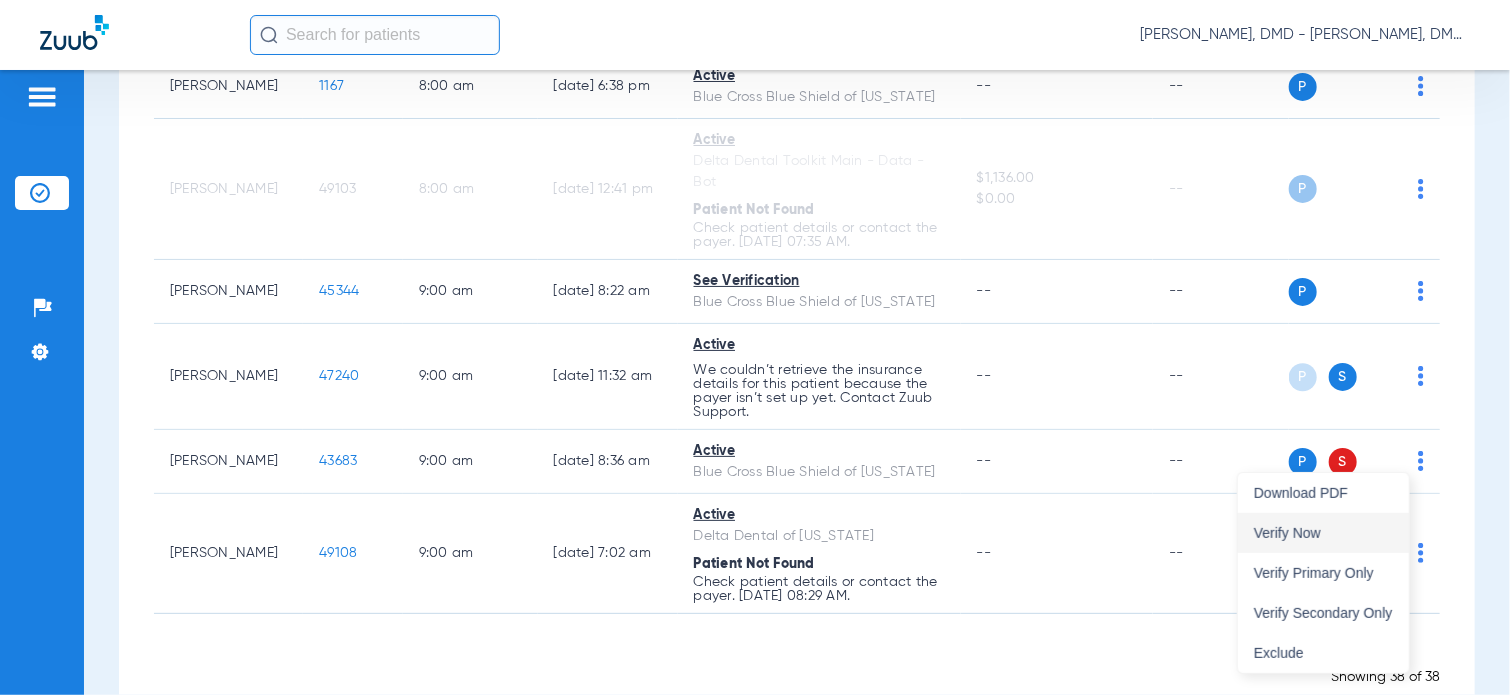 click on "Verify Now" at bounding box center [1323, 533] 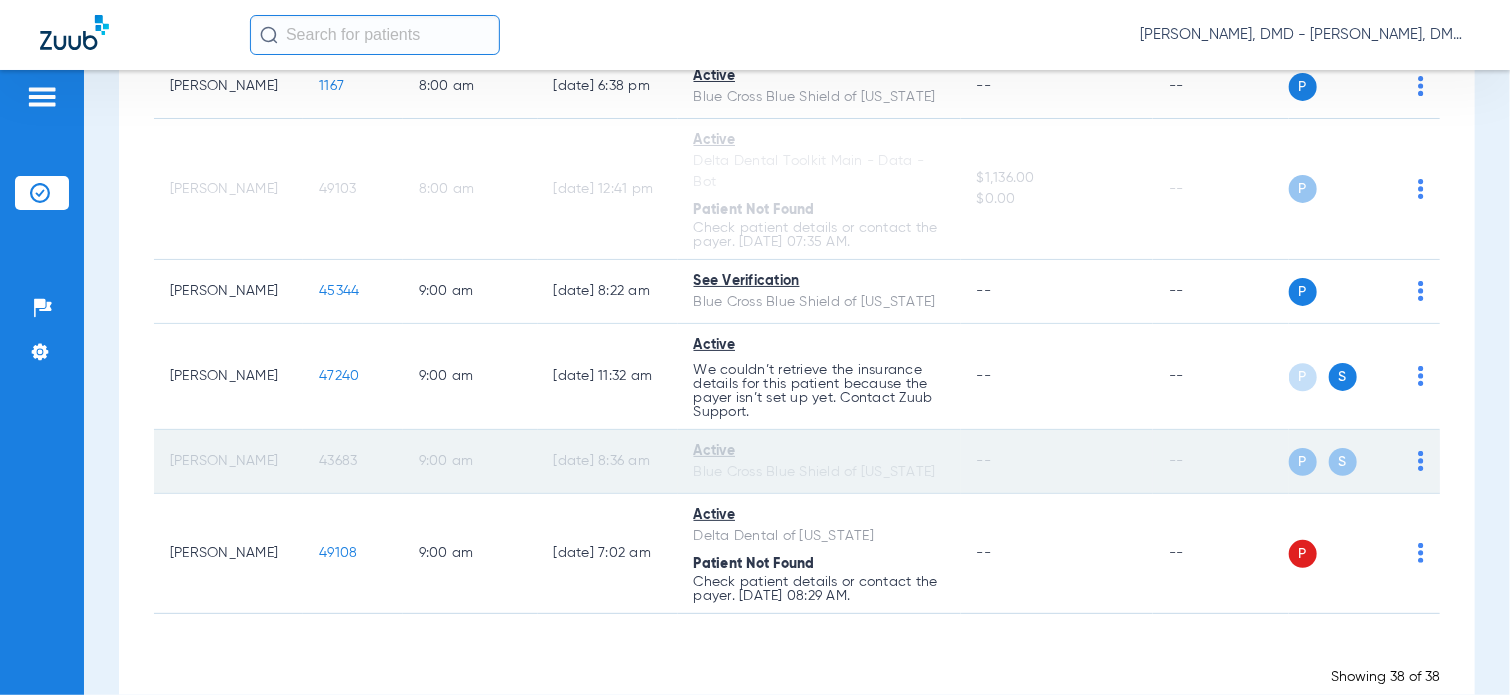 click on "43683" 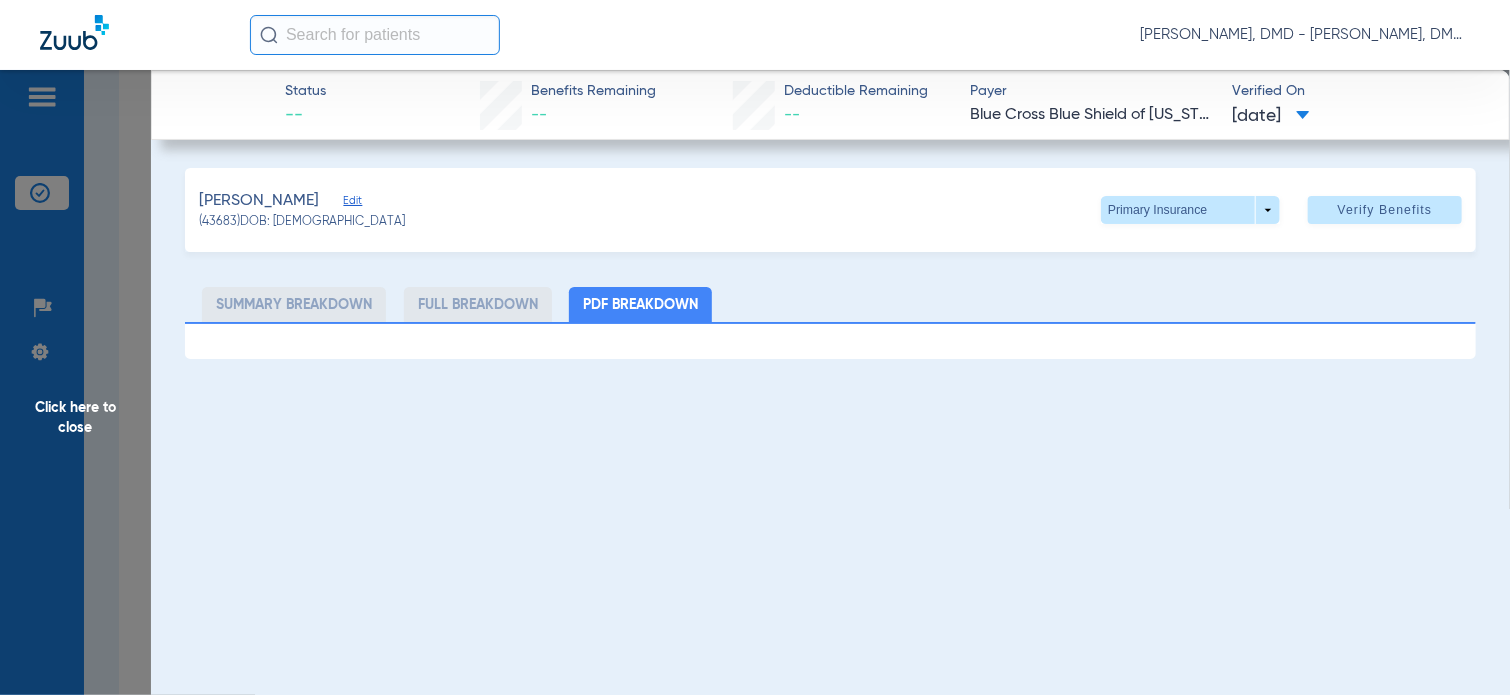 click on "Edit" 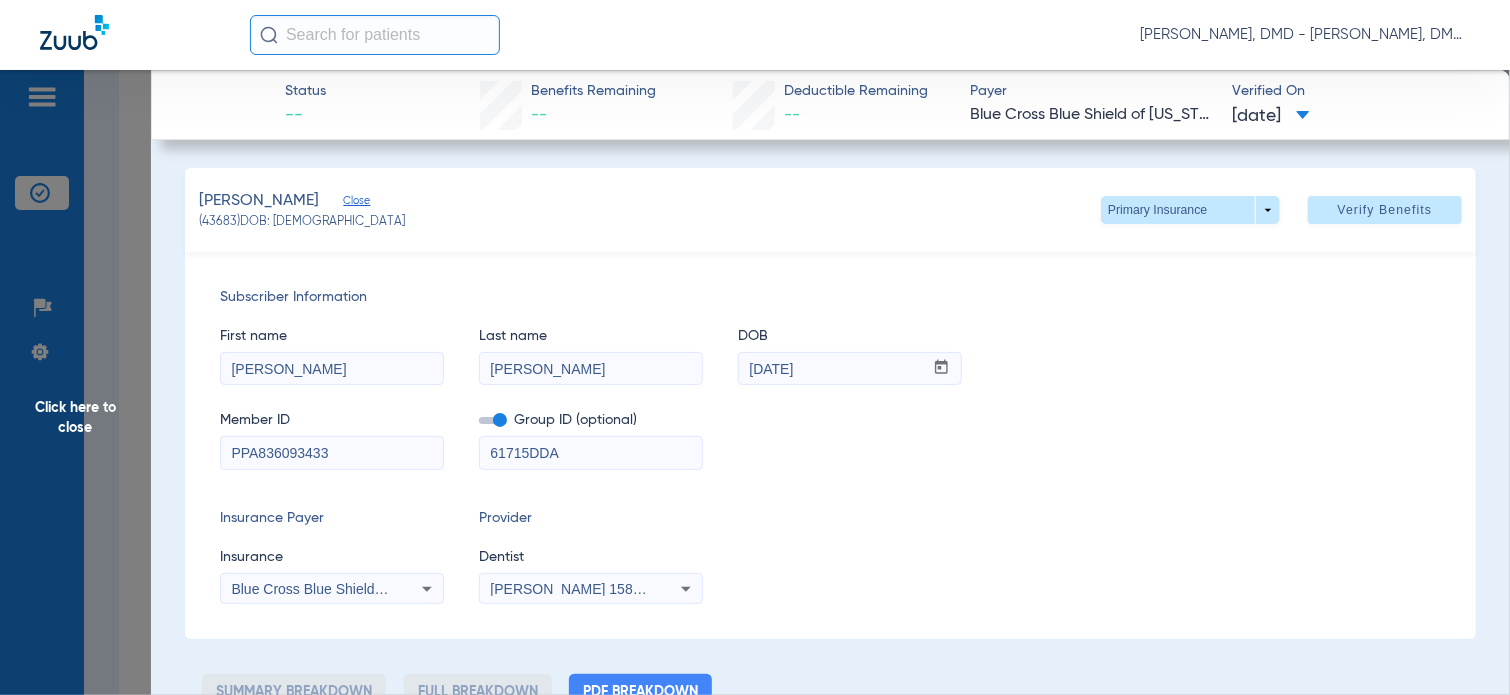 drag, startPoint x: 358, startPoint y: 449, endPoint x: 61, endPoint y: 450, distance: 297.00168 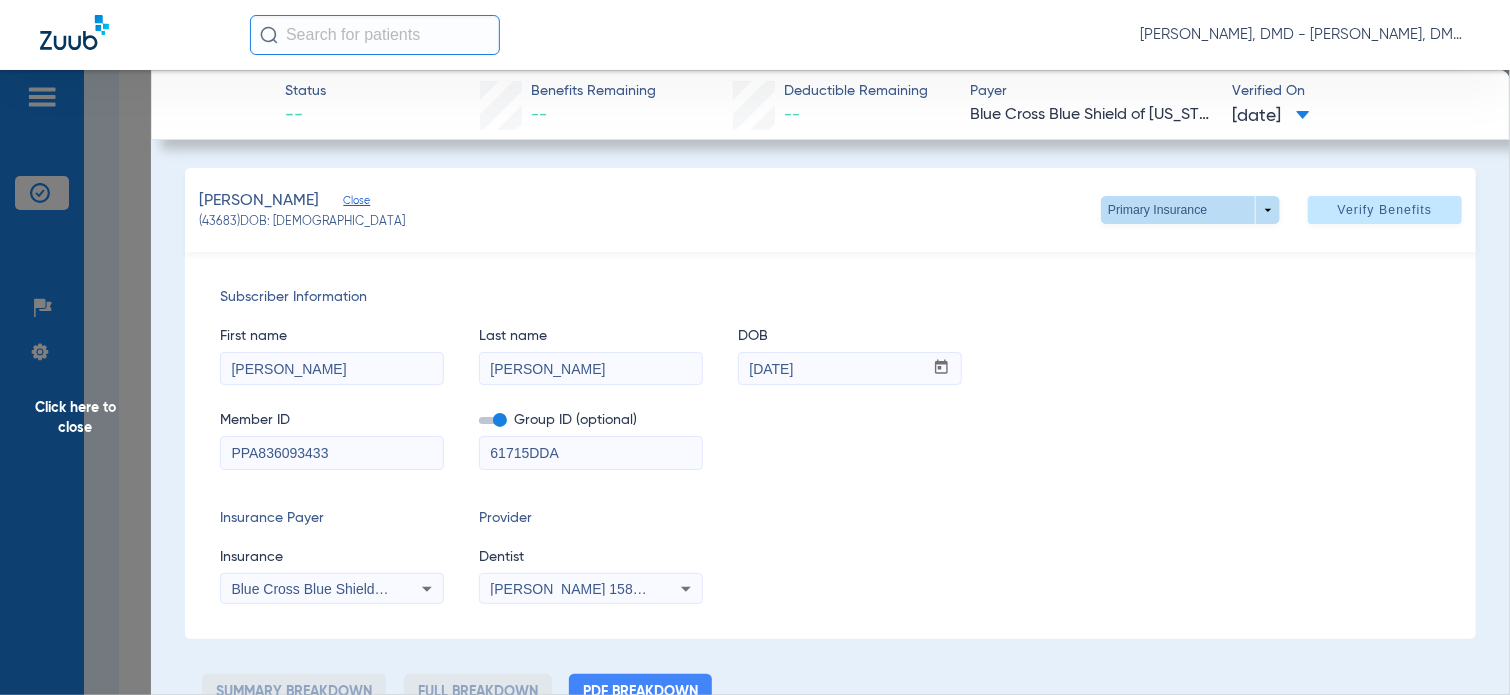click 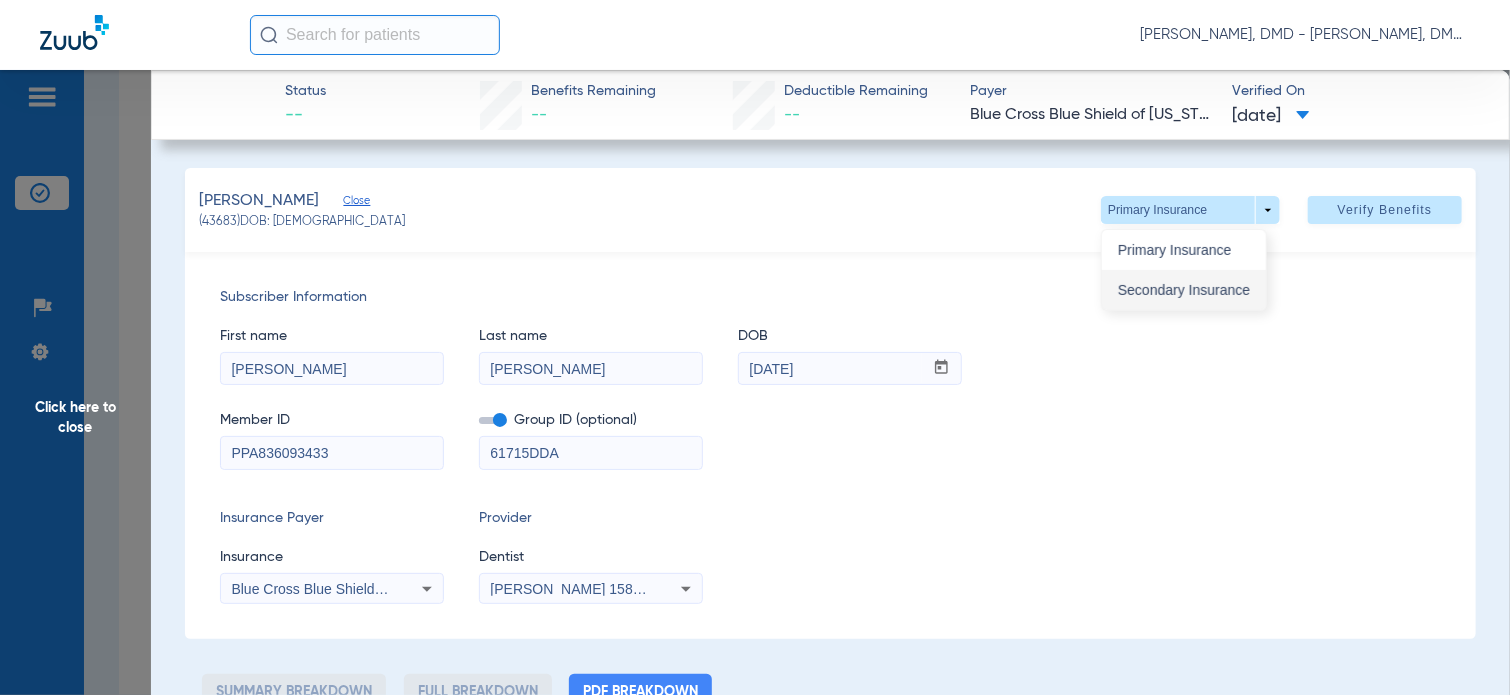 click on "Secondary Insurance" at bounding box center [1184, 290] 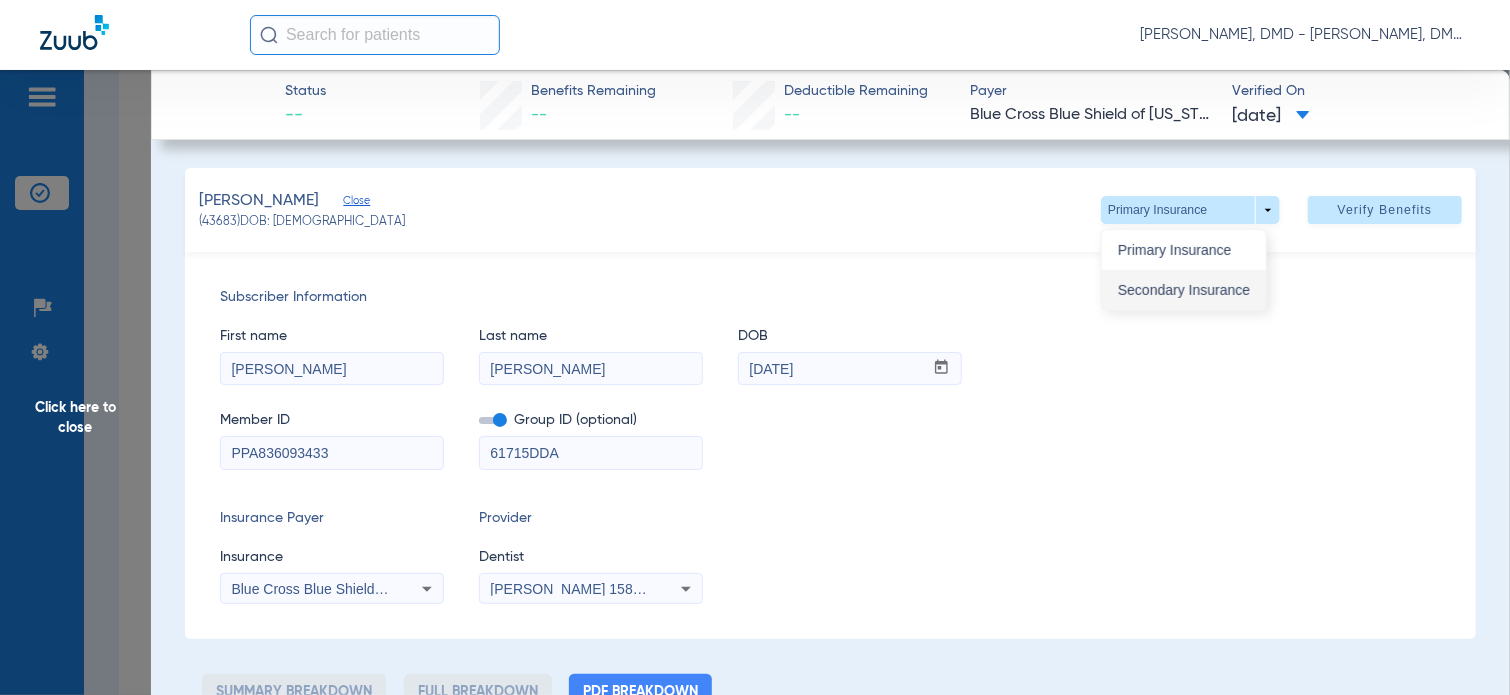 type on "[PERSON_NAME]" 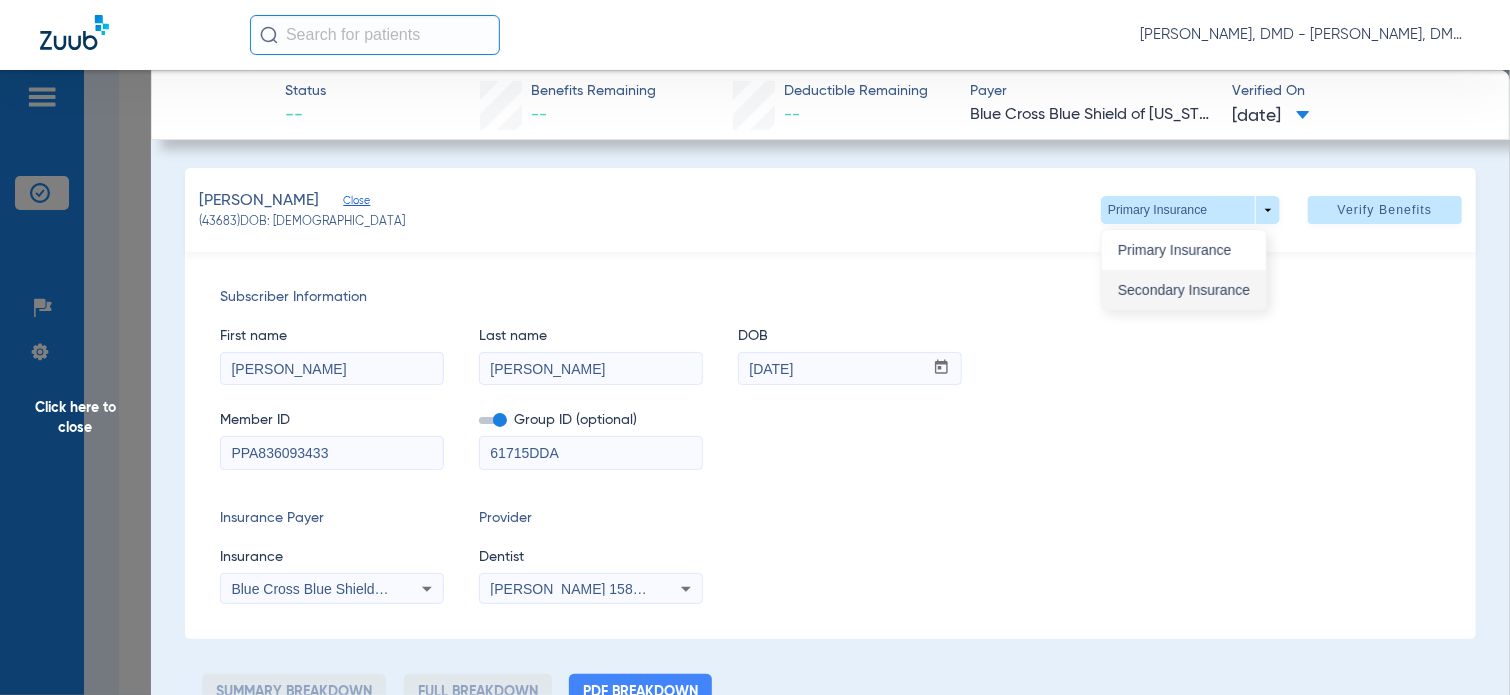 type on "[DATE]" 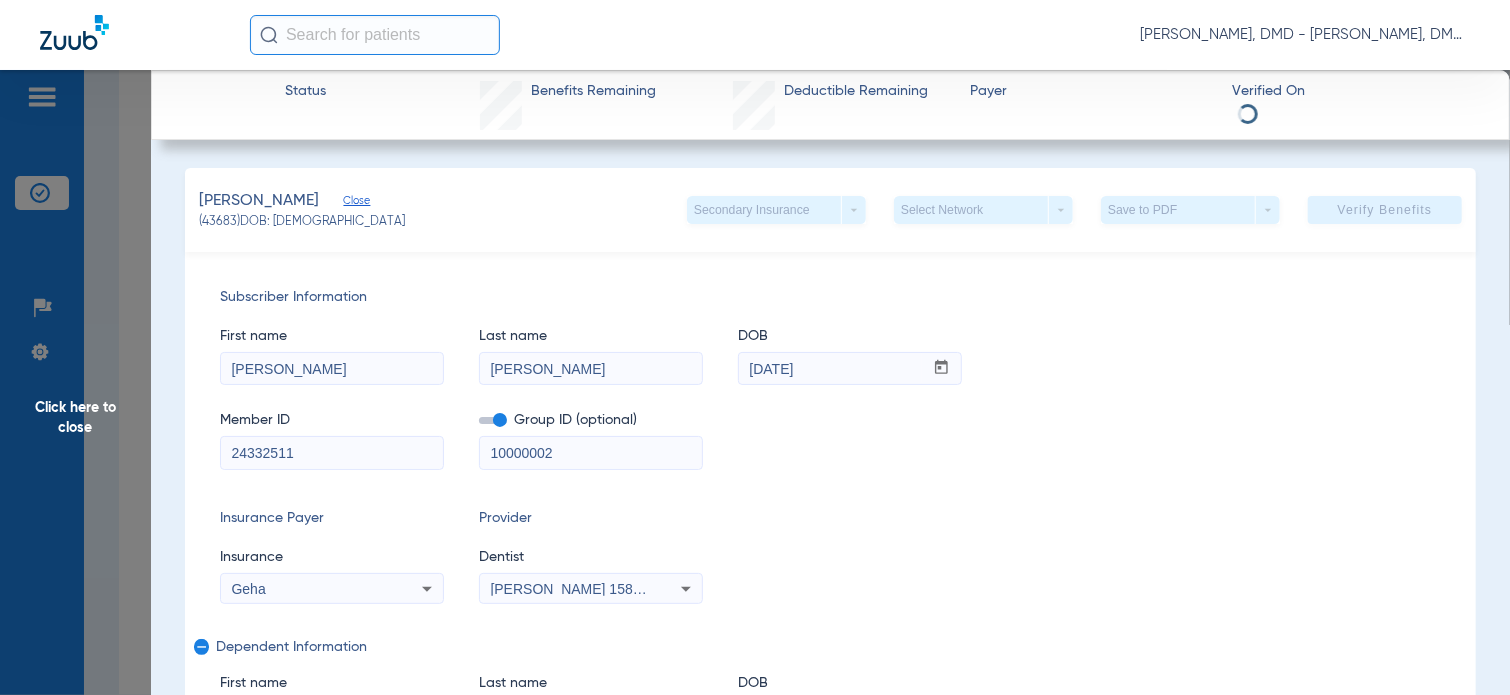 drag, startPoint x: 345, startPoint y: 456, endPoint x: -8, endPoint y: 471, distance: 353.31854 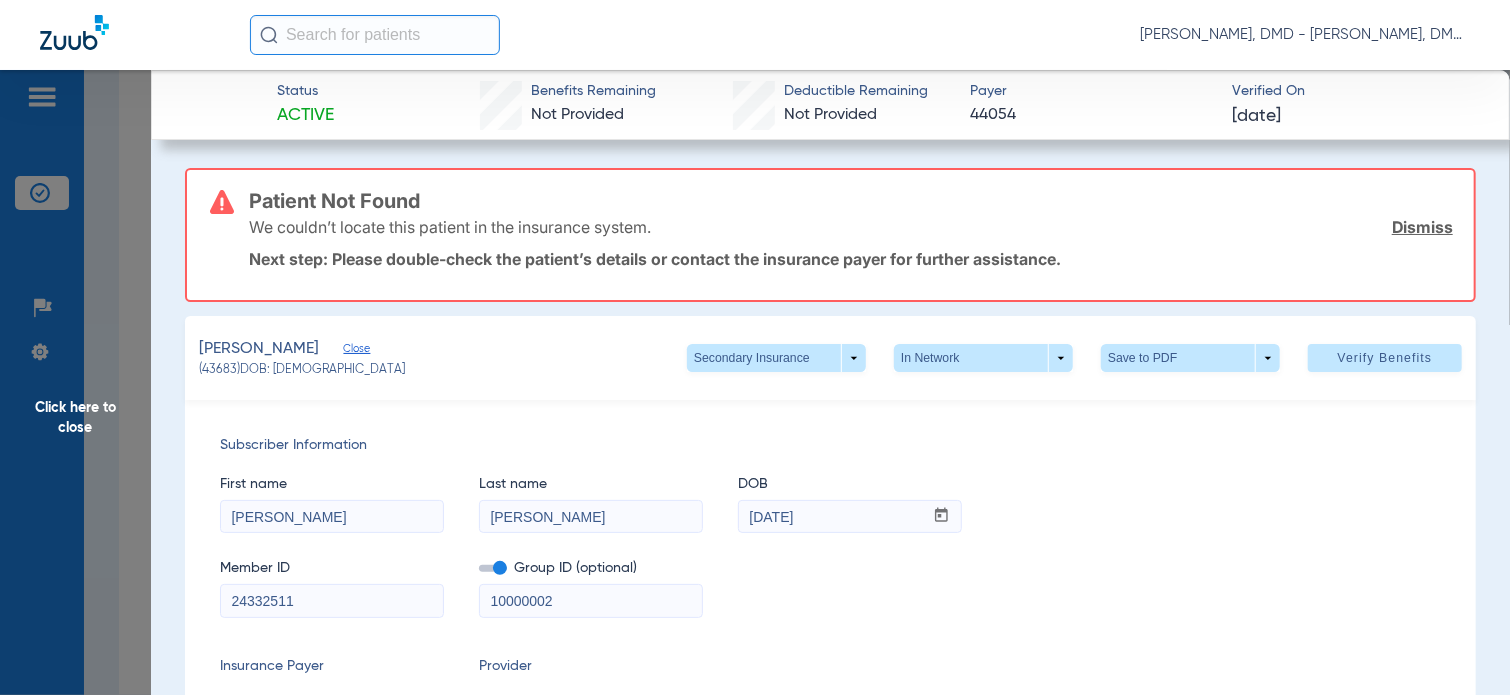 click on "Click here to close" 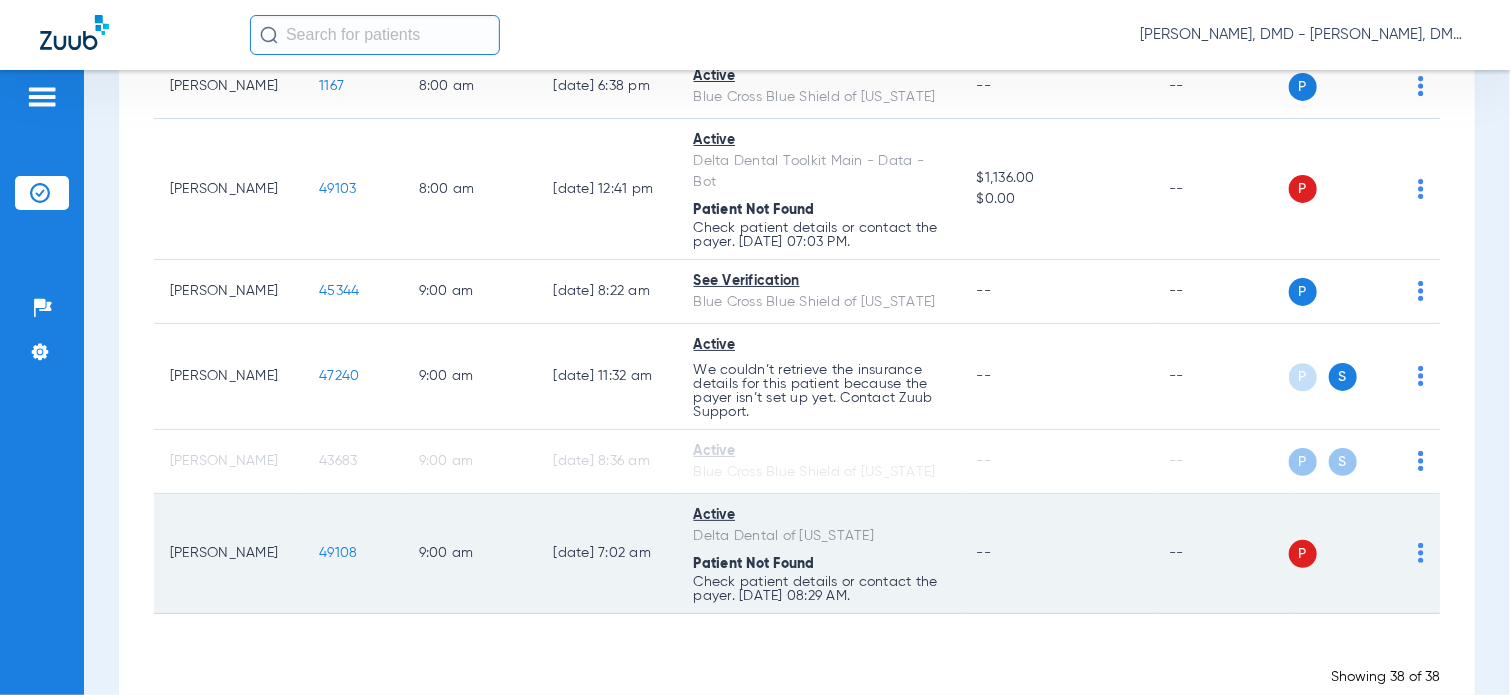 click 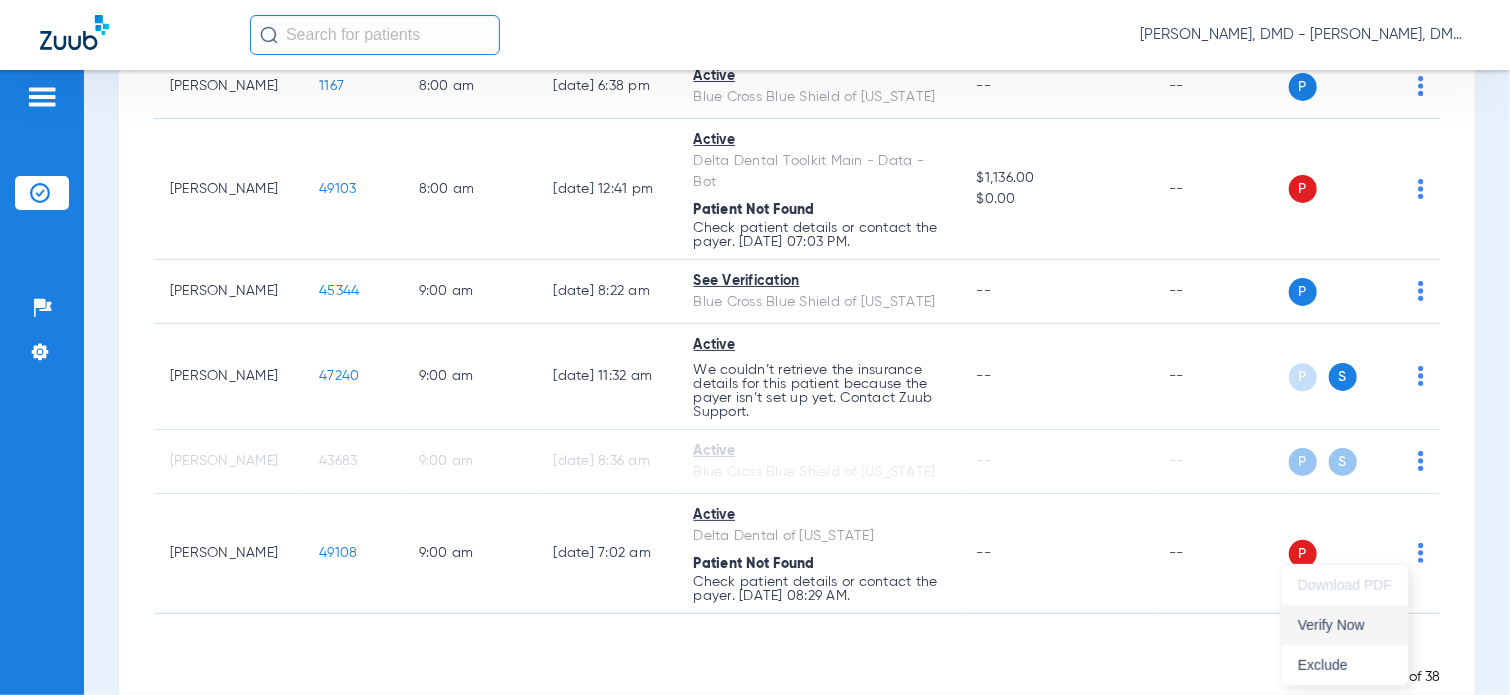 click on "Verify Now" at bounding box center (1345, 625) 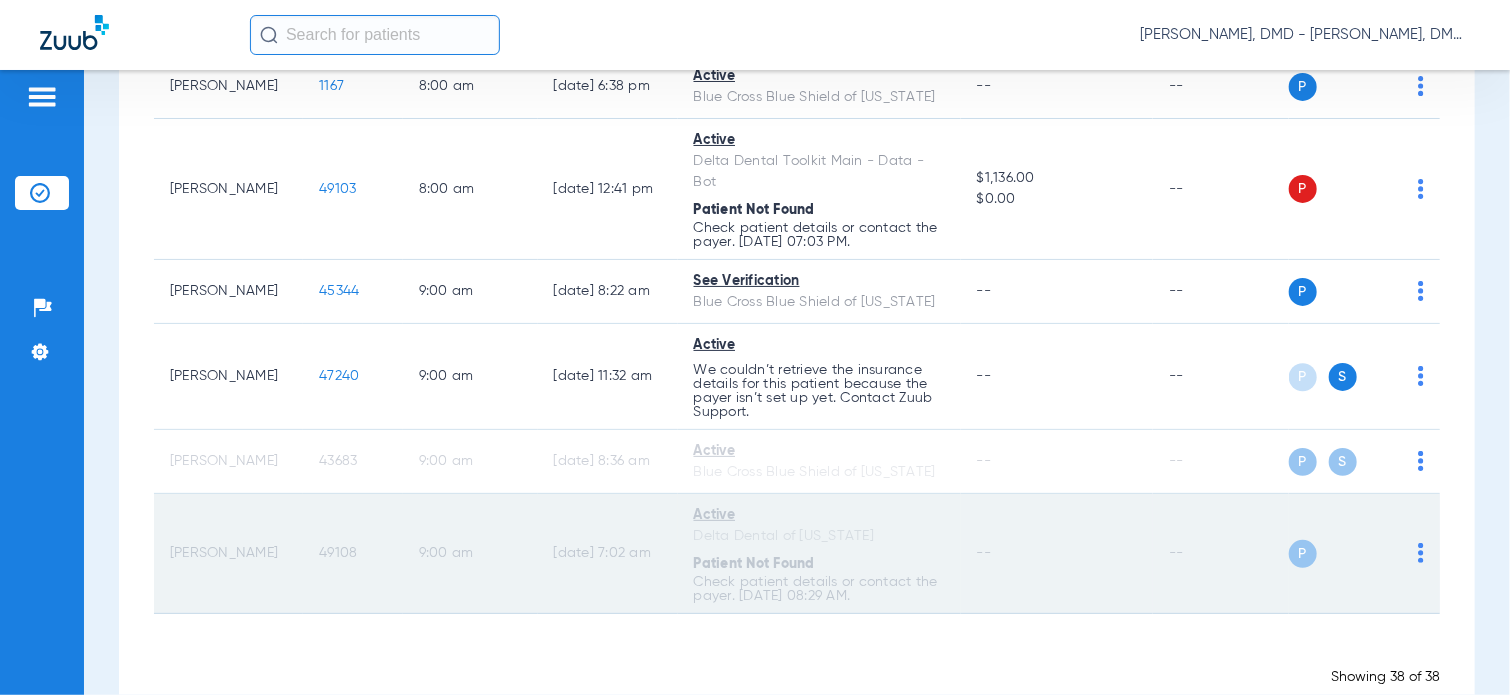 click on "49108" 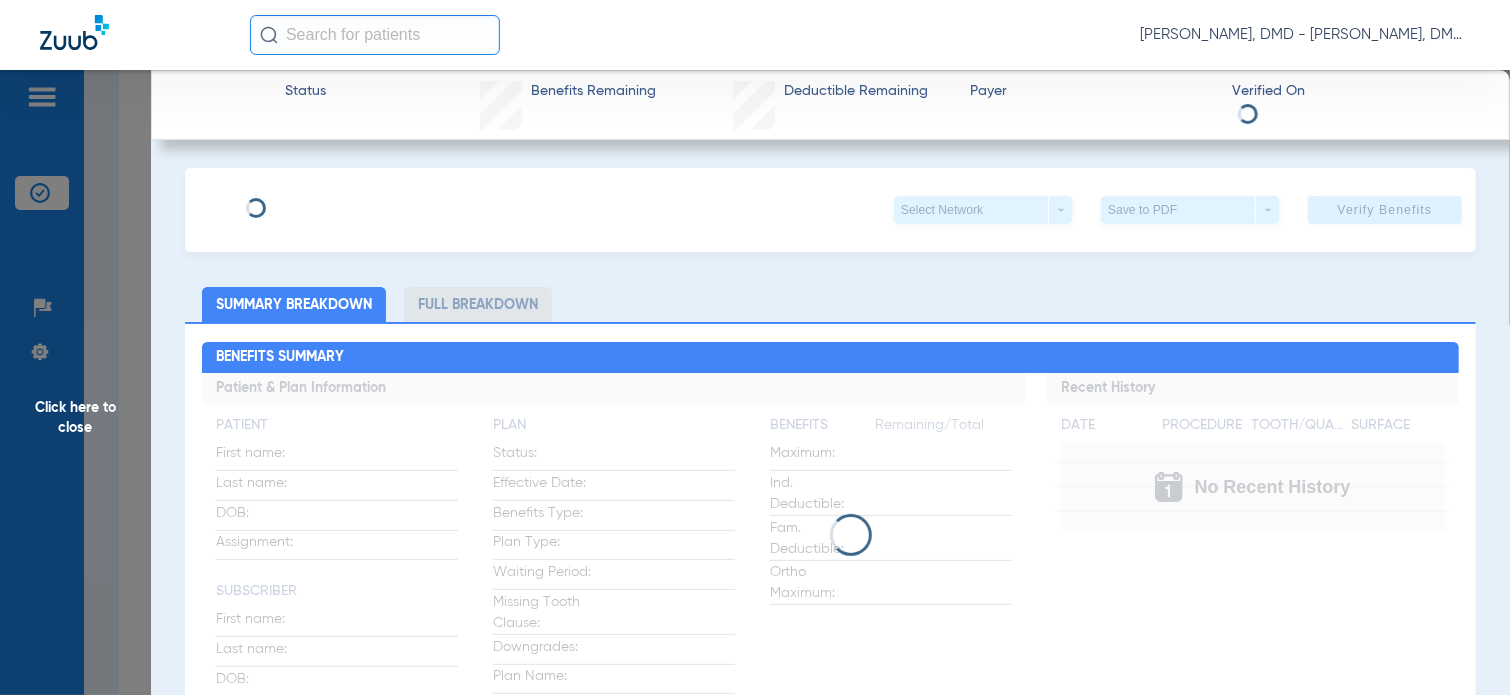 type on "[PERSON_NAME]" 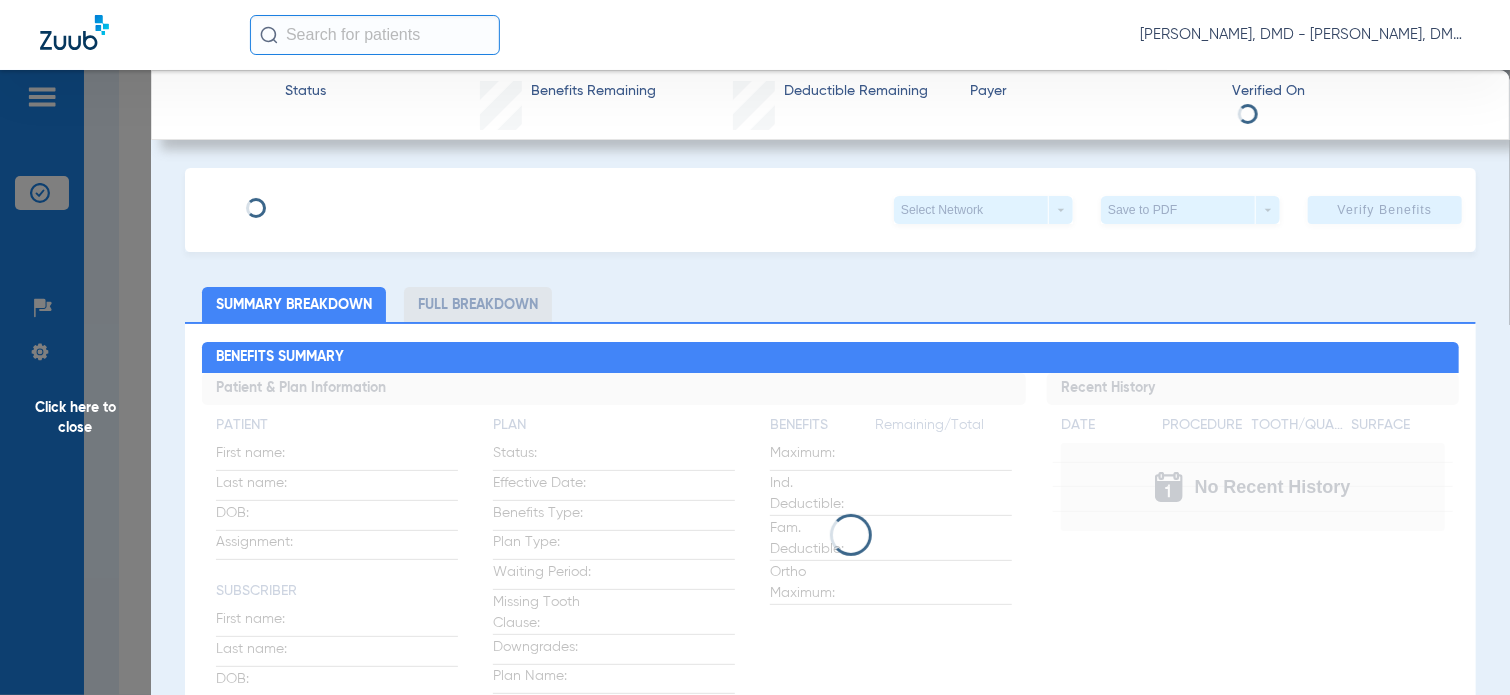 type on "[PERSON_NAME]" 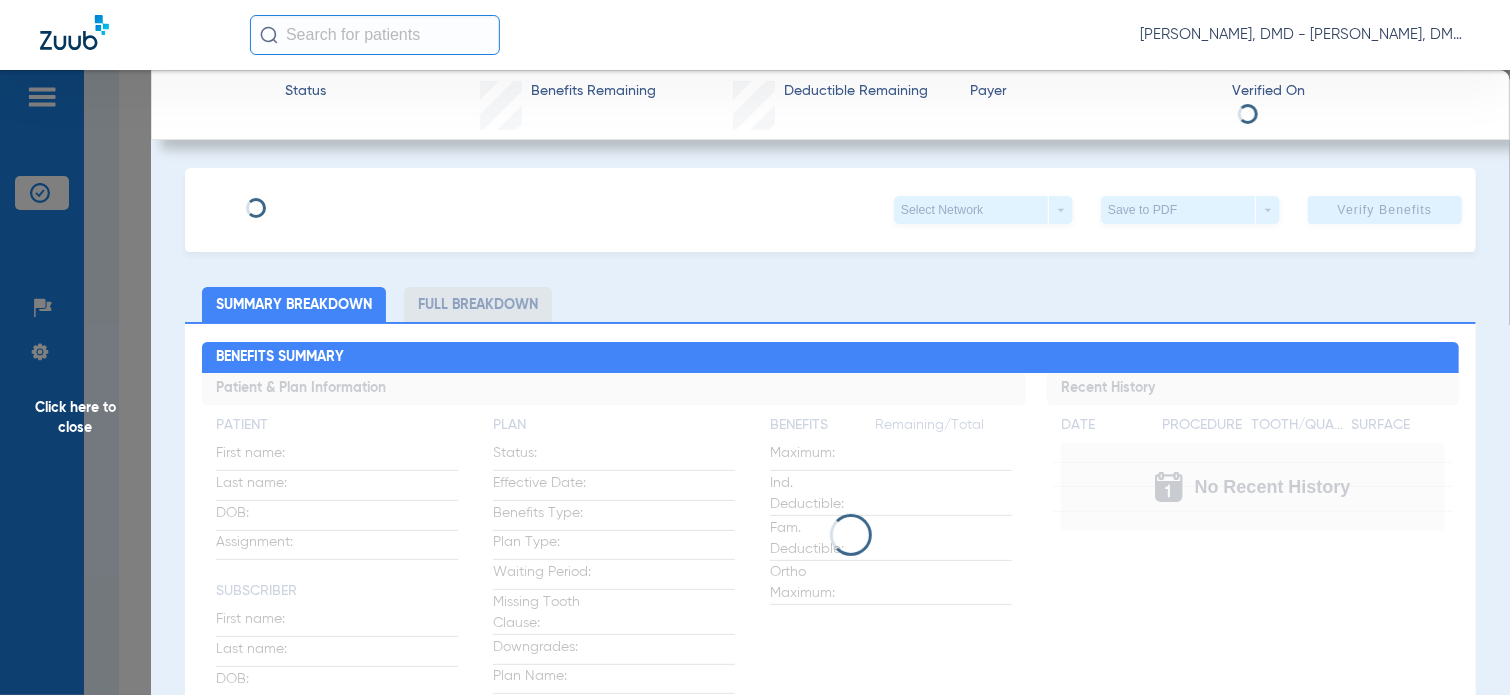 type on "[DATE]" 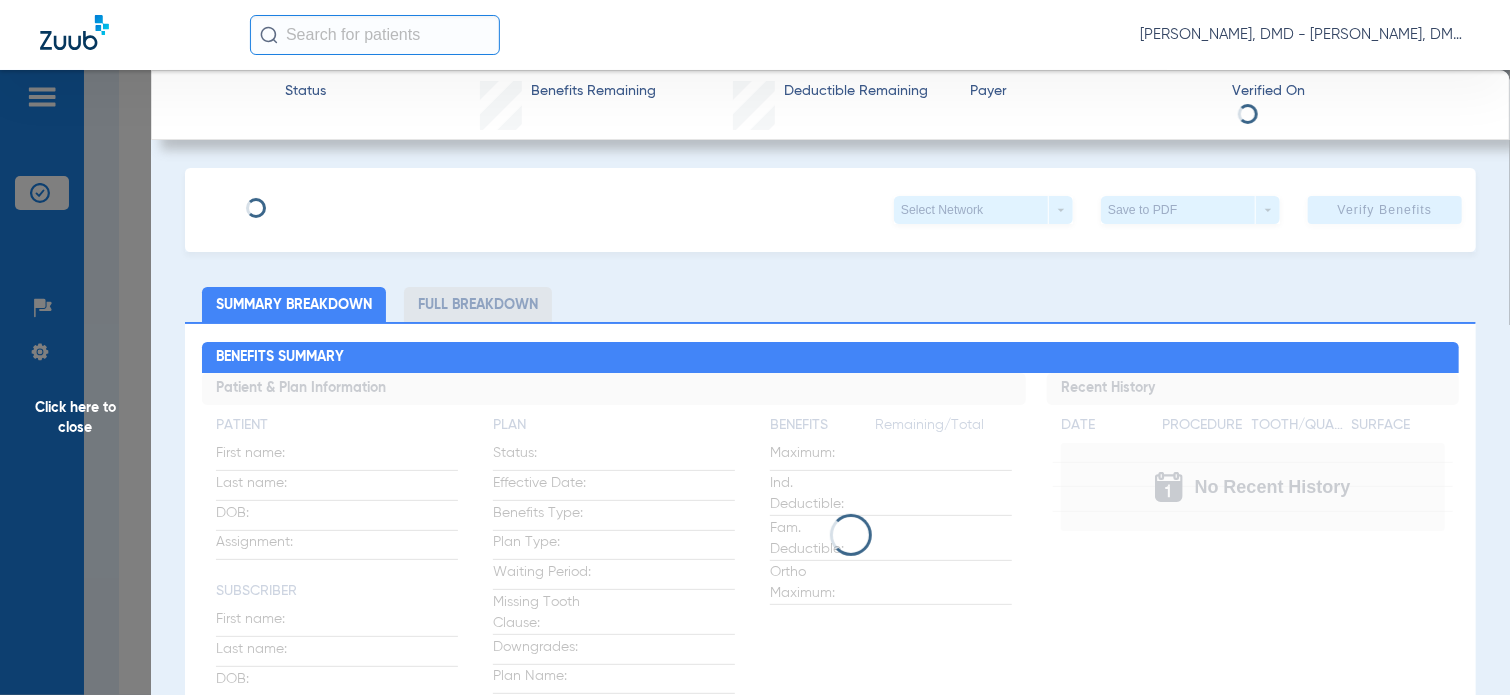 type on "00000006159" 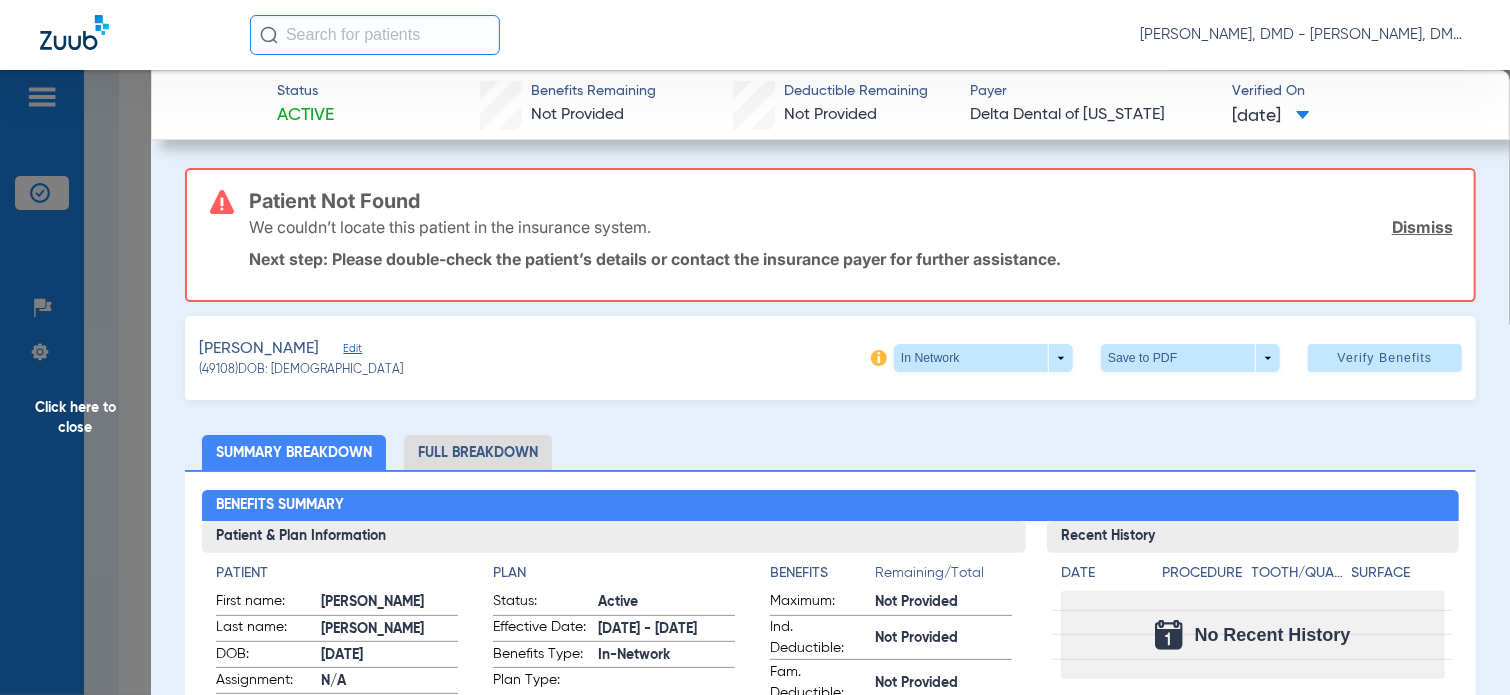 click on "Edit" 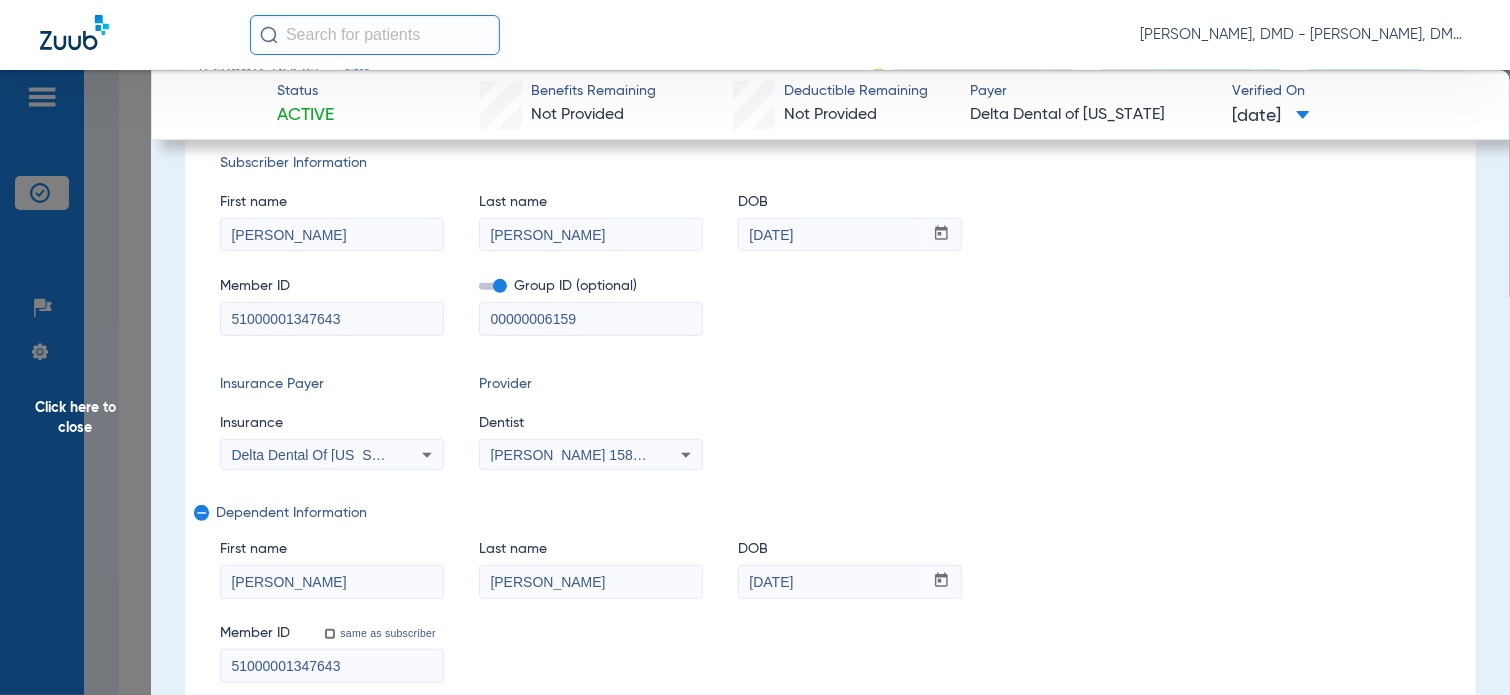 scroll, scrollTop: 300, scrollLeft: 0, axis: vertical 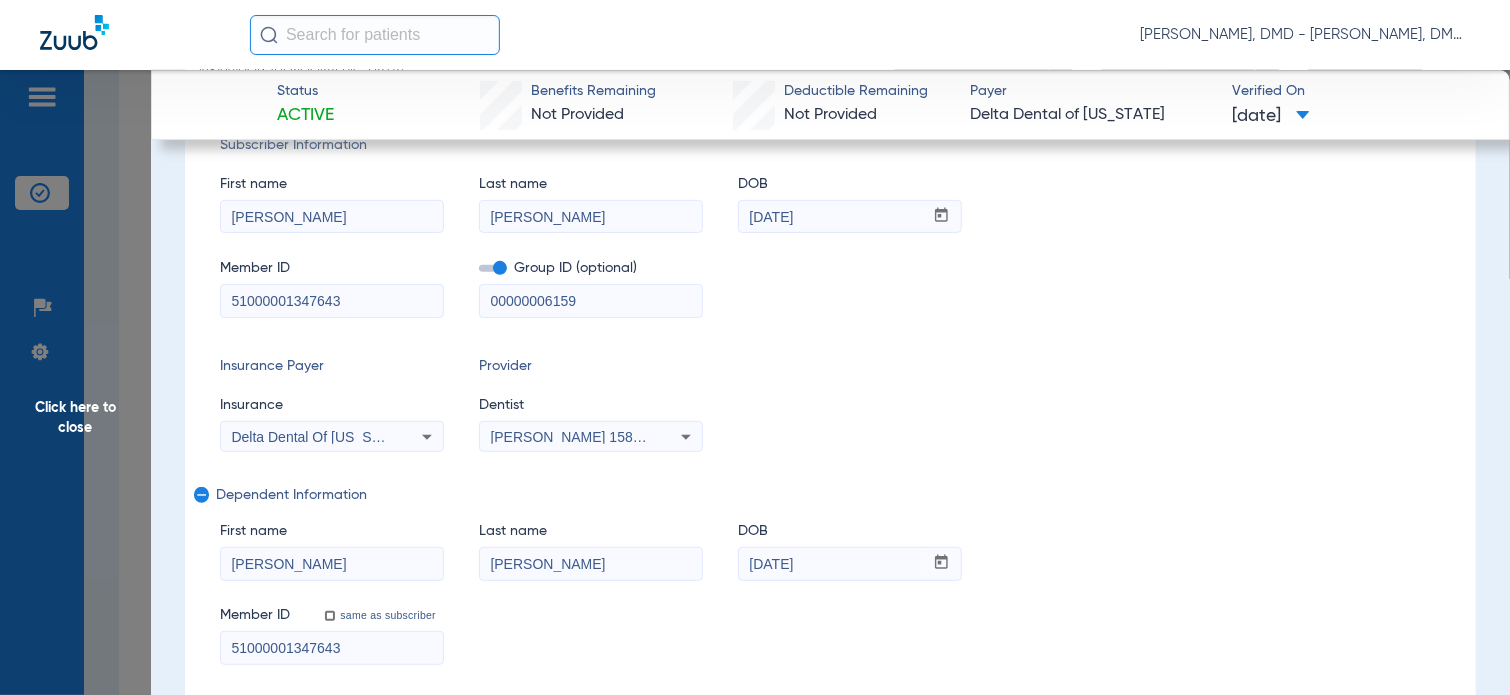 drag, startPoint x: 317, startPoint y: 564, endPoint x: 212, endPoint y: 567, distance: 105.04285 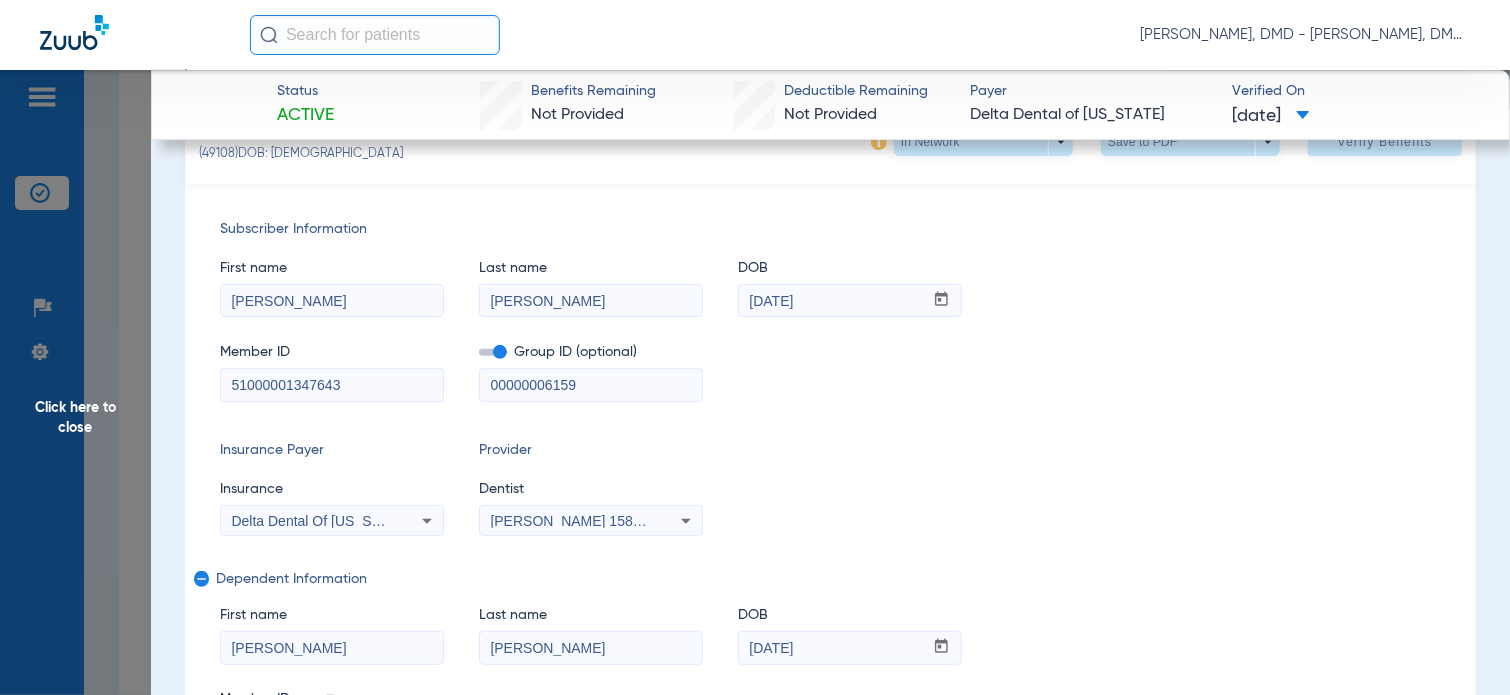 scroll, scrollTop: 200, scrollLeft: 0, axis: vertical 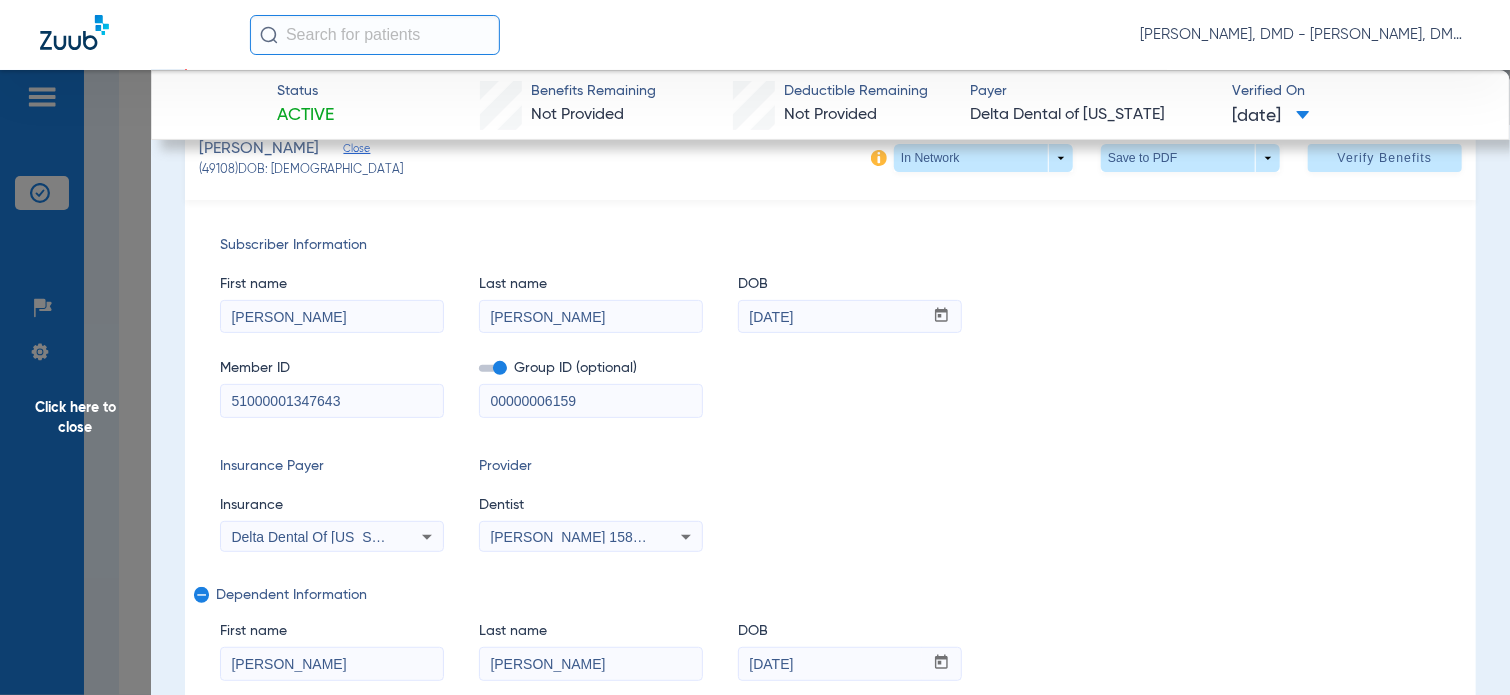 drag, startPoint x: 333, startPoint y: 323, endPoint x: 214, endPoint y: 329, distance: 119.15116 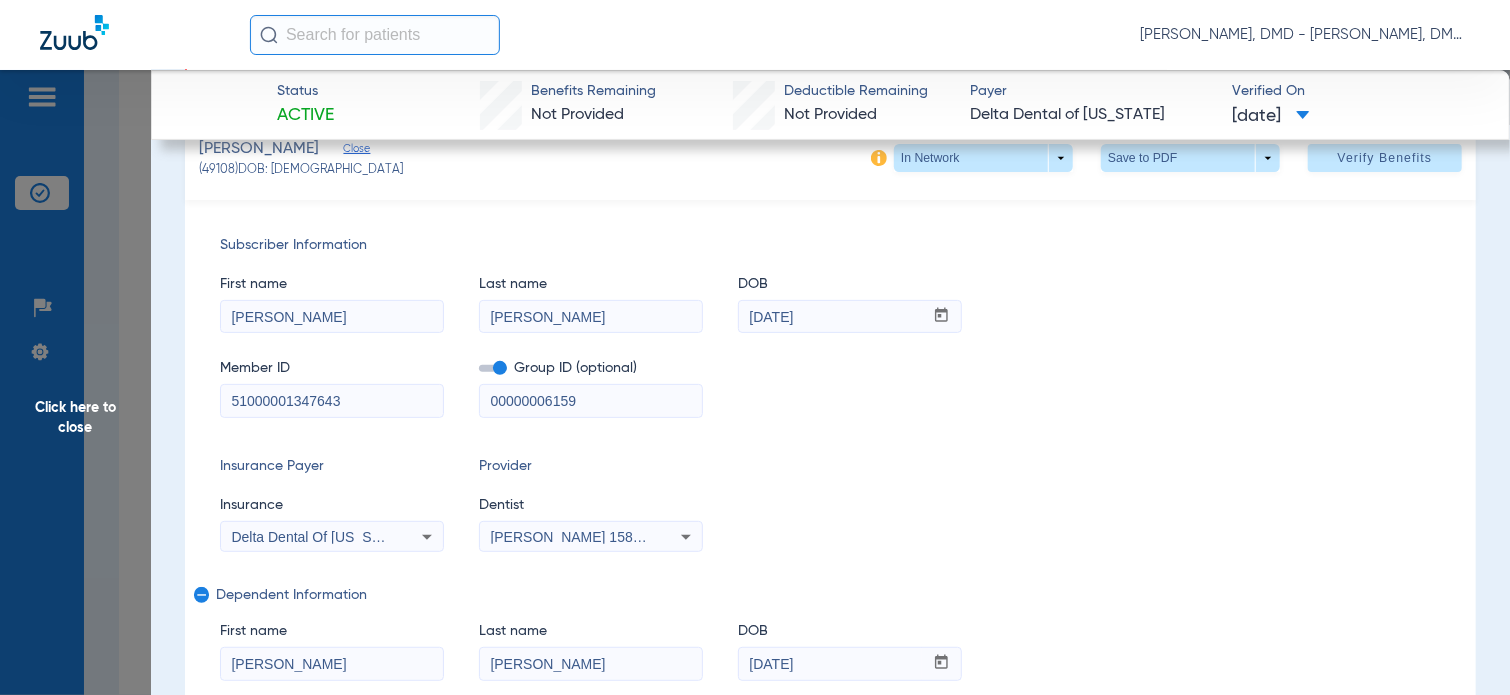click on "Click here to close Status Active  Benefits Remaining   Not Provided   Deductible Remaining   Not Provided  Payer Delta Dental of [US_STATE]  Verified On
[DATE]   Patient Not Found  We couldn’t locate this patient in the insurance system.  Dismiss  Next step: Please double-check the patient’s details or contact the insurance payer for further assistance.  [PERSON_NAME]   (49108)   DOB: [DEMOGRAPHIC_DATA]   In Network  arrow_drop_down  Save to PDF  arrow_drop_down  Verify Benefits   Subscriber Information   First name  [PERSON_NAME]  Last name  [PERSON_NAME]  DOB  mm / dd / yyyy [DATE]  Member ID  51000001347643  Group ID (optional)  00000006159  Insurance Payer   Insurance
Delta Dental Of [US_STATE]  Provider   Dentist
[PERSON_NAME]  1588827992  remove   Dependent Information   First name  [PERSON_NAME]  Last name  [PERSON_NAME]  DOB  mm / dd / yyyy [DATE]  Member ID  same as subscriber 51000001347643  Summary Breakdown   Full Breakdown  Benefits Summary Patient & Plan Information Patient First name:  [PERSON_NAME]" 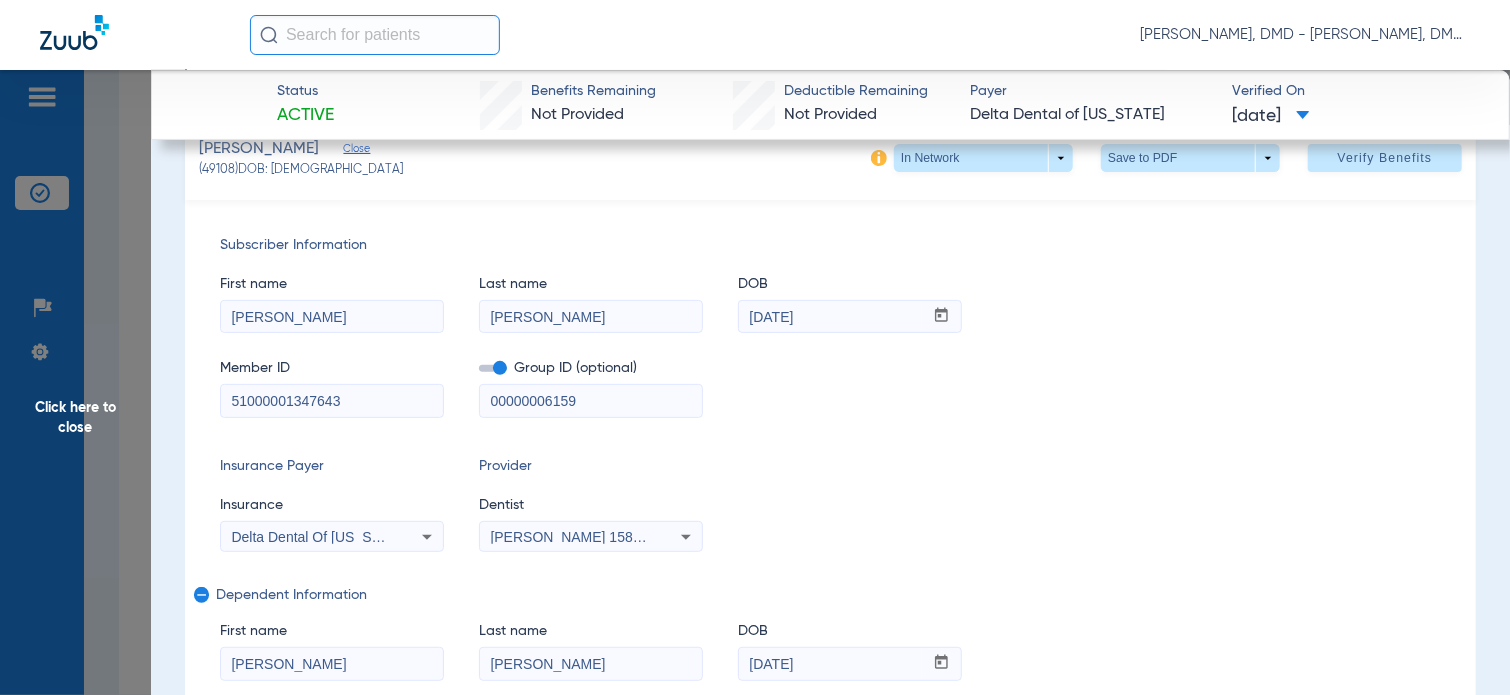 drag, startPoint x: 355, startPoint y: 670, endPoint x: 154, endPoint y: 670, distance: 201 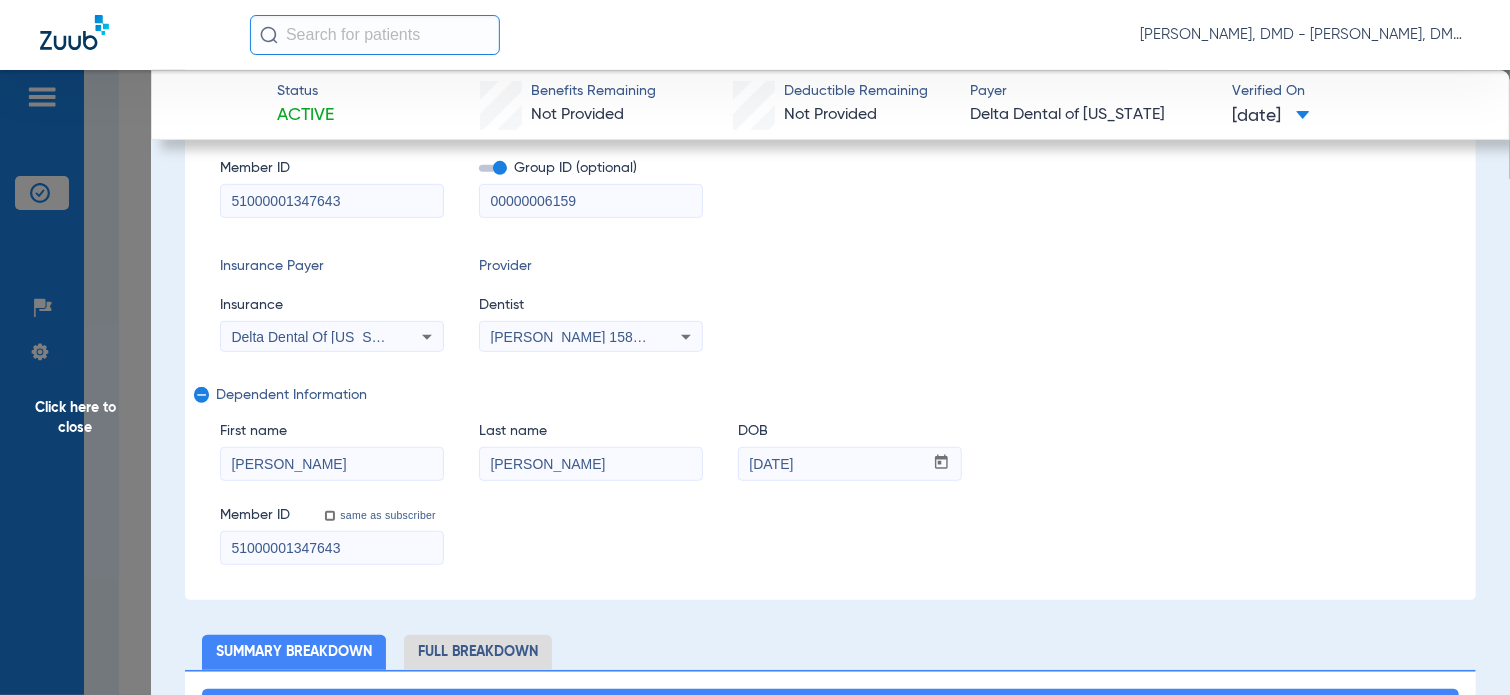 scroll, scrollTop: 800, scrollLeft: 0, axis: vertical 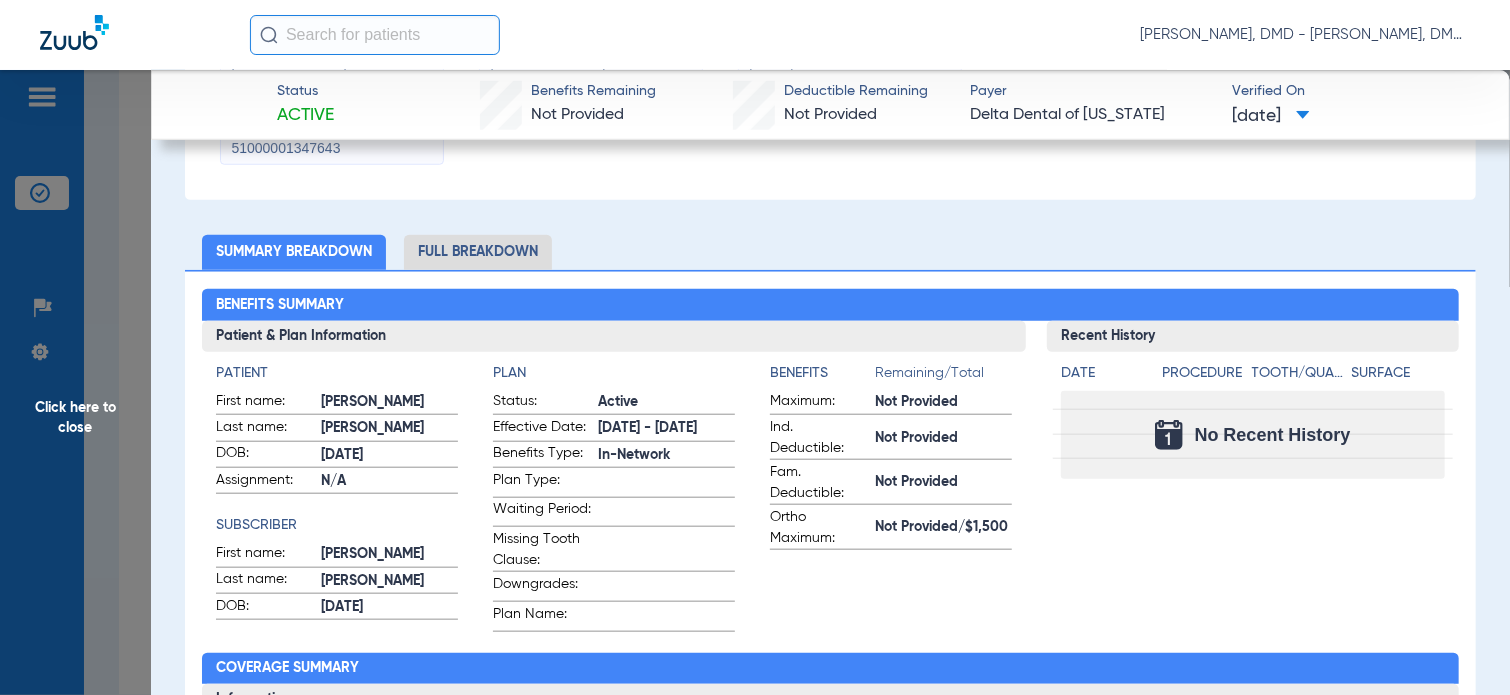 click on "Full Breakdown" 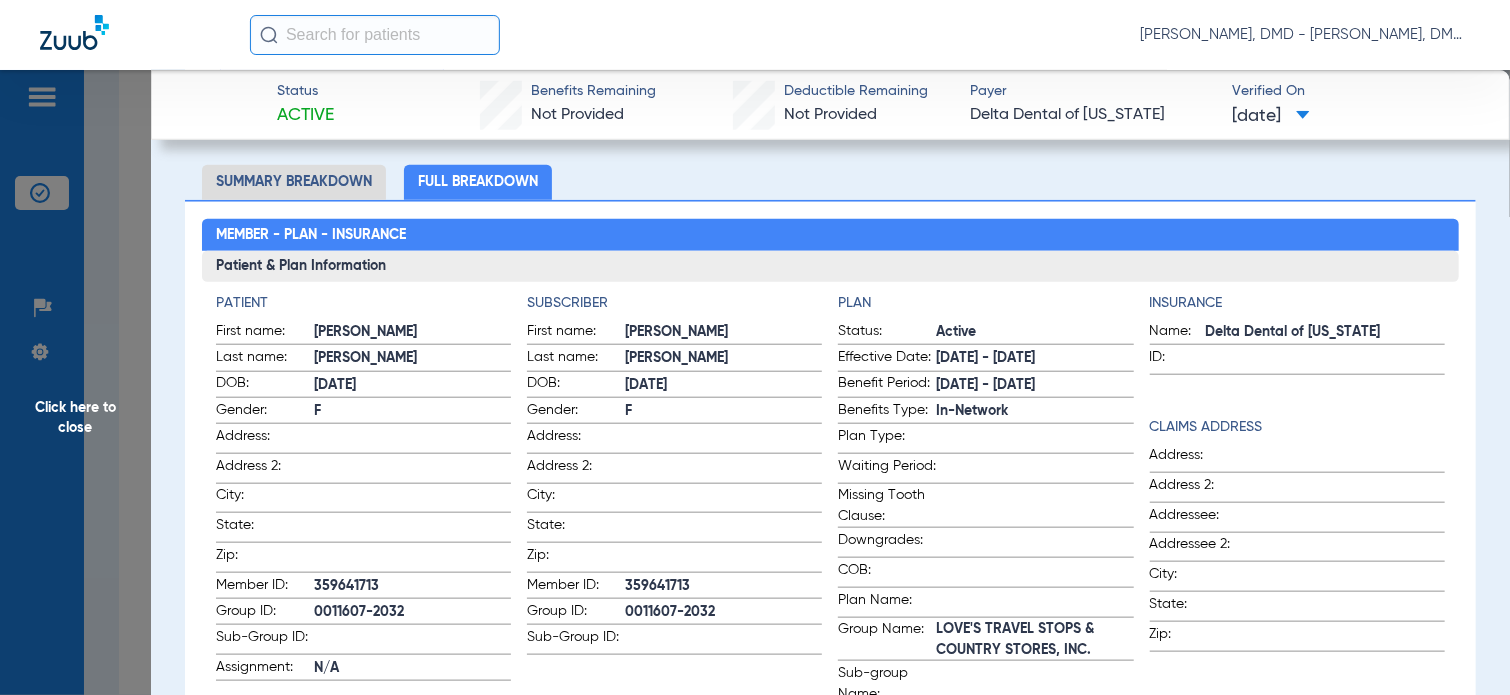 scroll, scrollTop: 900, scrollLeft: 0, axis: vertical 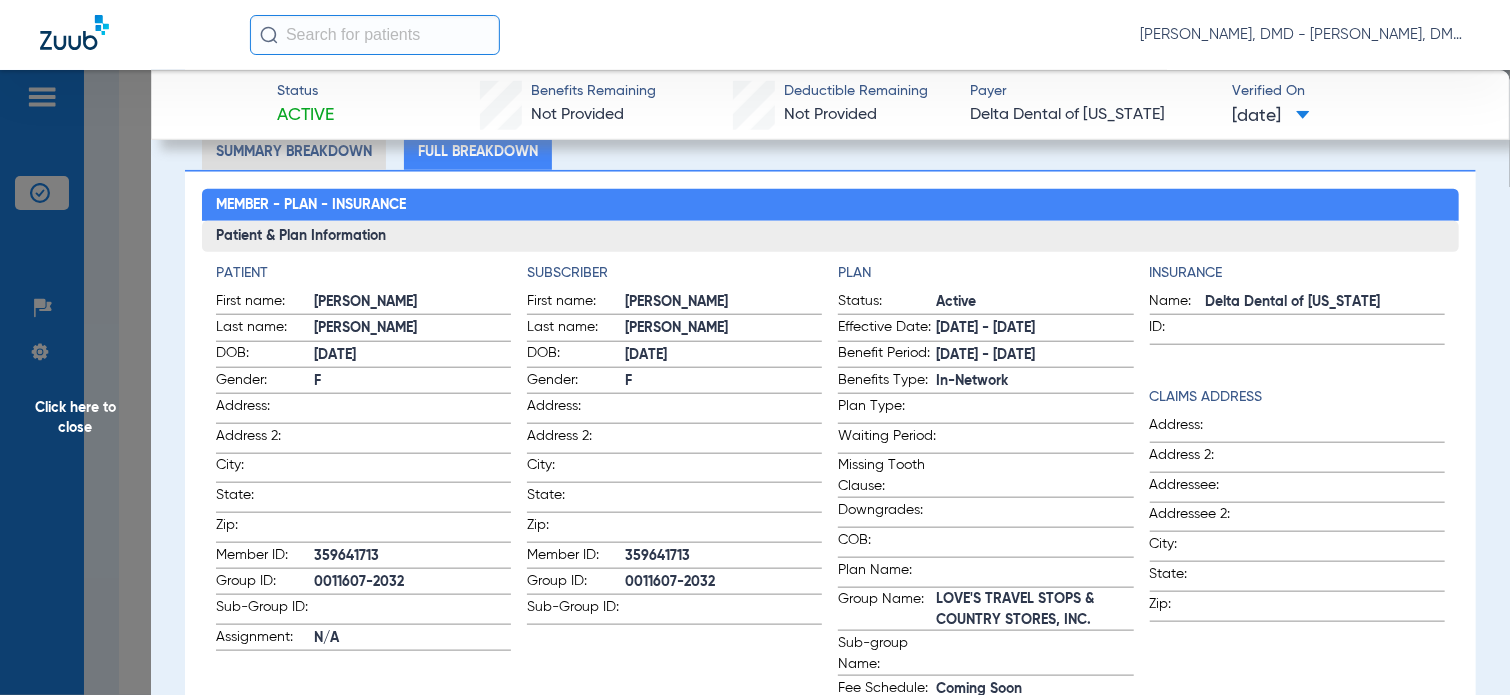 click on "359641713" 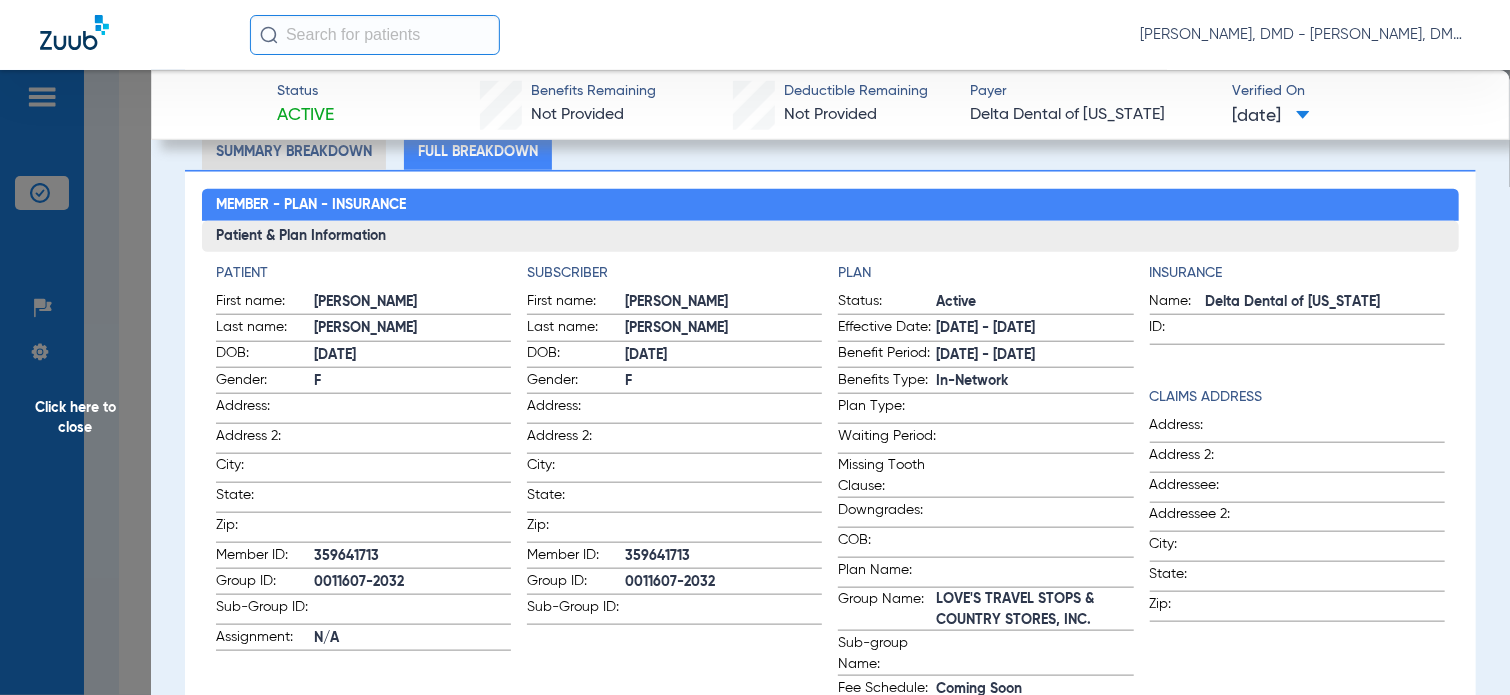 drag, startPoint x: 688, startPoint y: 323, endPoint x: 623, endPoint y: 327, distance: 65.12296 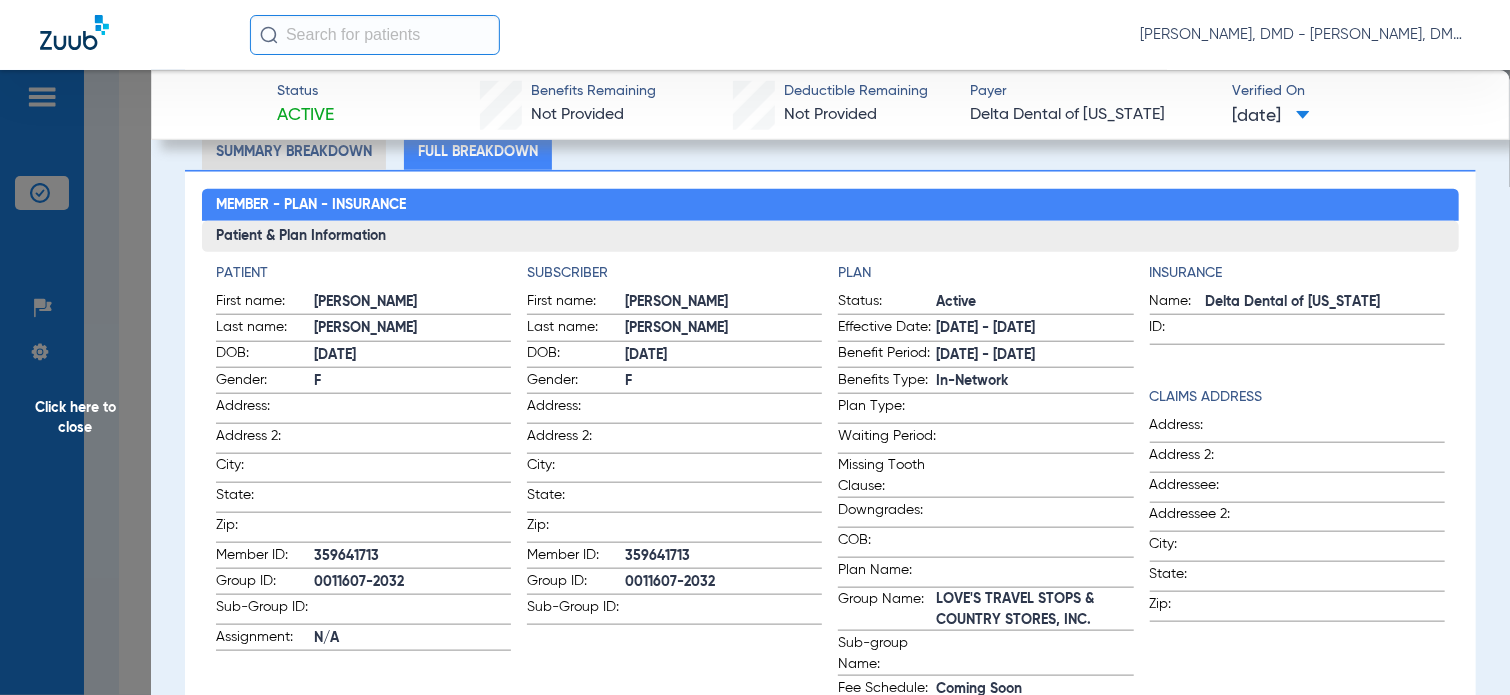 click on "[PERSON_NAME]" 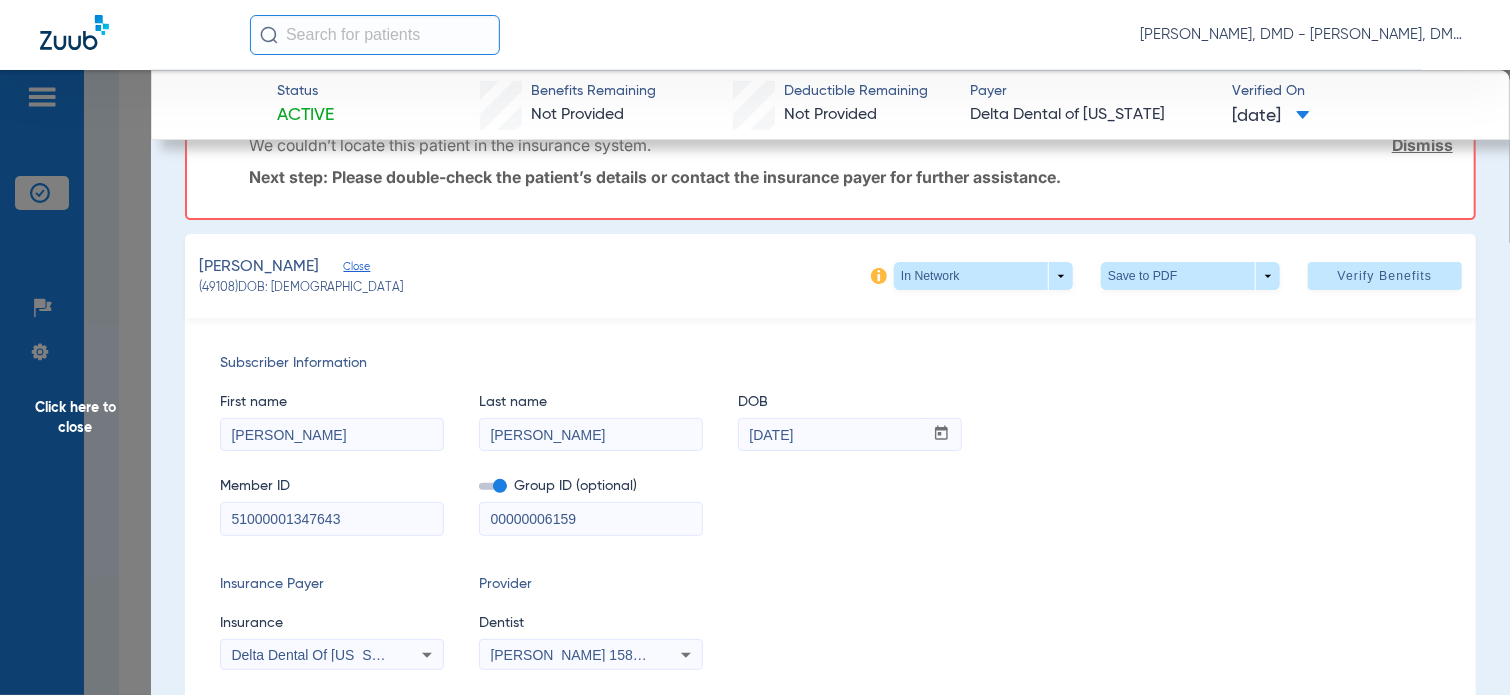 scroll, scrollTop: 100, scrollLeft: 0, axis: vertical 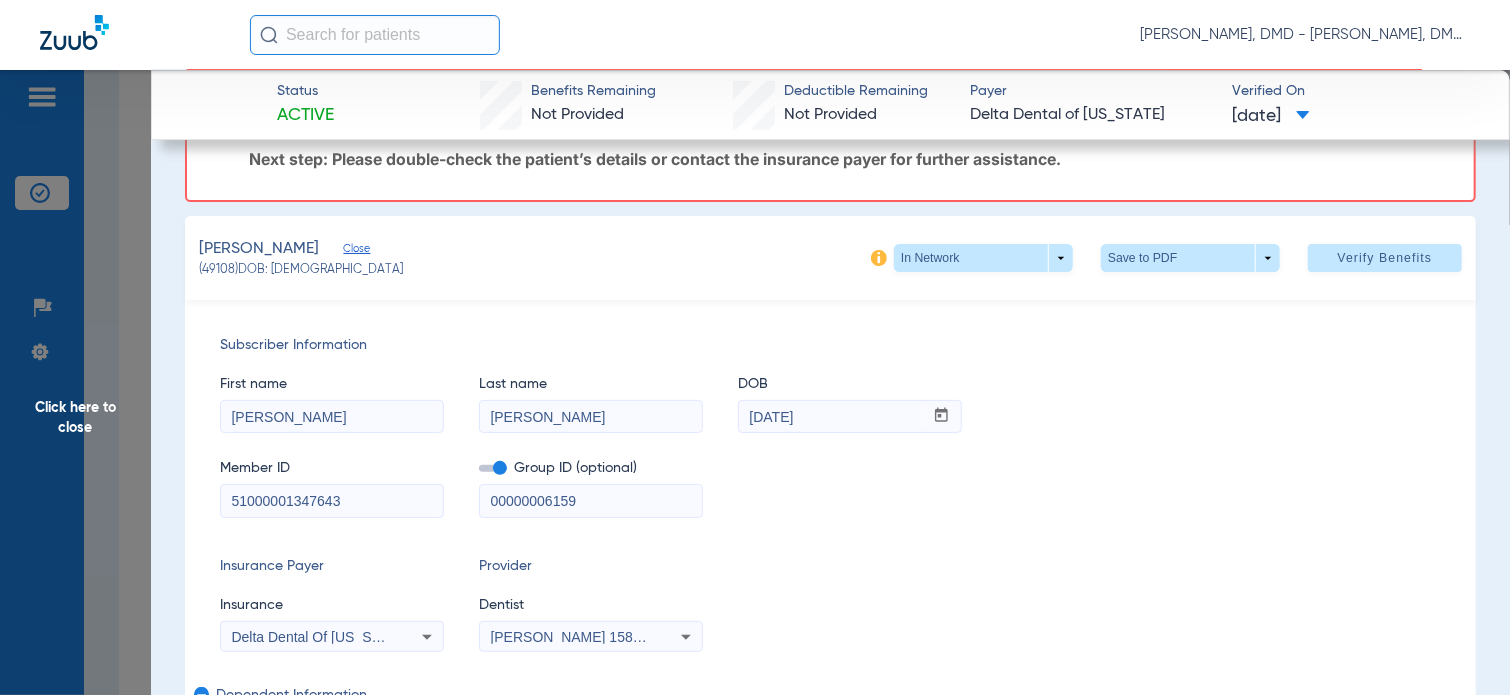 click on "Click here to close" 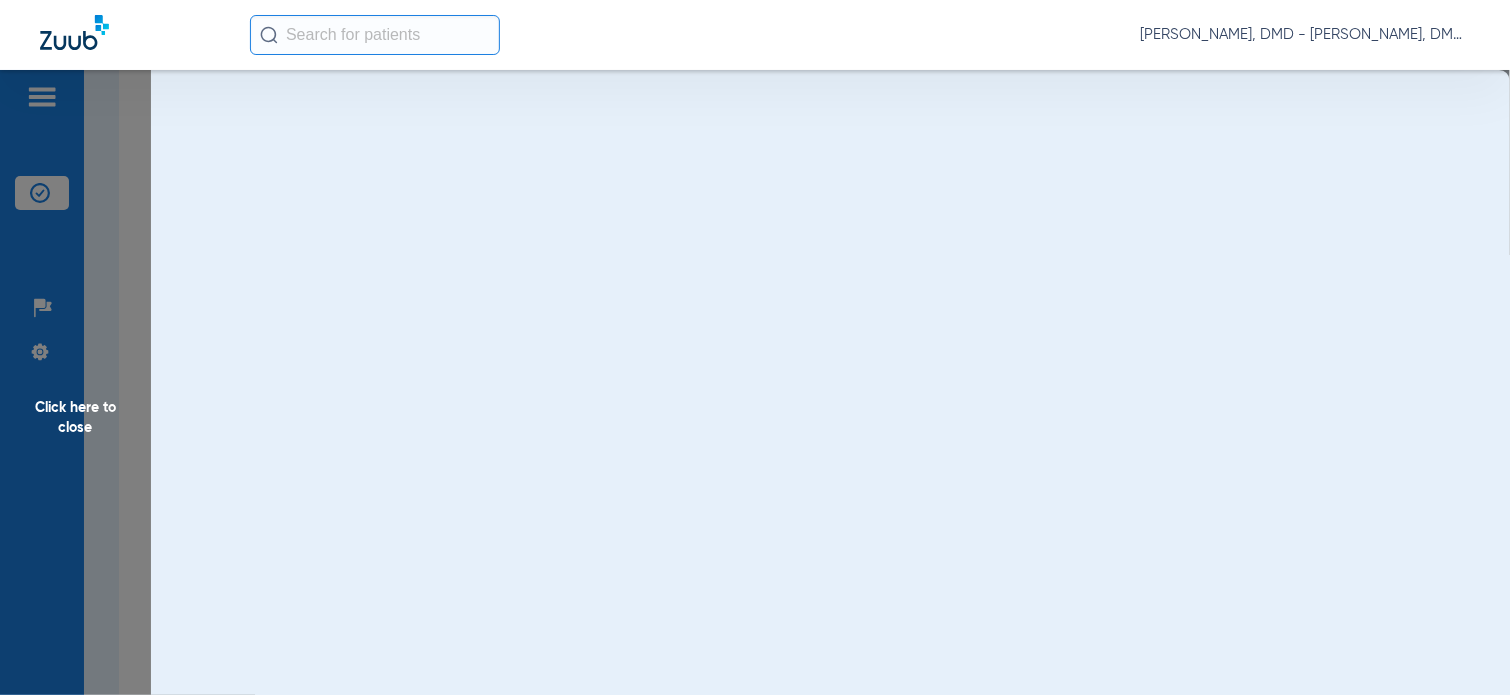 scroll, scrollTop: 0, scrollLeft: 0, axis: both 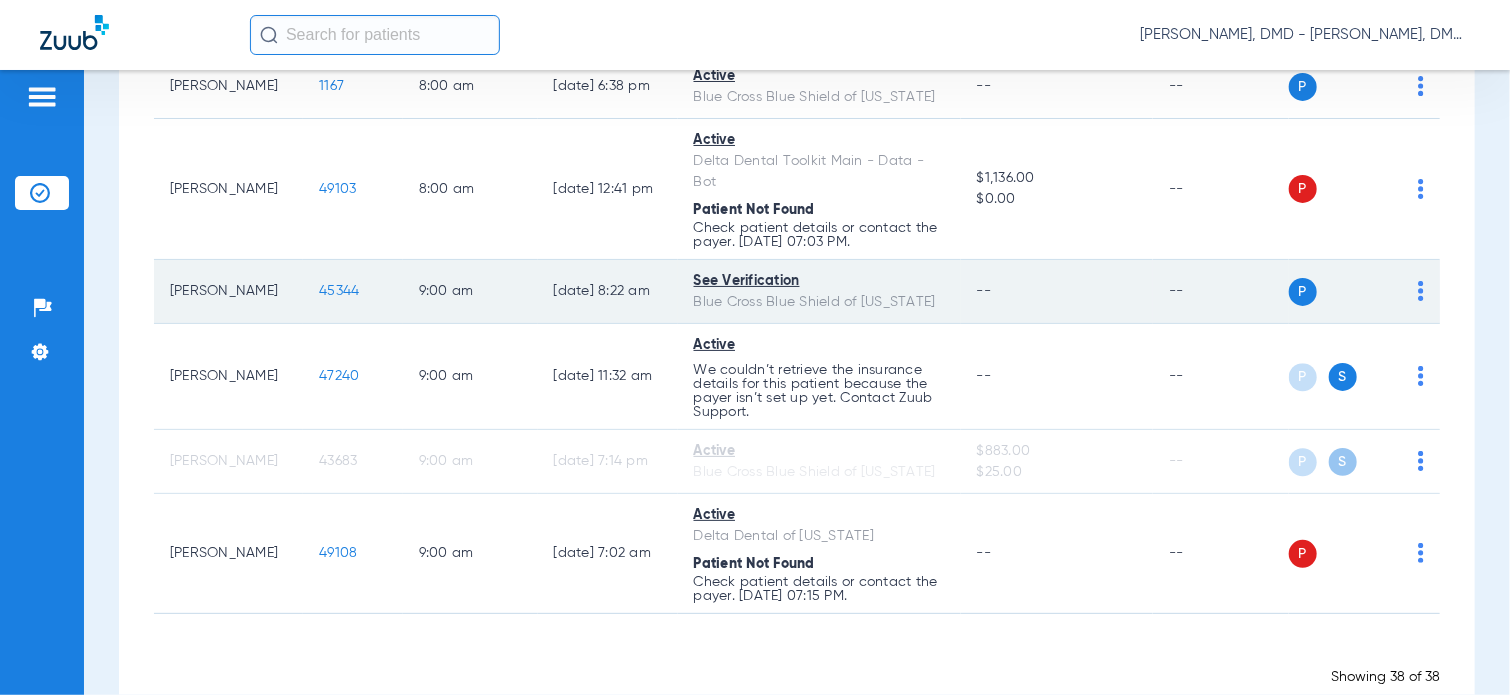 click 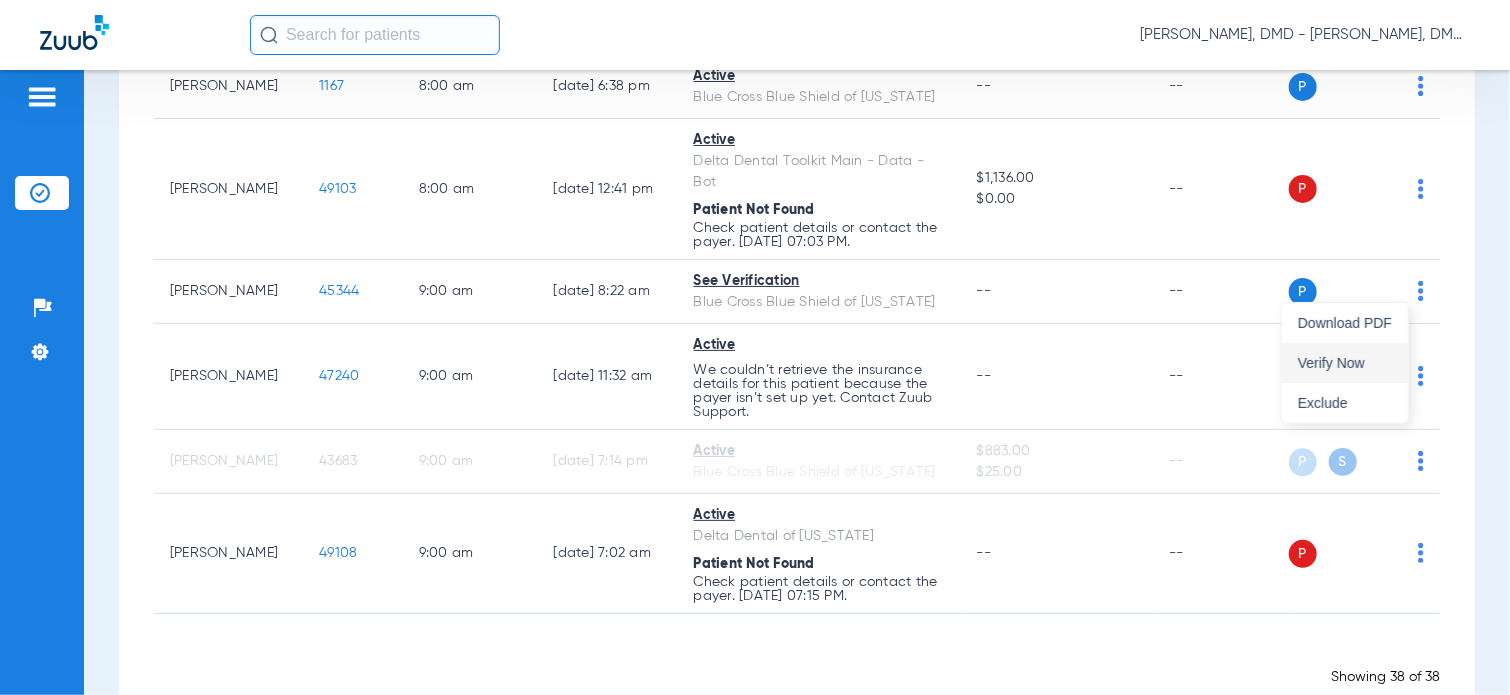 click on "Verify Now" at bounding box center [1345, 363] 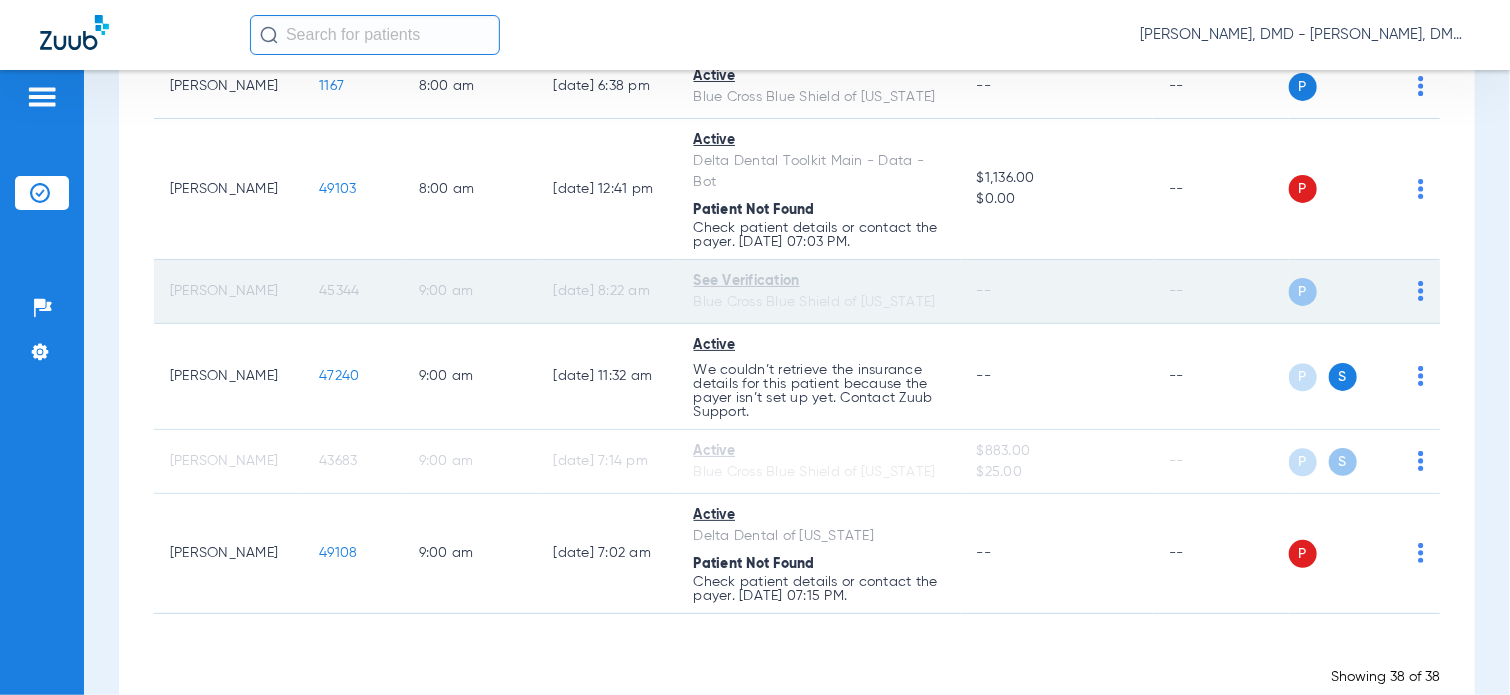 click on "45344" 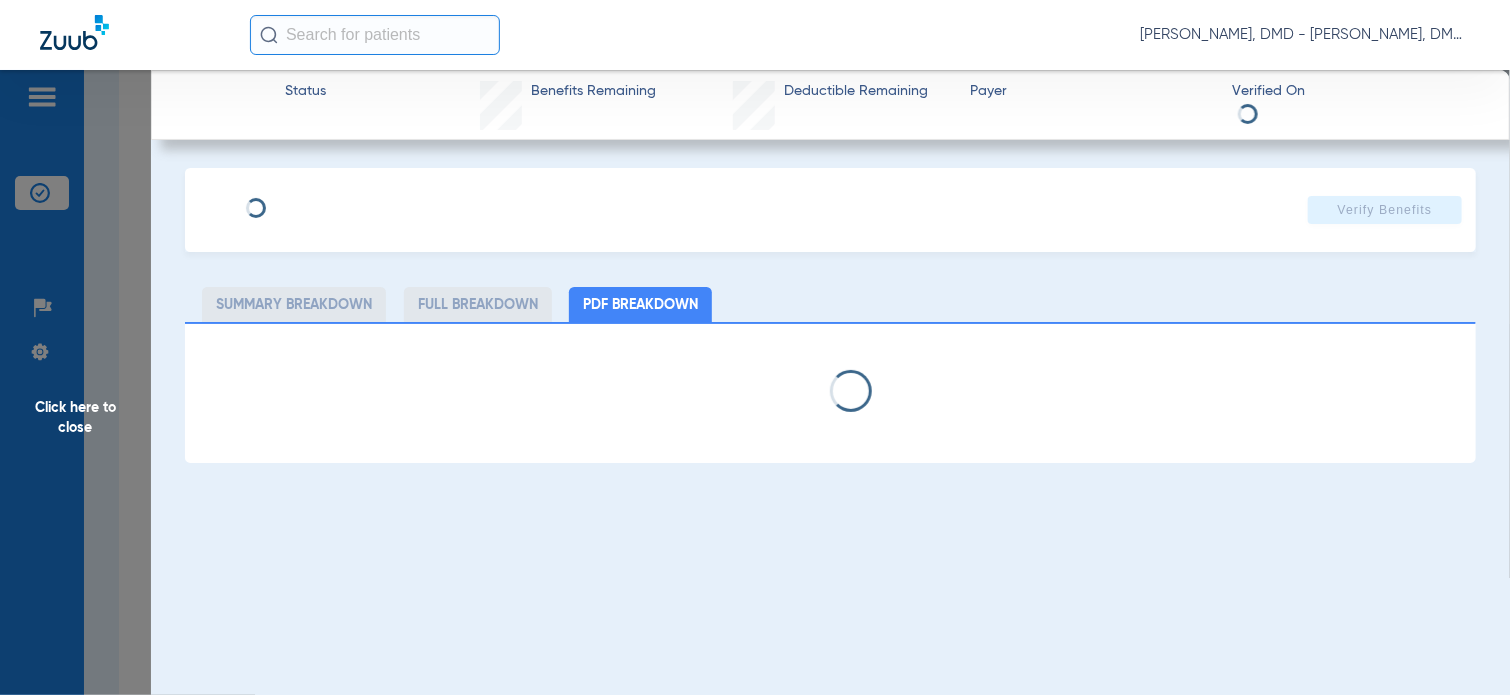 type on "[PERSON_NAME]" 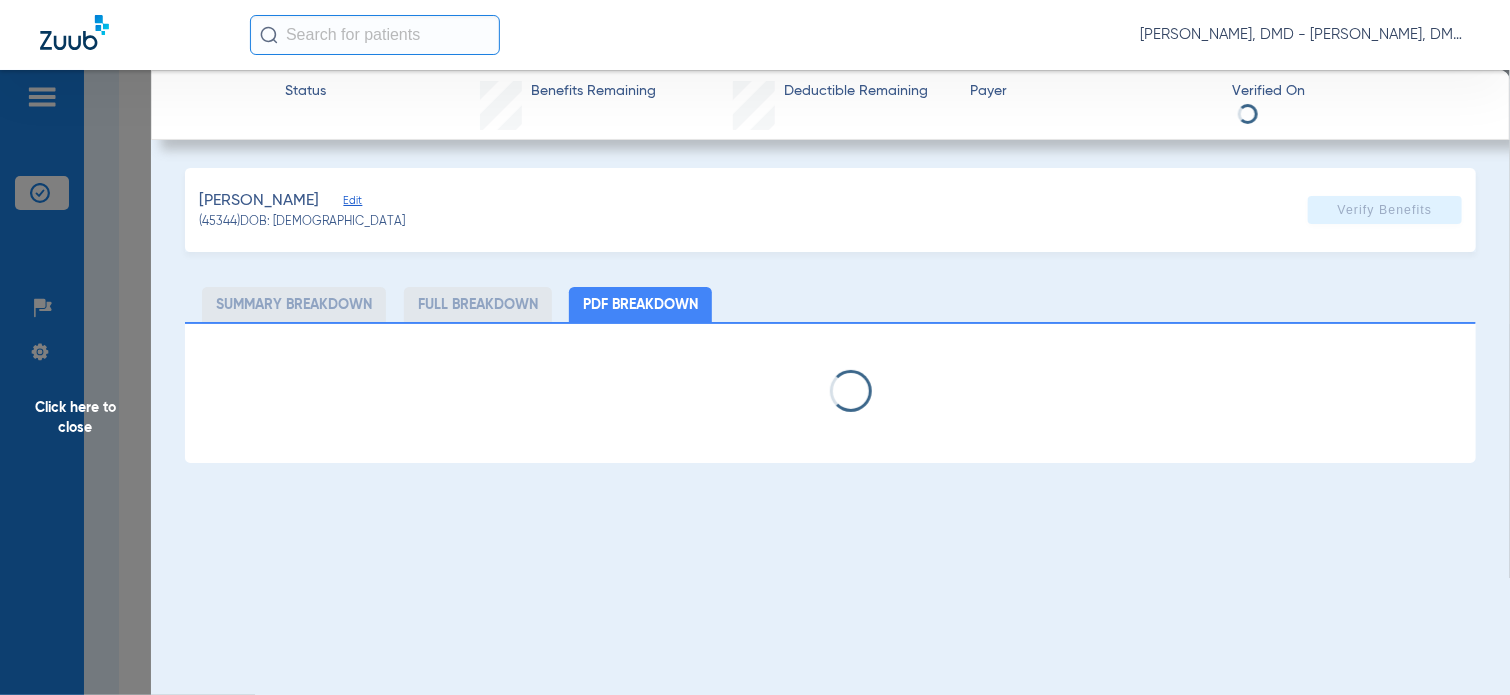 click on "Edit" 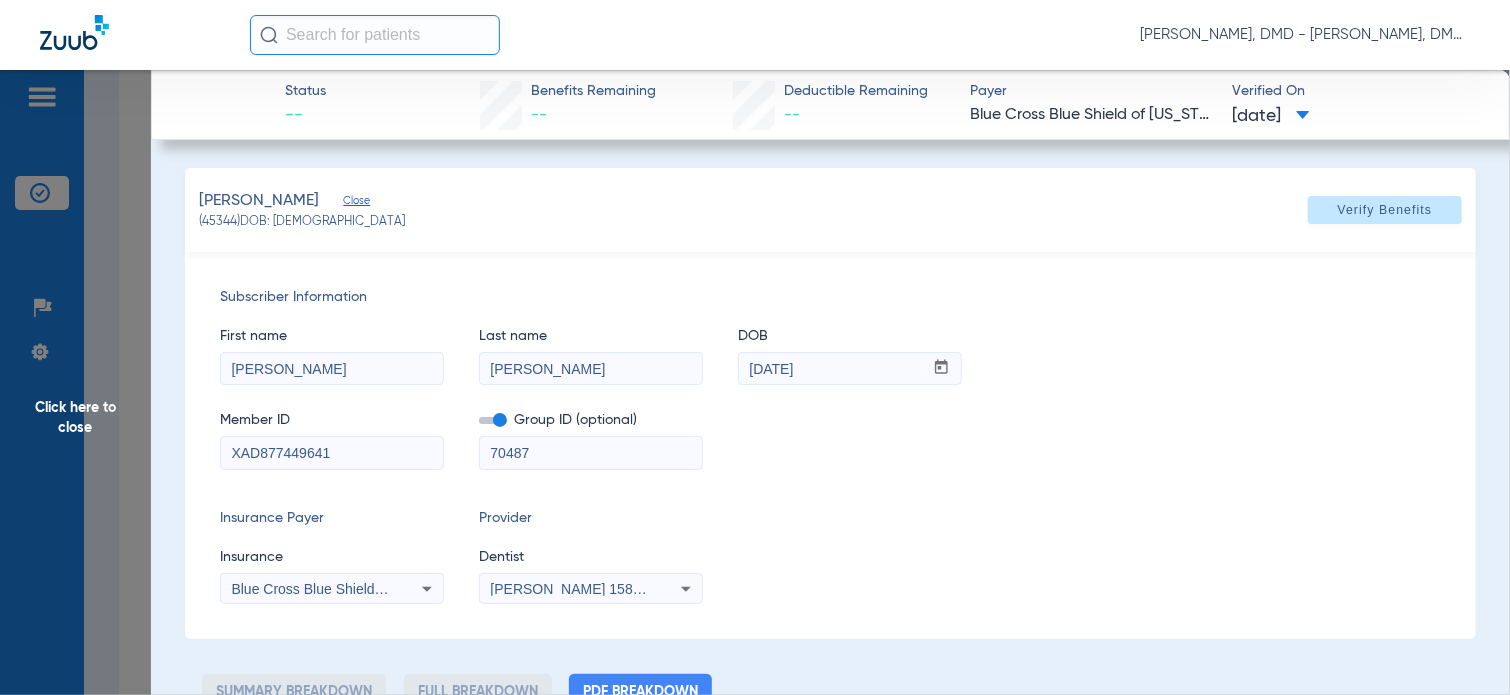 drag, startPoint x: 336, startPoint y: 452, endPoint x: -8, endPoint y: 449, distance: 344.0131 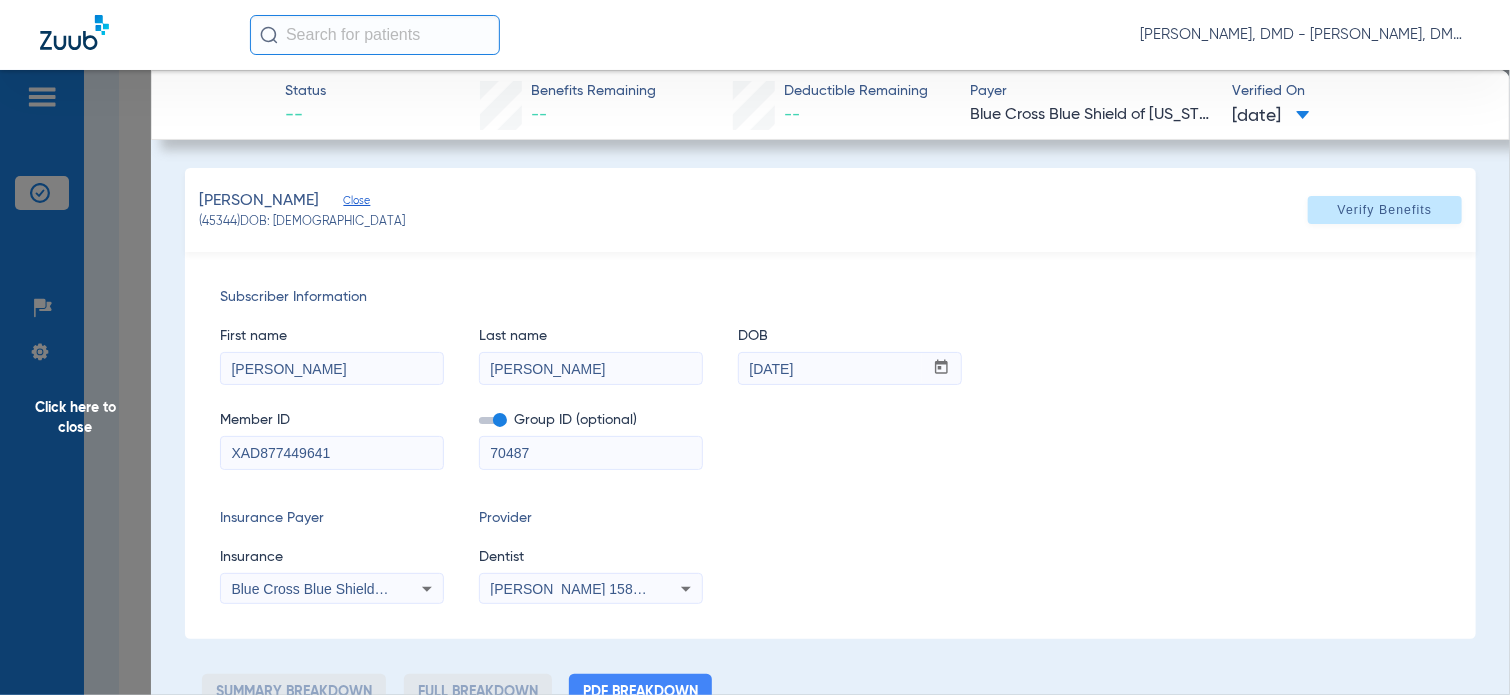 click on "[PERSON_NAME], DMD - [PERSON_NAME], DMD   Patients  Insurance Verification  Setup  Help Center Settings Schedule Insurance Verification History  Last Appt. Sync Time:   [DATE] - 07:21 PM   [DATE]   [DATE]   [DATE]   [DATE]   [DATE]   [DATE]   [DATE]   [DATE]   [DATE]   [DATE]   [DATE]   [DATE]   [DATE]   [DATE]   [DATE]   [DATE]   [DATE]   [DATE]   [DATE]   [DATE]   [DATE]   [DATE]   [DATE]   [DATE]   [DATE]   [DATE]   [DATE]   [DATE]   [DATE]   [DATE]   [DATE]   [DATE]   [DATE]   [DATE]   [DATE]   [DATE]  Su Mo" at bounding box center [755, 347] 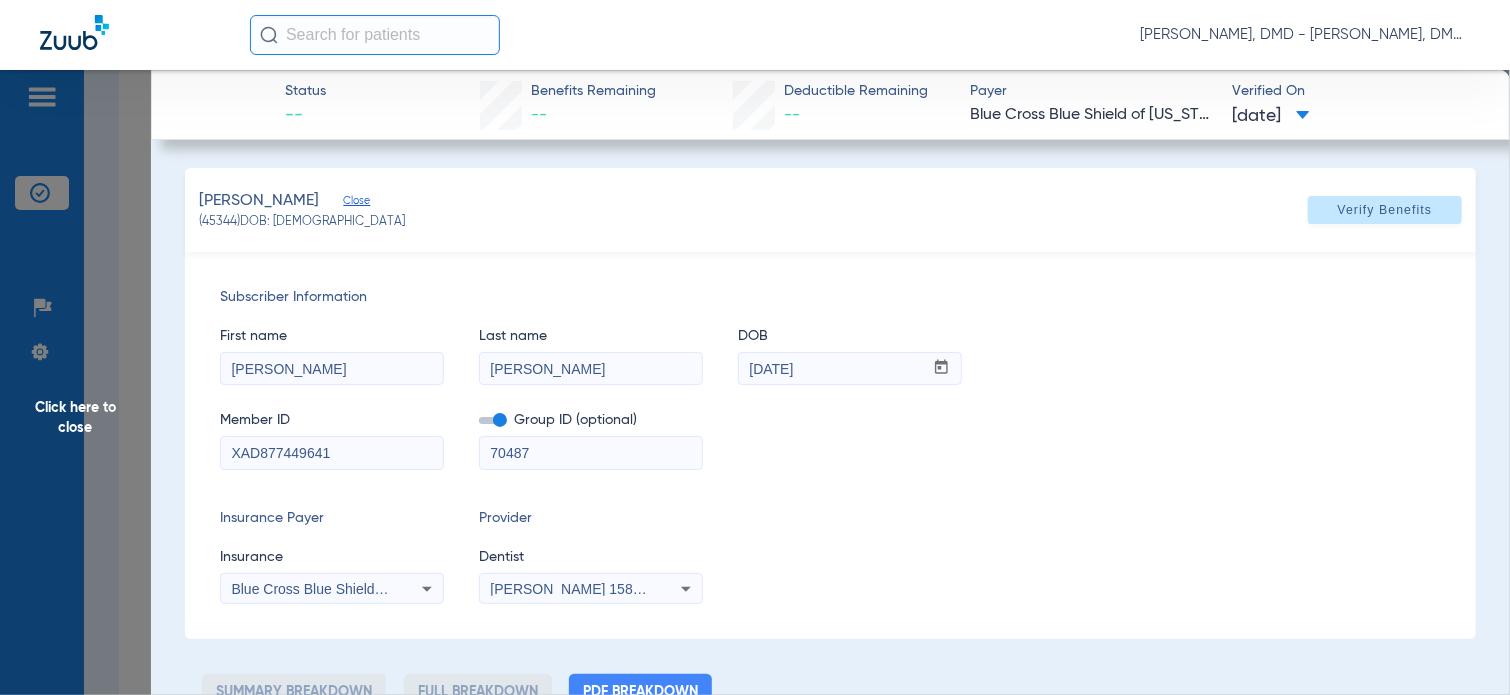 drag, startPoint x: 382, startPoint y: 371, endPoint x: -8, endPoint y: 363, distance: 390.08203 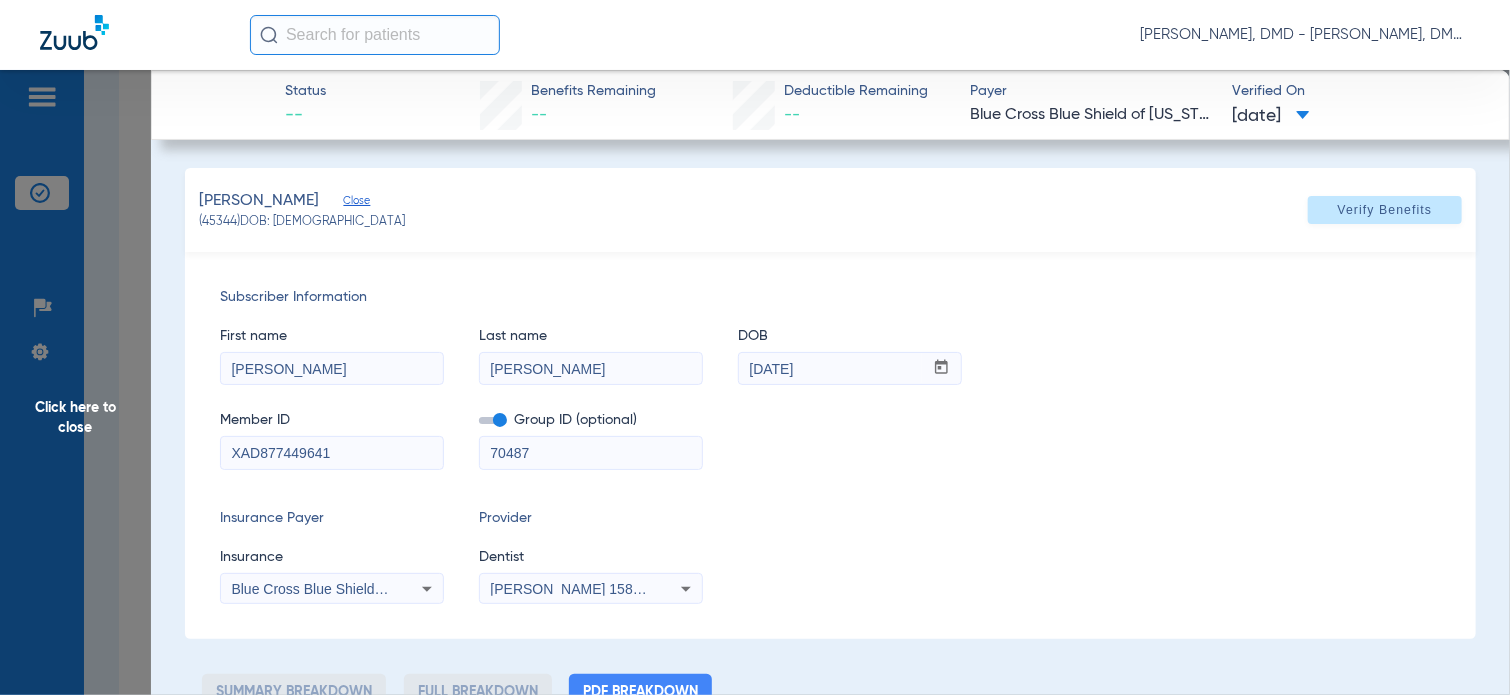 click on "[PERSON_NAME], DMD - [PERSON_NAME], DMD   Patients  Insurance Verification  Setup  Help Center Settings Schedule Insurance Verification History  Last Appt. Sync Time:   [DATE] - 07:21 PM   [DATE]   [DATE]   [DATE]   [DATE]   [DATE]   [DATE]   [DATE]   [DATE]   [DATE]   [DATE]   [DATE]   [DATE]   [DATE]   [DATE]   [DATE]   [DATE]   [DATE]   [DATE]   [DATE]   [DATE]   [DATE]   [DATE]   [DATE]   [DATE]   [DATE]   [DATE]   [DATE]   [DATE]   [DATE]   [DATE]   [DATE]   [DATE]   [DATE]   [DATE]   [DATE]   [DATE]  Su Mo" at bounding box center (755, 347) 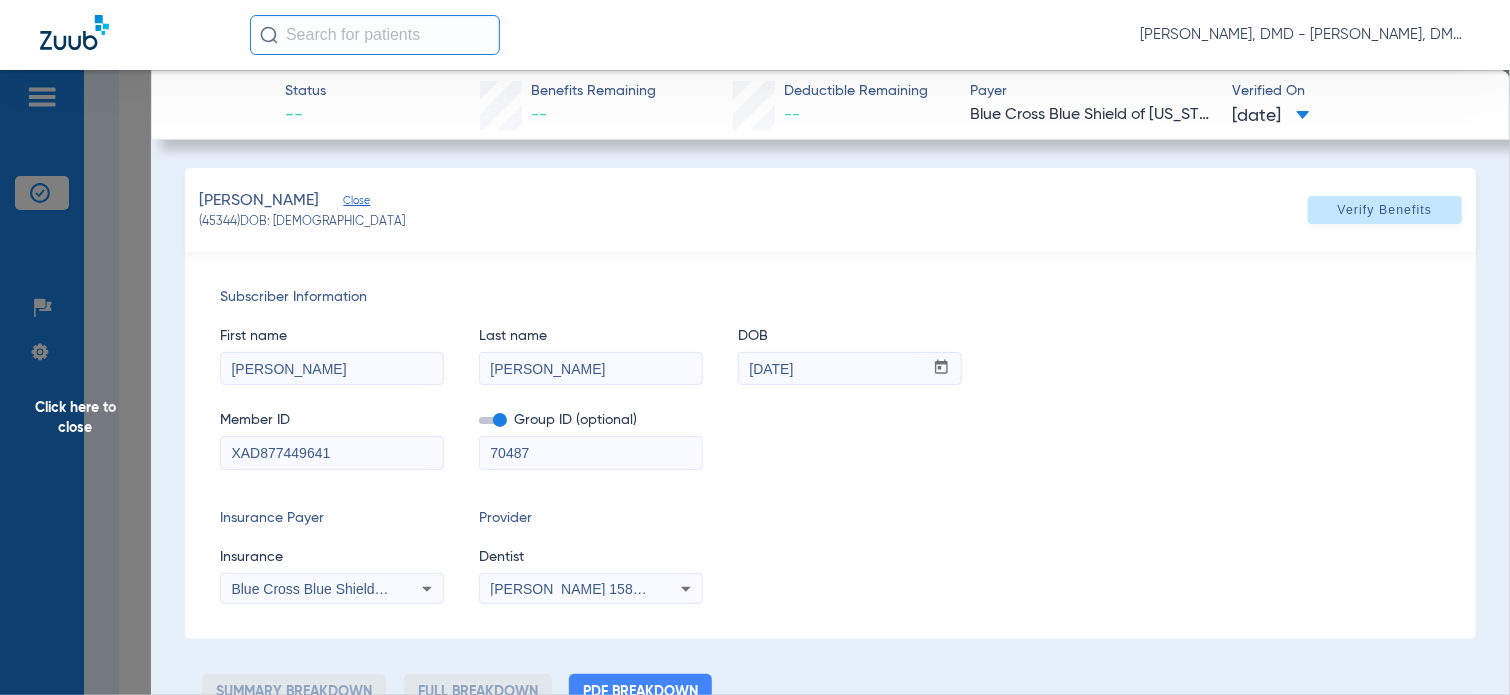 click on "First name  [PERSON_NAME]  Last name  [PERSON_NAME]  mm / dd / yyyy [DATE]" 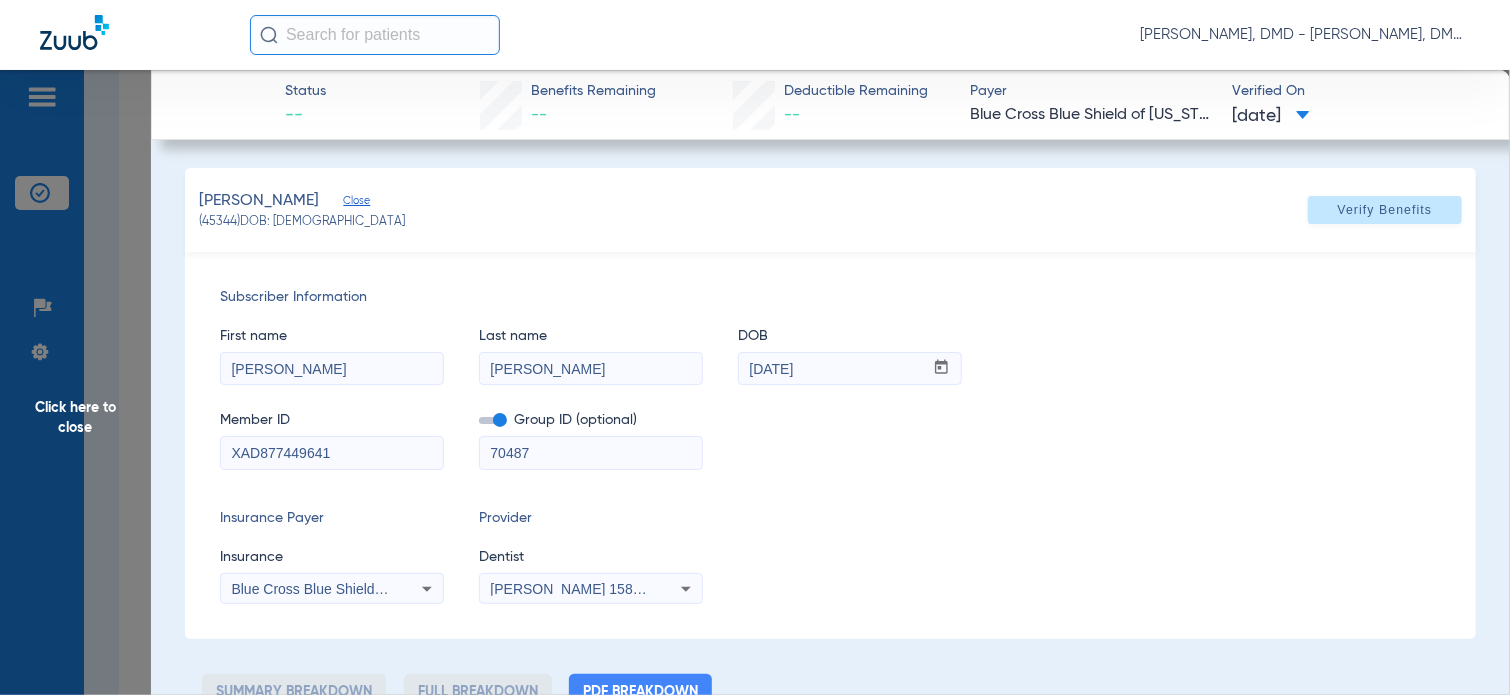 drag, startPoint x: 829, startPoint y: 374, endPoint x: 500, endPoint y: 357, distance: 329.4389 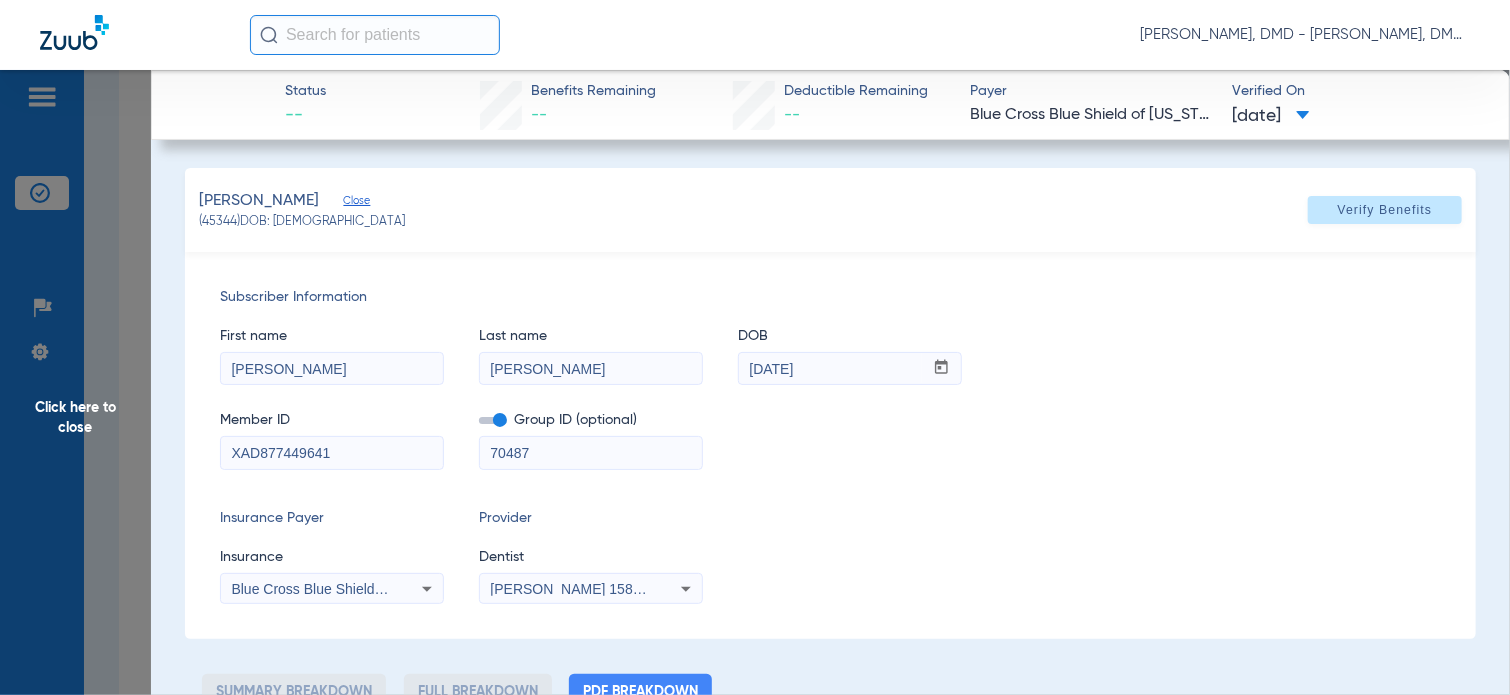 click on "First name  [PERSON_NAME]  Last name  [PERSON_NAME]  mm / dd / yyyy [DATE]" 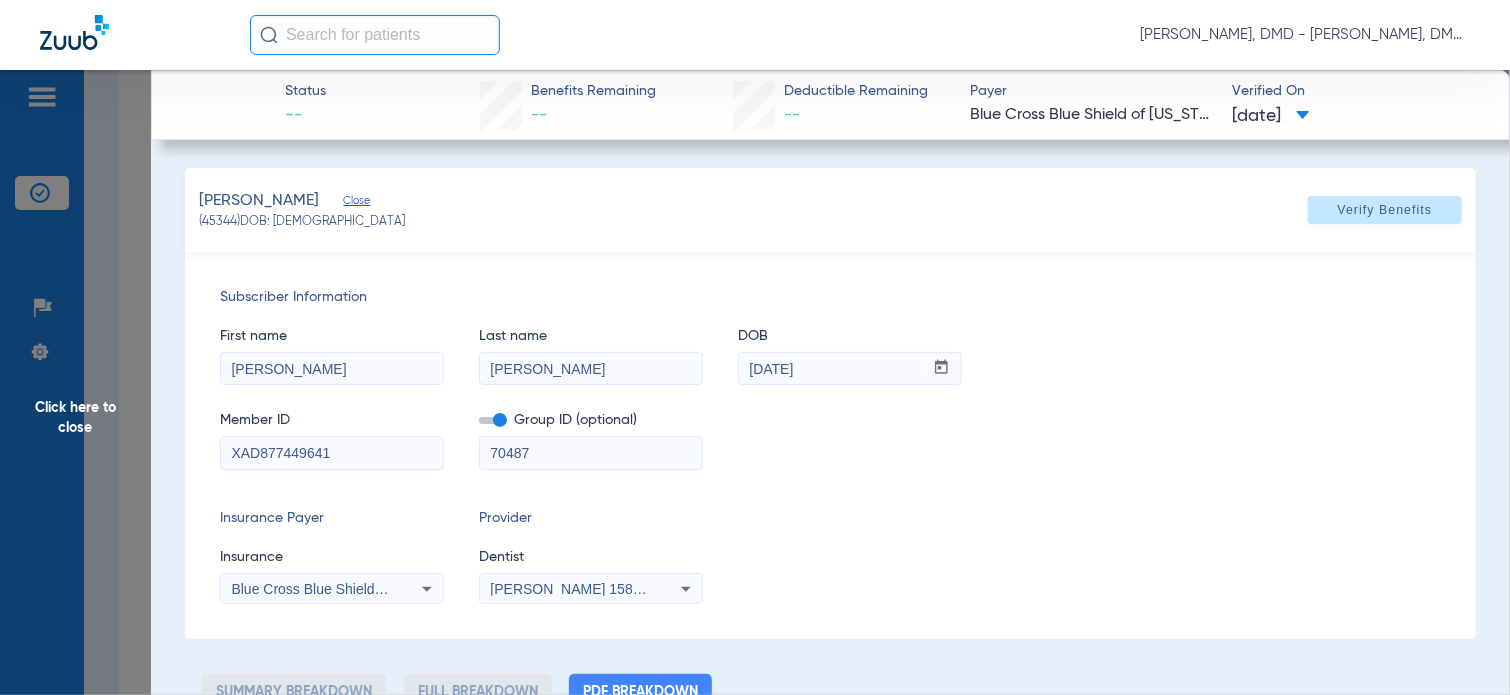 click on "Click here to close" 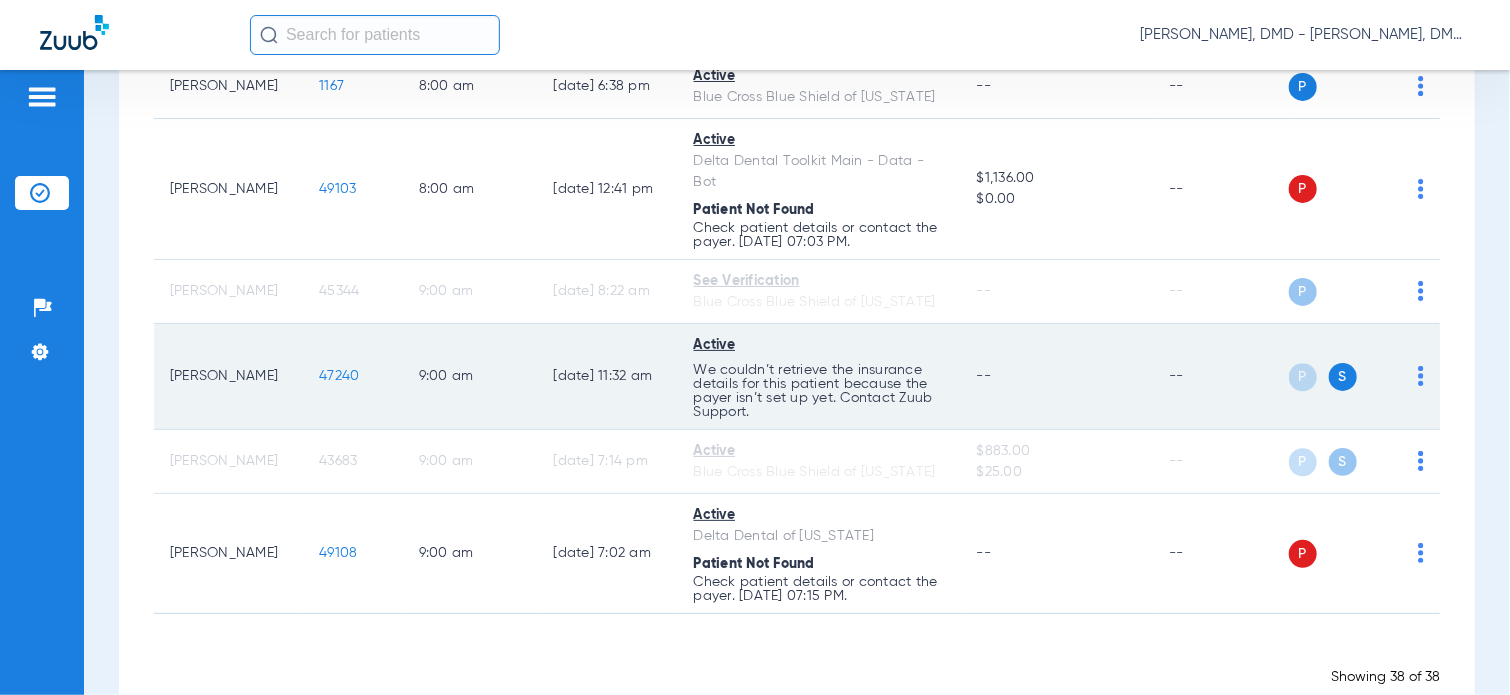 click 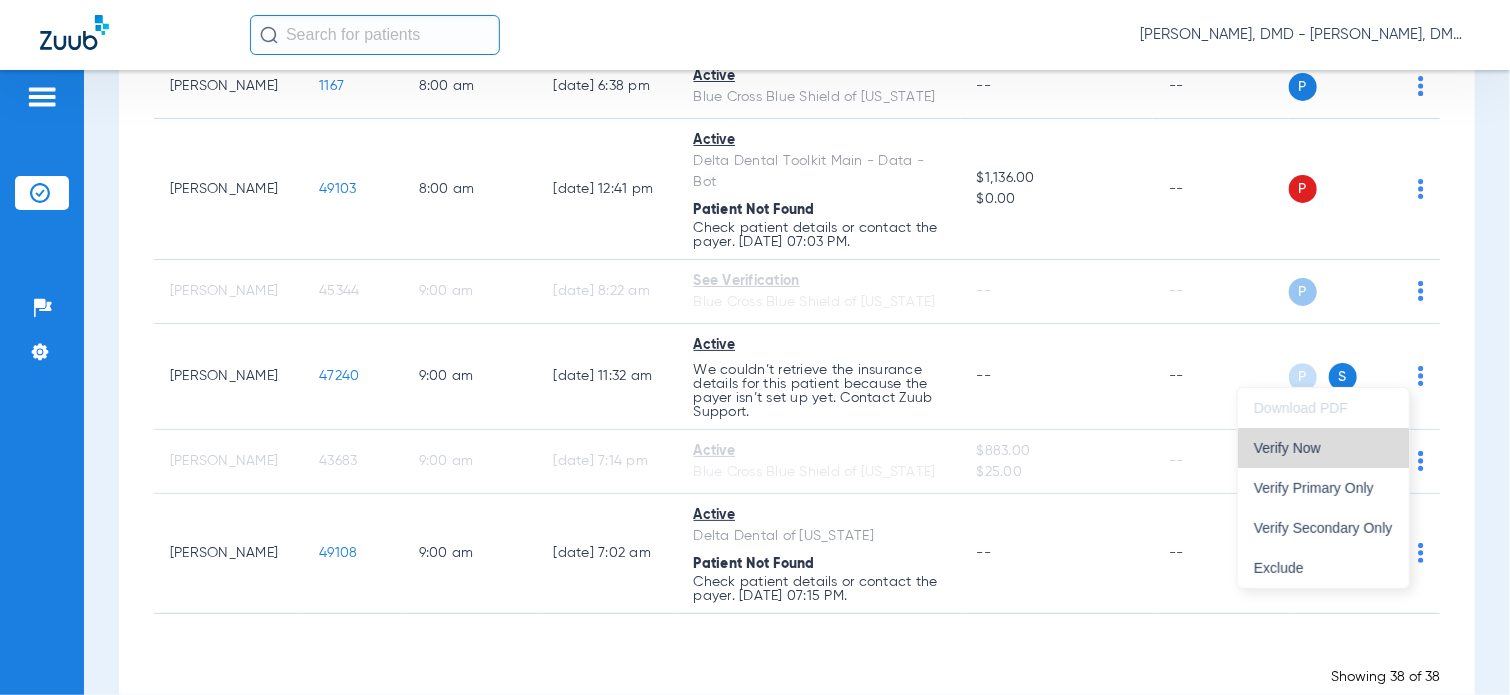 click on "Verify Now" at bounding box center (1323, 448) 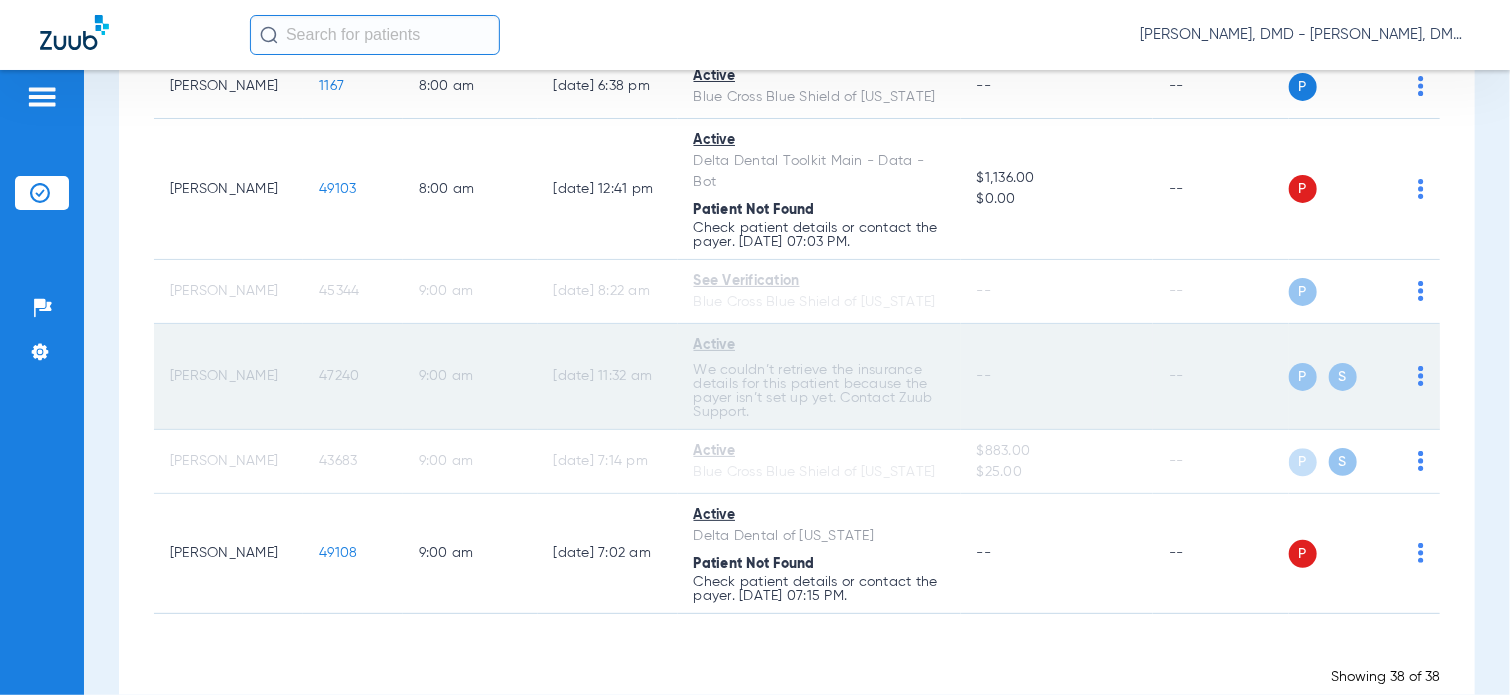 click on "47240" 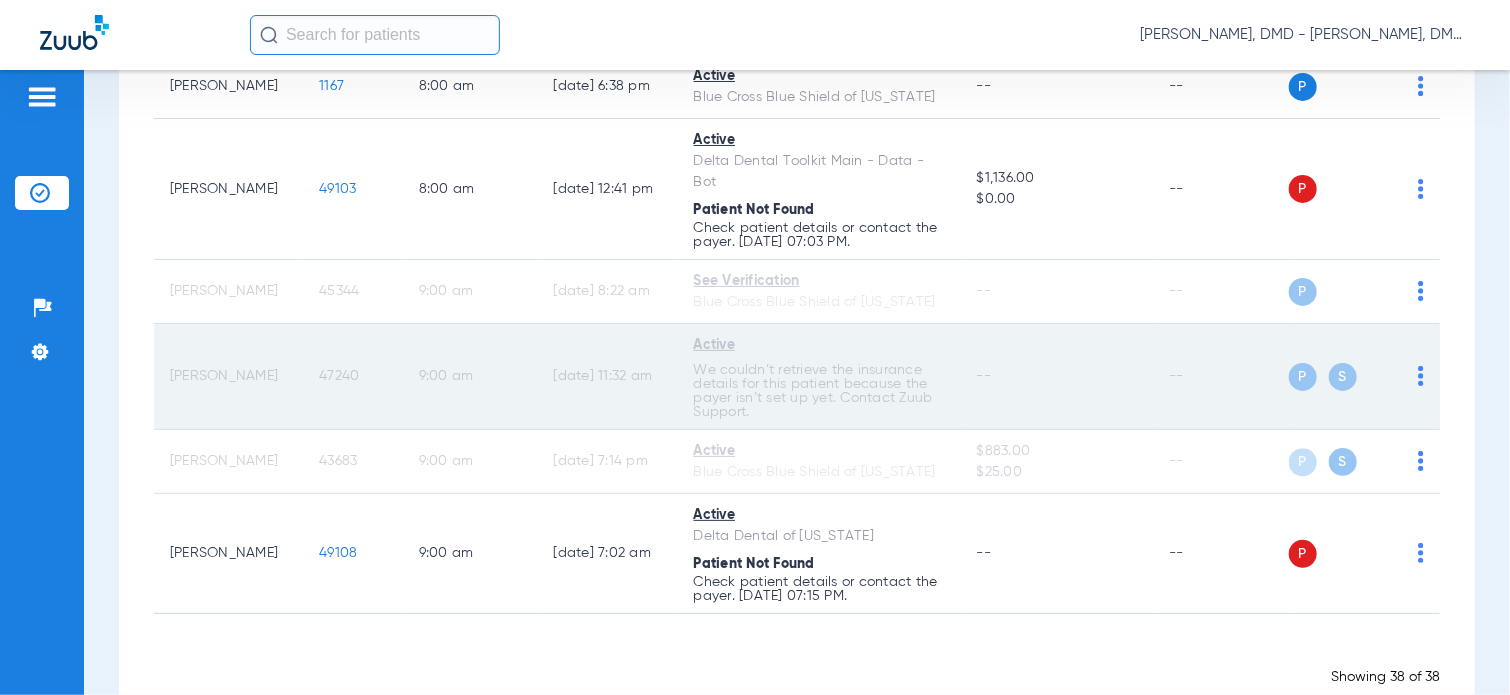 click on "47240" 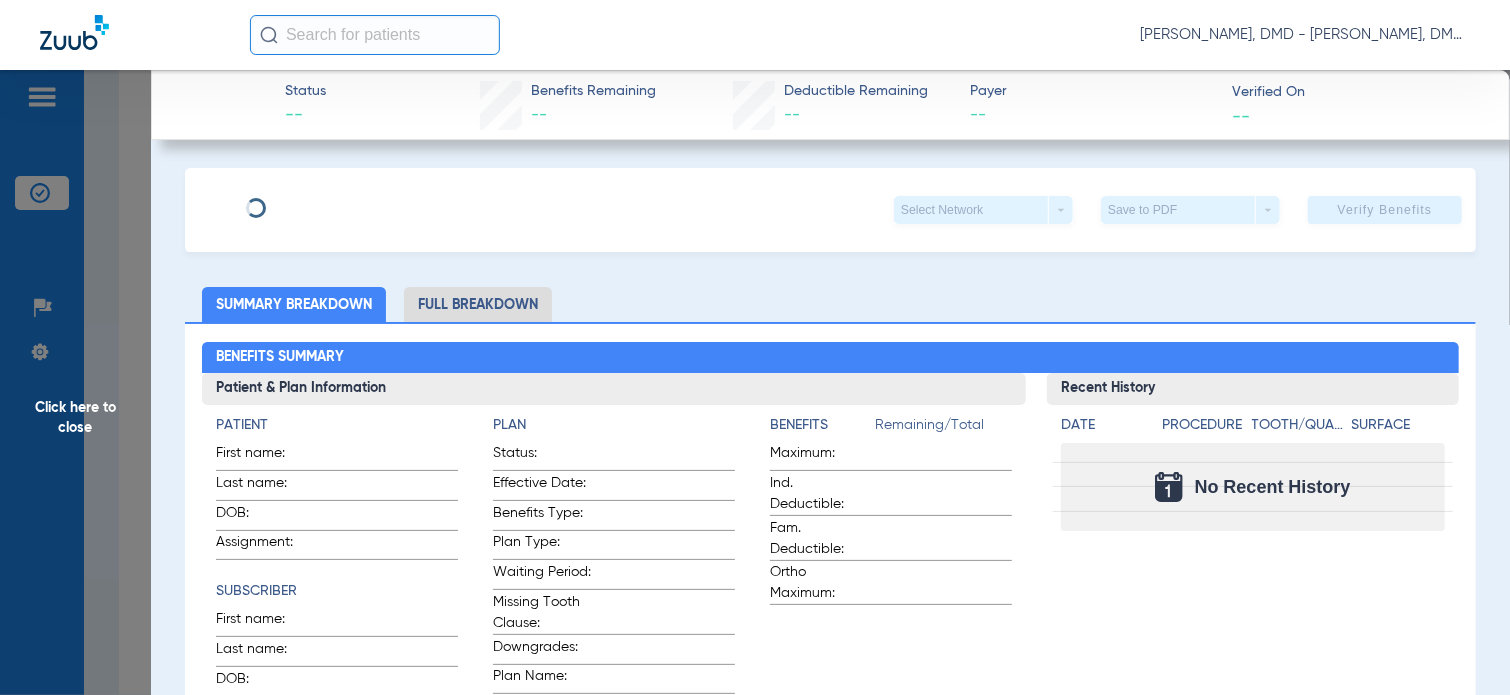 type on "[PERSON_NAME]" 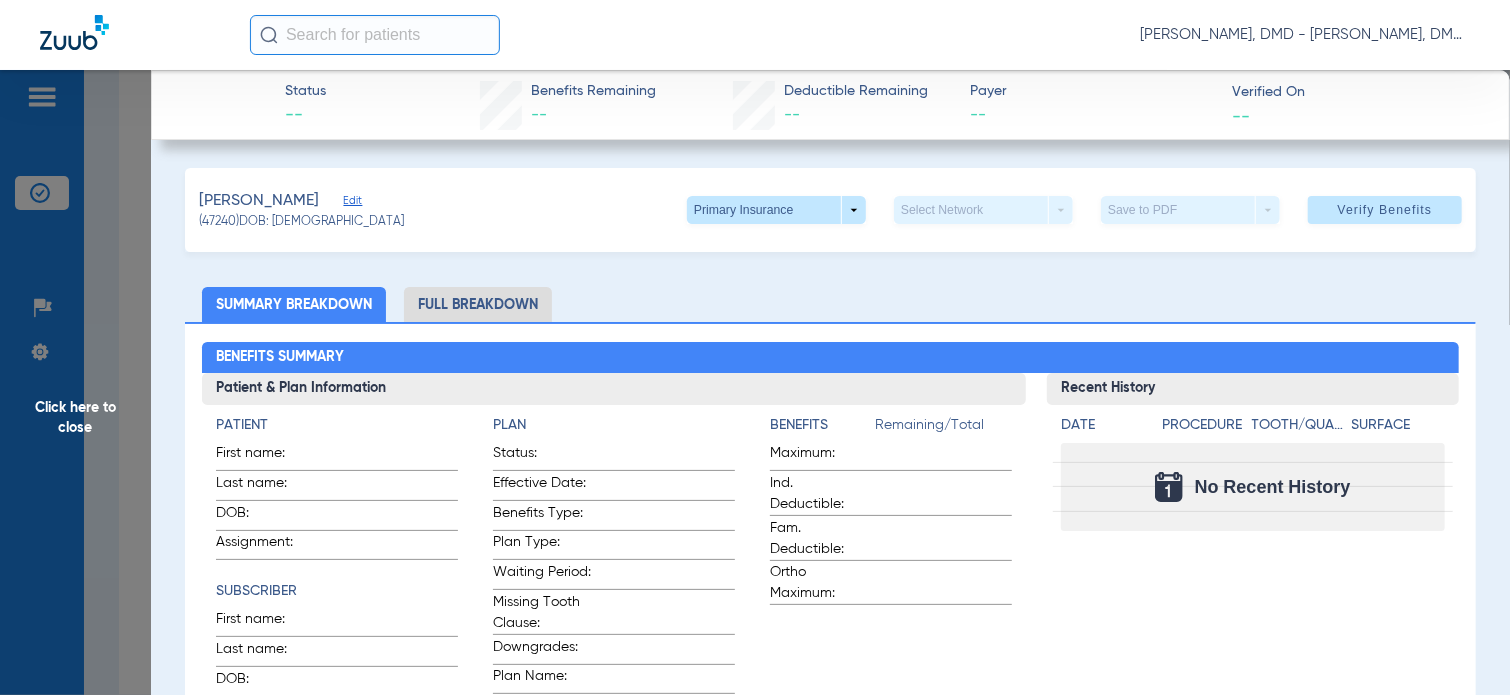 click on "Edit" 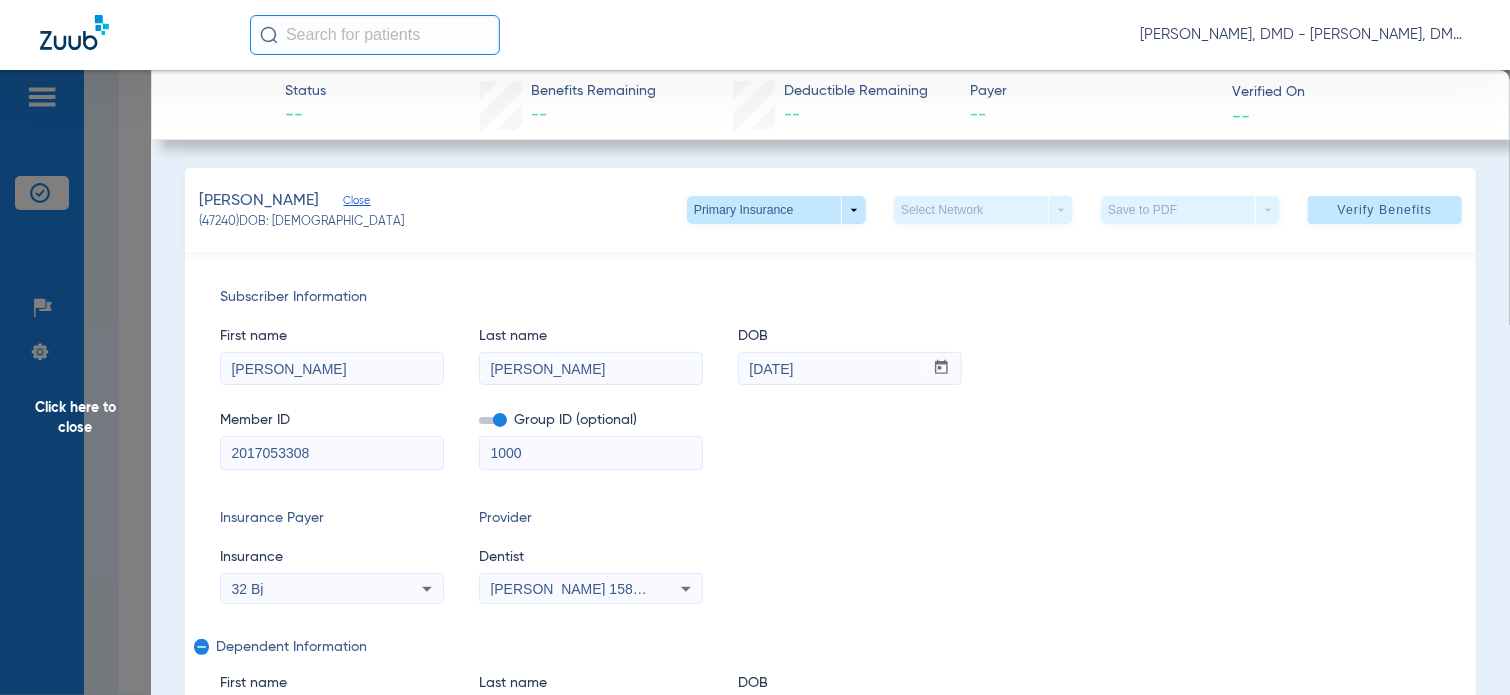 drag, startPoint x: 380, startPoint y: 459, endPoint x: -8, endPoint y: 451, distance: 388.08246 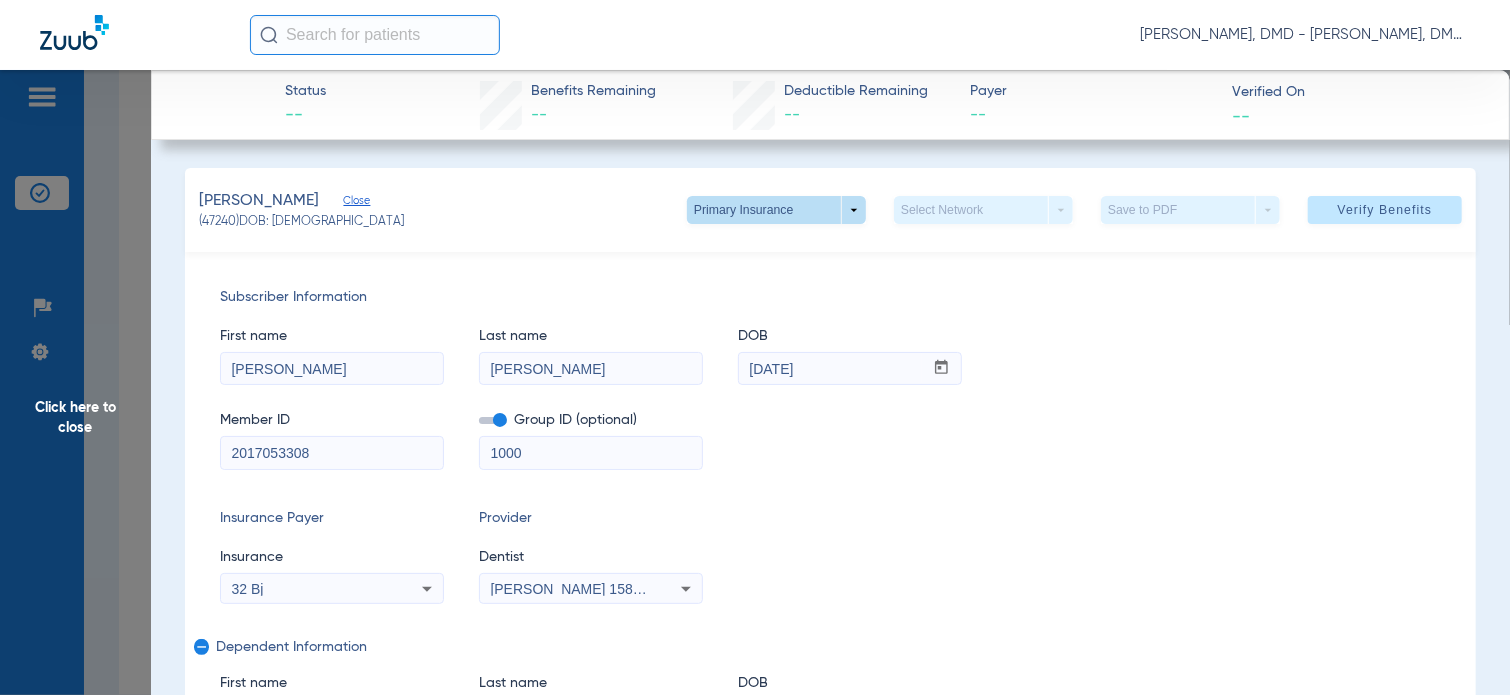 click 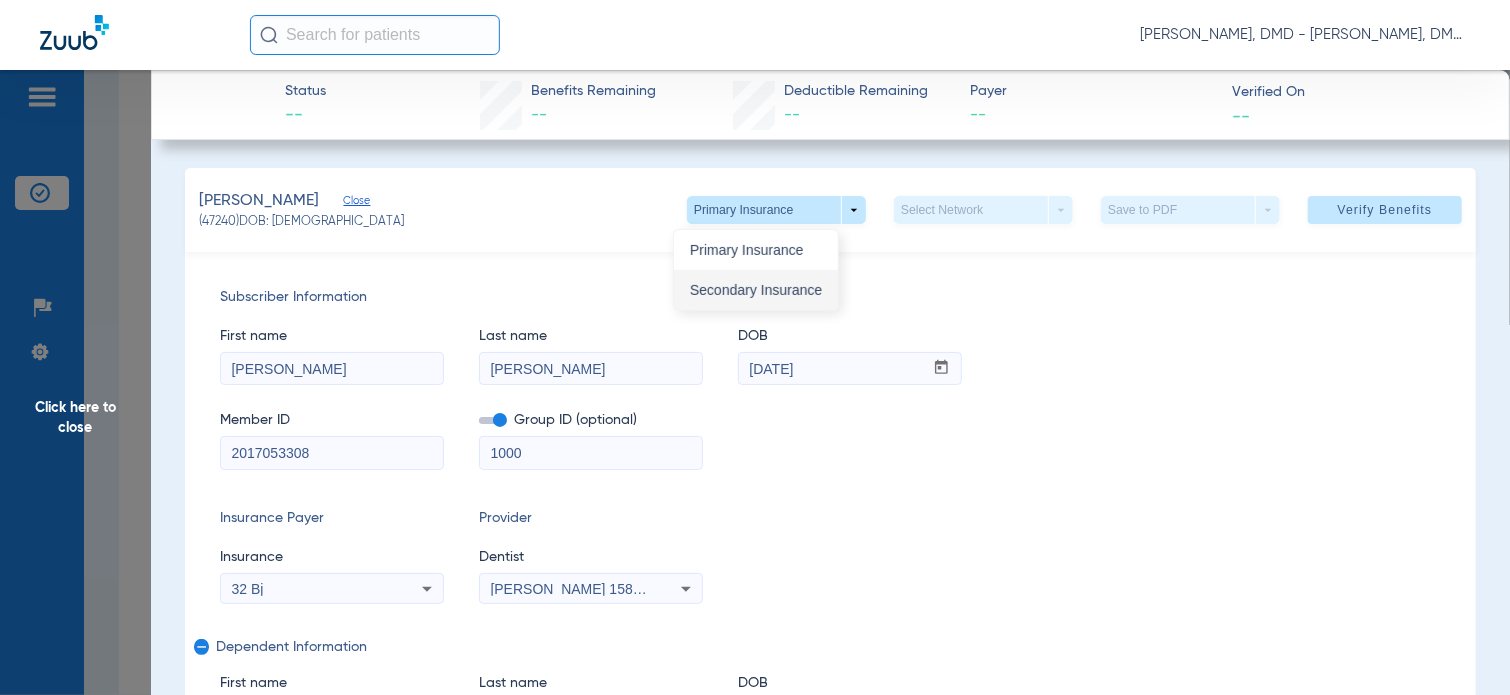click on "Secondary Insurance" at bounding box center [756, 290] 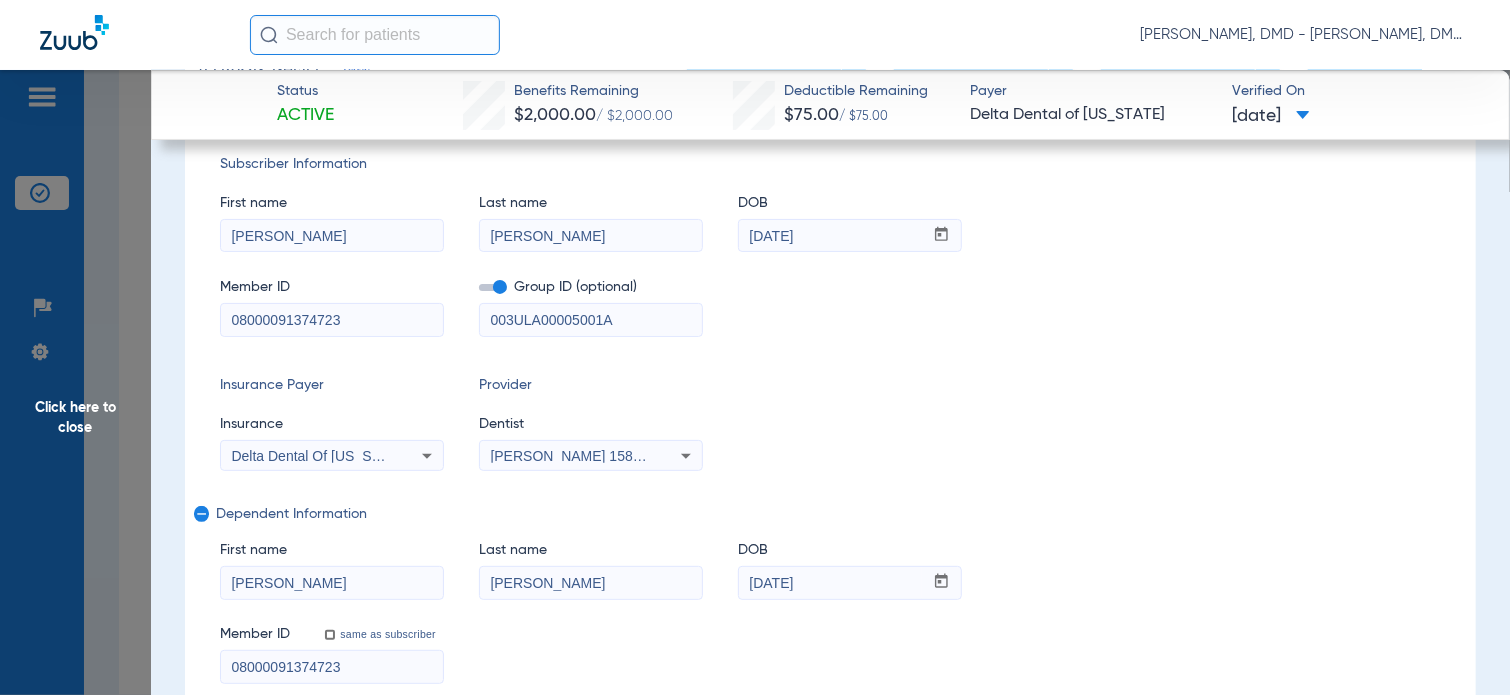 scroll, scrollTop: 100, scrollLeft: 0, axis: vertical 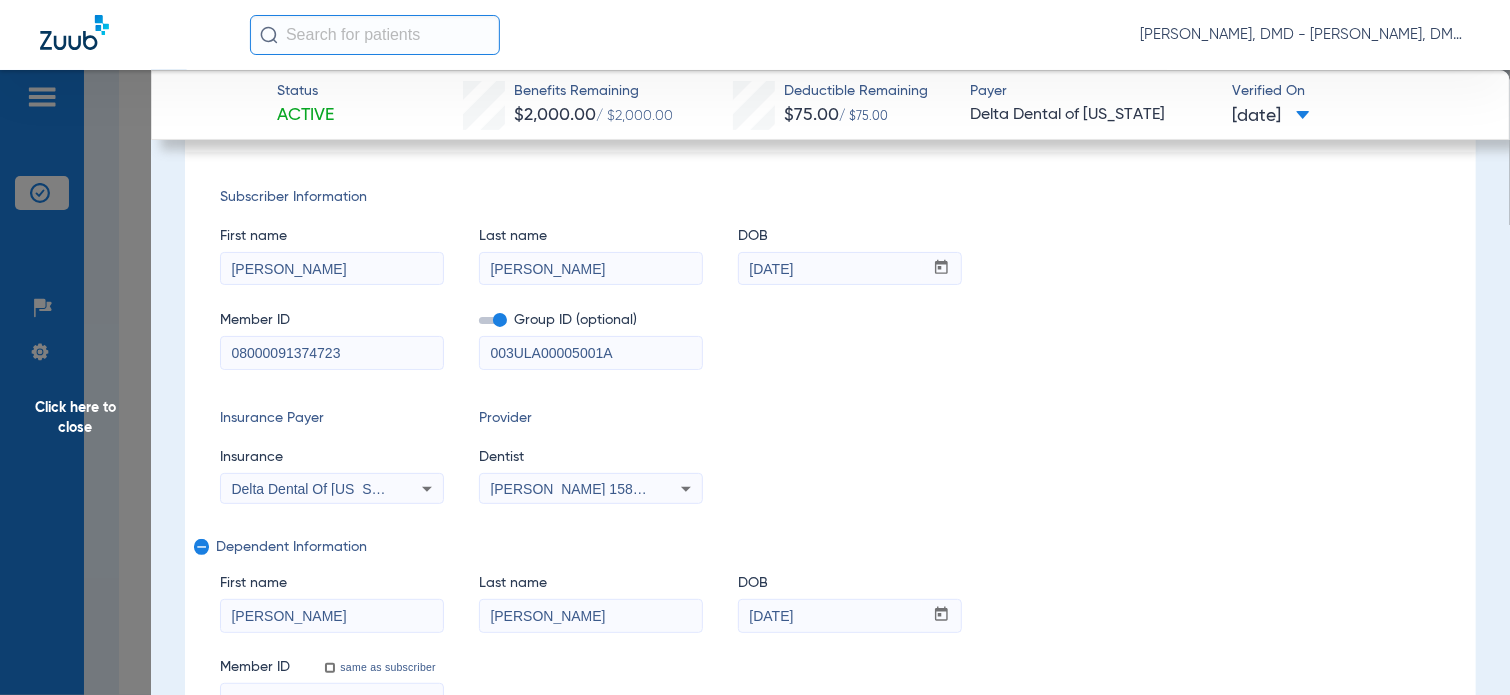 drag, startPoint x: 362, startPoint y: 357, endPoint x: -8, endPoint y: 380, distance: 370.71417 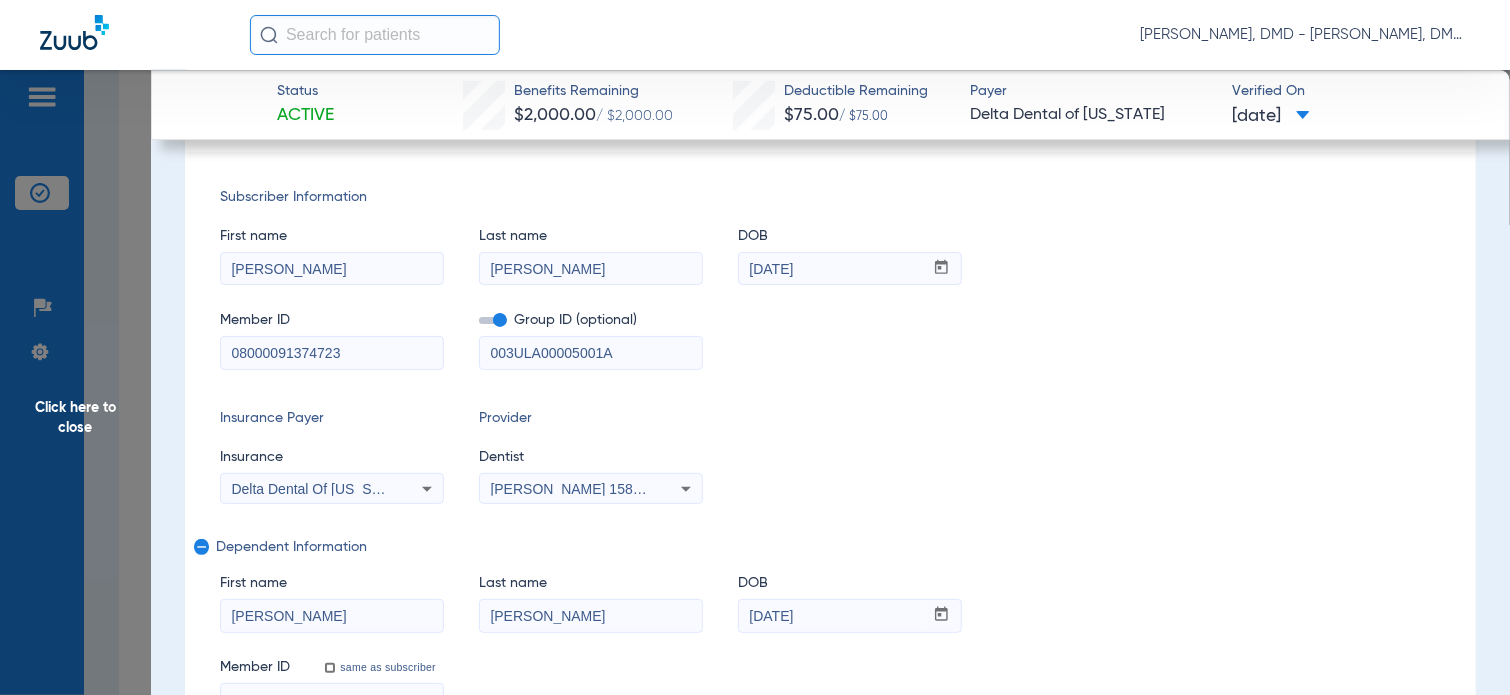 drag, startPoint x: 369, startPoint y: 266, endPoint x: 325, endPoint y: 278, distance: 45.607018 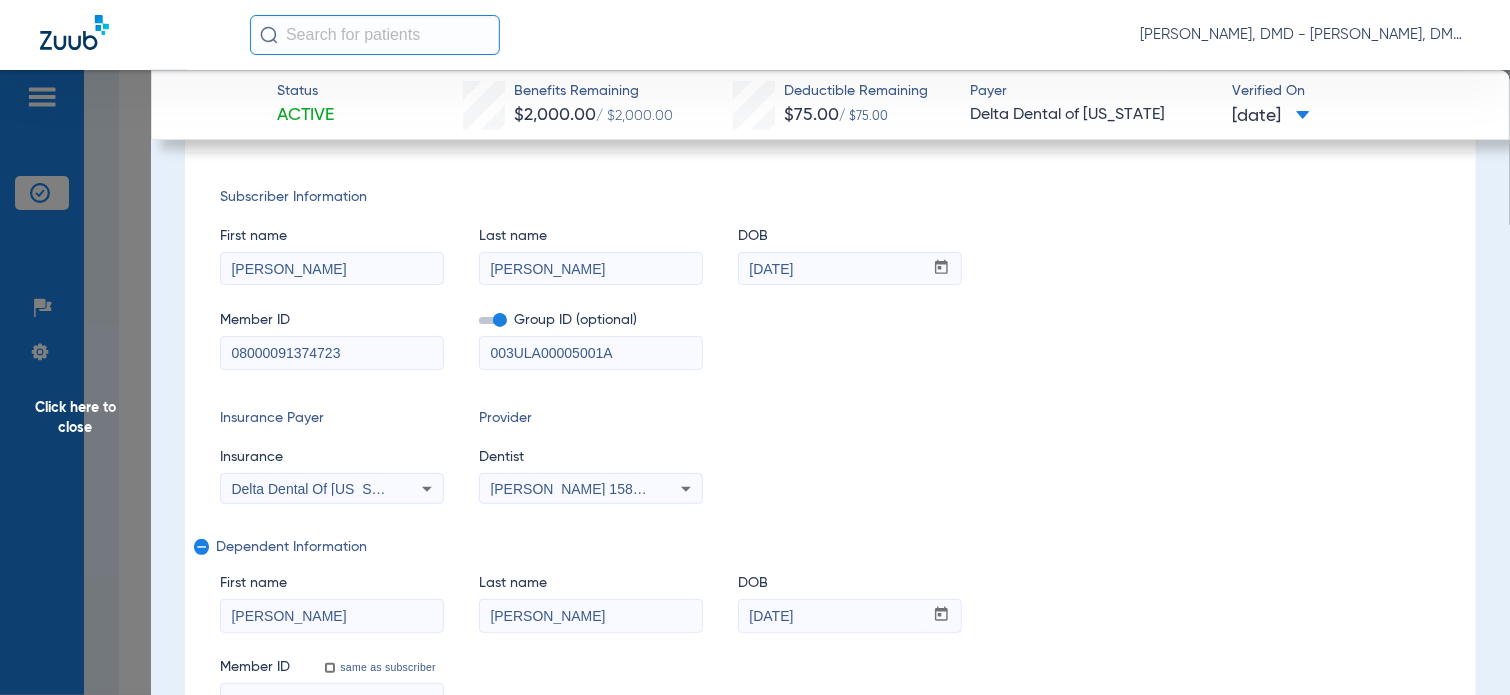 click on "First name  [PERSON_NAME]  Last name  [PERSON_NAME]  mm / dd / yyyy [DATE]" 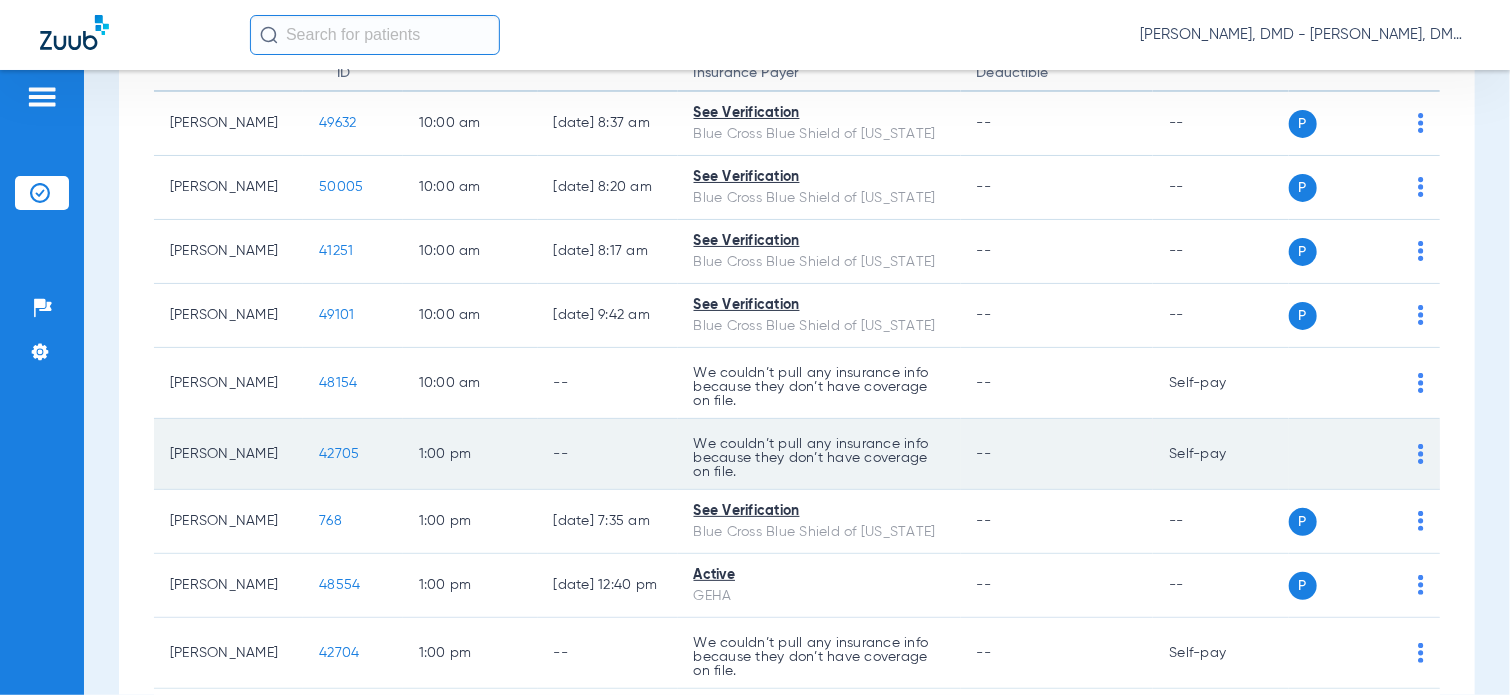 scroll, scrollTop: 144, scrollLeft: 0, axis: vertical 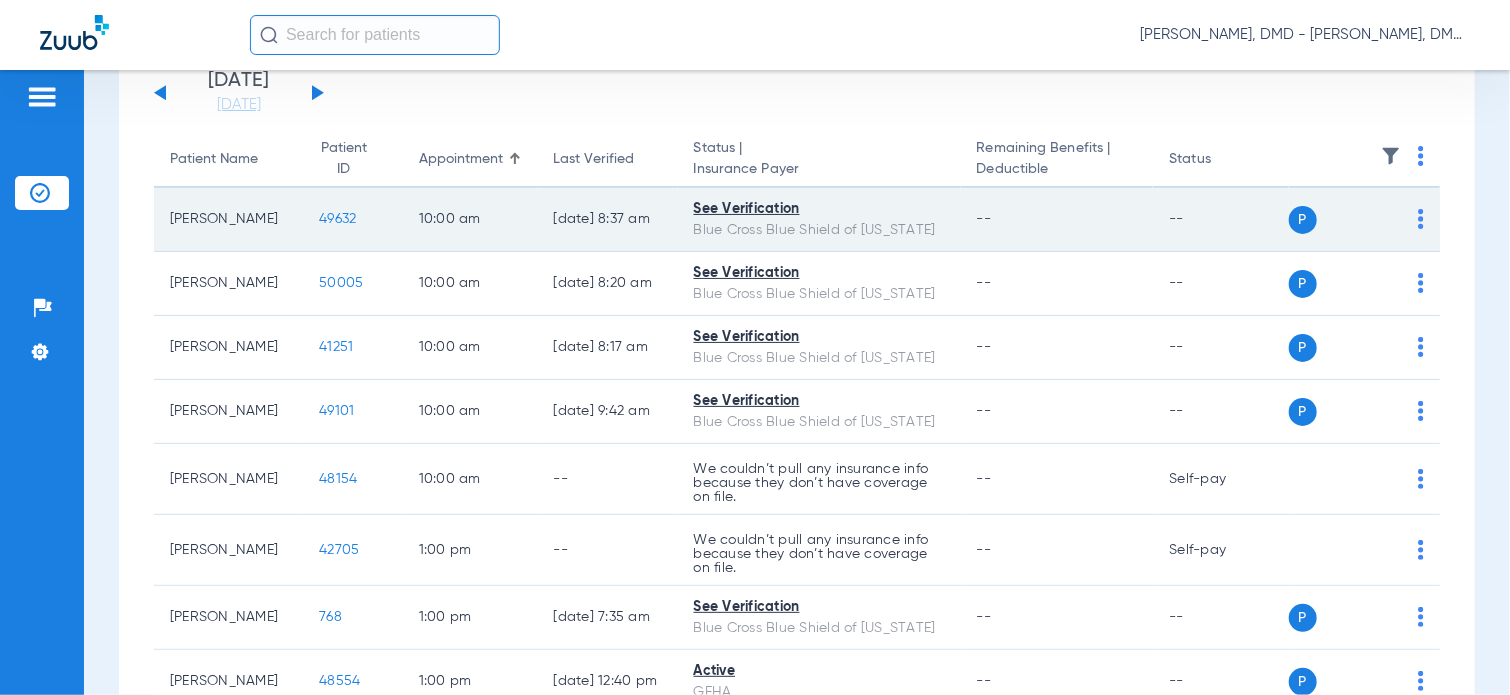 click 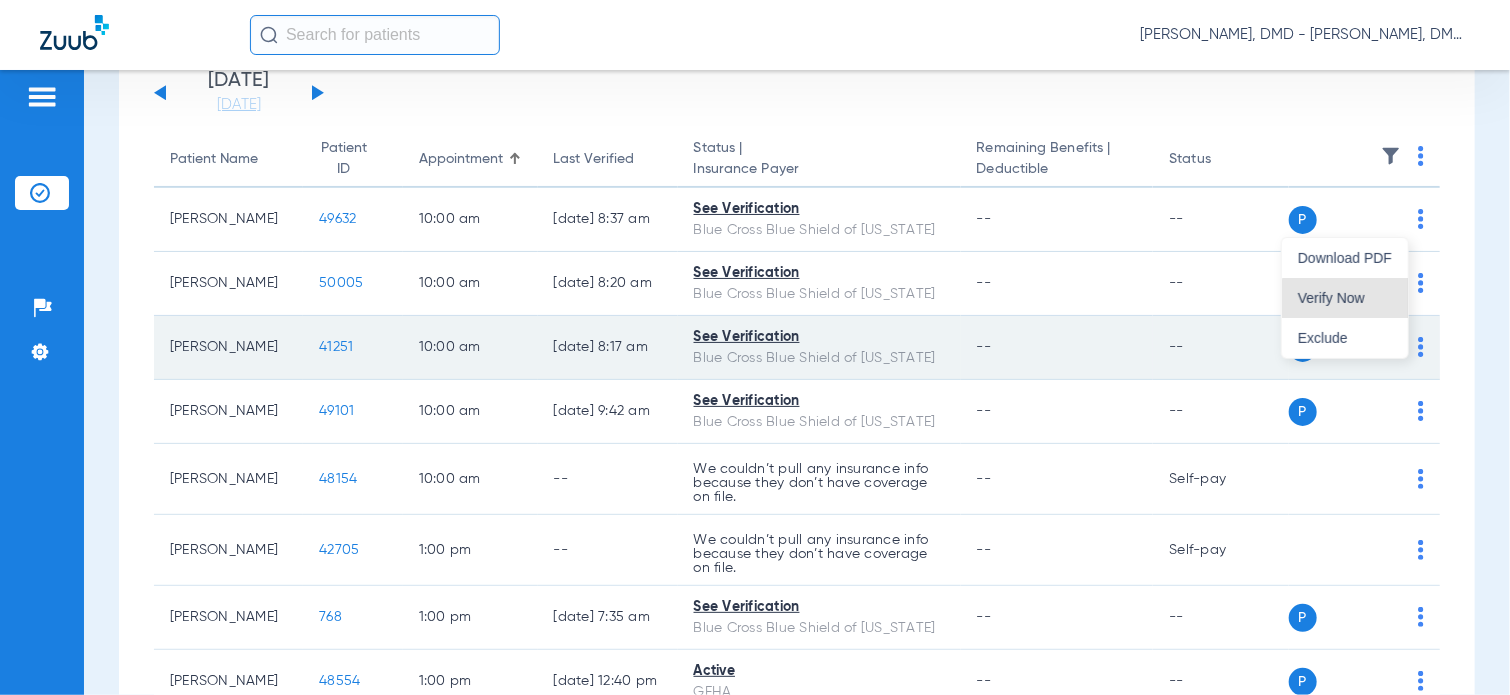 drag, startPoint x: 1380, startPoint y: 302, endPoint x: 1021, endPoint y: 324, distance: 359.67346 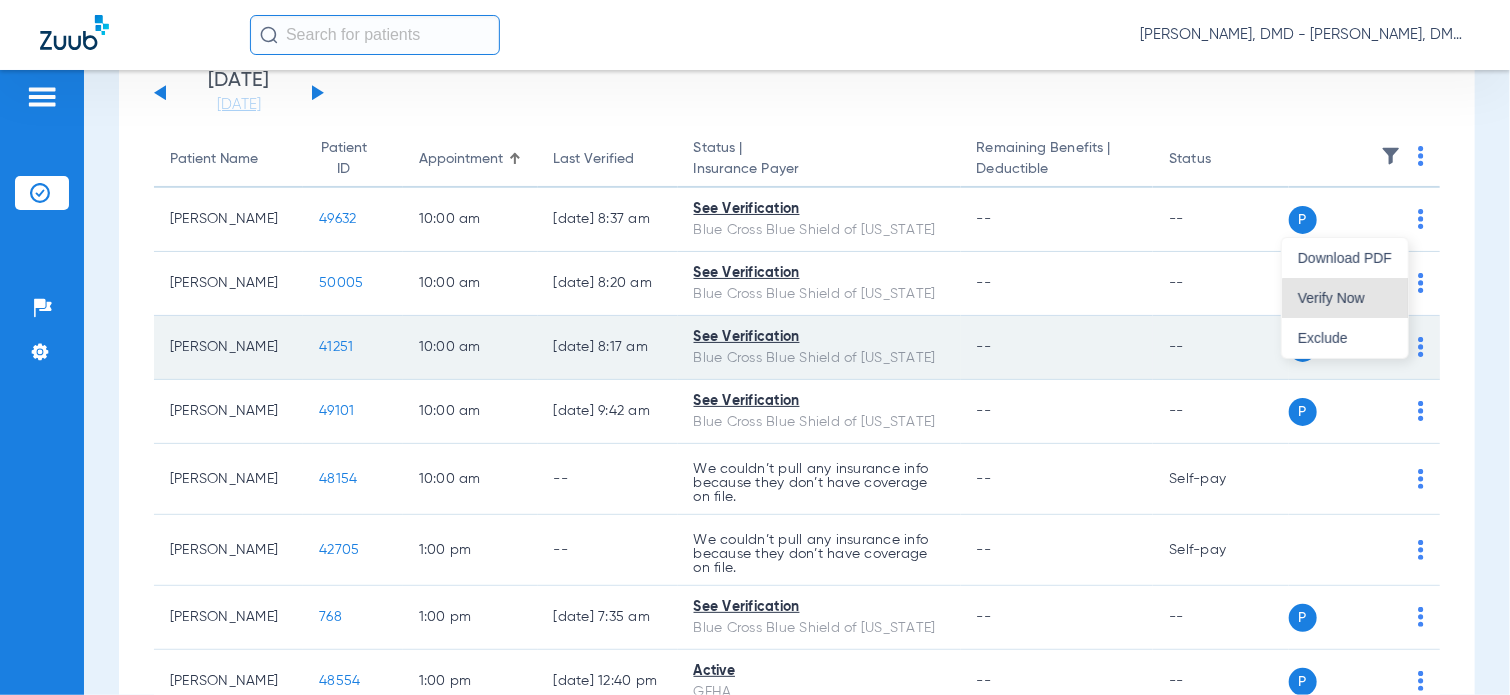 click on "Verify Now" at bounding box center (1345, 298) 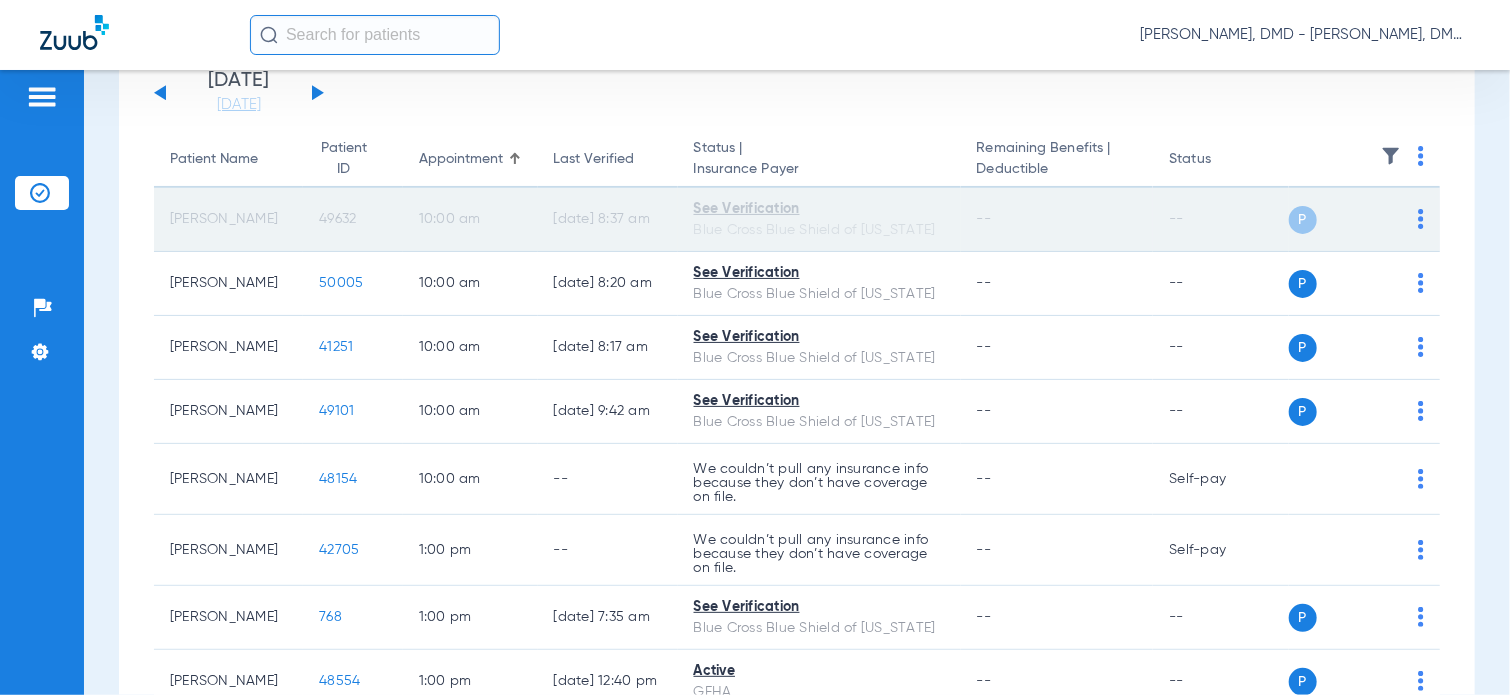 click on "49632" 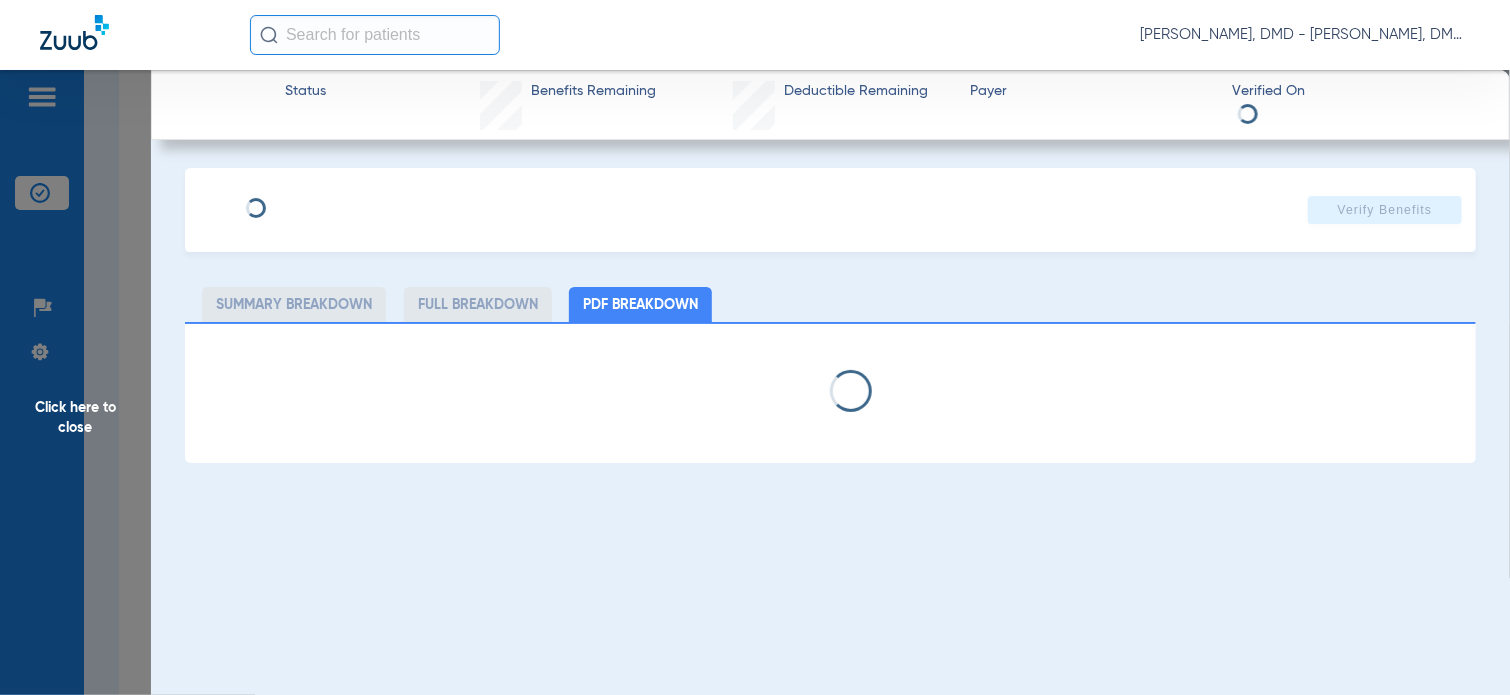 type on "[PERSON_NAME]" 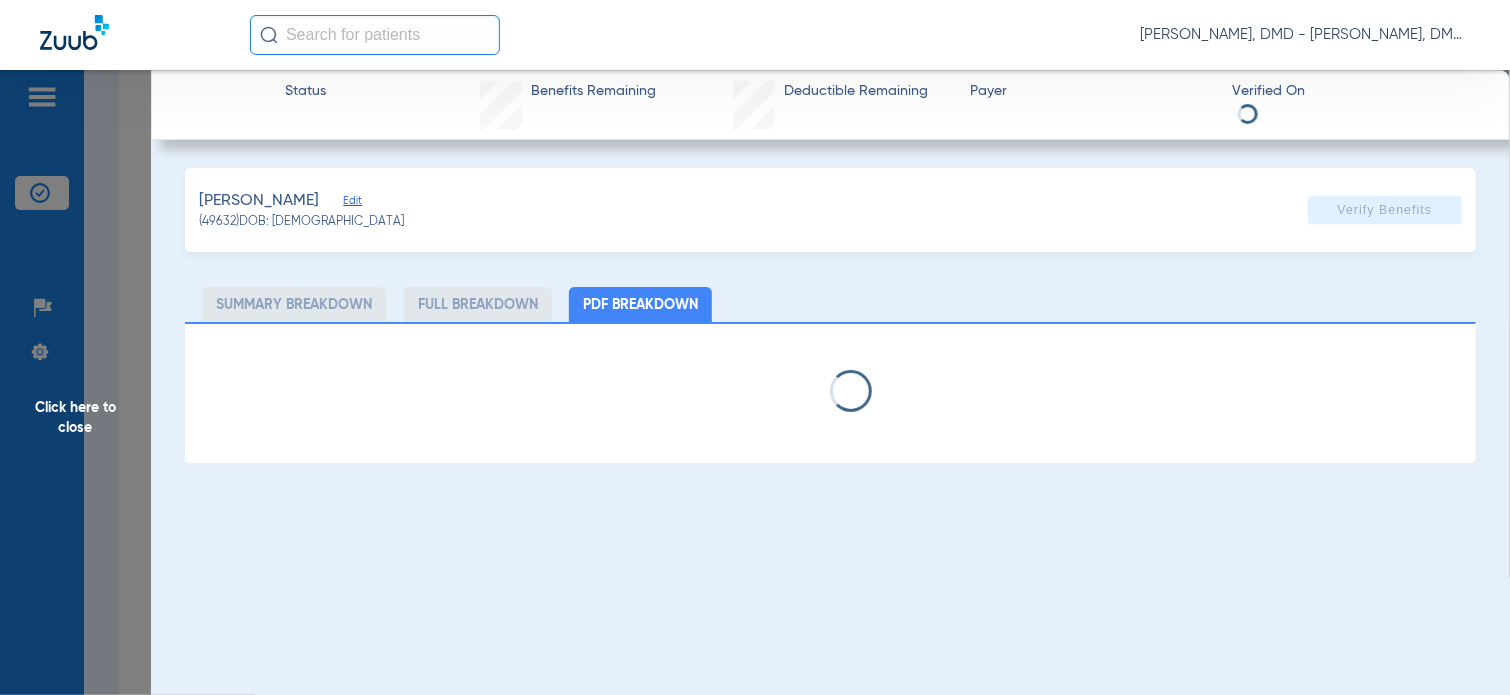 click on "Edit" 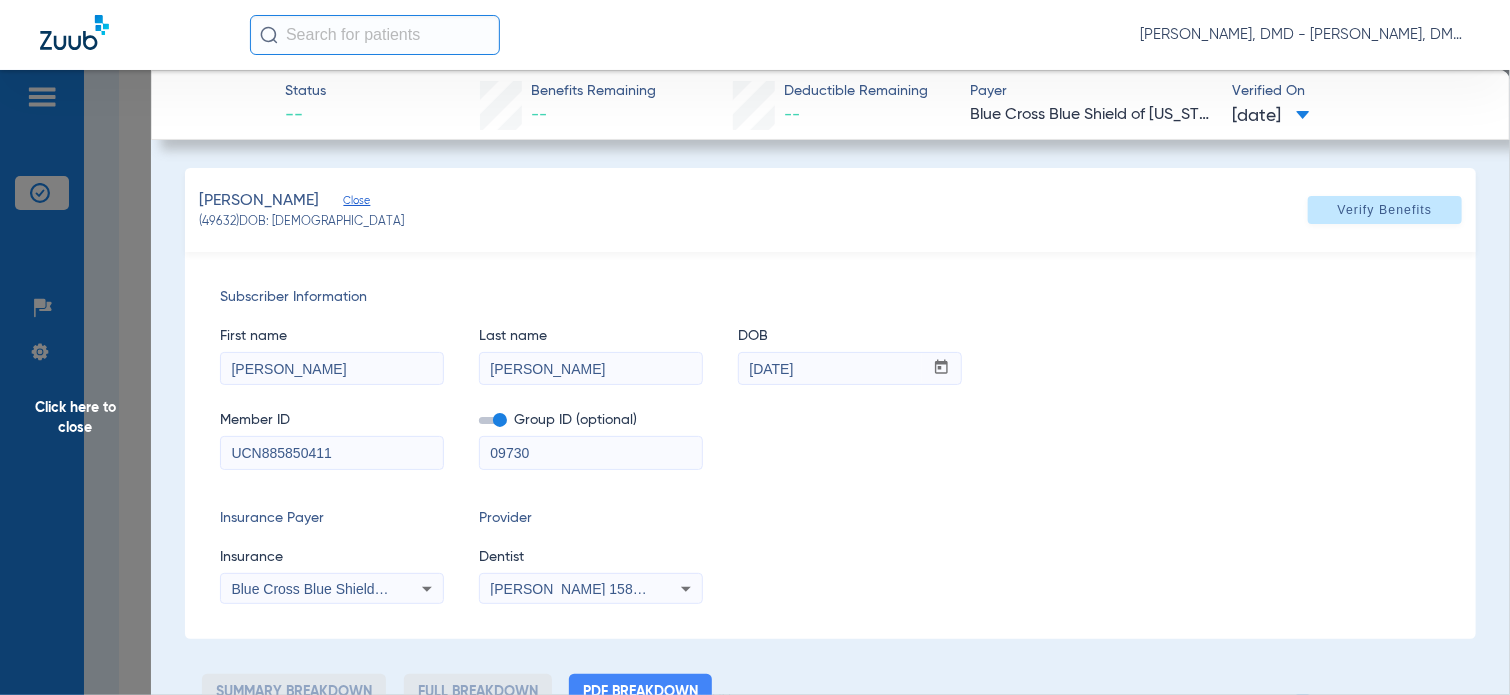 drag, startPoint x: 376, startPoint y: 455, endPoint x: -8, endPoint y: 475, distance: 384.52048 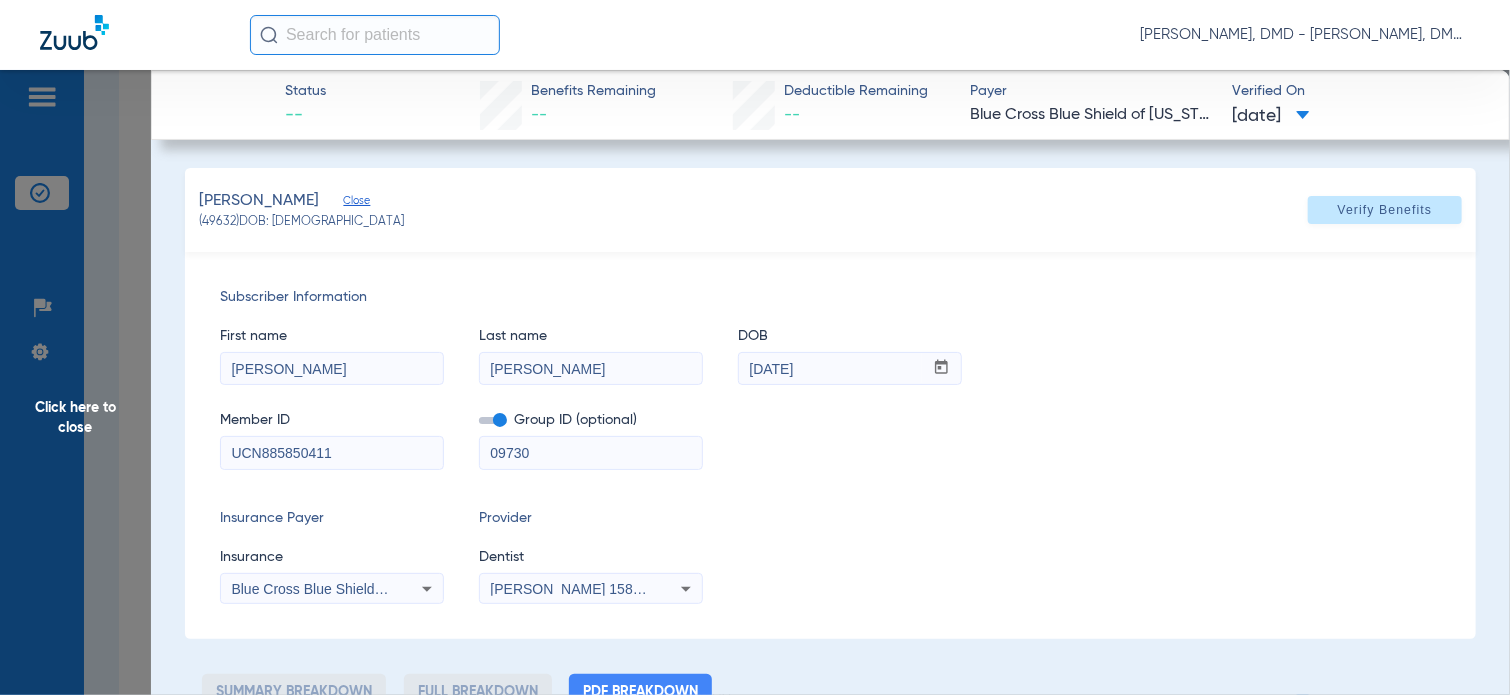 click on "Click here to close" 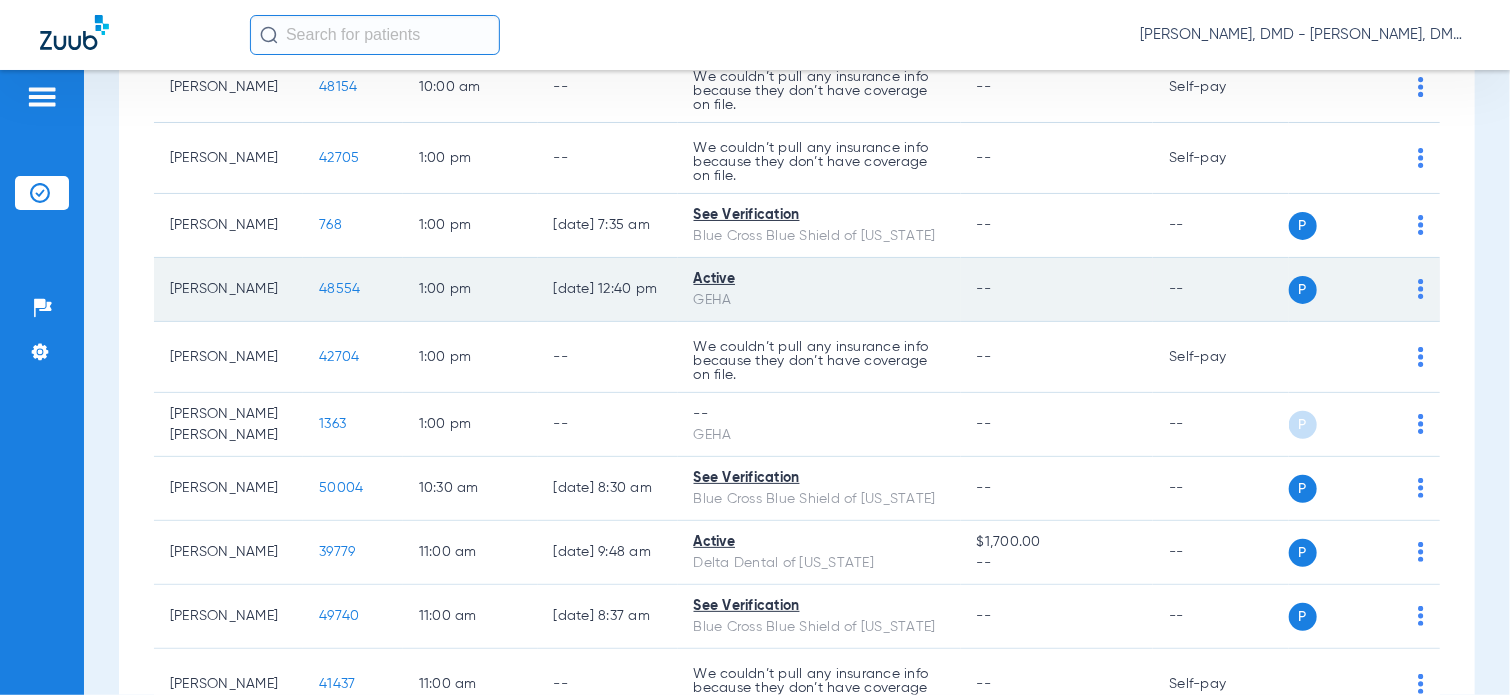 scroll, scrollTop: 544, scrollLeft: 0, axis: vertical 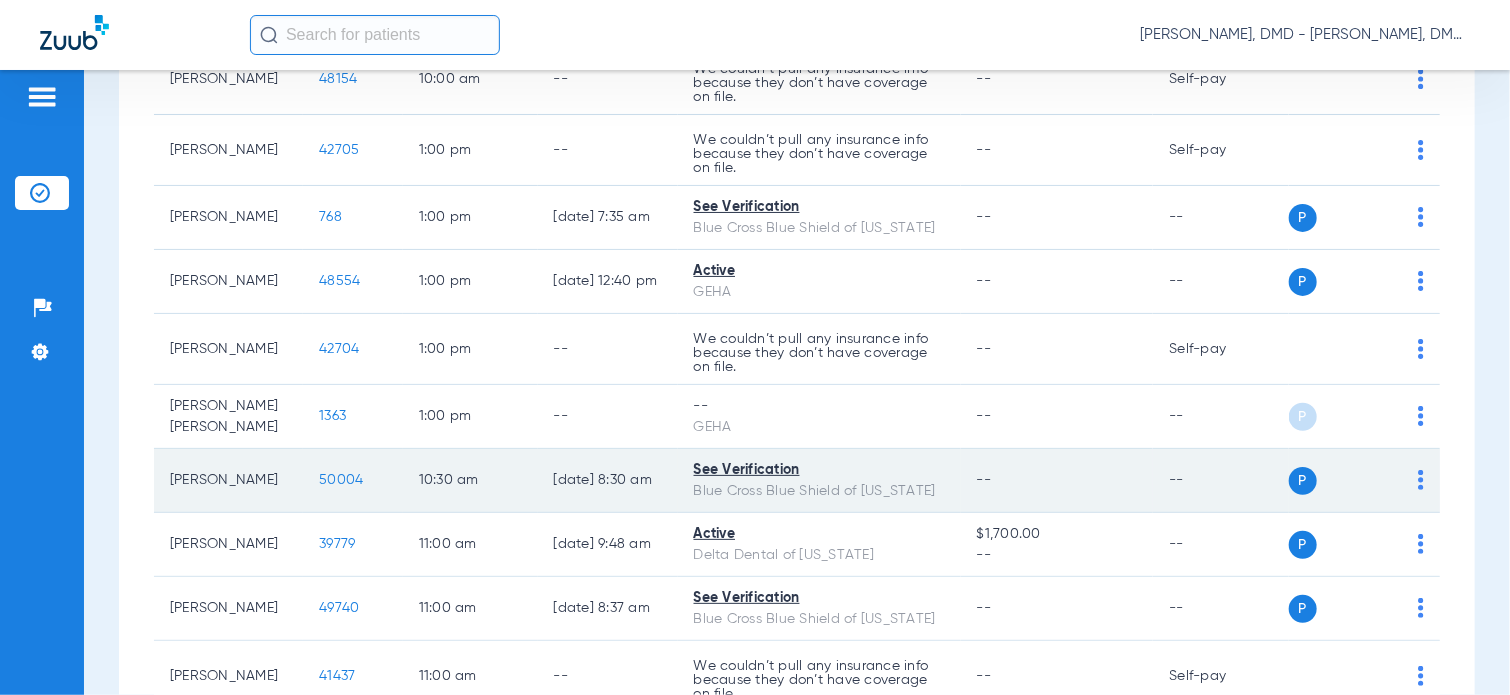 click 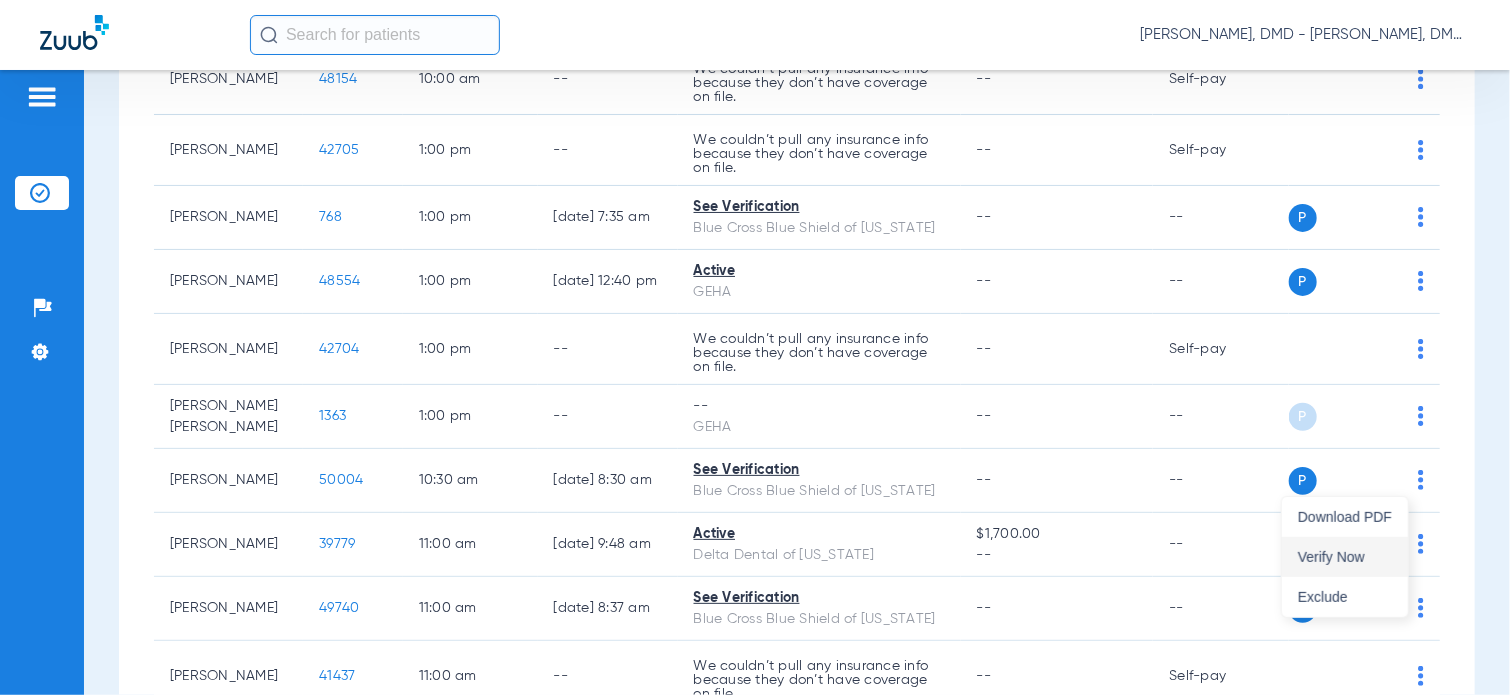 click on "Verify Now" at bounding box center (1345, 557) 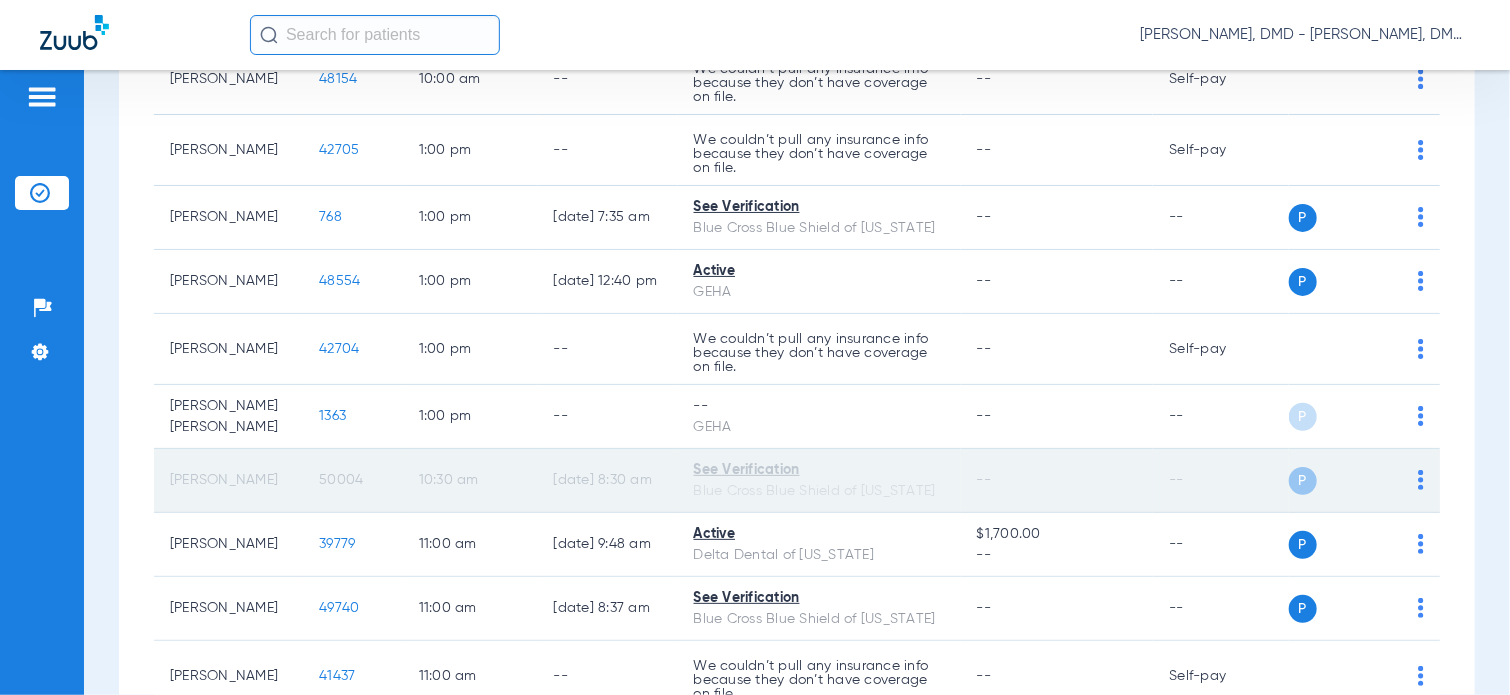 click on "50004" 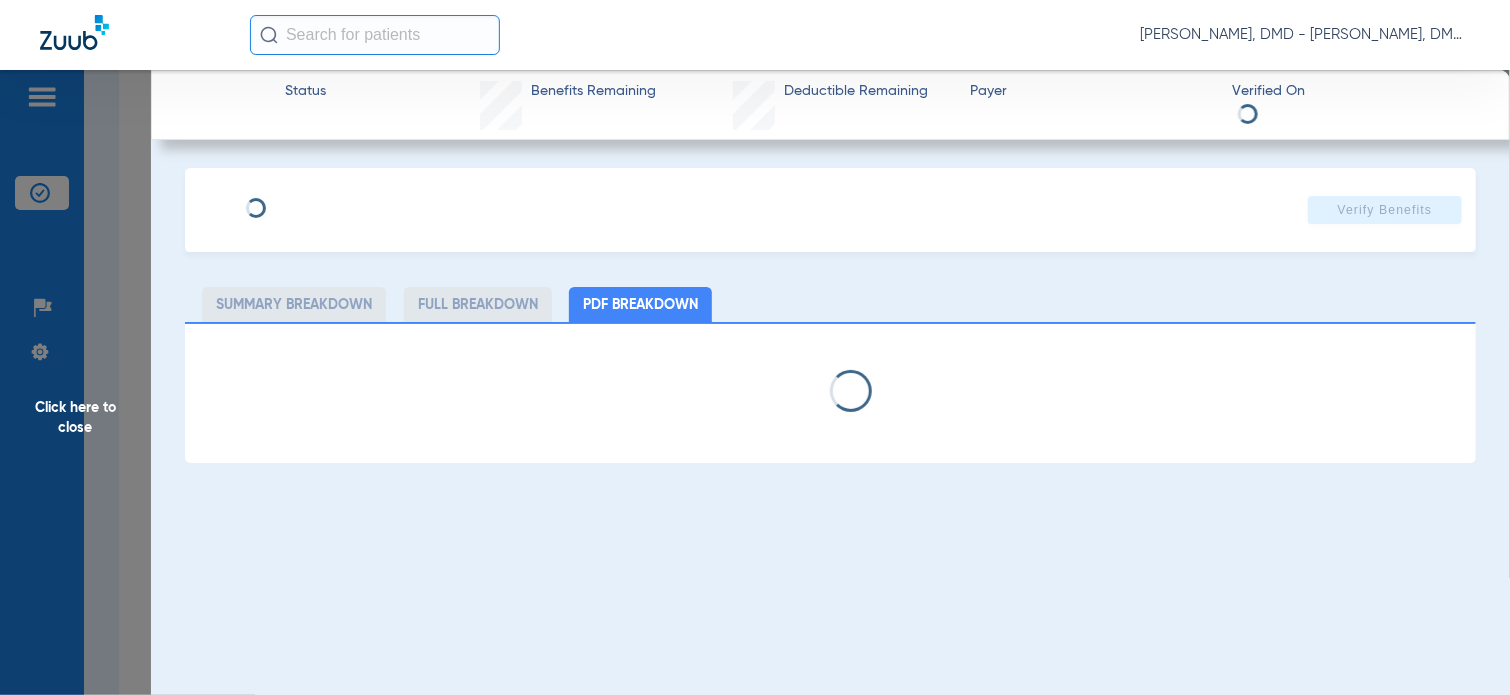 type on "[PERSON_NAME]" 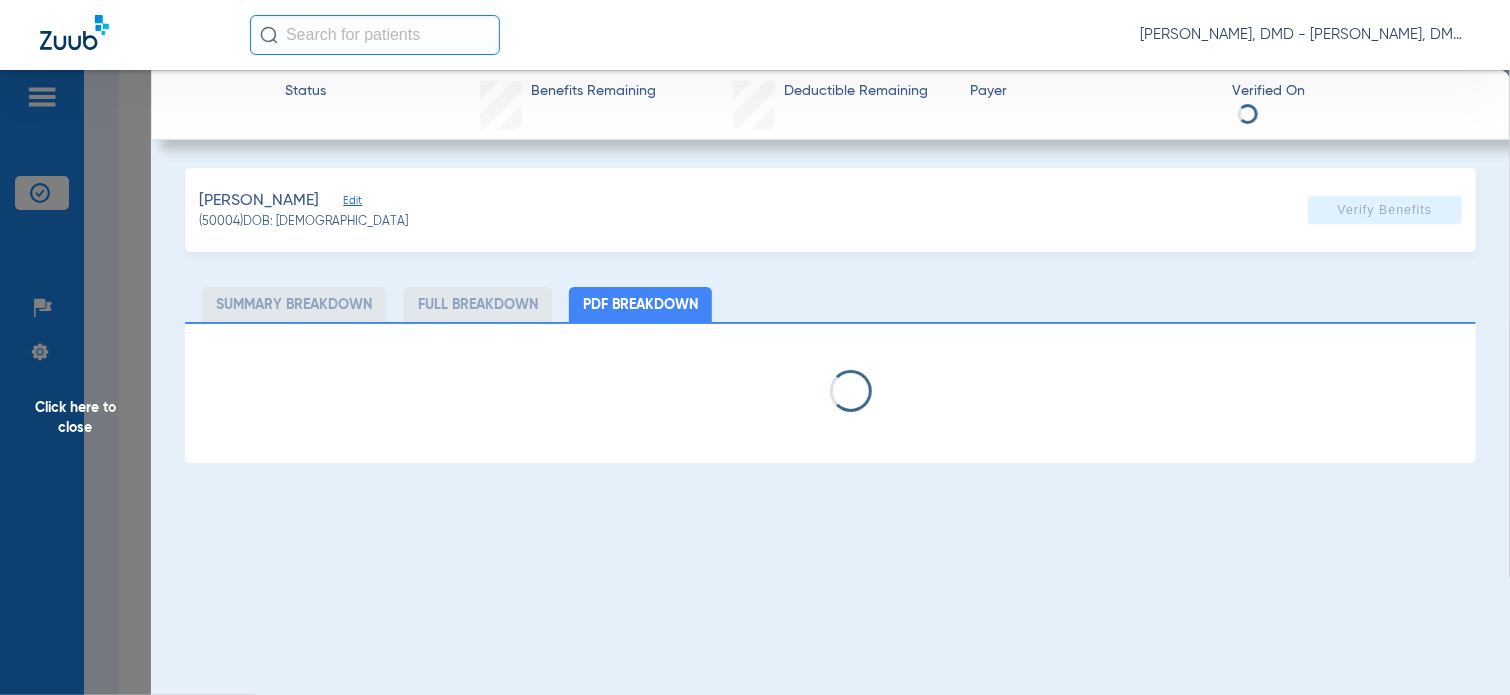 click on "Edit" 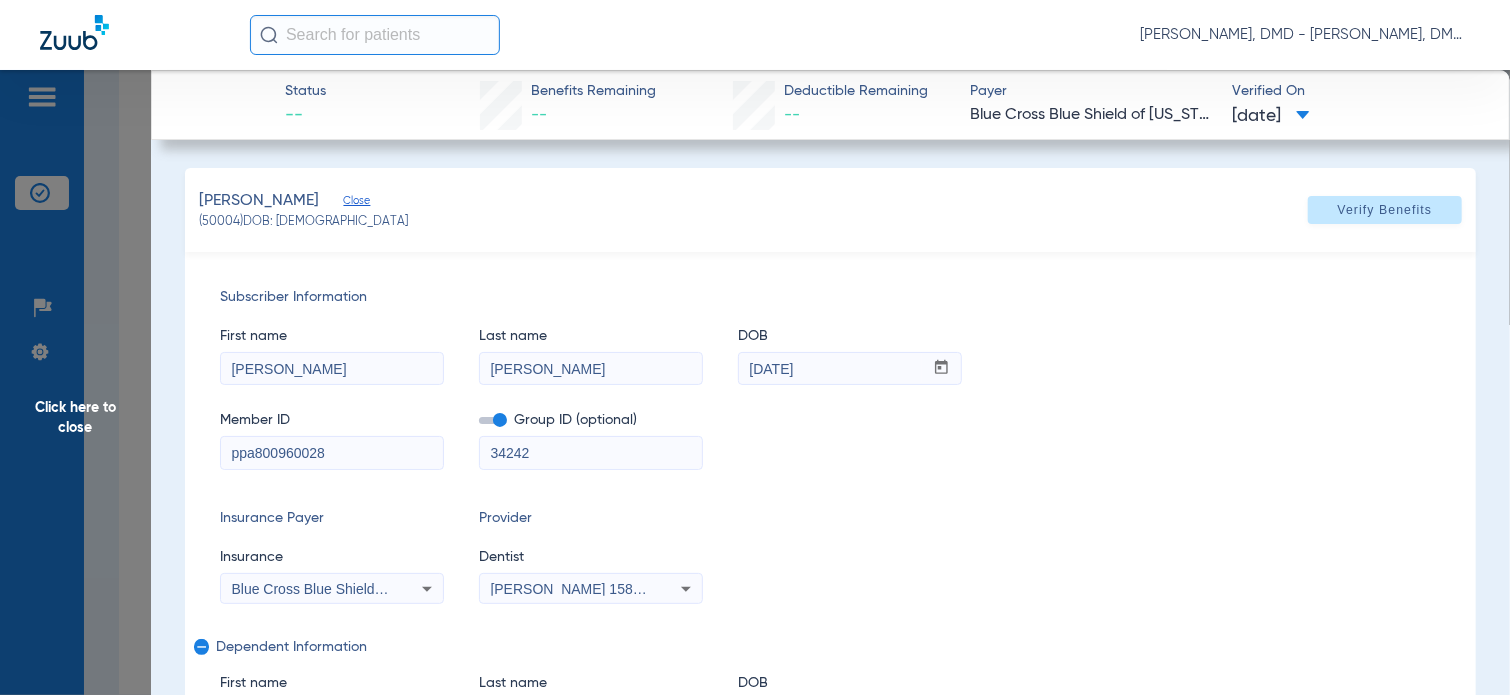 drag, startPoint x: 336, startPoint y: 459, endPoint x: 75, endPoint y: 467, distance: 261.1226 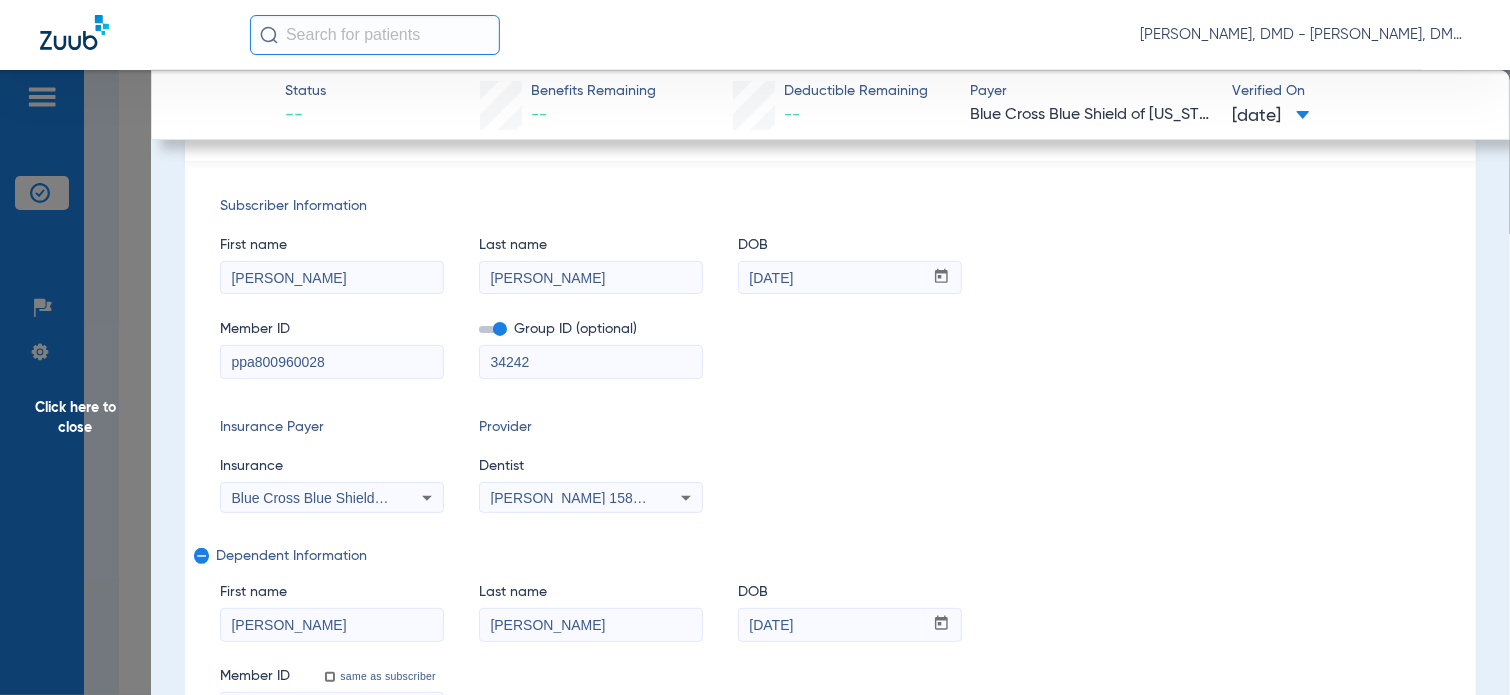 scroll, scrollTop: 191, scrollLeft: 0, axis: vertical 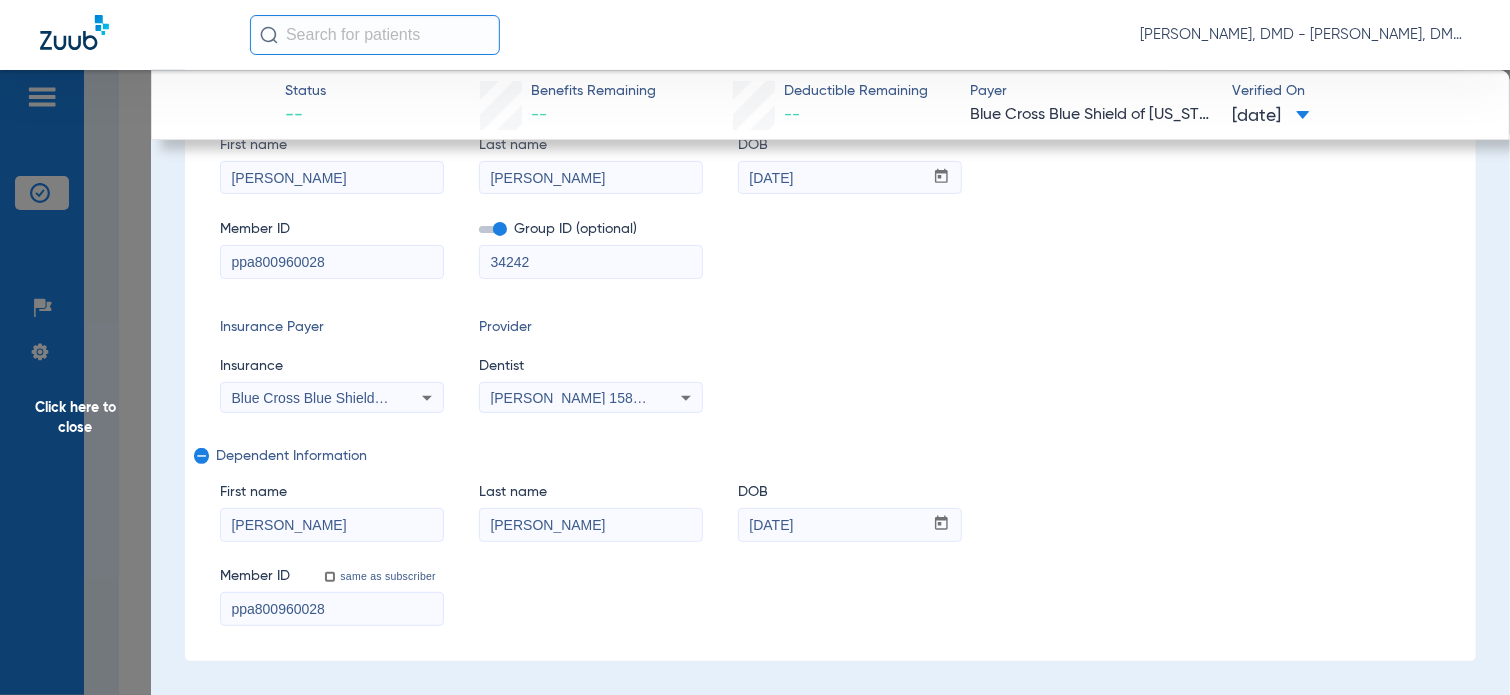 drag, startPoint x: 358, startPoint y: 527, endPoint x: -8, endPoint y: 526, distance: 366.00137 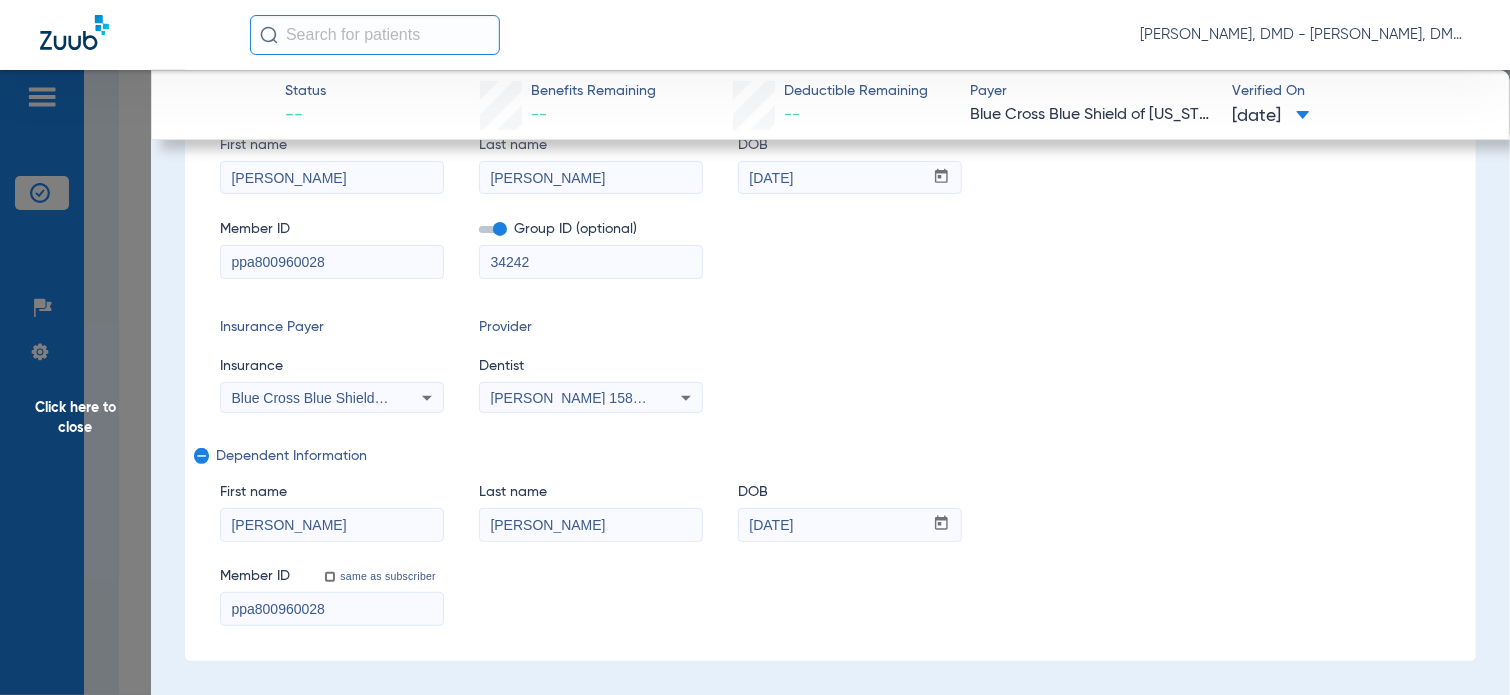drag, startPoint x: 840, startPoint y: 529, endPoint x: 711, endPoint y: 529, distance: 129 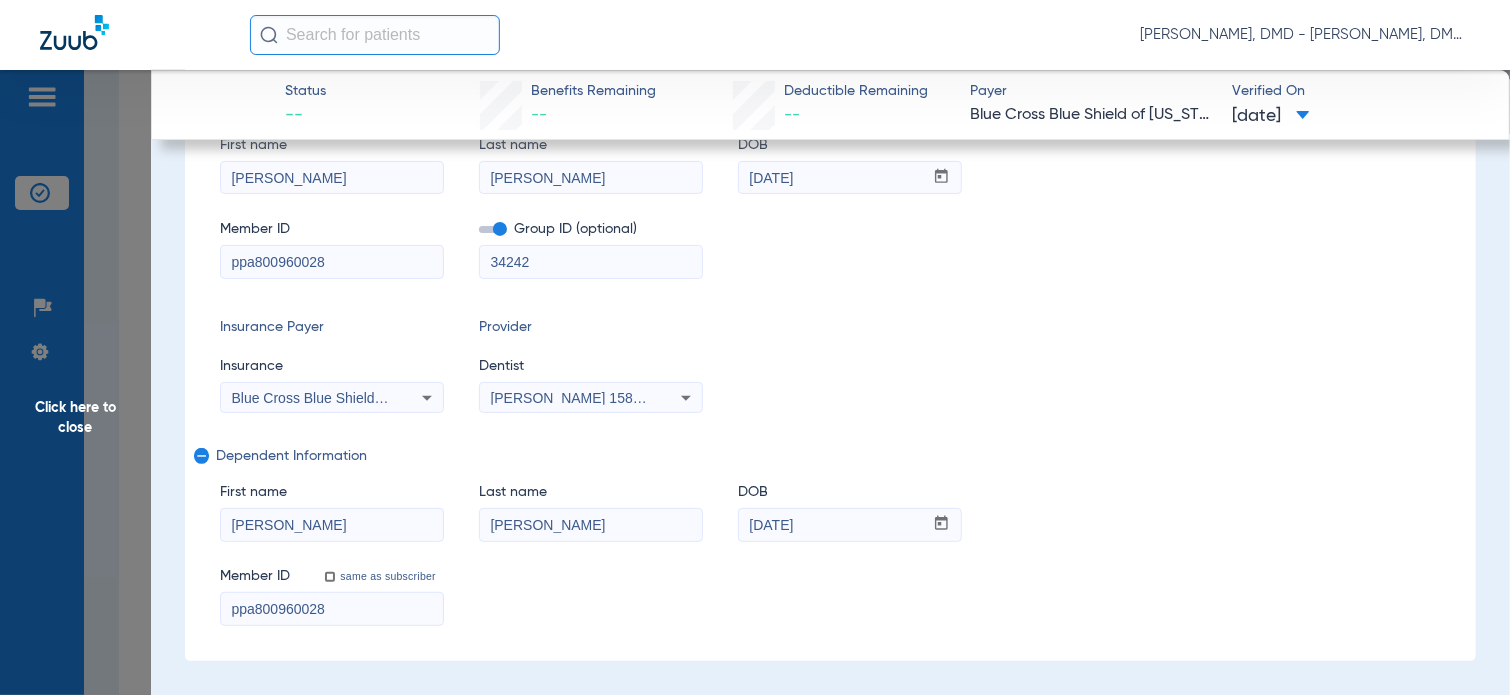 click on "First name  [PERSON_NAME]  Last name  [PERSON_NAME]  DOB  mm / dd / yyyy [DATE]" 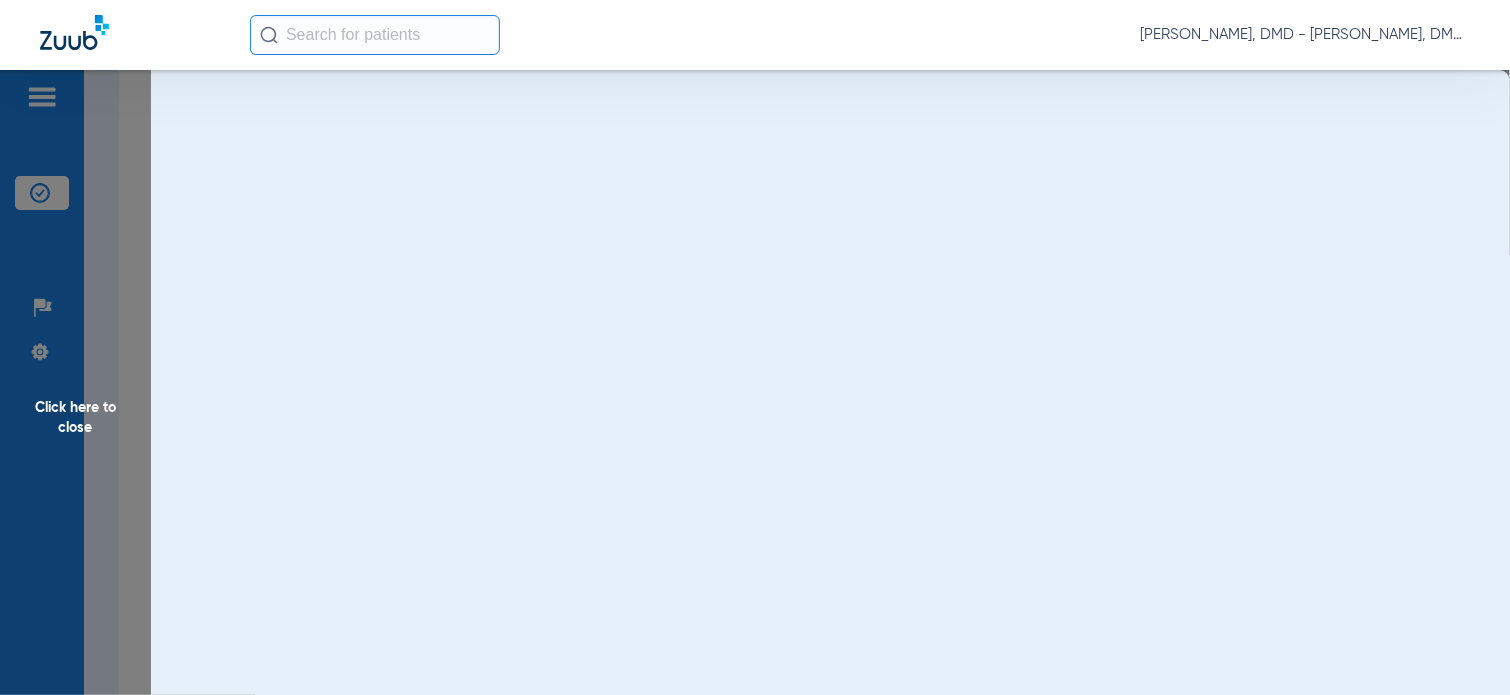 scroll, scrollTop: 0, scrollLeft: 0, axis: both 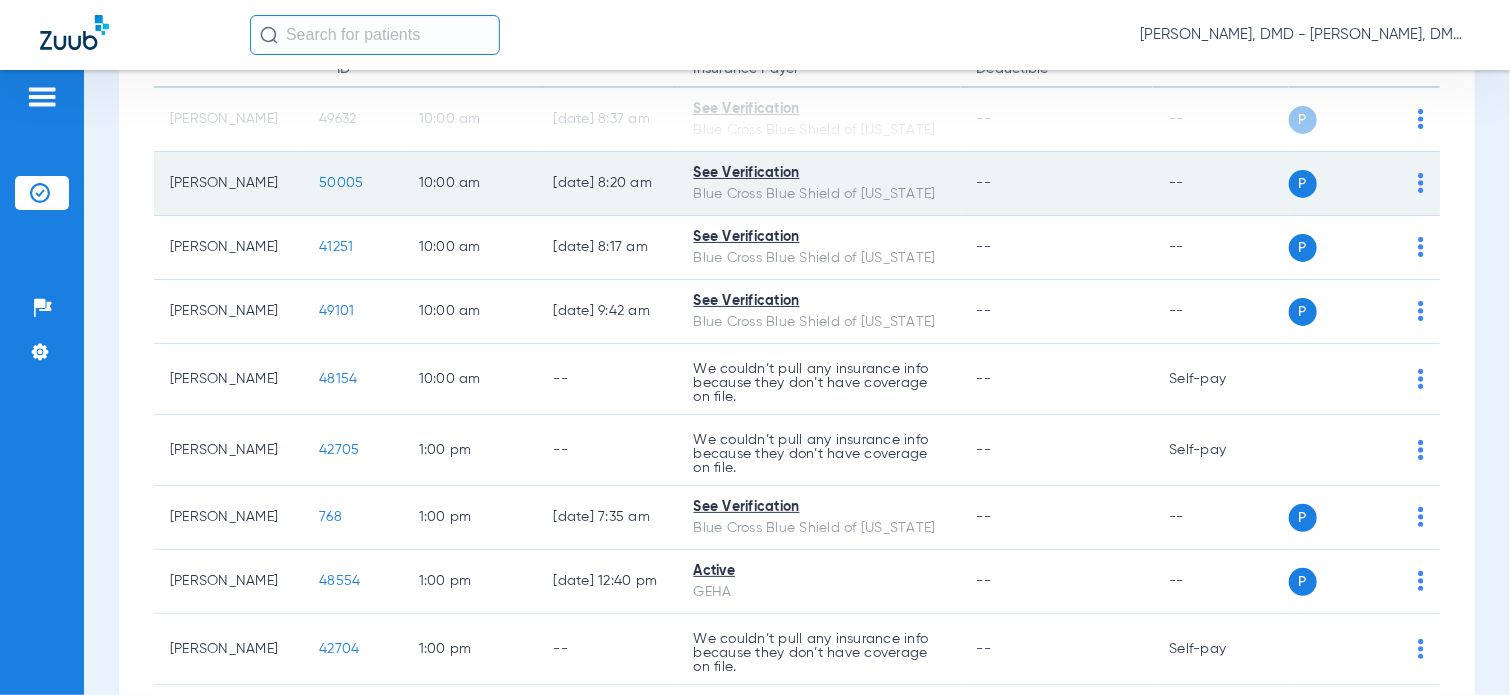 click 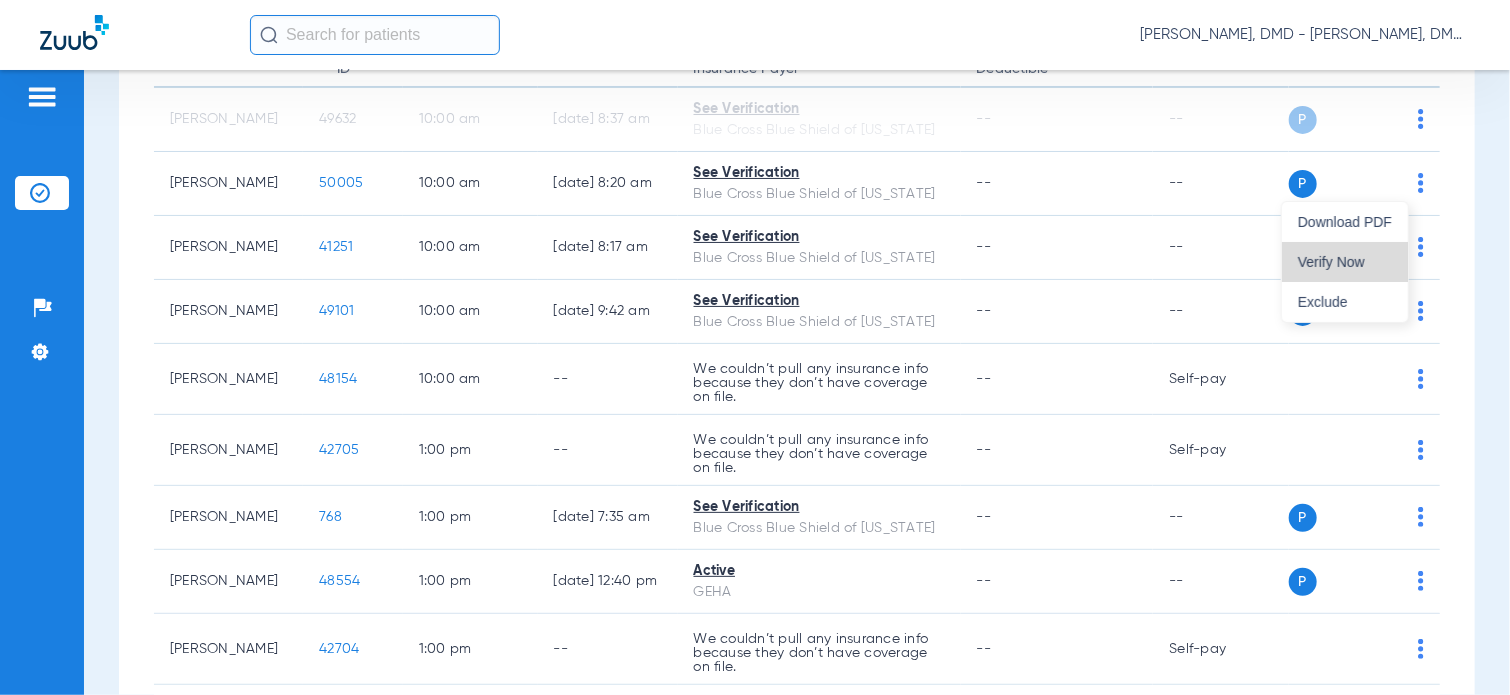 click on "Verify Now" at bounding box center [1345, 262] 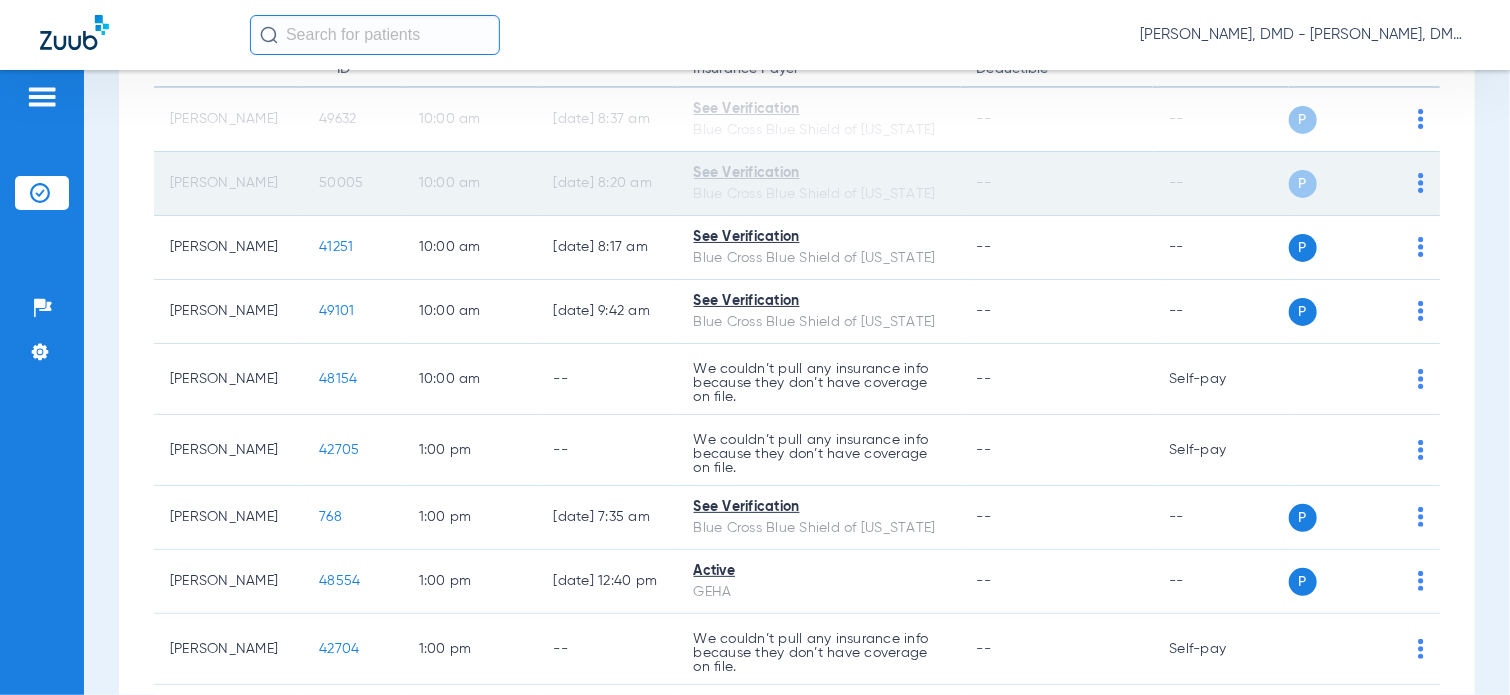 click on "50005" 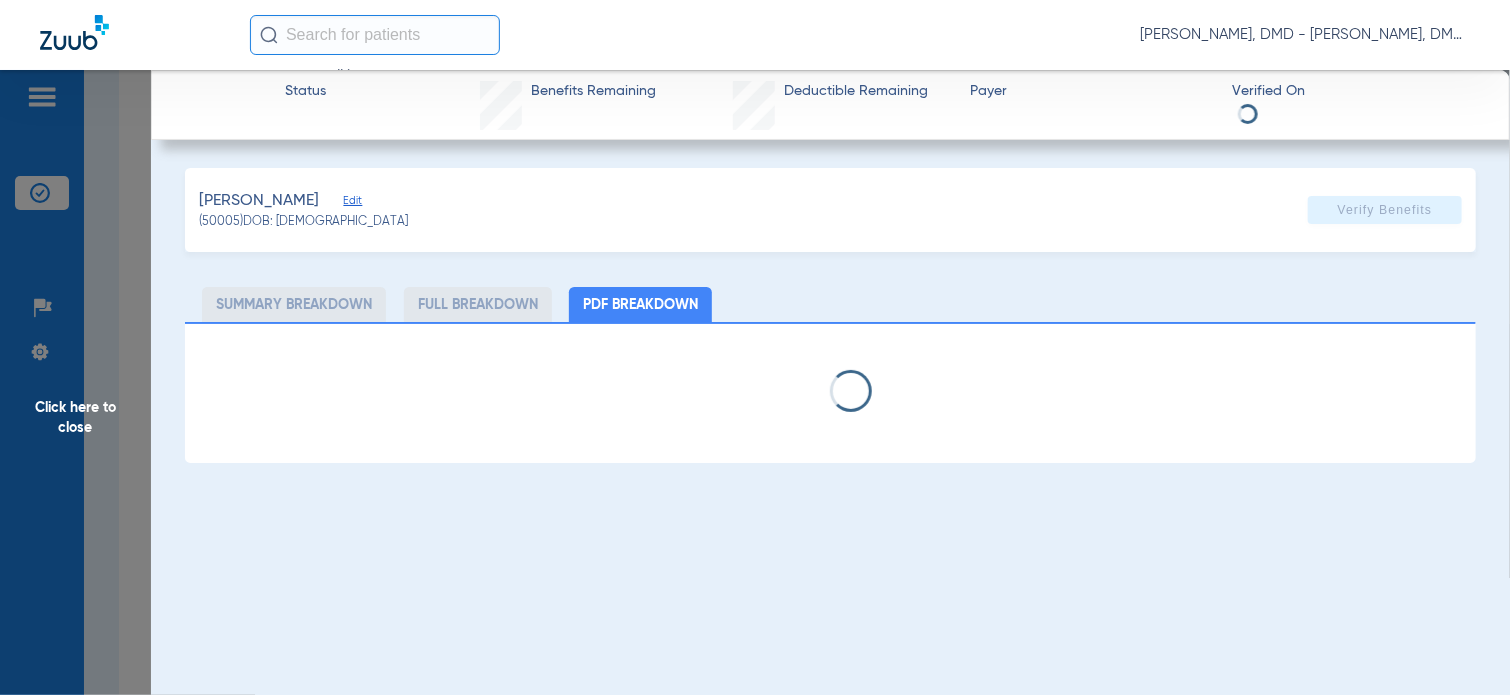type on "[PERSON_NAME]" 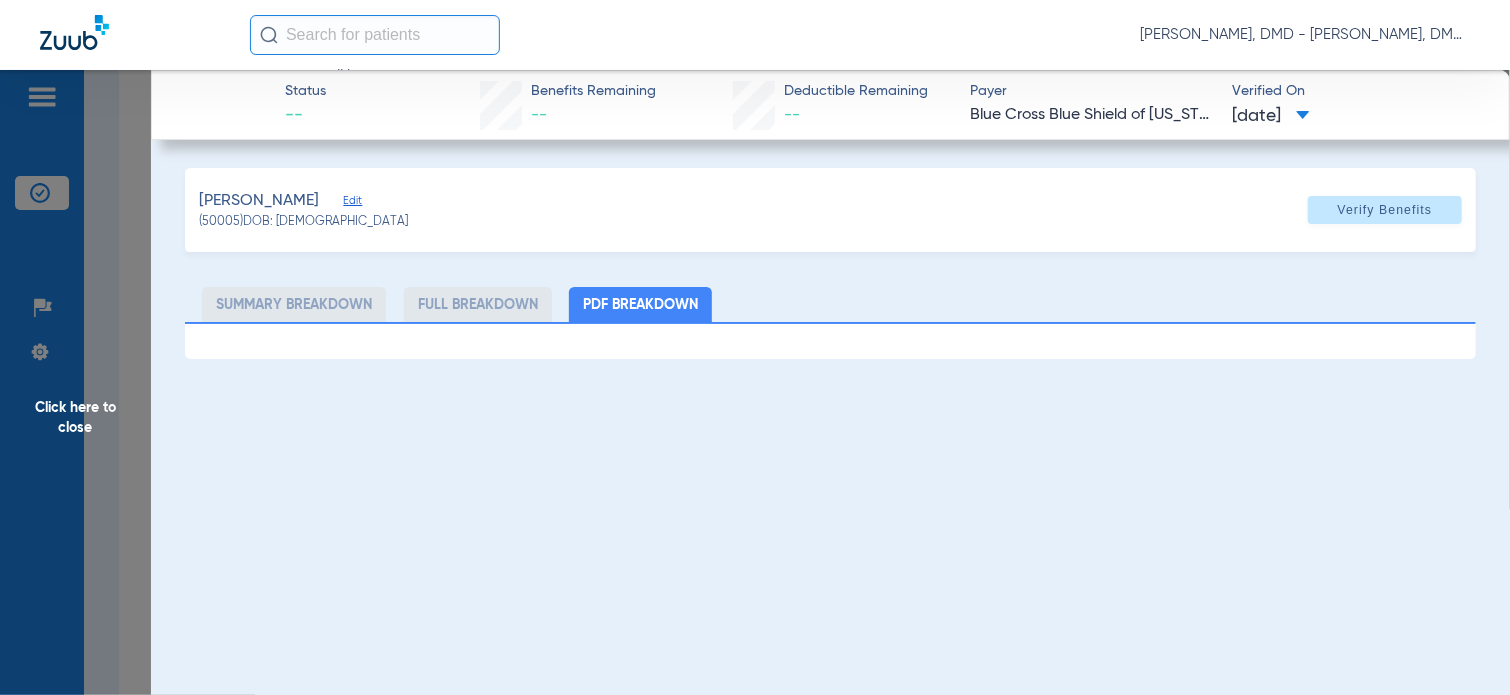 click on "Edit" 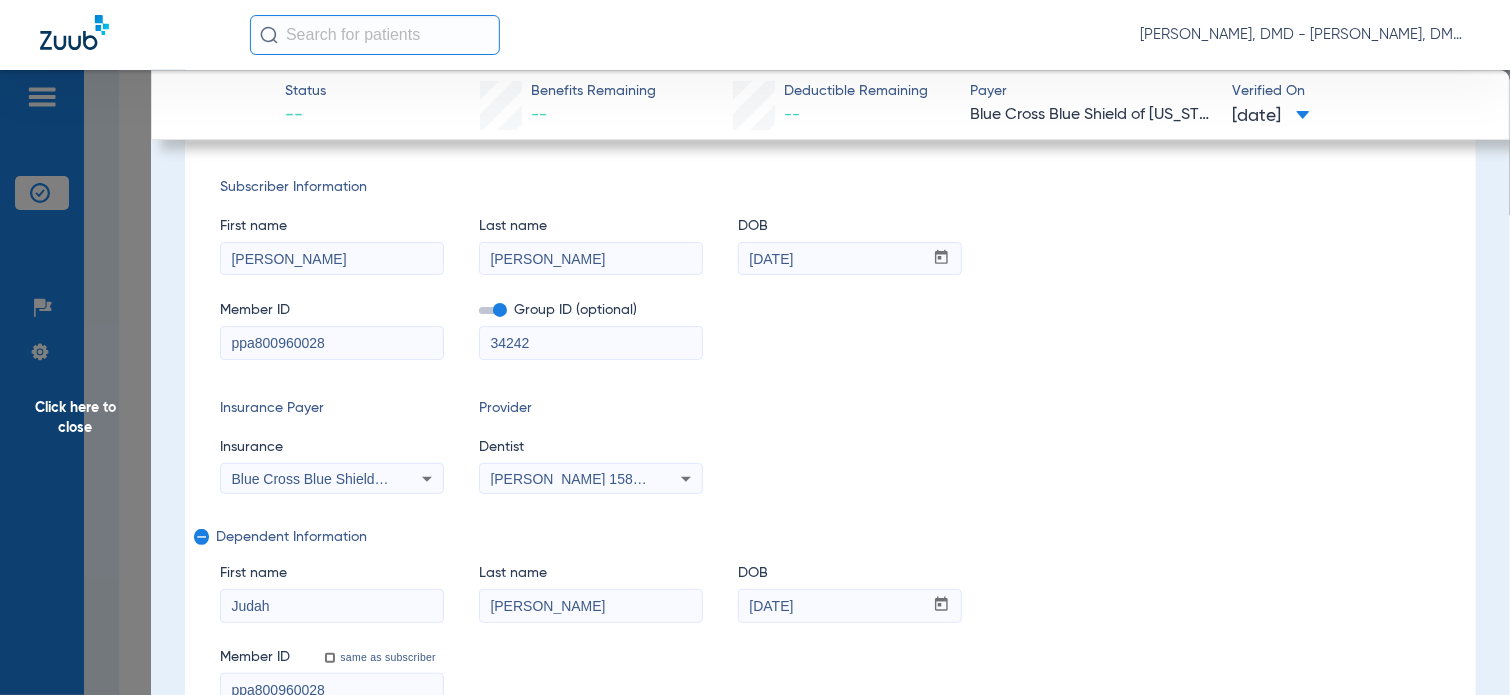 scroll, scrollTop: 191, scrollLeft: 0, axis: vertical 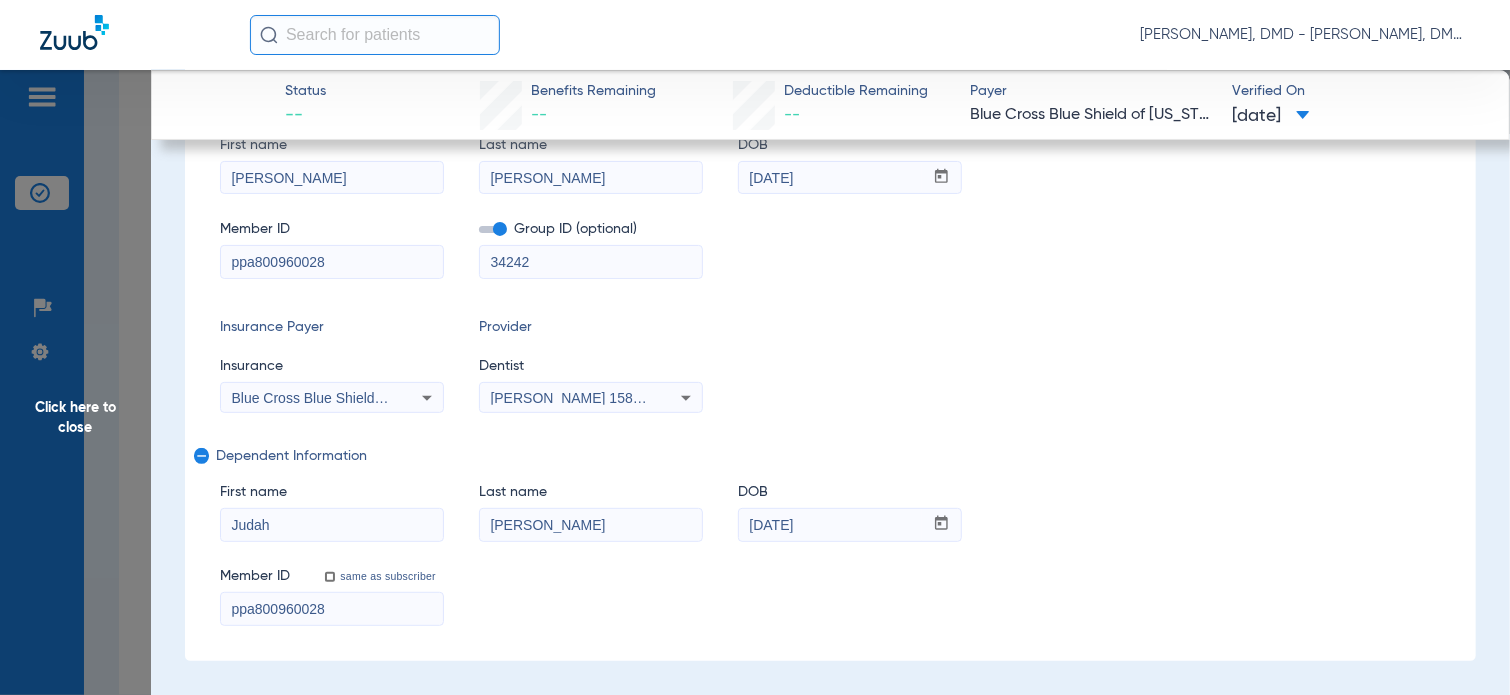 drag, startPoint x: 396, startPoint y: 531, endPoint x: -8, endPoint y: 551, distance: 404.49475 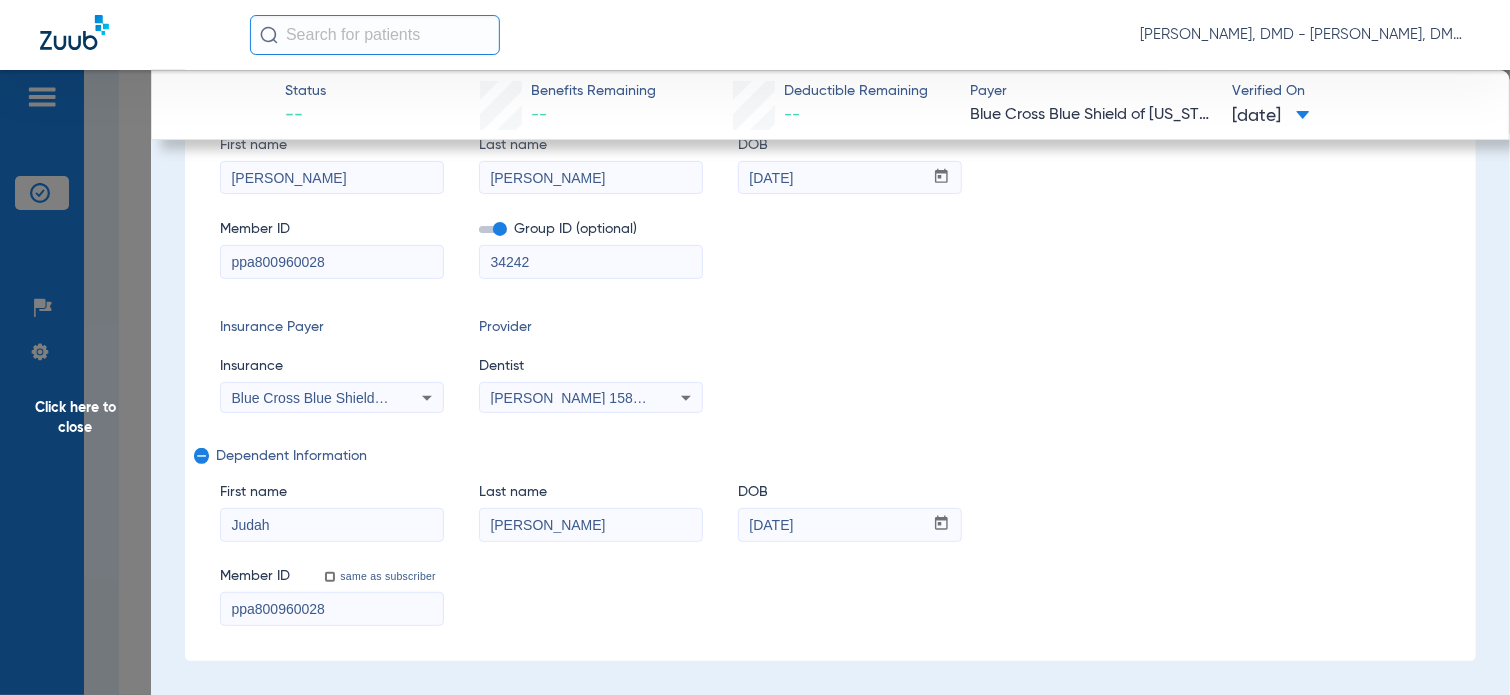 drag, startPoint x: 860, startPoint y: 528, endPoint x: 576, endPoint y: 516, distance: 284.25342 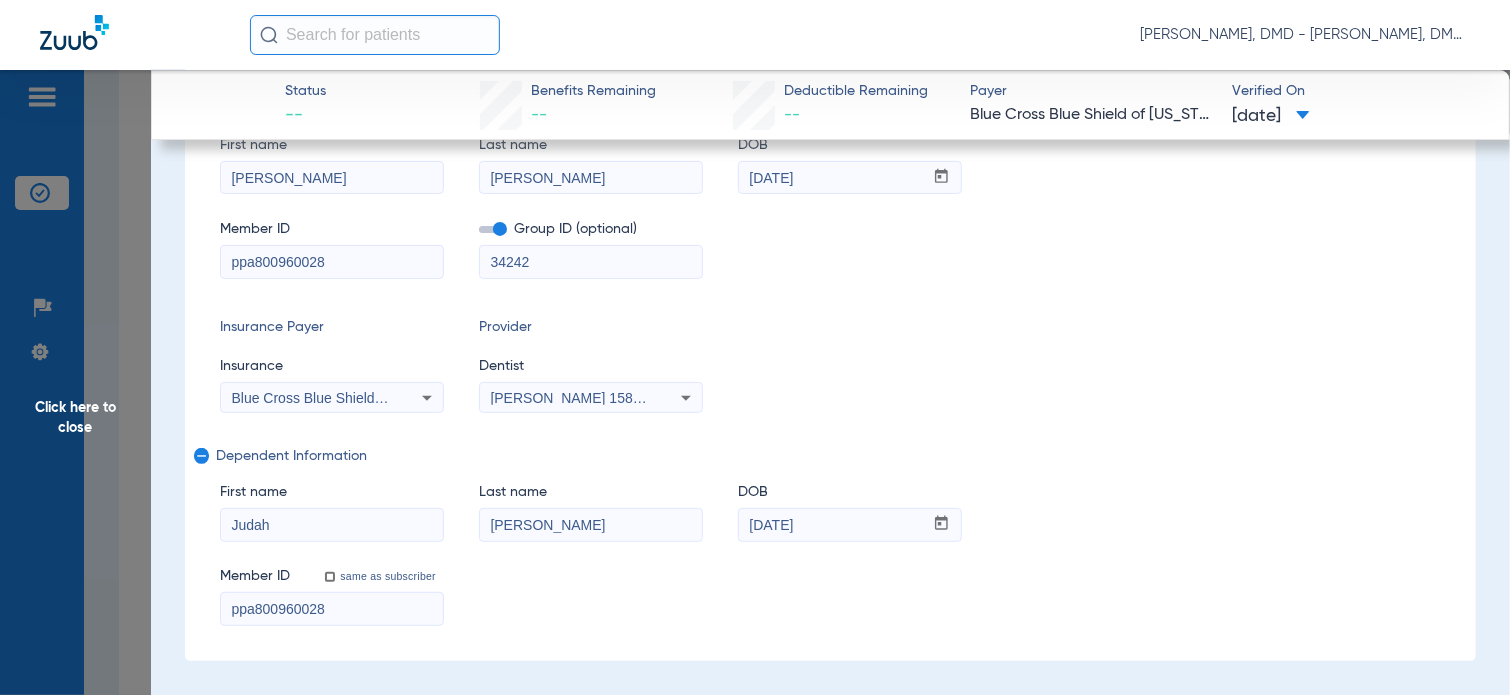 click on "First name  [PERSON_NAME]  Last name  [PERSON_NAME]  DOB  mm / dd / yyyy [DATE]" 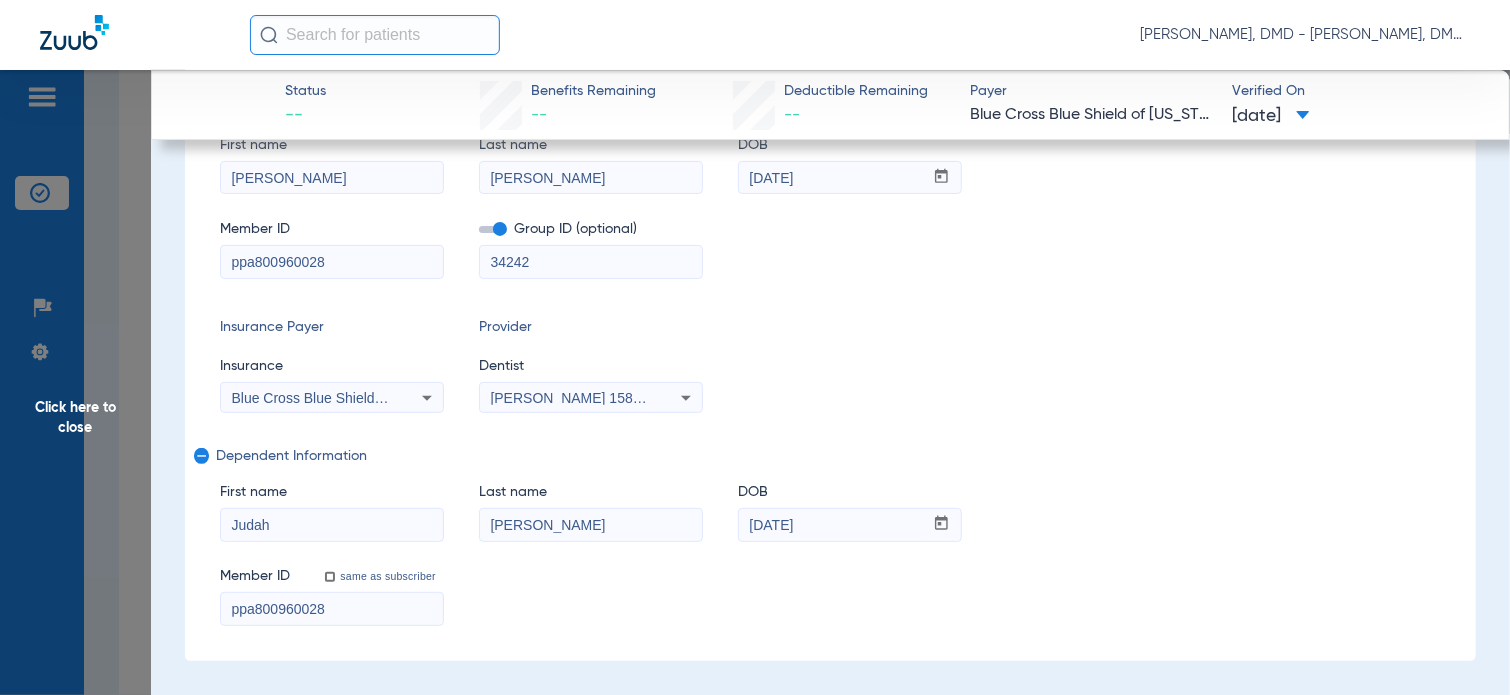 click on "Click here to close" 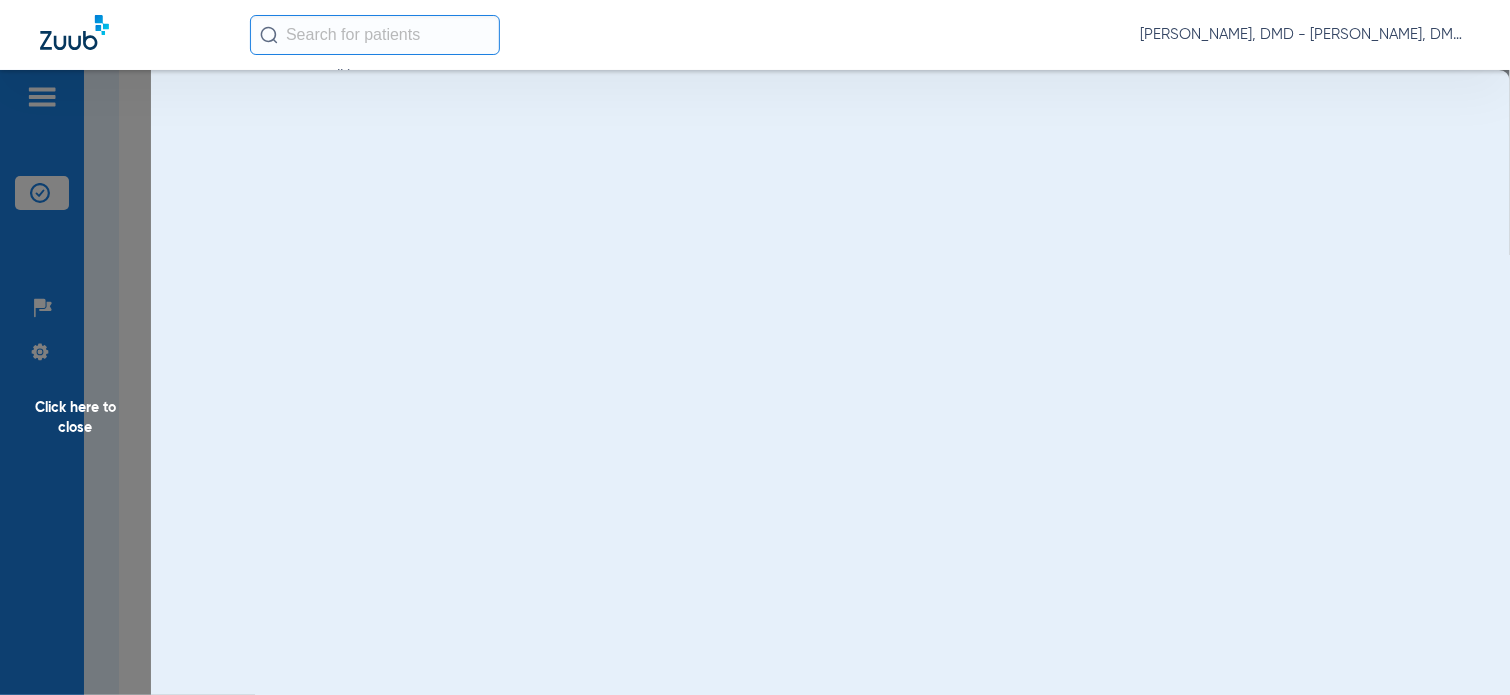 scroll, scrollTop: 0, scrollLeft: 0, axis: both 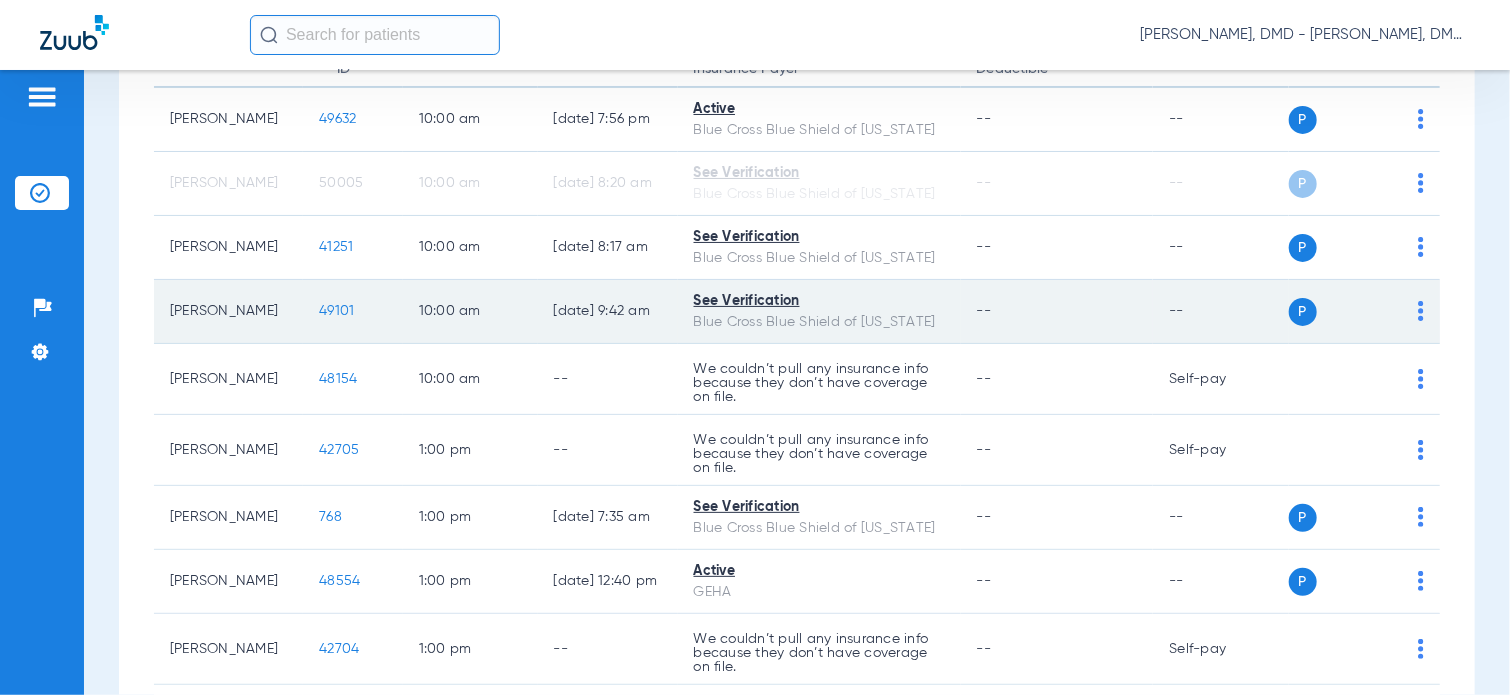 click on "P S" 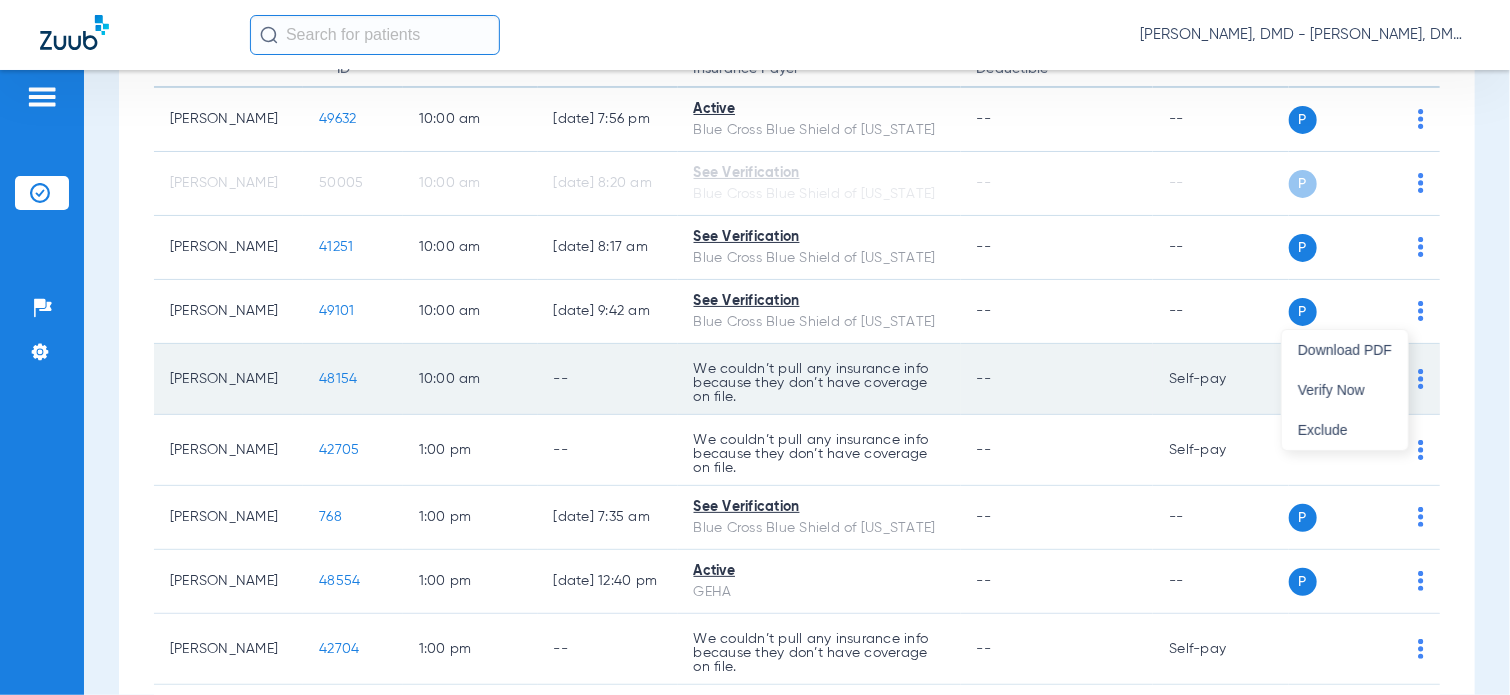 click on "Verify Now" at bounding box center [1345, 390] 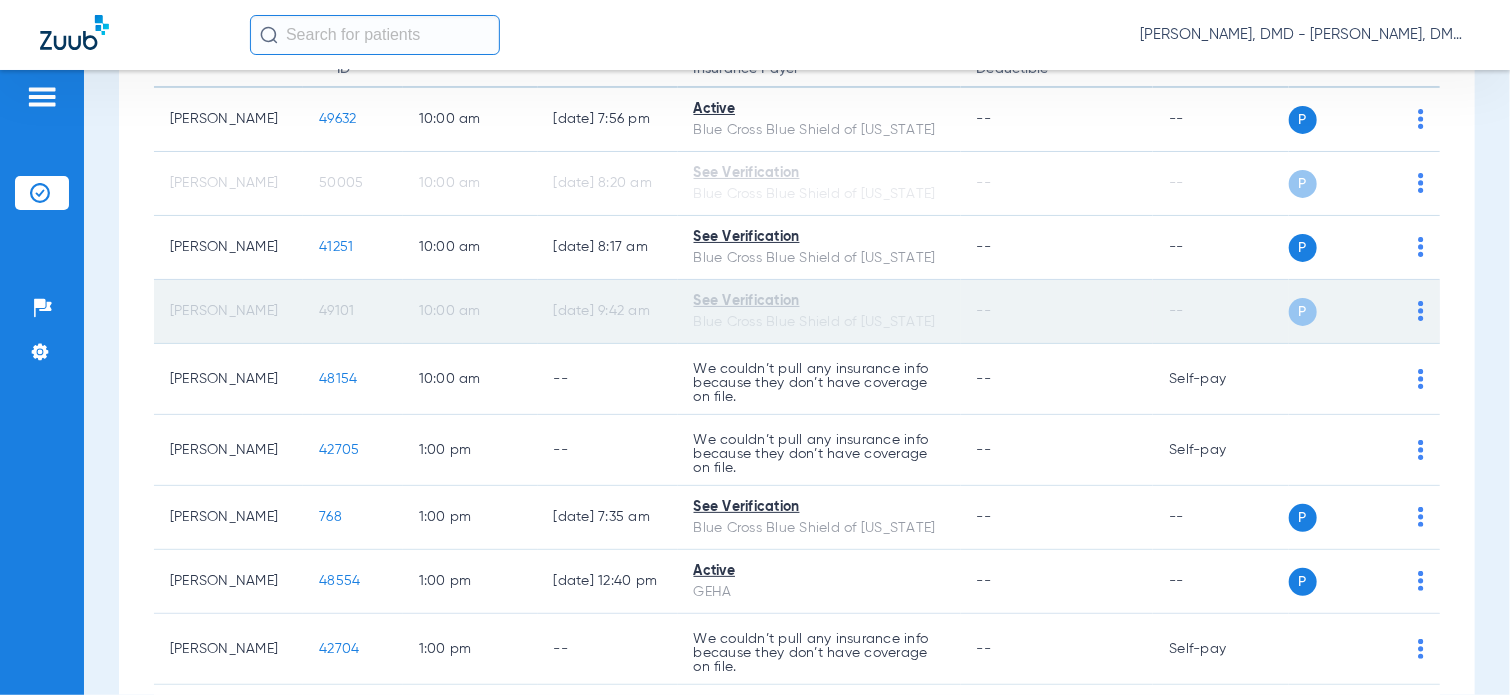 click on "49101" 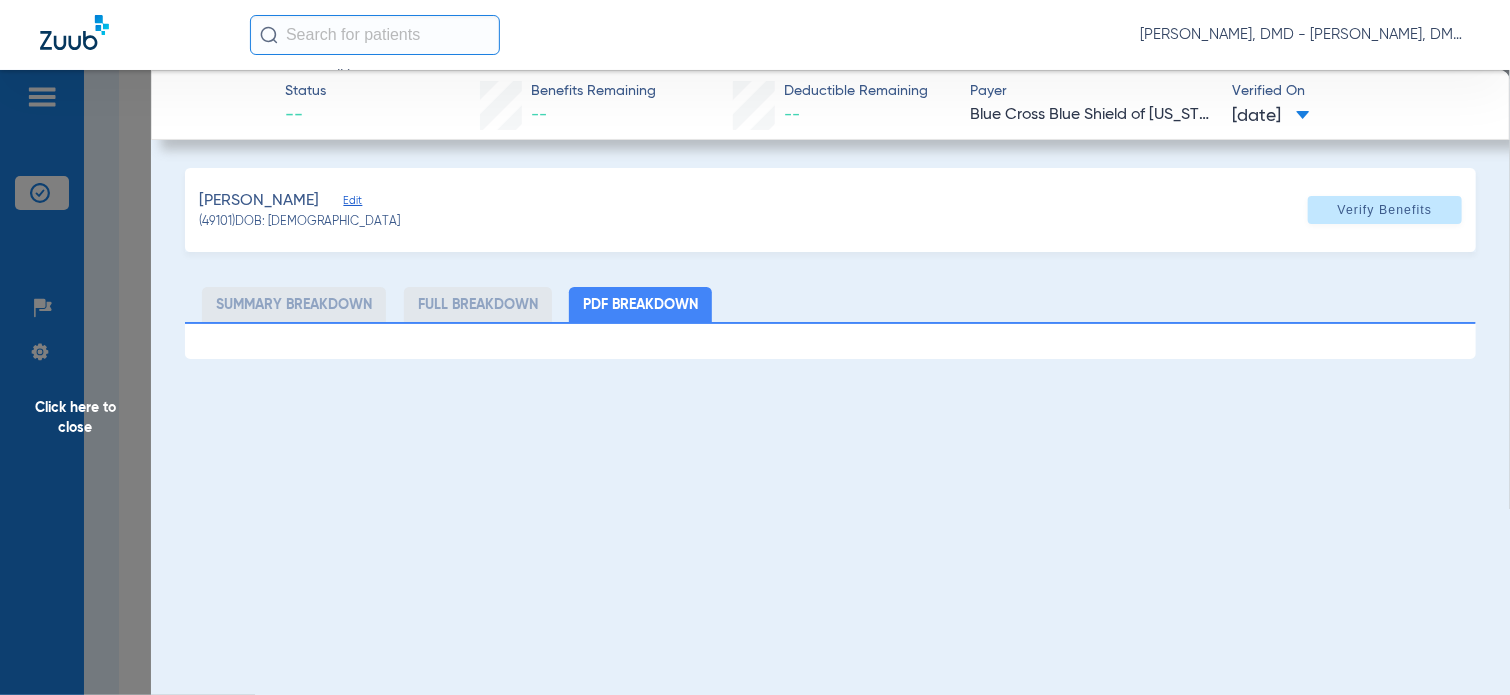 click on "Edit" 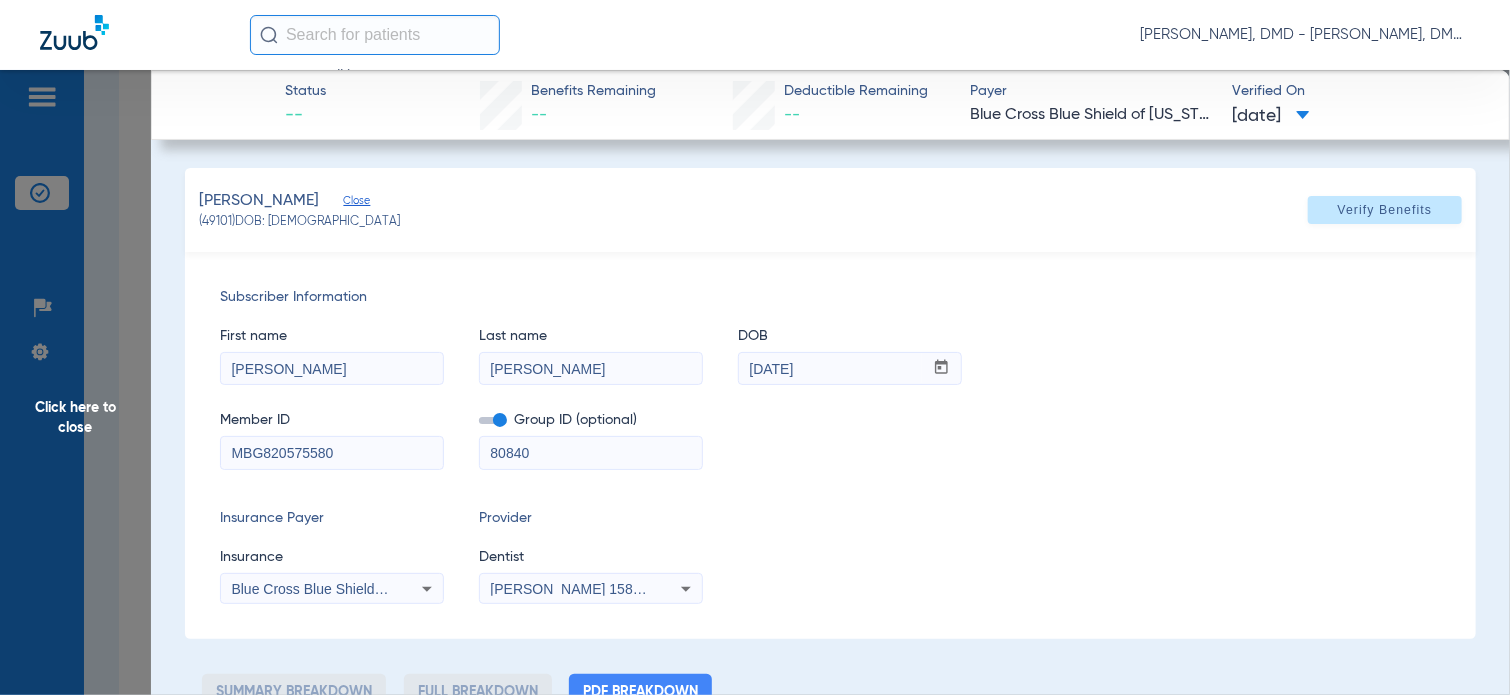 drag, startPoint x: 319, startPoint y: 372, endPoint x: 155, endPoint y: 379, distance: 164.14932 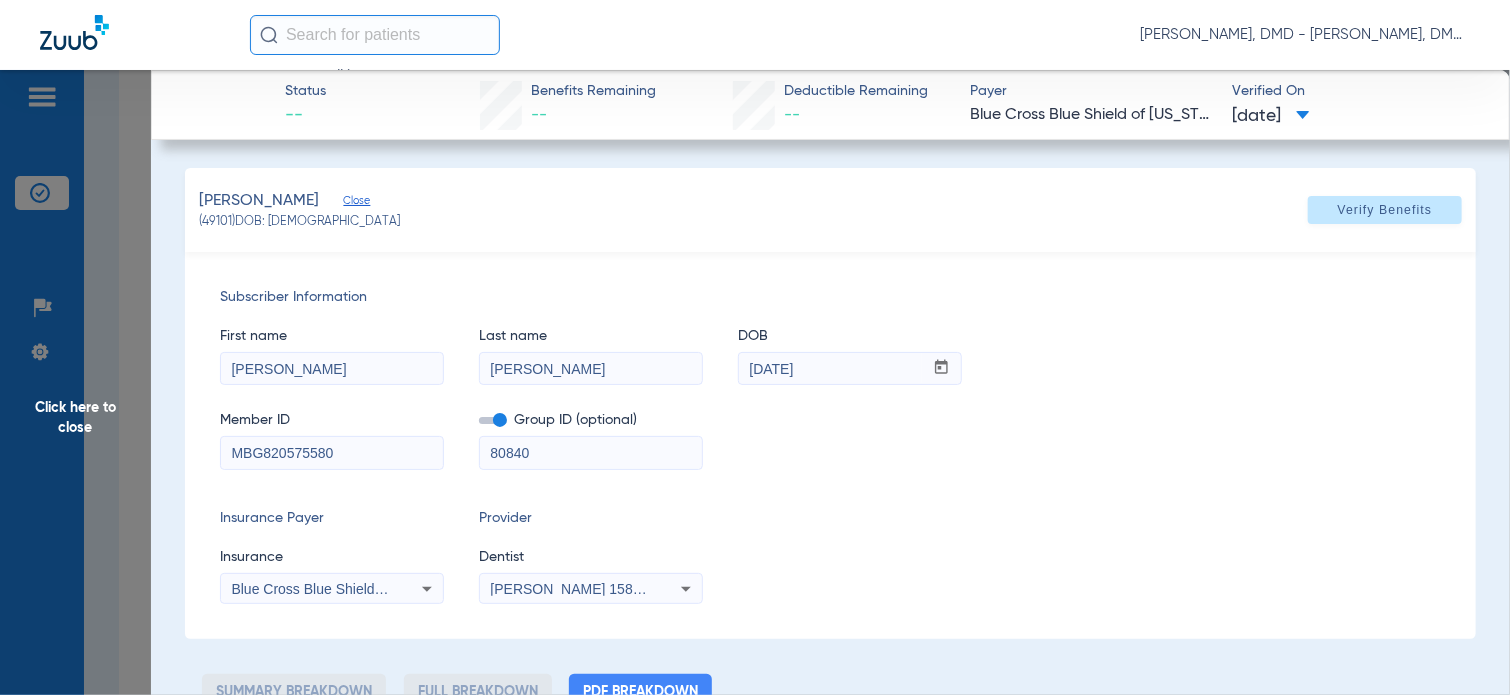 drag, startPoint x: 389, startPoint y: 461, endPoint x: 146, endPoint y: 467, distance: 243.07407 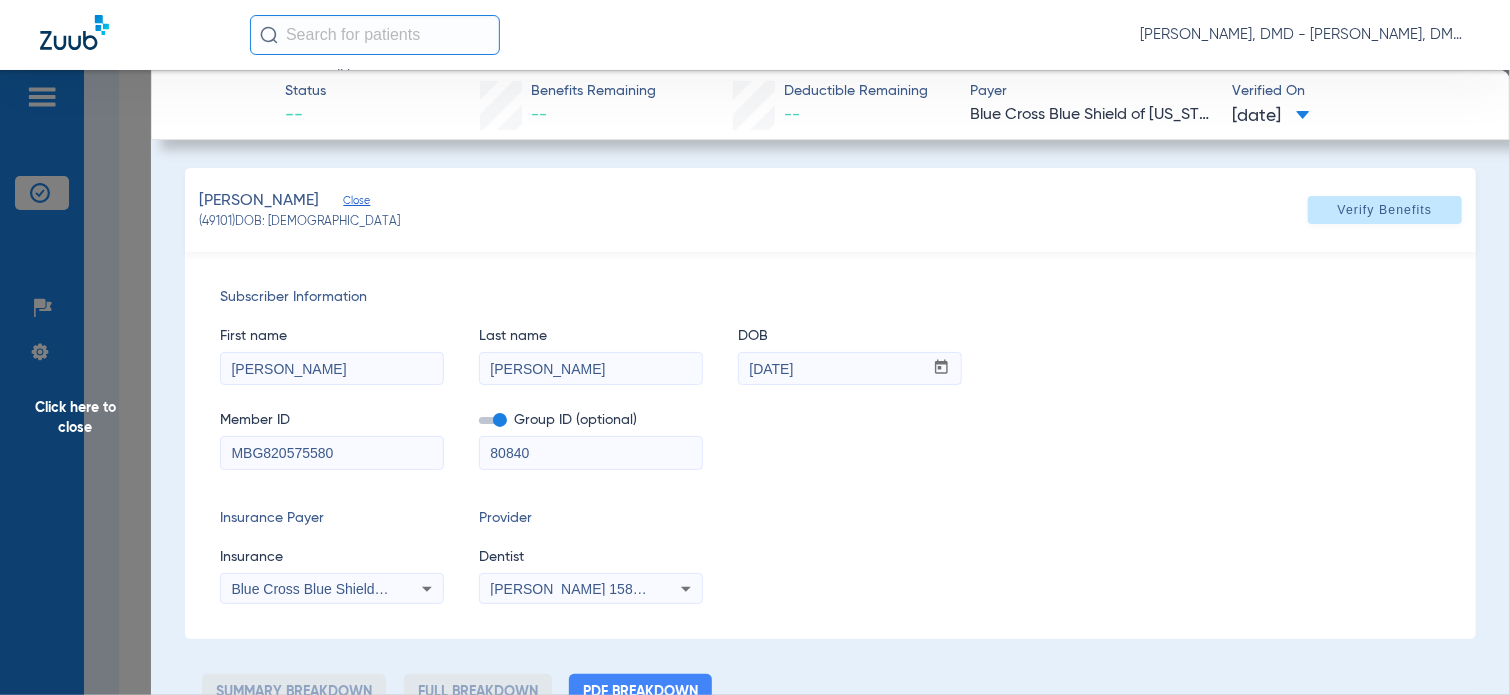 click on "Click here to close Status --  Benefits Remaining   --   Deductible Remaining   --  Payer Blue Cross Blue Shield of [US_STATE]  Verified On
[DATE]   [GEOGRAPHIC_DATA][PERSON_NAME]   (49101)   DOB: [DEMOGRAPHIC_DATA]   Verify Benefits   Subscriber Information   First name  [PERSON_NAME]  Last name  [PERSON_NAME]  DOB  mm / dd / yyyy [DATE]  Member ID  MBG820575580  Group ID (optional)  80840  Insurance Payer   Insurance
Blue Cross Blue Shield Of [US_STATE]  Provider   Dentist
[PERSON_NAME]  1588827992  Summary Breakdown   Full Breakdown   PDF Breakdown" 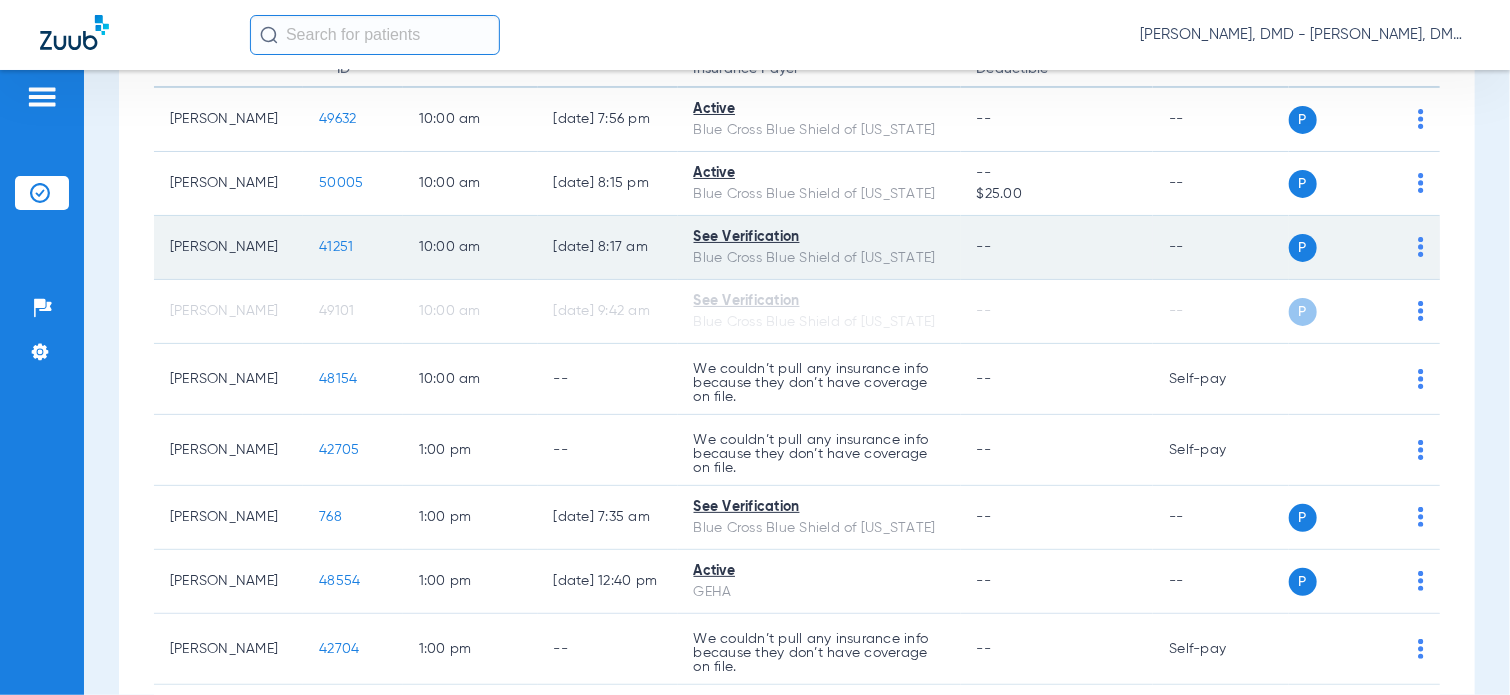 click 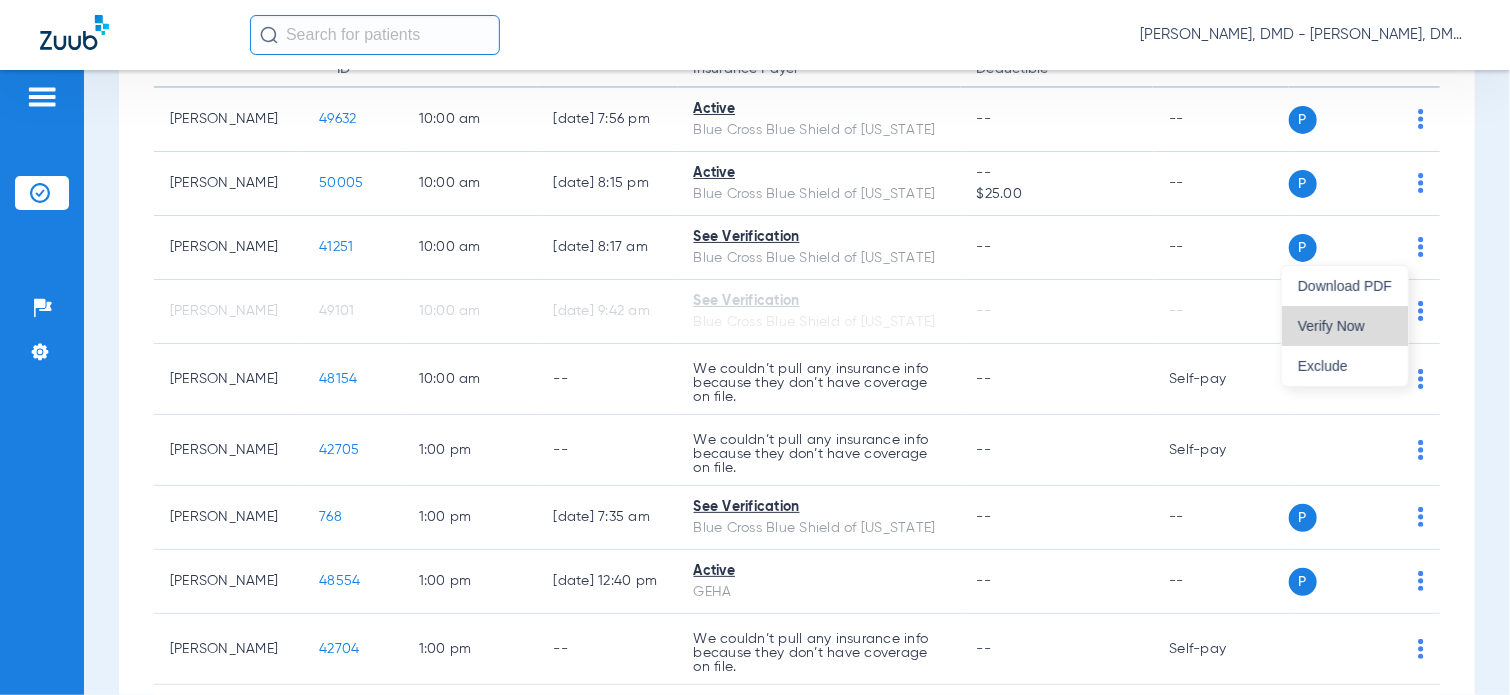 click on "Verify Now" at bounding box center [1345, 326] 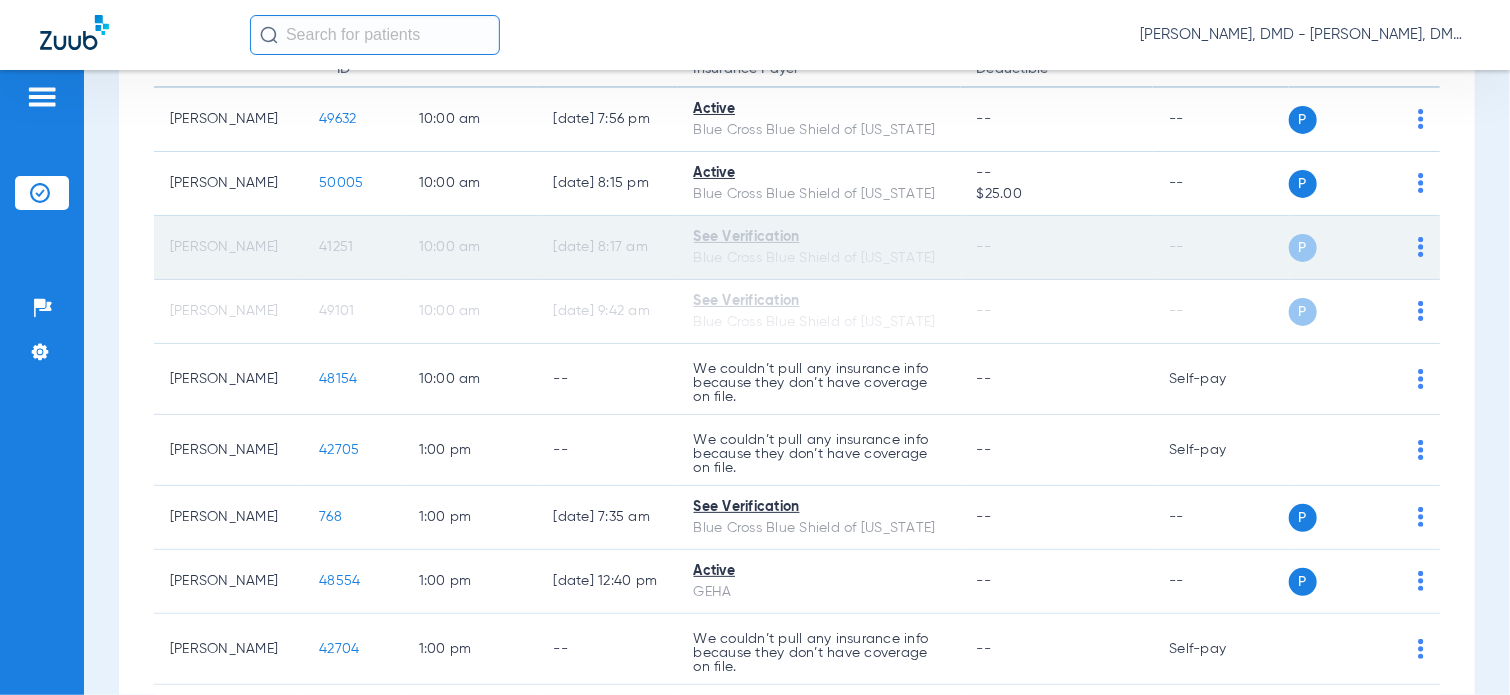 click on "41251" 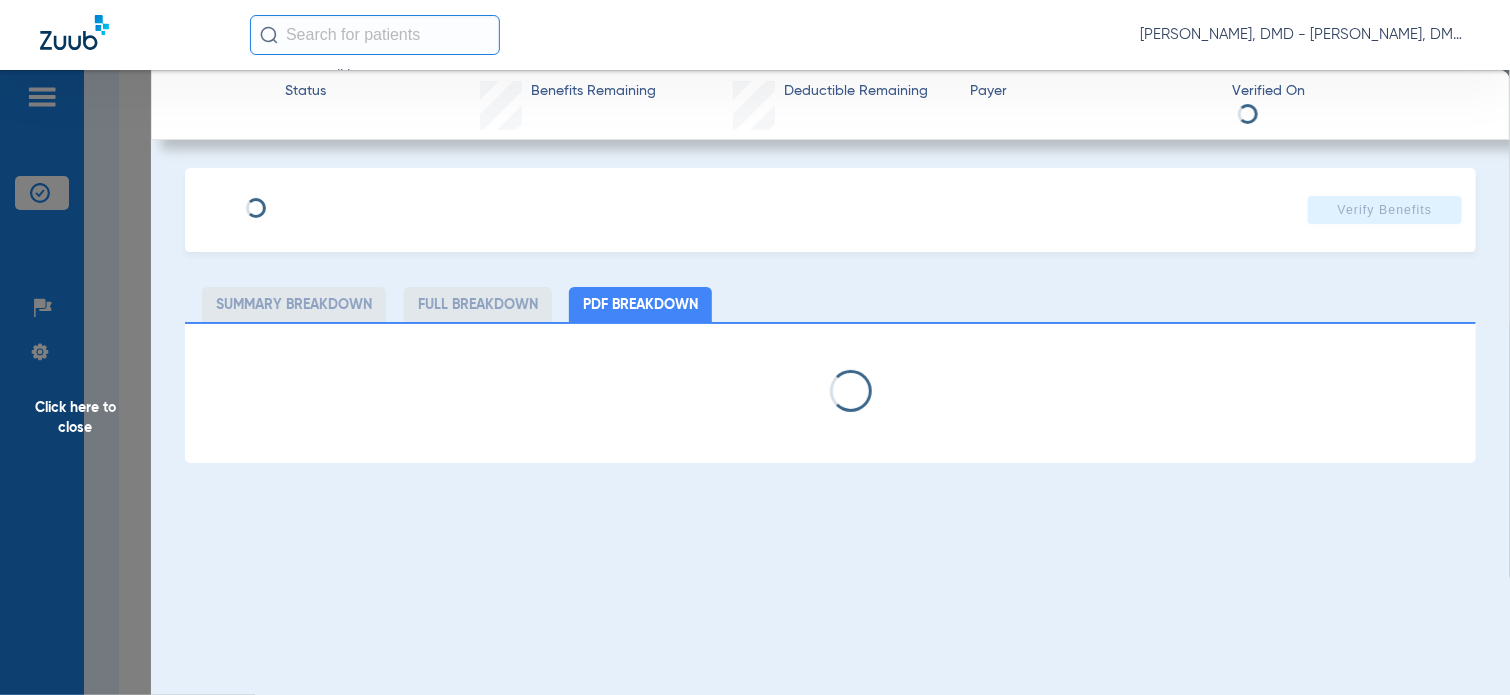 type on "[PERSON_NAME]" 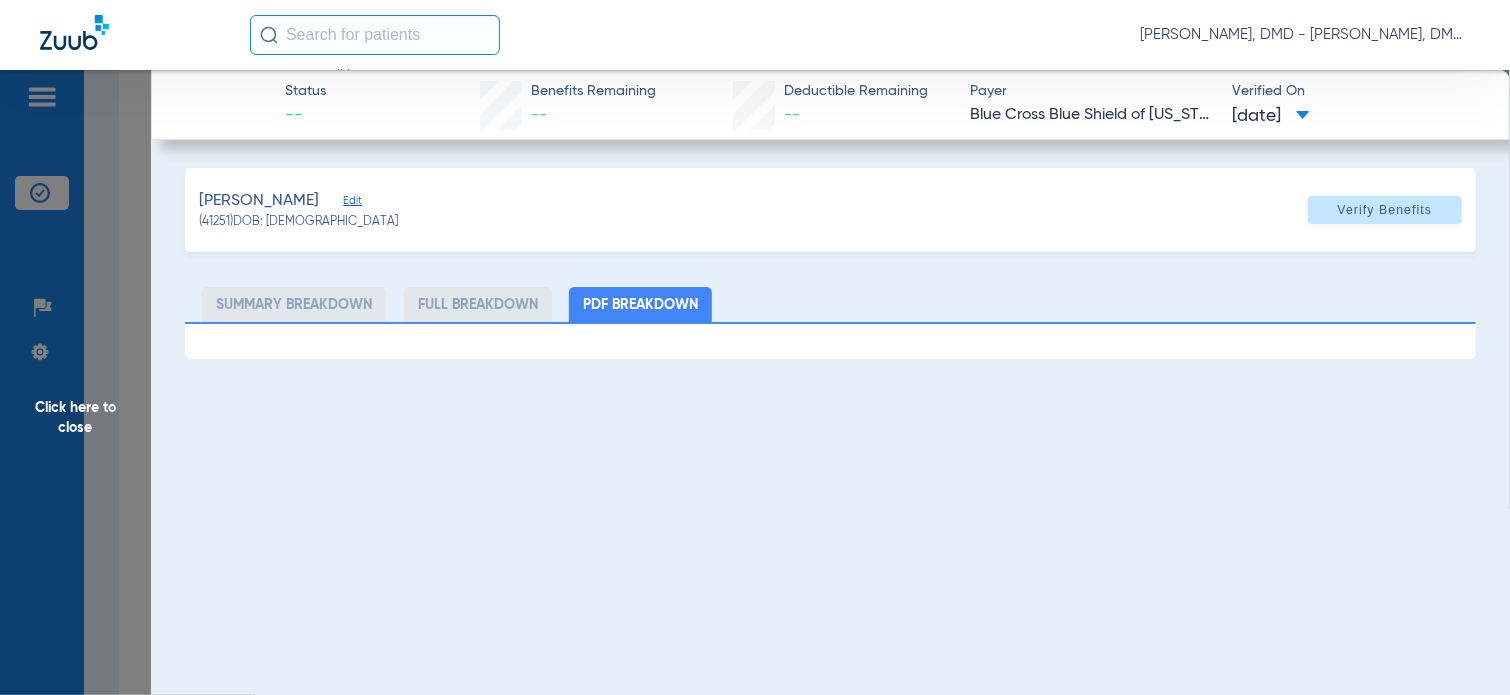 click on "Edit" 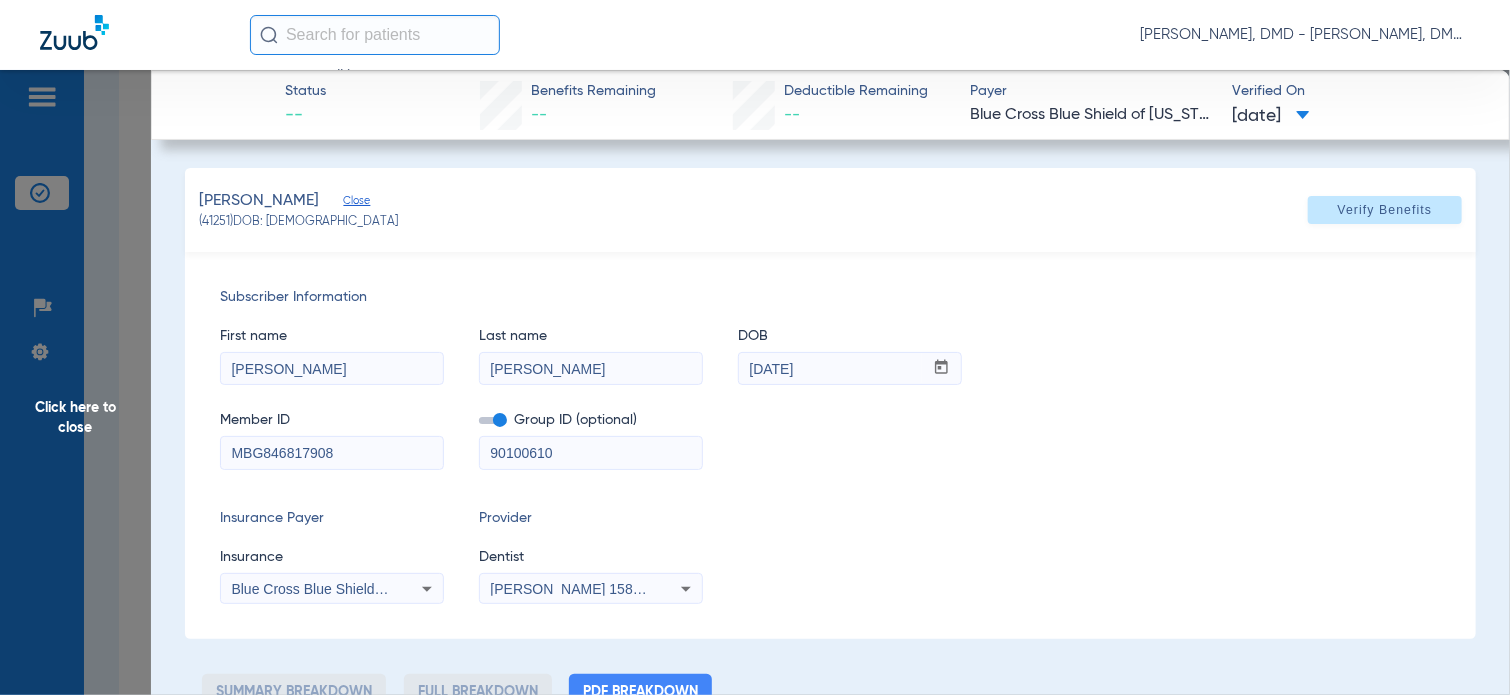 drag, startPoint x: 322, startPoint y: 371, endPoint x: 76, endPoint y: 344, distance: 247.47726 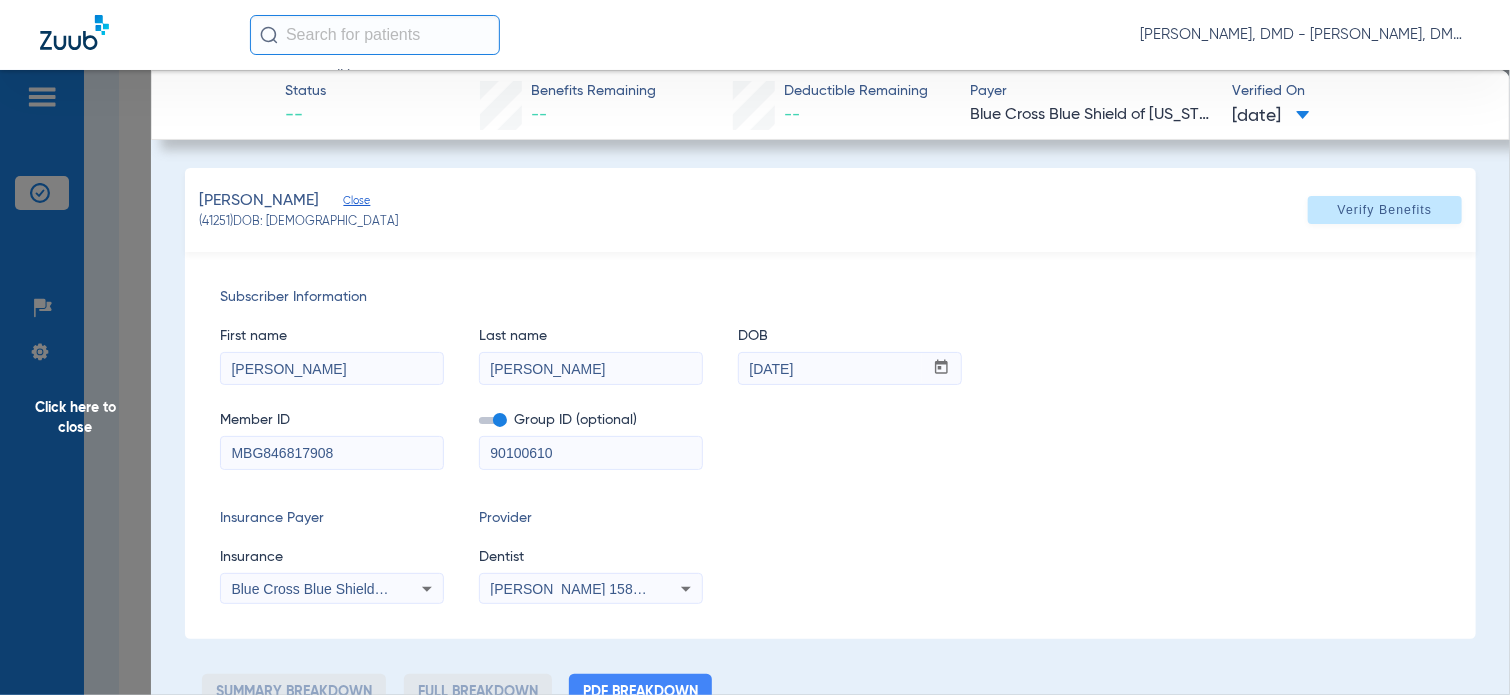 drag, startPoint x: 381, startPoint y: 459, endPoint x: 117, endPoint y: 456, distance: 264.01706 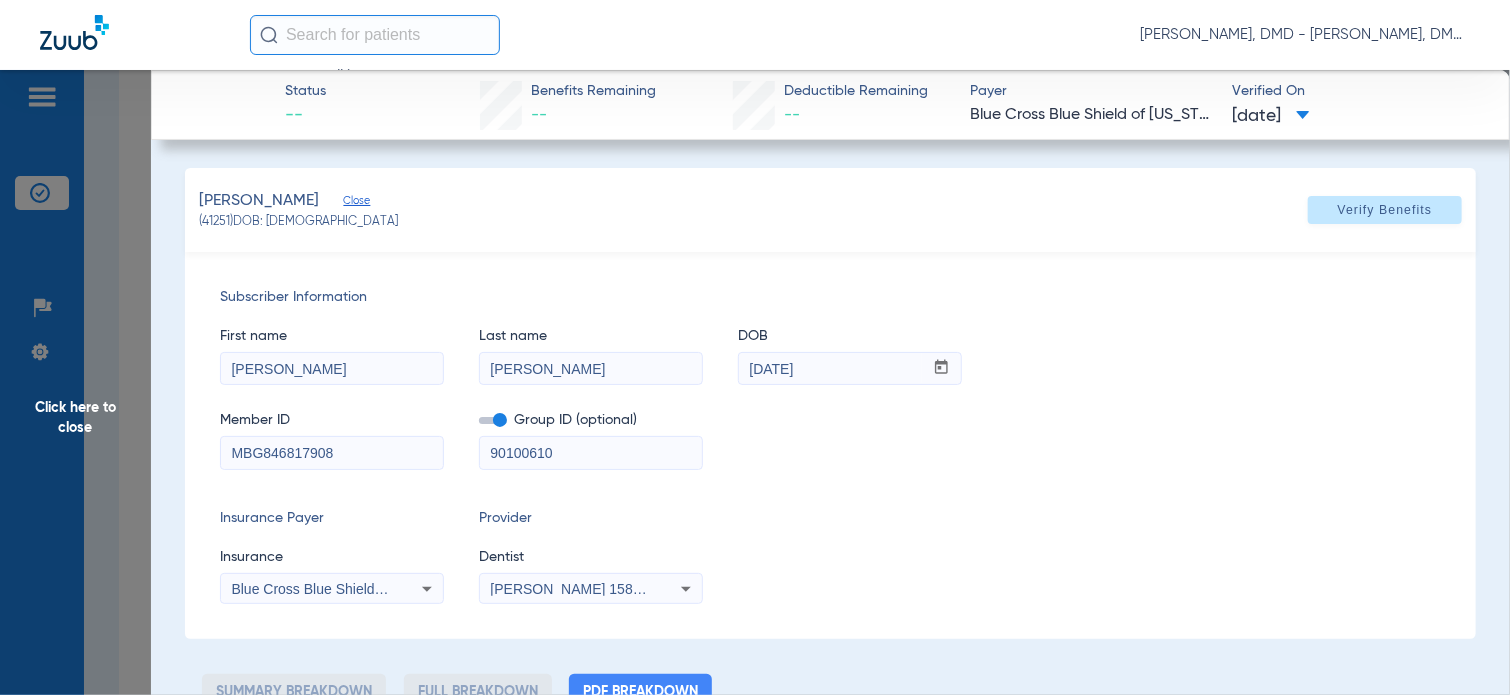 click on "Click here to close Status --  Benefits Remaining   --   Deductible Remaining   --  Payer Blue Cross Blue Shield of [US_STATE]  Verified On
[DATE]   [PERSON_NAME]   (41251)   DOB: [DEMOGRAPHIC_DATA]   Verify Benefits   Subscriber Information   First name  [PERSON_NAME]  Last name  [PERSON_NAME]  DOB  mm / dd / yyyy [DATE]  Member ID  MBG846817908  Group ID (optional)  90100610  Insurance Payer   Insurance
Blue Cross Blue Shield Of [US_STATE]  Provider   Dentist
[PERSON_NAME]  1588827992  Summary Breakdown   Full Breakdown   PDF Breakdown" 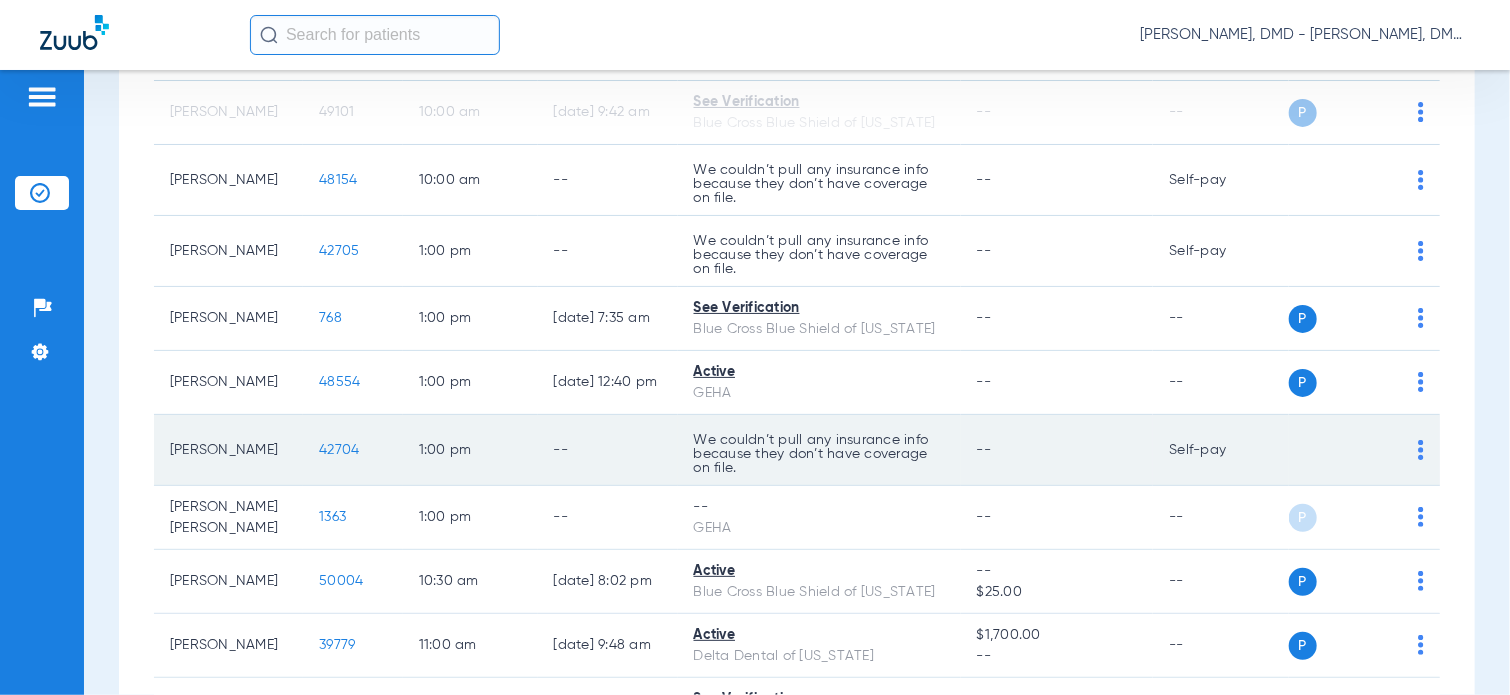 scroll, scrollTop: 444, scrollLeft: 0, axis: vertical 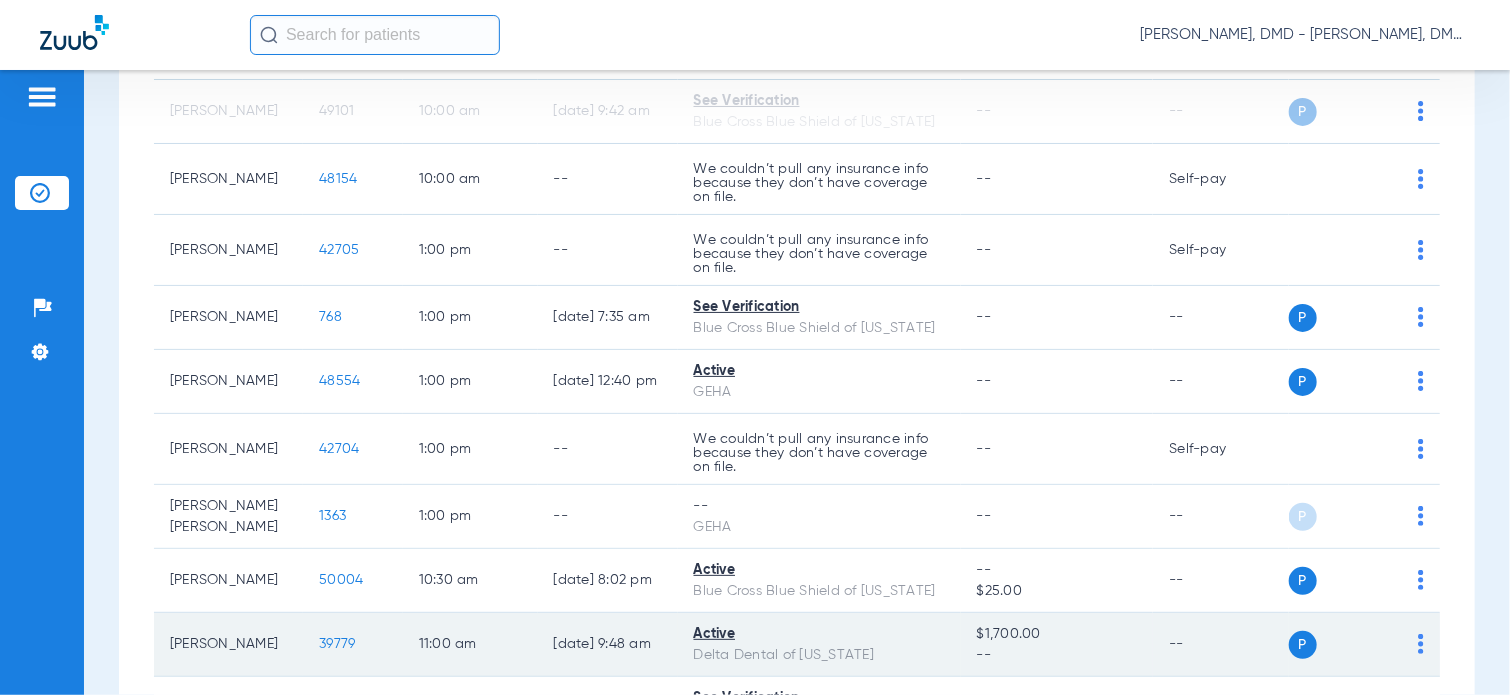 click on "P S" 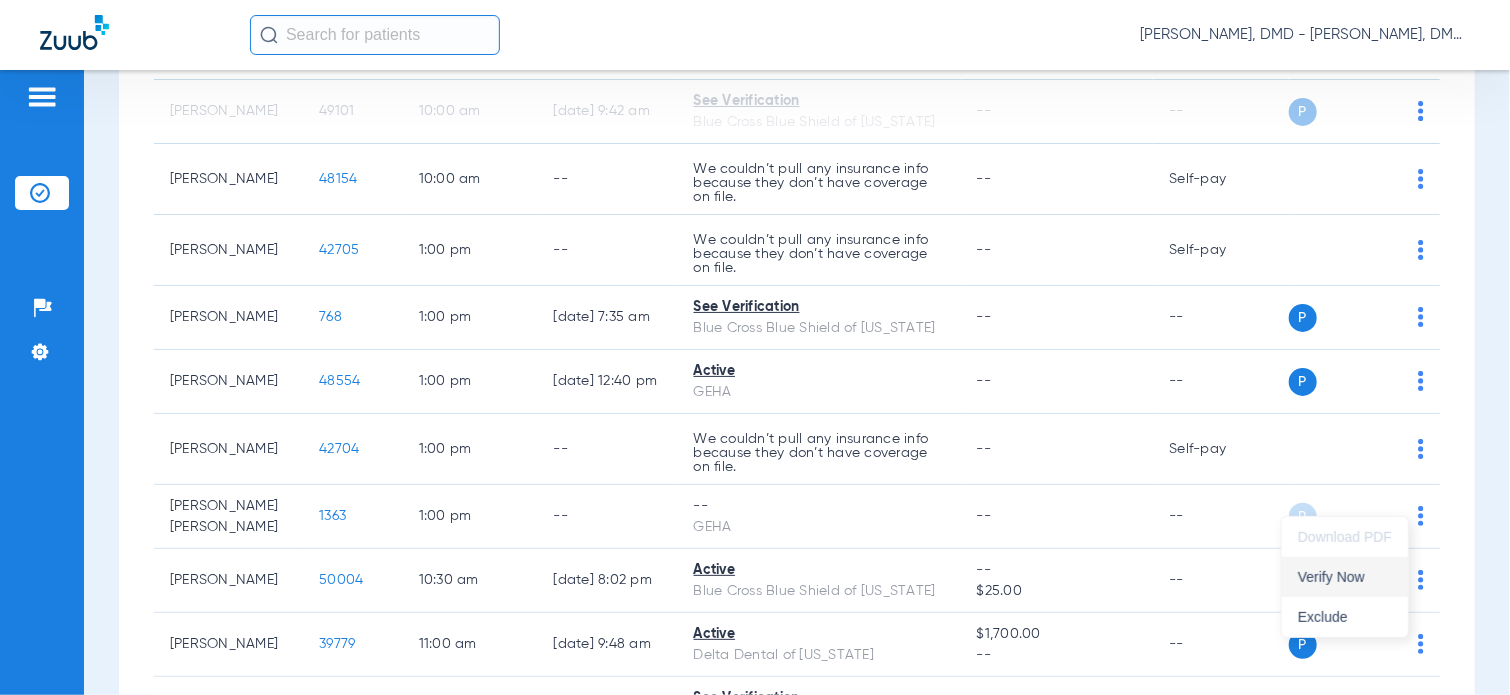 click on "Verify Now" at bounding box center (1345, 577) 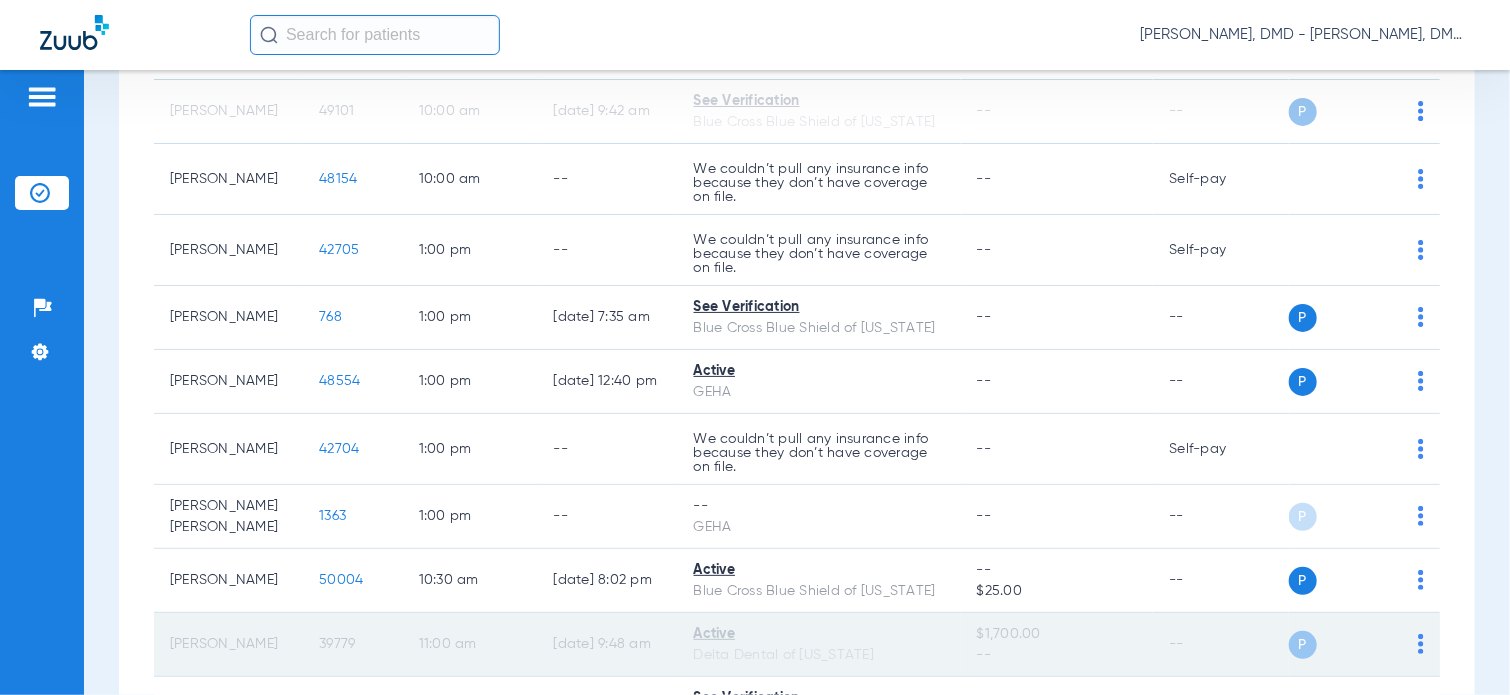 click on "39779" 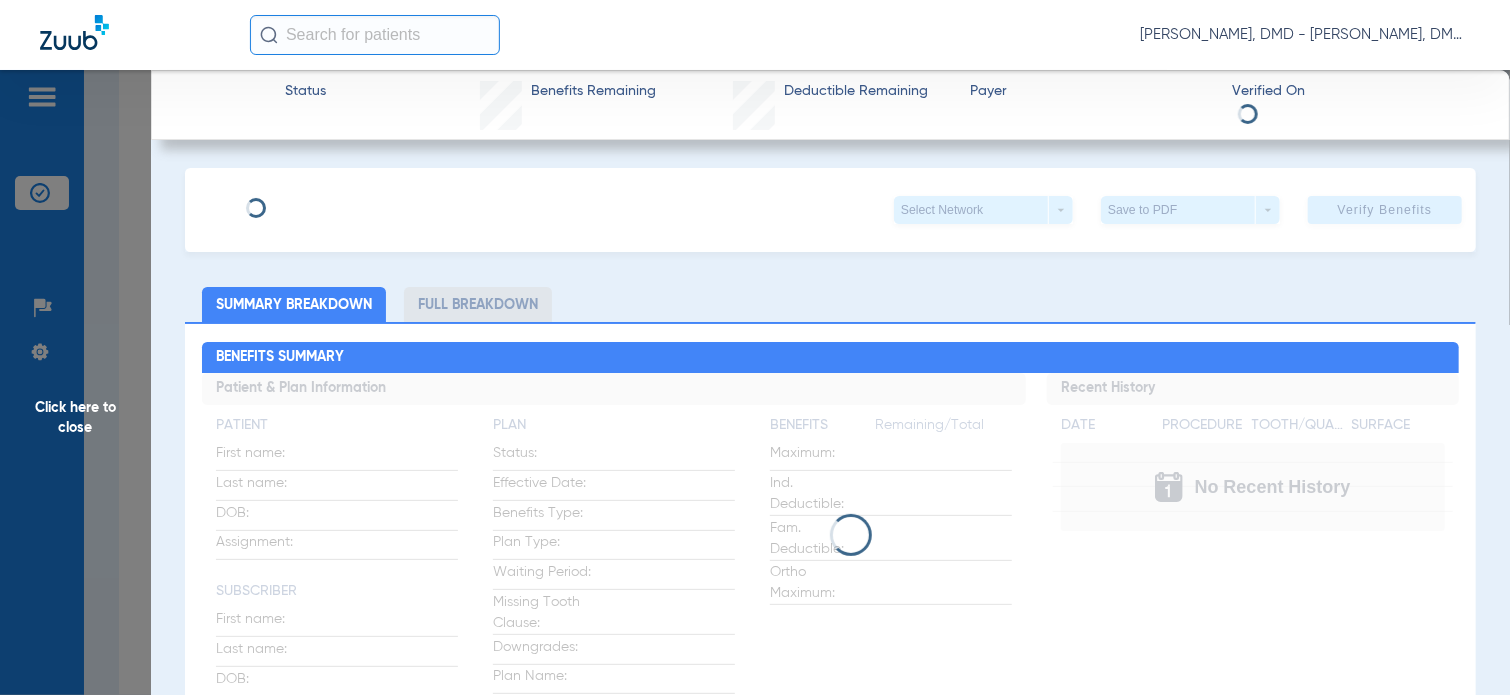 type on "[PERSON_NAME]" 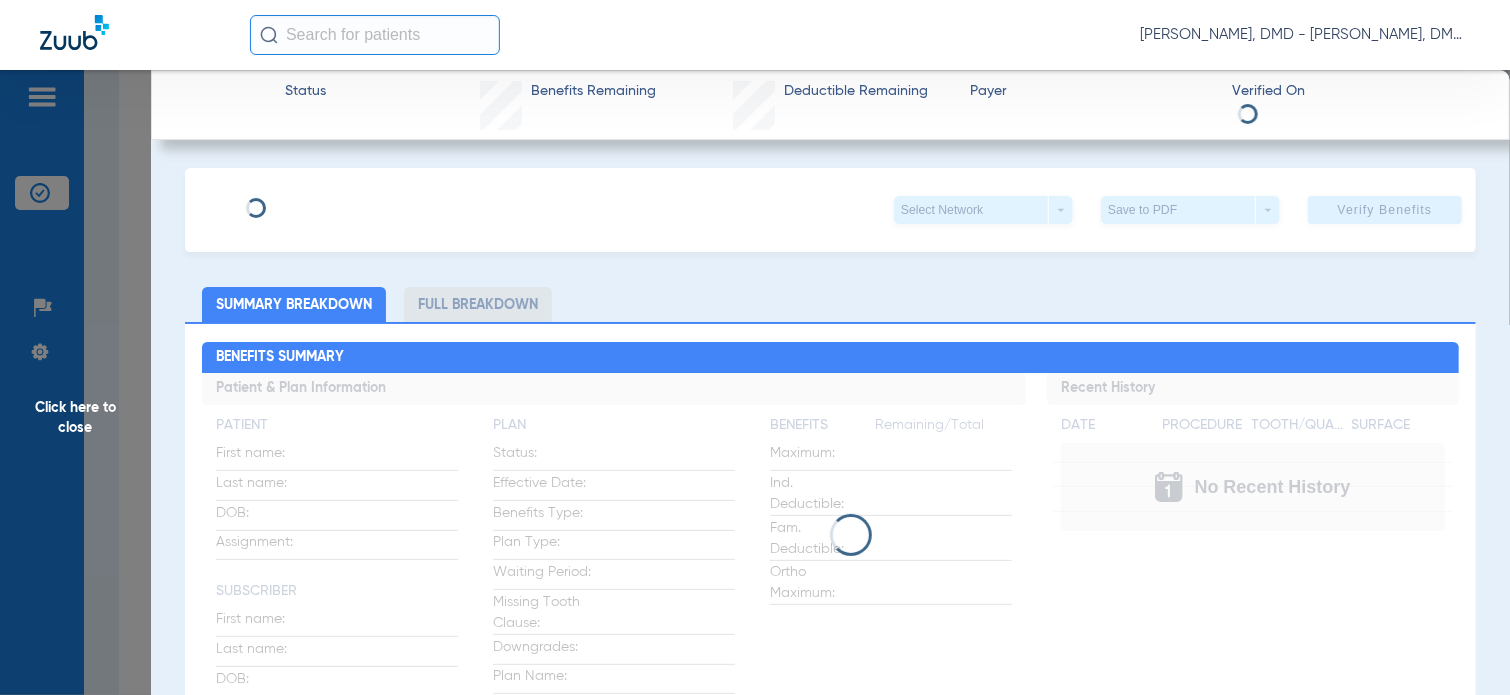 type on "[DATE]" 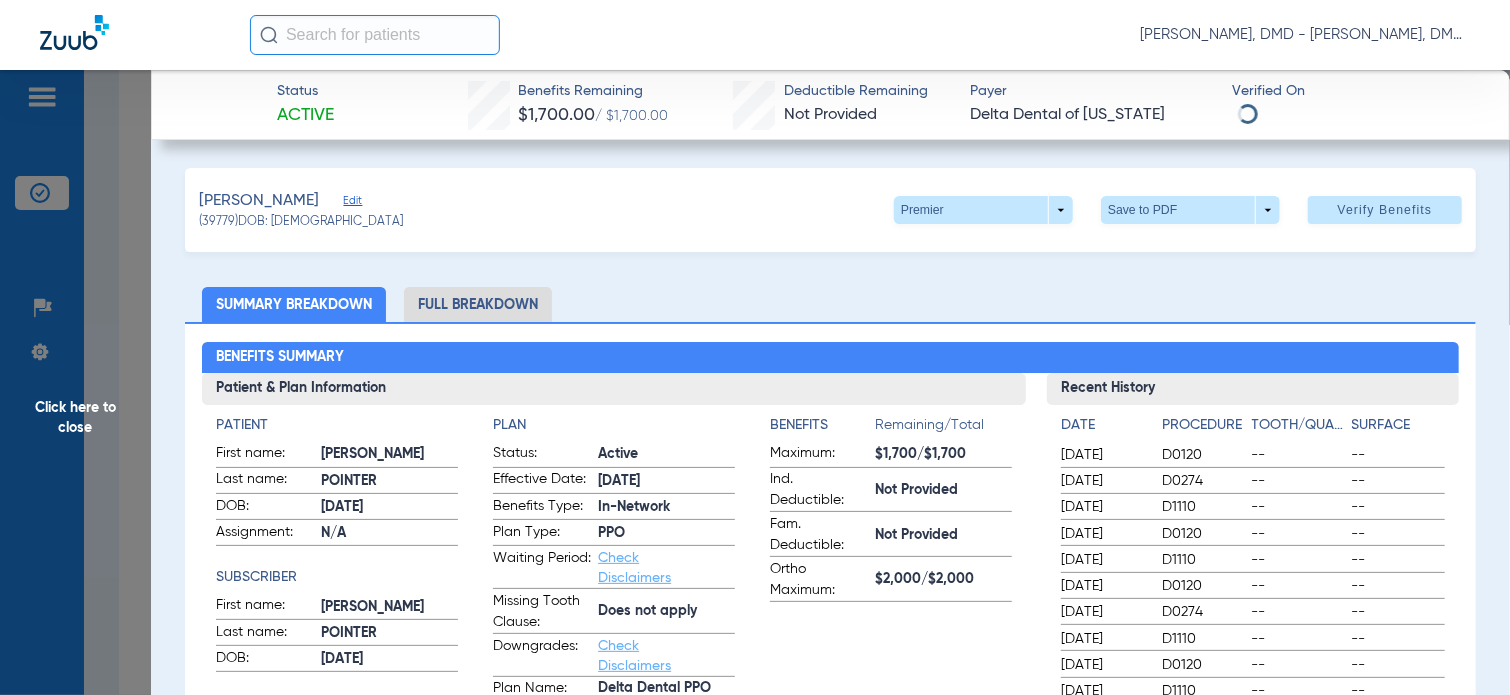 click on "Edit" 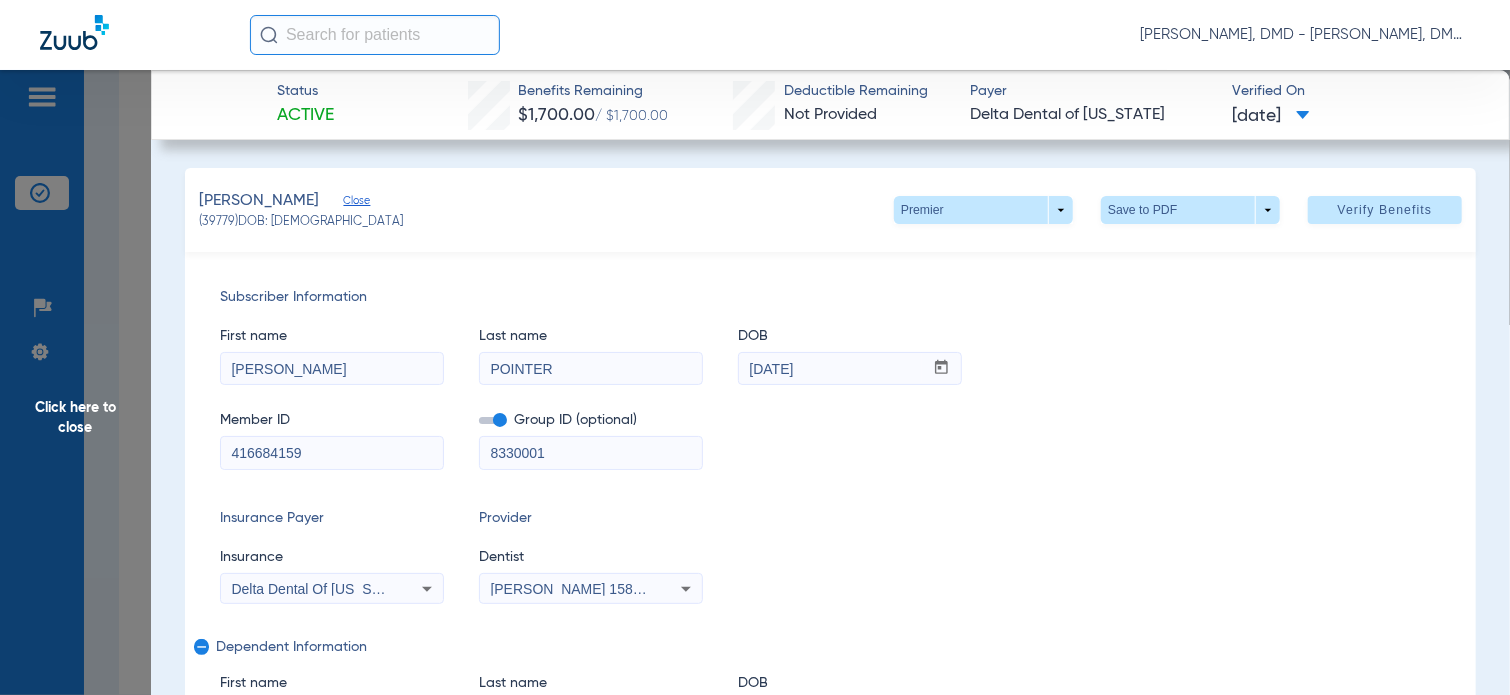drag, startPoint x: 355, startPoint y: 374, endPoint x: 120, endPoint y: 379, distance: 235.05319 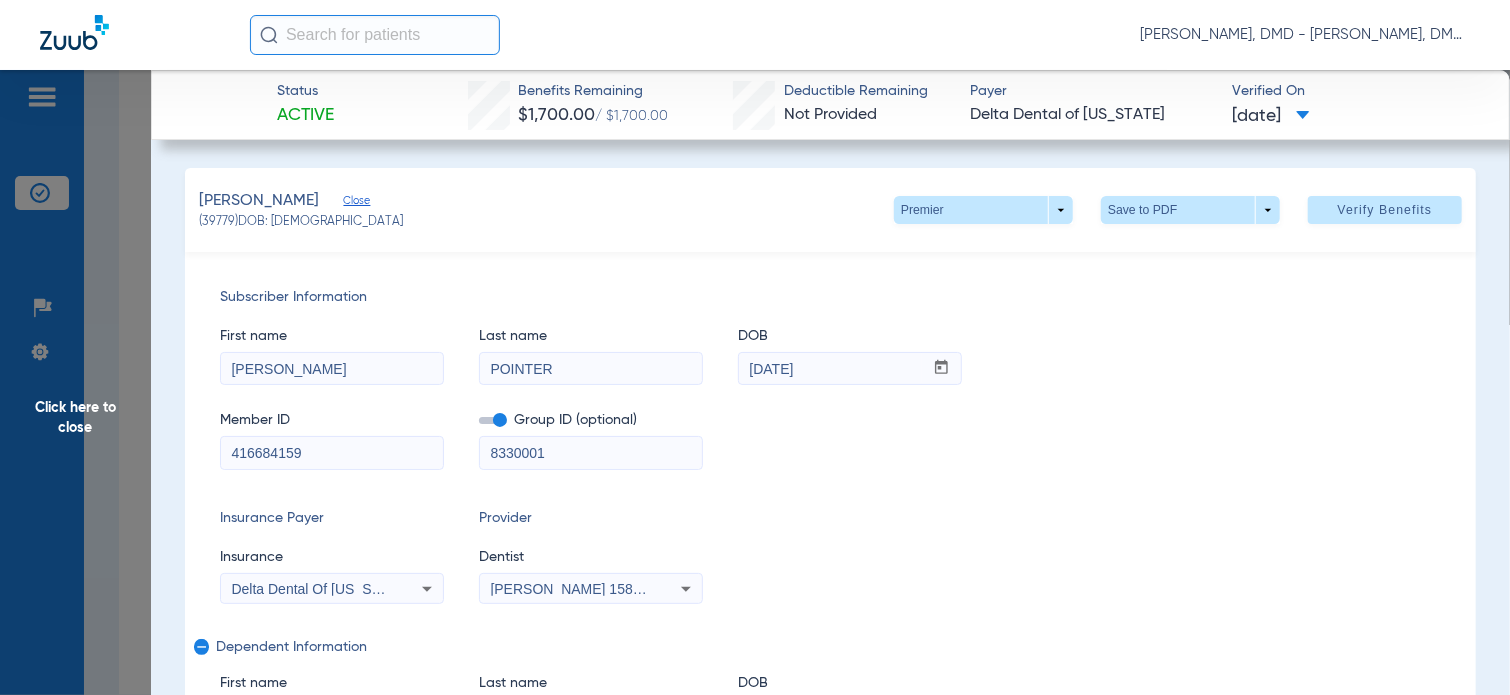 click on "Click here to close Status Active  Benefits Remaining   $1,700.00   / $1,700.00   Deductible Remaining   Not Provided  Payer Delta Dental of [US_STATE]  Verified On
[DATE]   [PERSON_NAME]   Close   (39779)   DOB: [DEMOGRAPHIC_DATA]   Premier  arrow_drop_down  Save to PDF  arrow_drop_down  Verify Benefits   Subscriber Information   First name  [PERSON_NAME] name  POINTER  DOB  mm / dd / yyyy [DATE]  Member ID  416684159  Group ID (optional)  8330001  Insurance Payer   Insurance
Delta Dental Of [US_STATE]  Provider   Dentist
[PERSON_NAME]  1588827992  remove   Dependent Information   First name  [PERSON_NAME]  Last name  POINTER  DOB  mm / dd / yyyy [DATE]  Member ID  same as subscriber 416684159  Summary Breakdown   Full Breakdown  Benefits Summary Patient & Plan Information Patient First name:  [PERSON_NAME]  Last name:  POINTER  DOB:  [DEMOGRAPHIC_DATA]  Assignment:  N/A  Subscriber First name:  [PERSON_NAME] name:  POINTER  DOB:  [DEMOGRAPHIC_DATA]  Plan Status:  Active  Effective Date:  [DATE]  Benefits Type:  In-Network   PPO  --" 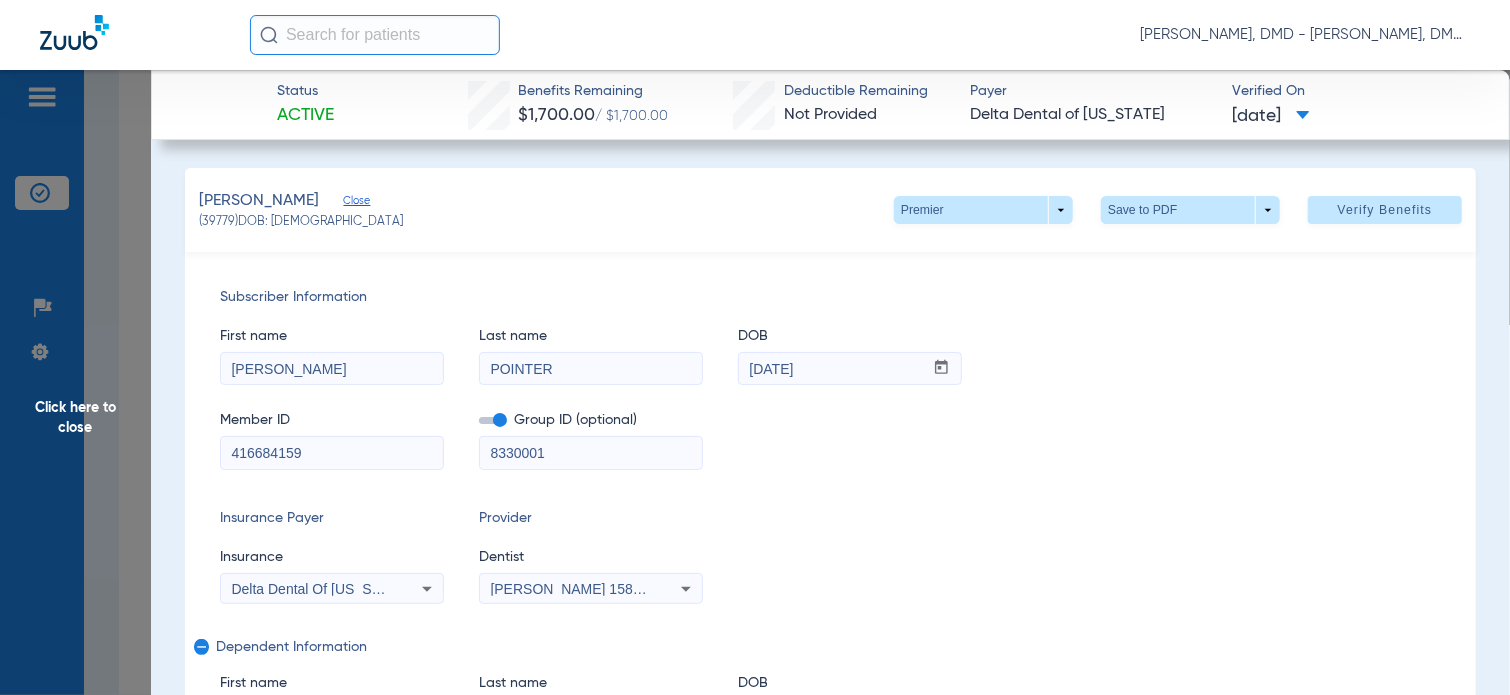 drag, startPoint x: 92, startPoint y: 413, endPoint x: 35, endPoint y: 412, distance: 57.00877 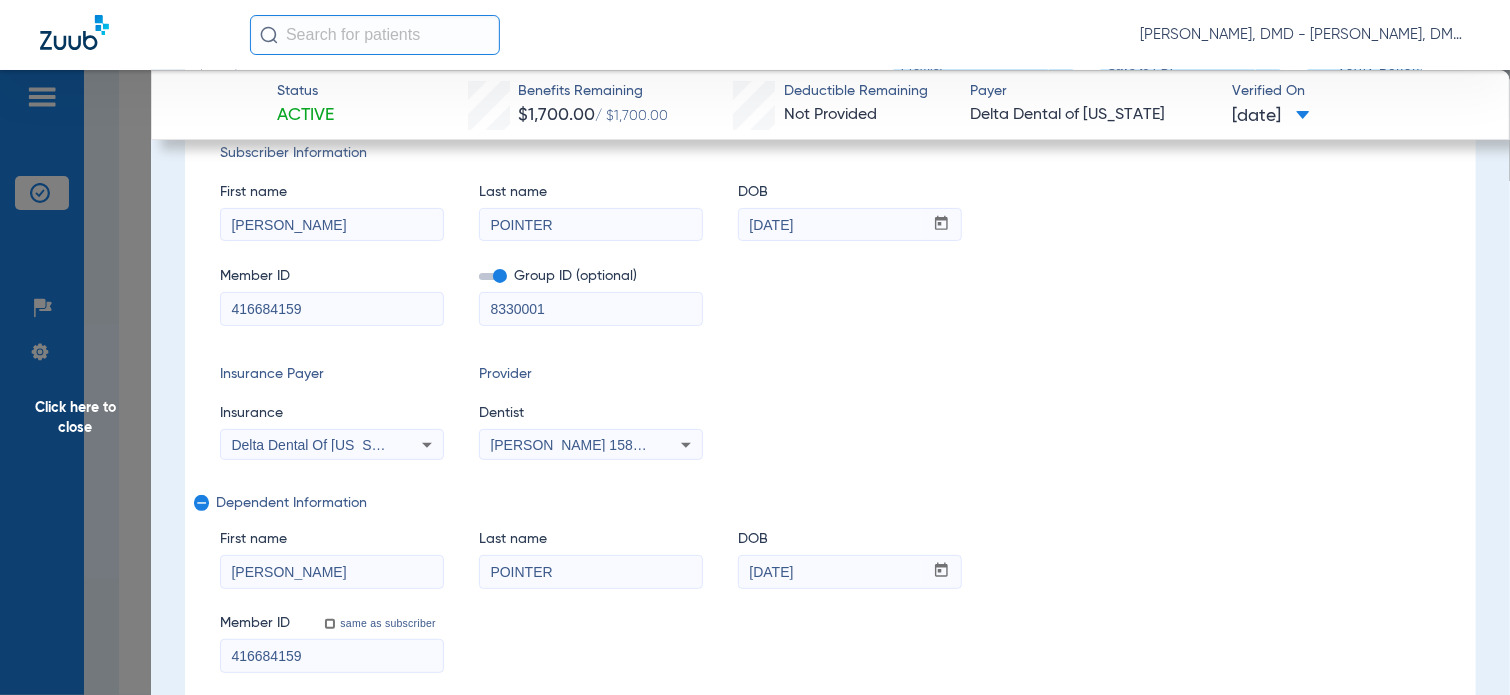 scroll, scrollTop: 200, scrollLeft: 0, axis: vertical 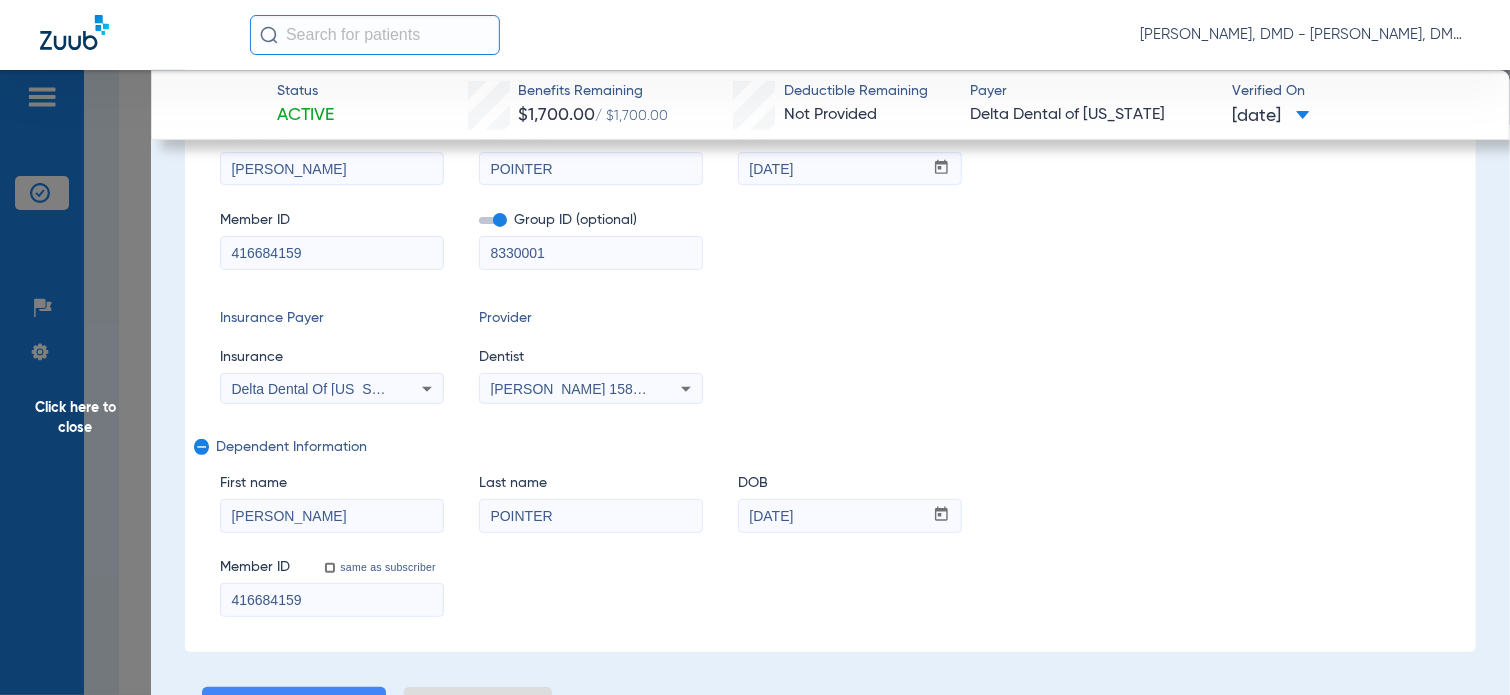 drag, startPoint x: 288, startPoint y: 508, endPoint x: 153, endPoint y: 510, distance: 135.01482 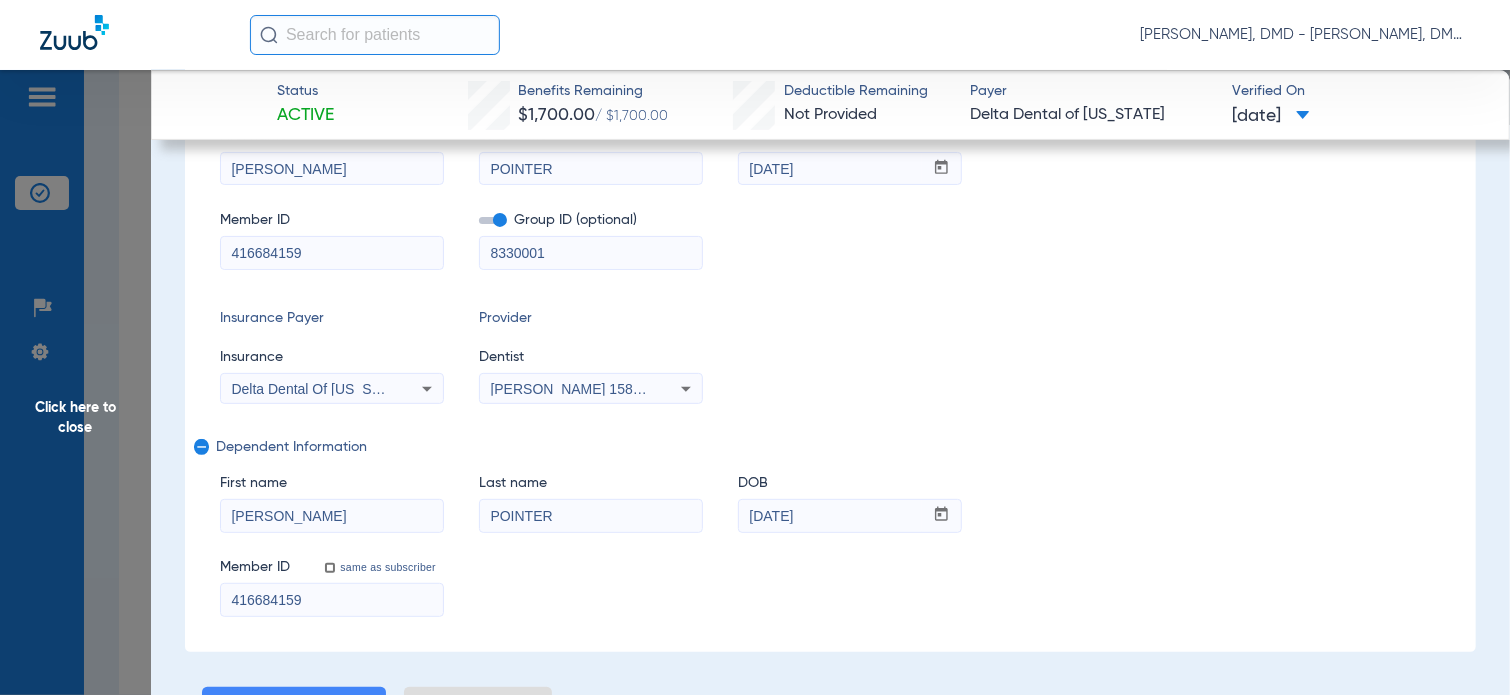 click on "First name  [PERSON_NAME]  Last name  POINTER  DOB  mm / dd / yyyy [DATE]" 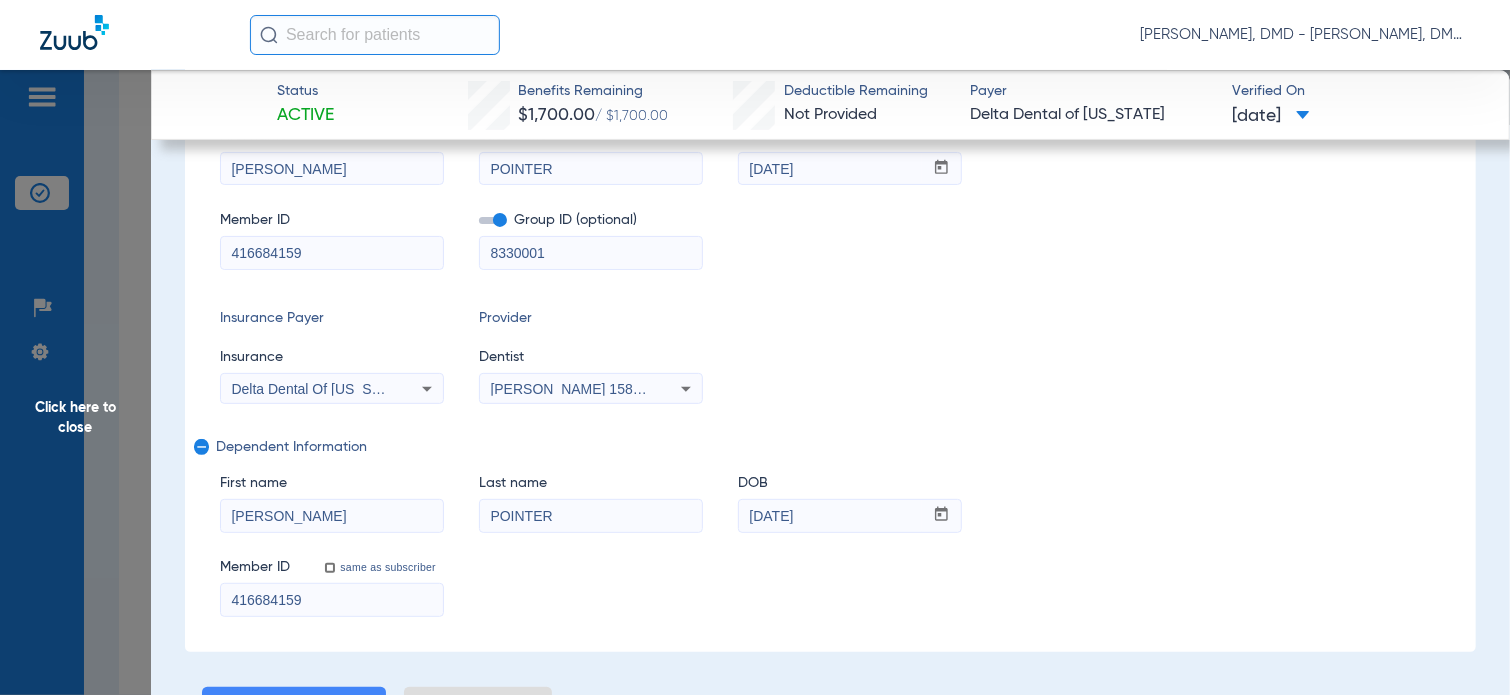 drag, startPoint x: 852, startPoint y: 520, endPoint x: 631, endPoint y: 514, distance: 221.08144 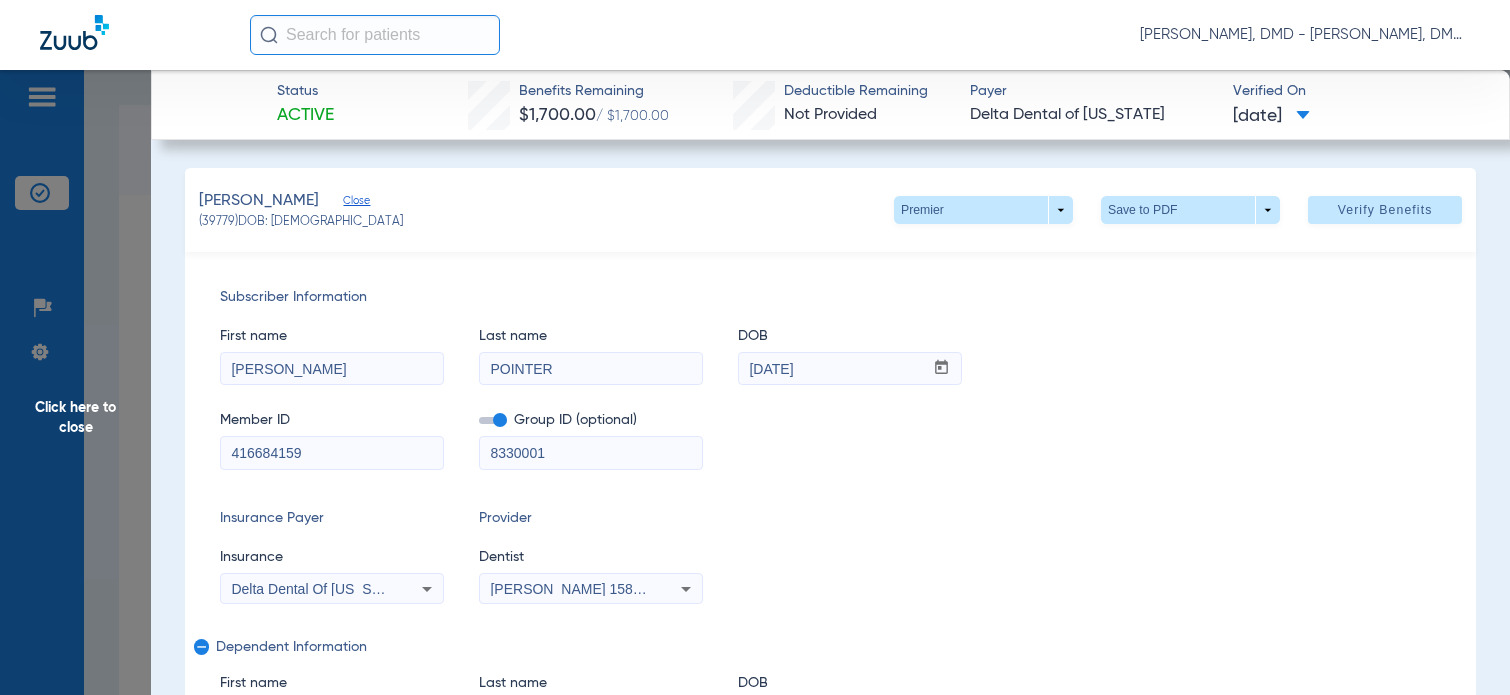 scroll, scrollTop: 0, scrollLeft: 0, axis: both 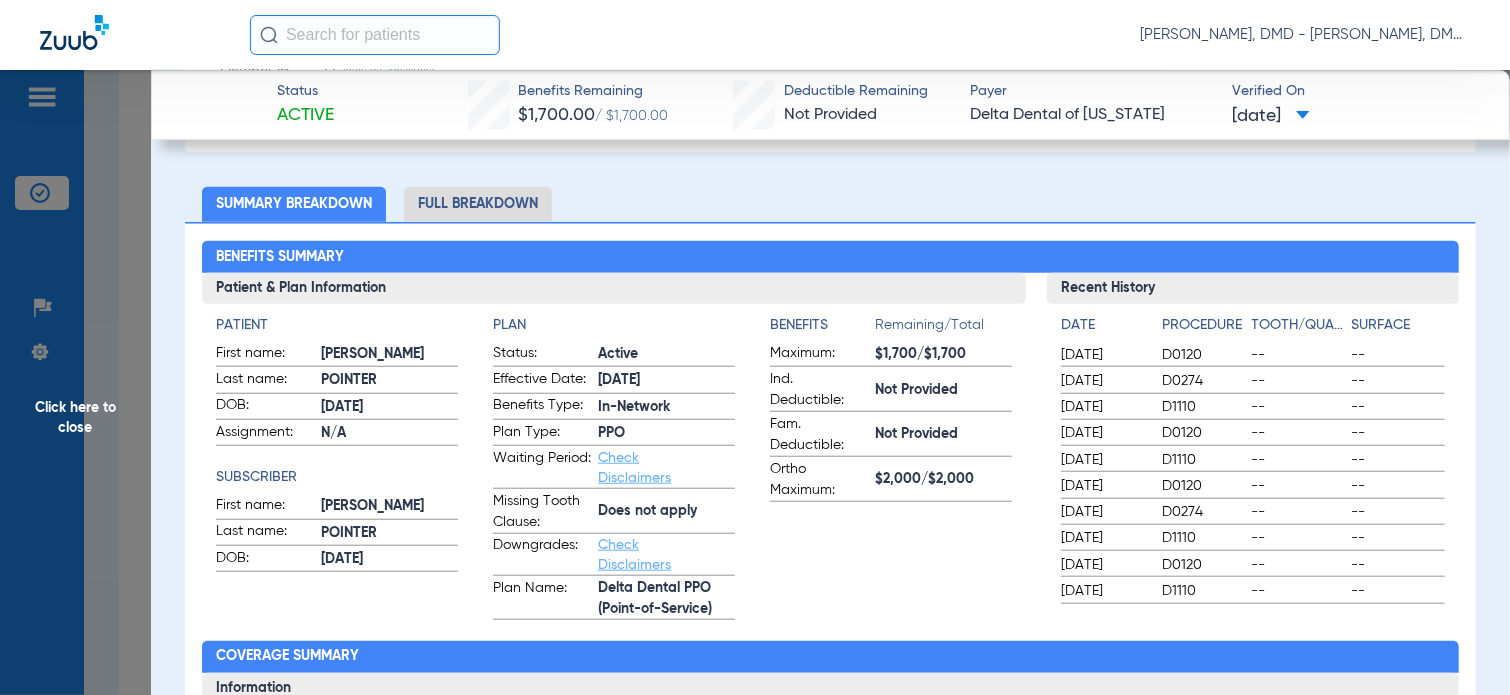click on "Full Breakdown" 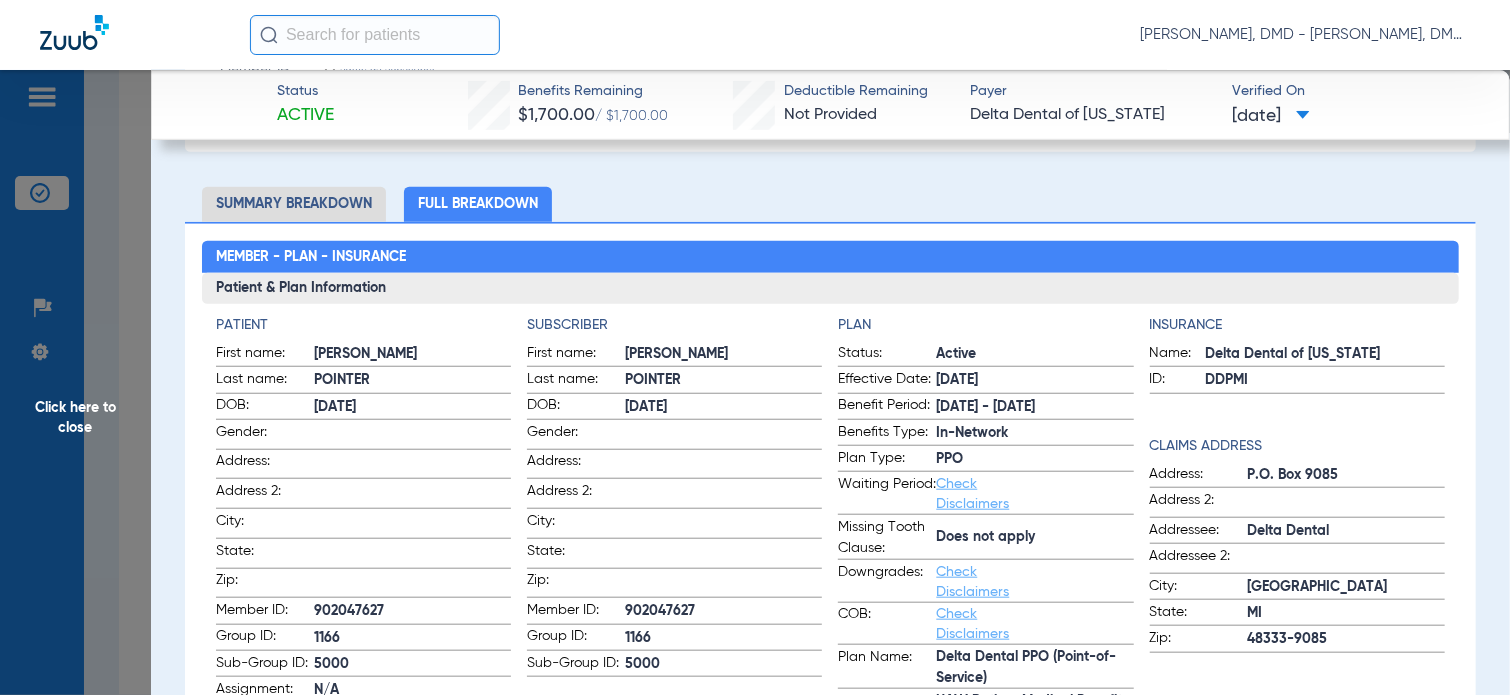 scroll, scrollTop: 800, scrollLeft: 0, axis: vertical 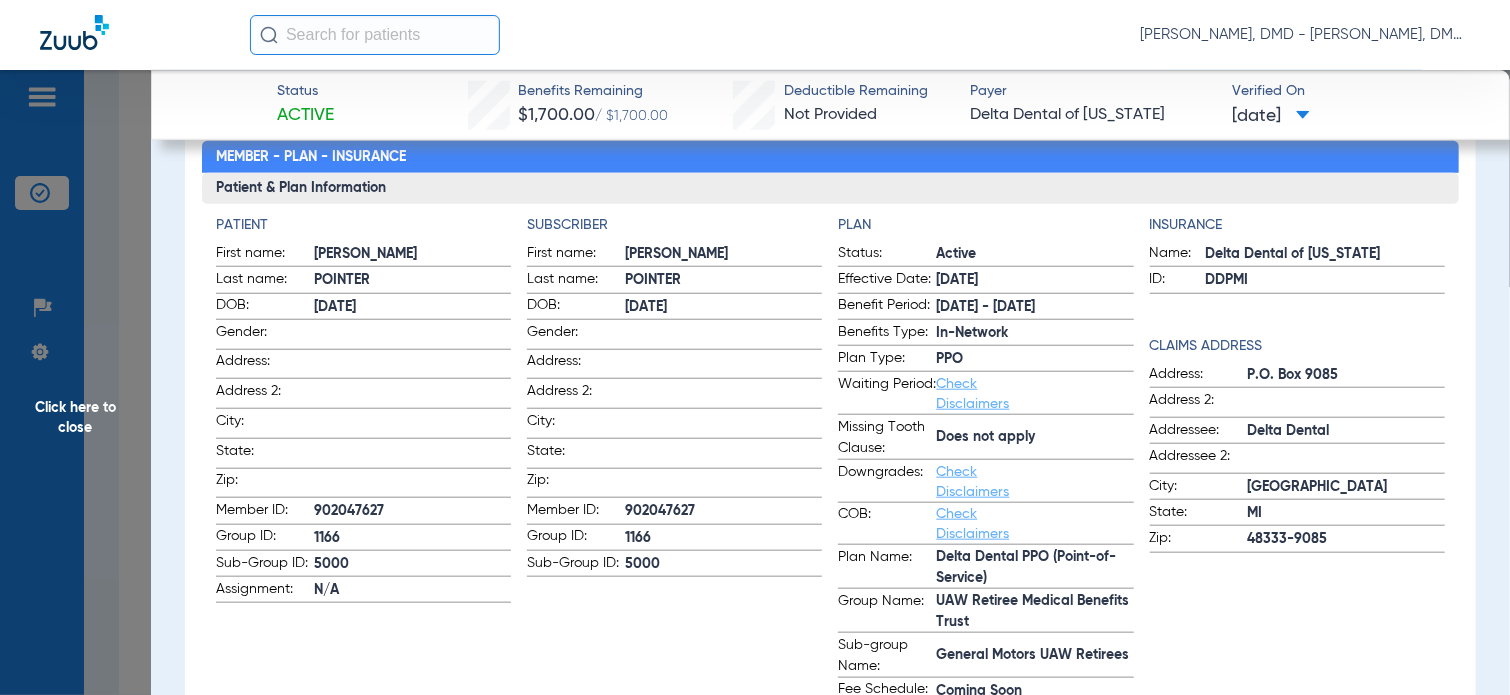 drag, startPoint x: 691, startPoint y: 499, endPoint x: 620, endPoint y: 503, distance: 71.11259 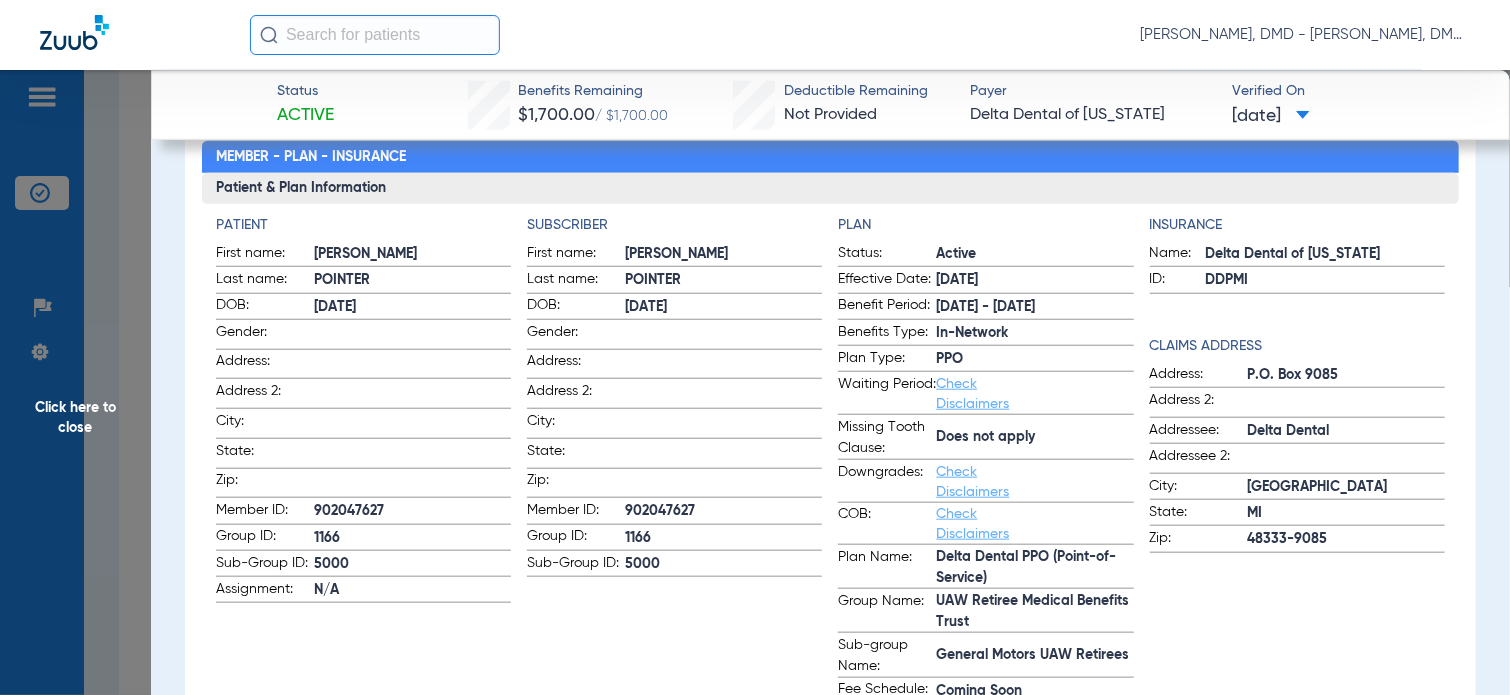 click on "Member ID:  902047627" 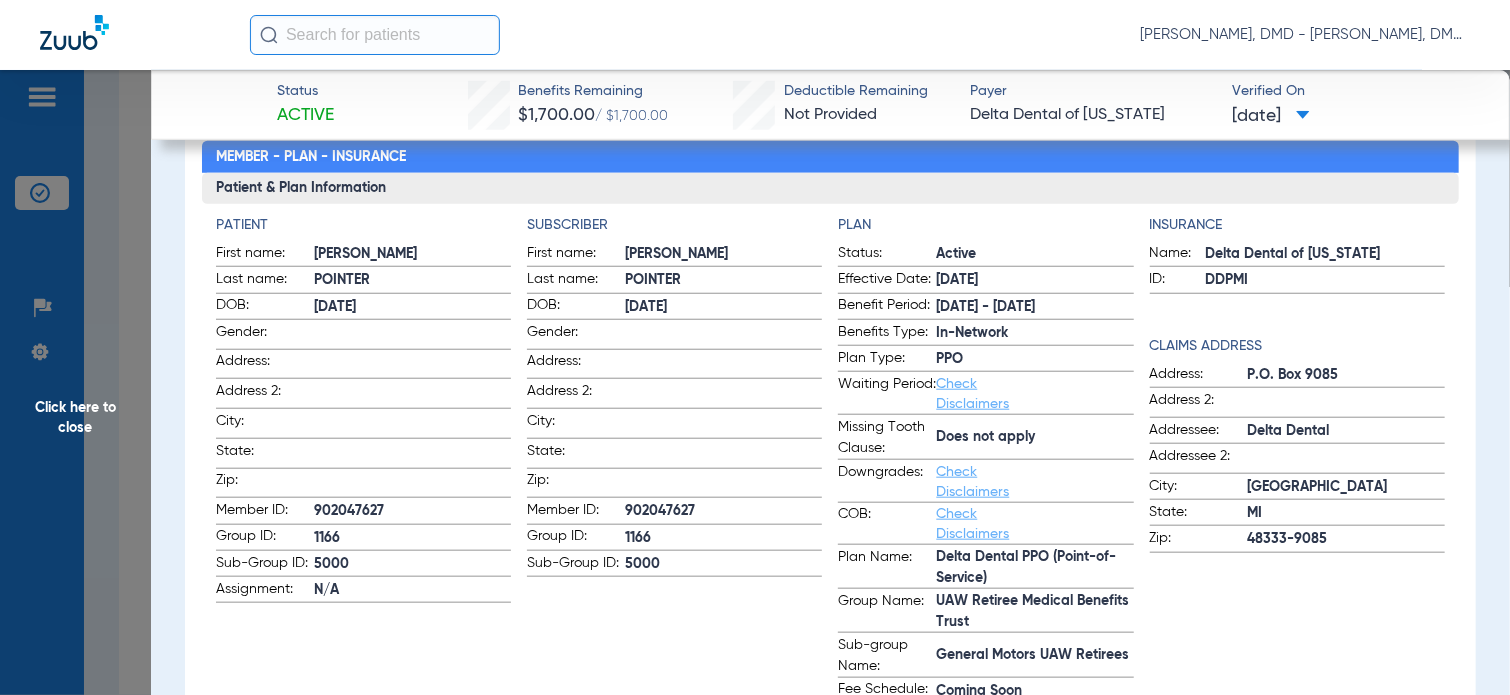 copy on "902047627" 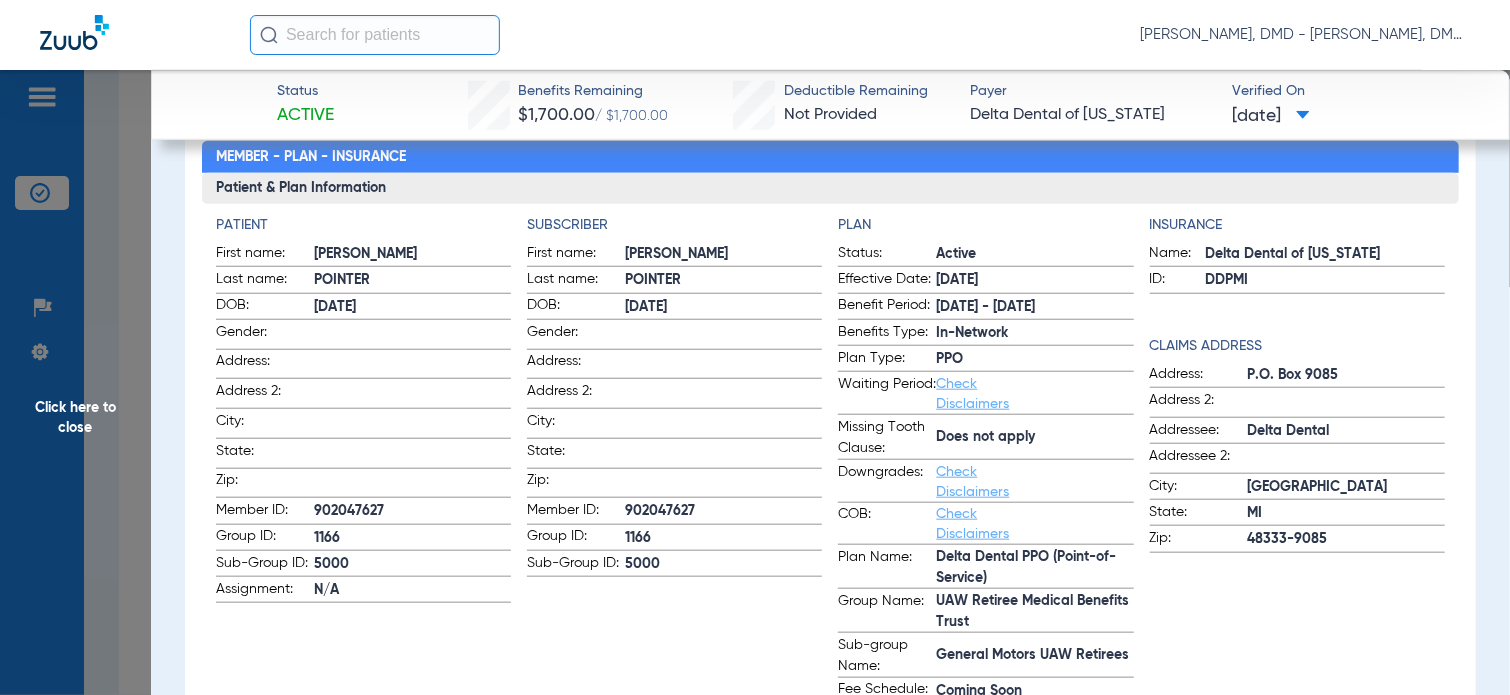 click on "Click here to close" 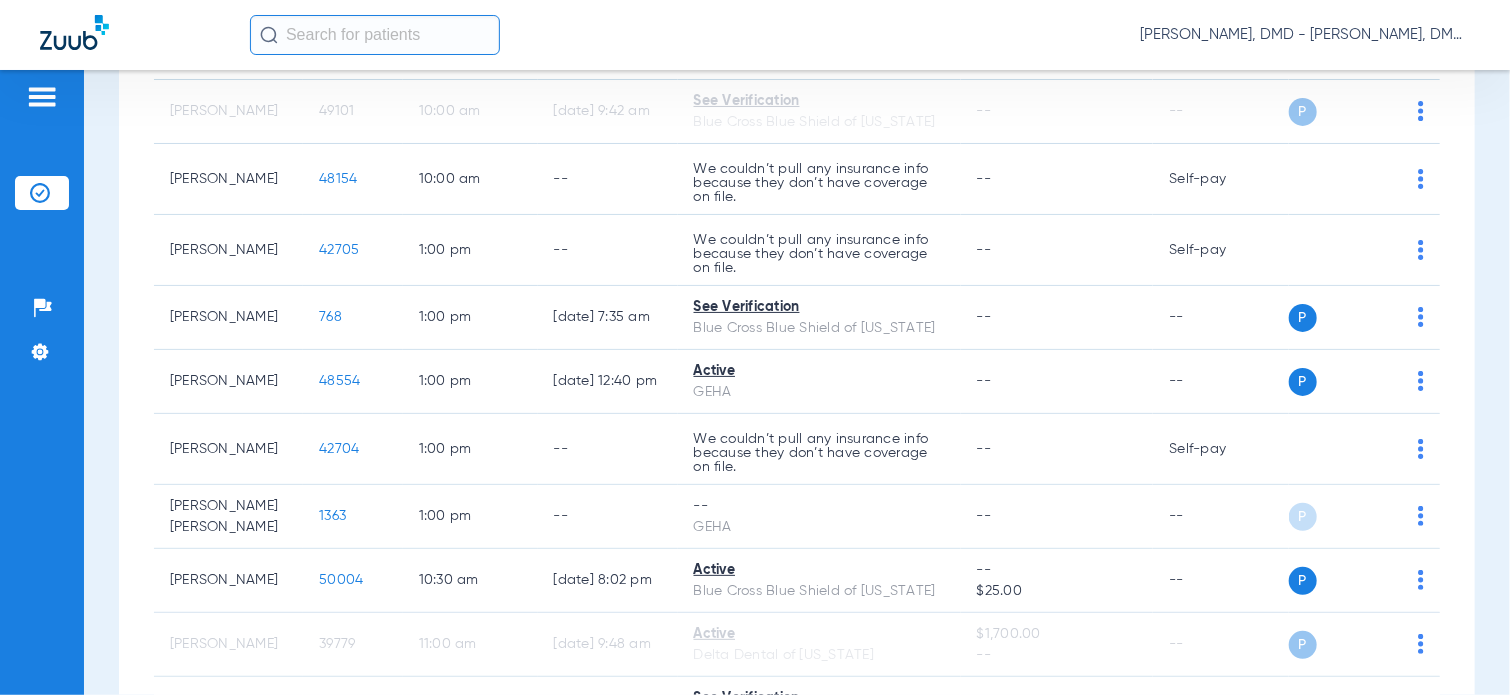 scroll, scrollTop: 0, scrollLeft: 0, axis: both 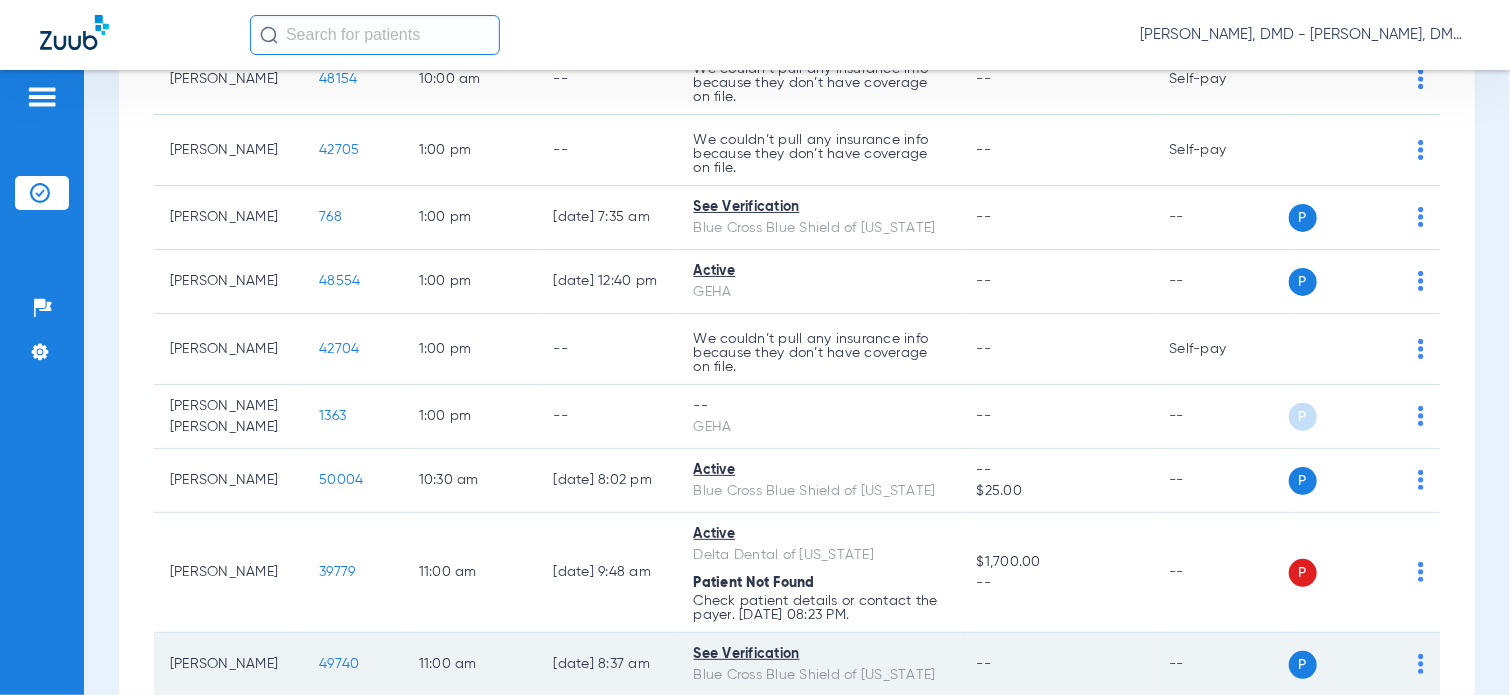 click 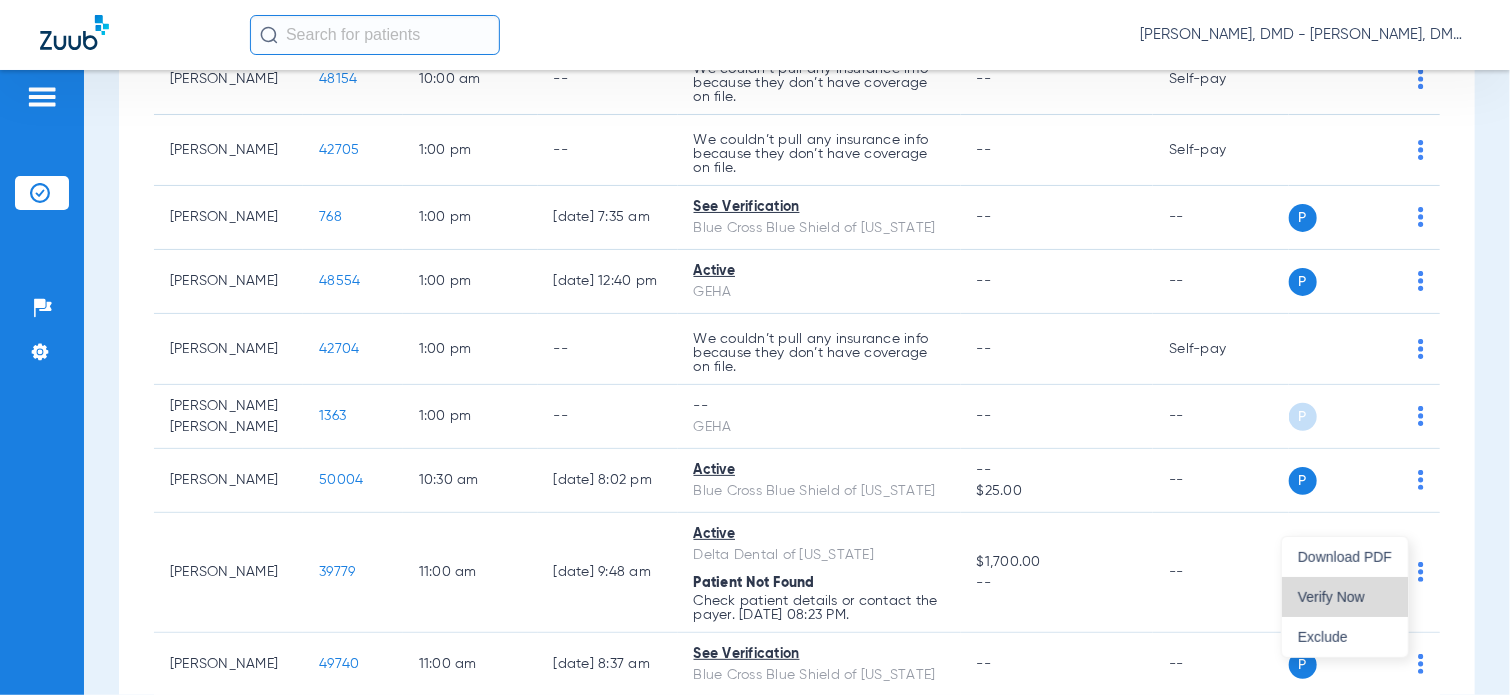 click on "Verify Now" at bounding box center (1345, 597) 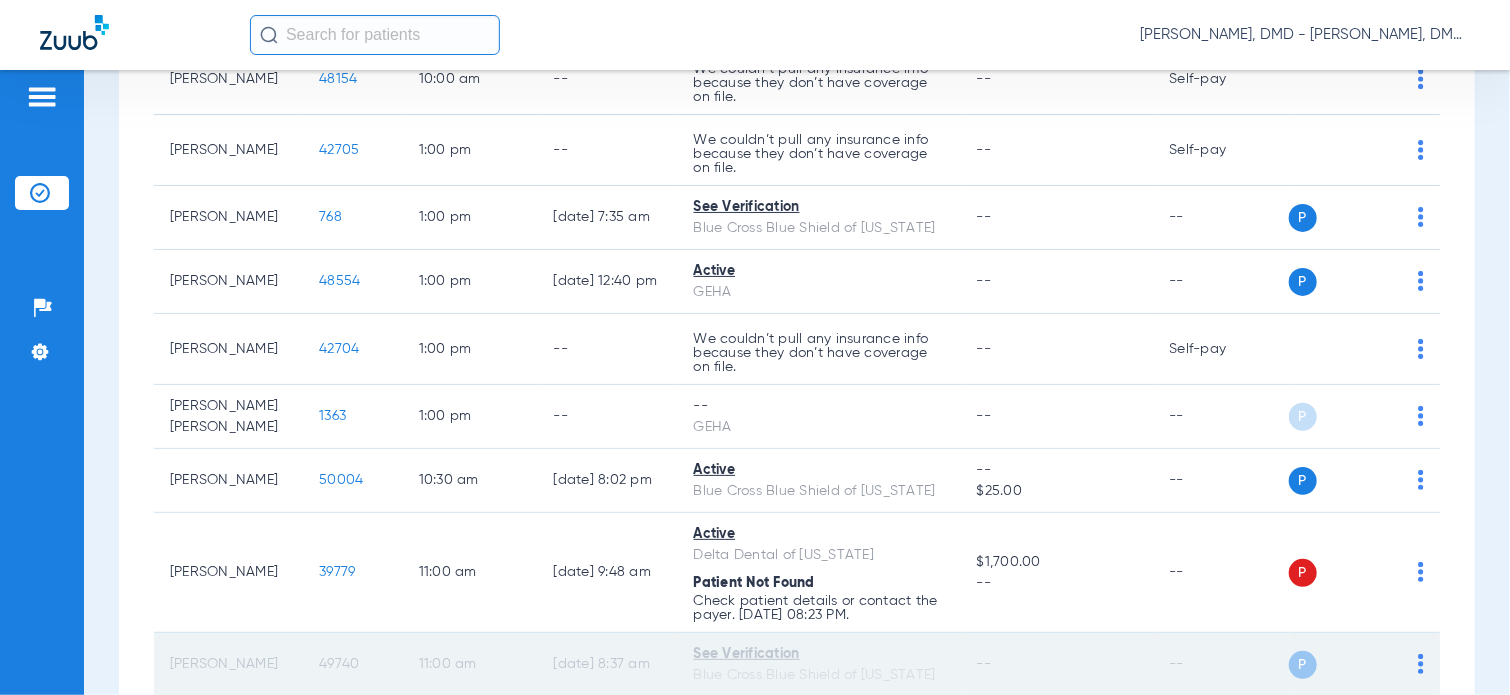 click on "49740" 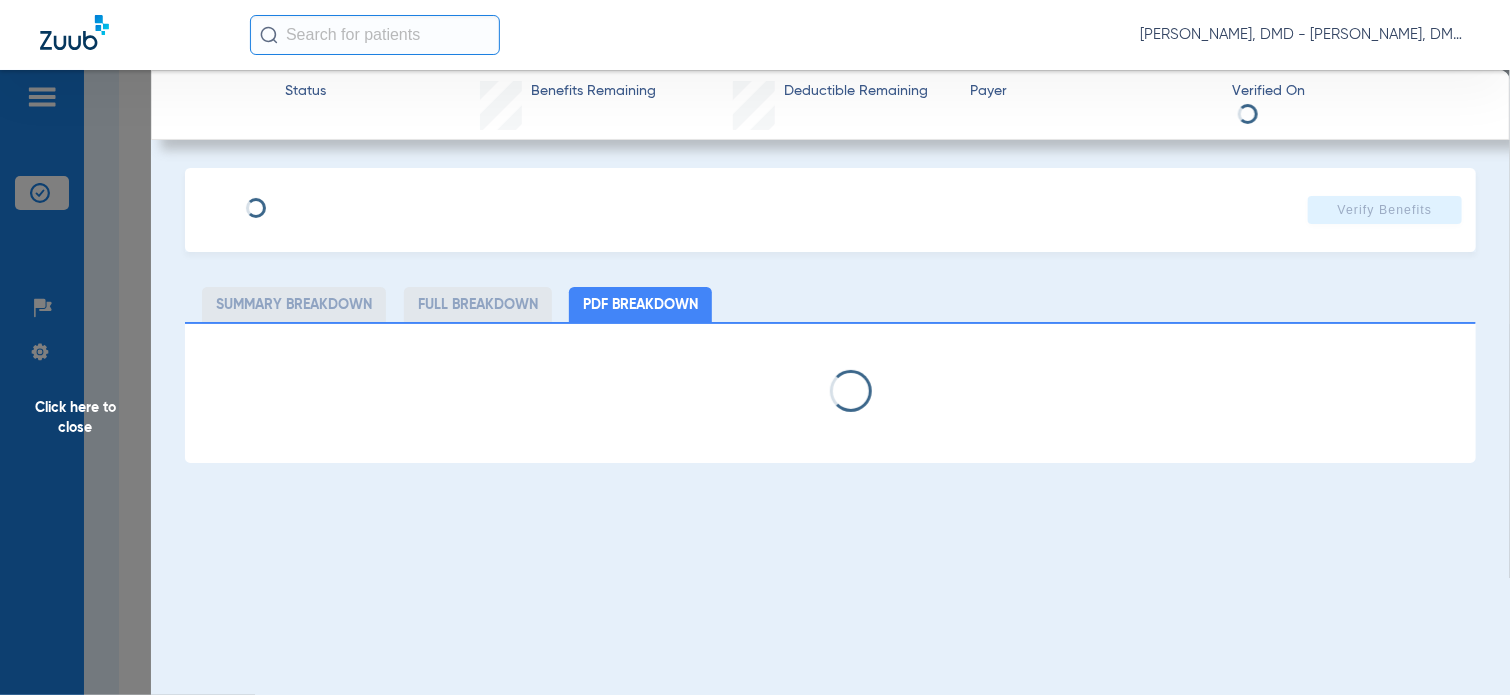 type on "Barbara" 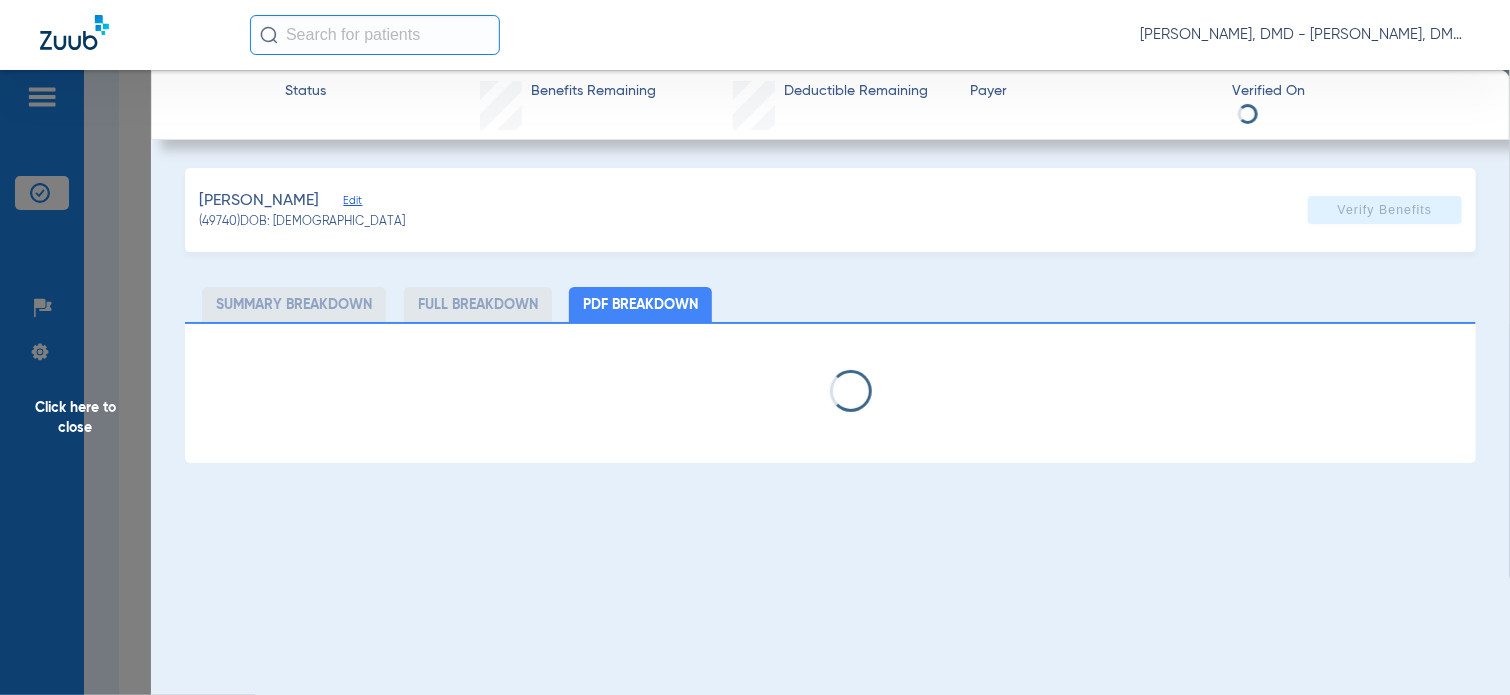 click on "Edit" 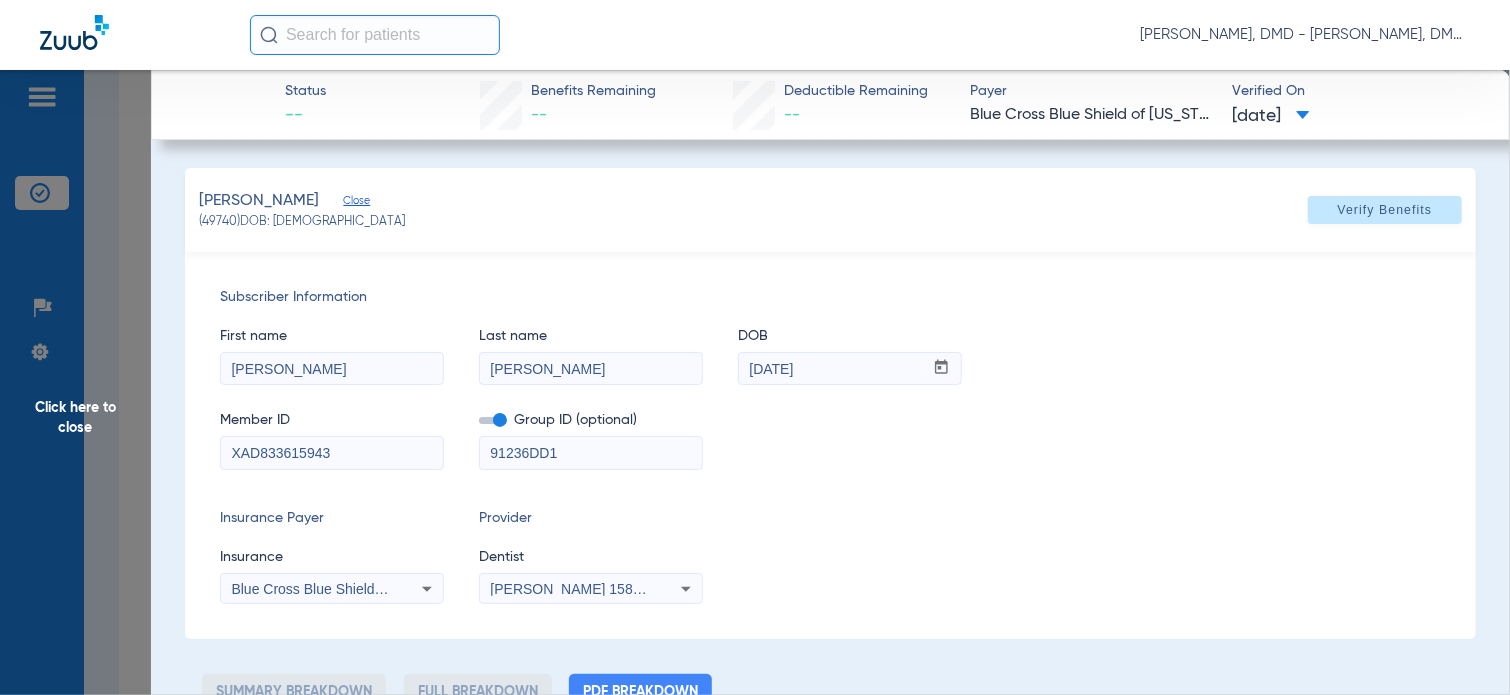 drag, startPoint x: 360, startPoint y: 455, endPoint x: -8, endPoint y: 445, distance: 368.13583 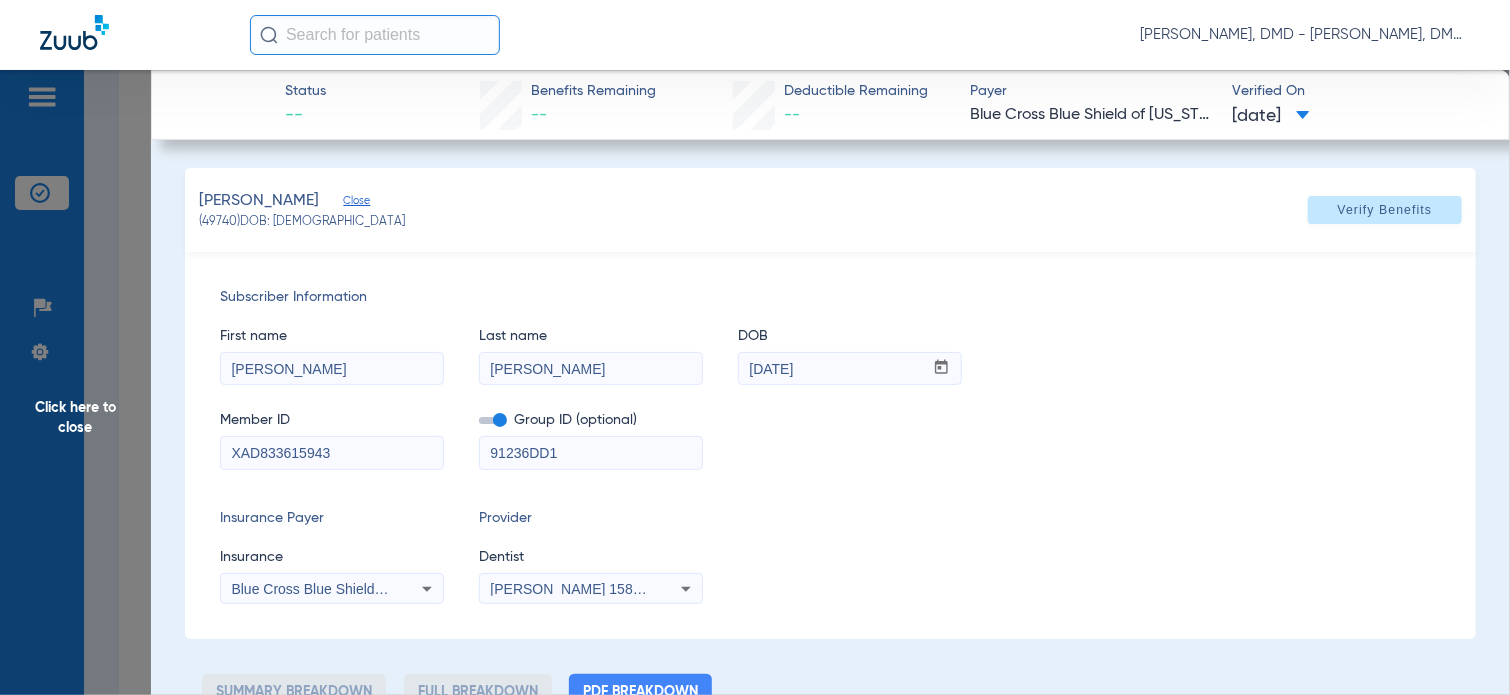 click on "Click here to close Status --  Benefits Remaining   --   Deductible Remaining   --  Payer Blue Cross Blue Shield of Alabama  Verified On
01/27/2025   Reding, Barbara   Close   (49740)   DOB: 11/08/1951   Verify Benefits   Subscriber Information   First name  Barbara  Last name  Reding  DOB  mm / dd / yyyy 11/08/1951  Member ID  XAD833615943  Group ID (optional)  91236DD1  Insurance Payer   Insurance
Blue Cross Blue Shield Of Alabama  Provider   Dentist
Joshua Drake  1588827992  Summary Breakdown   Full Breakdown   PDF Breakdown" 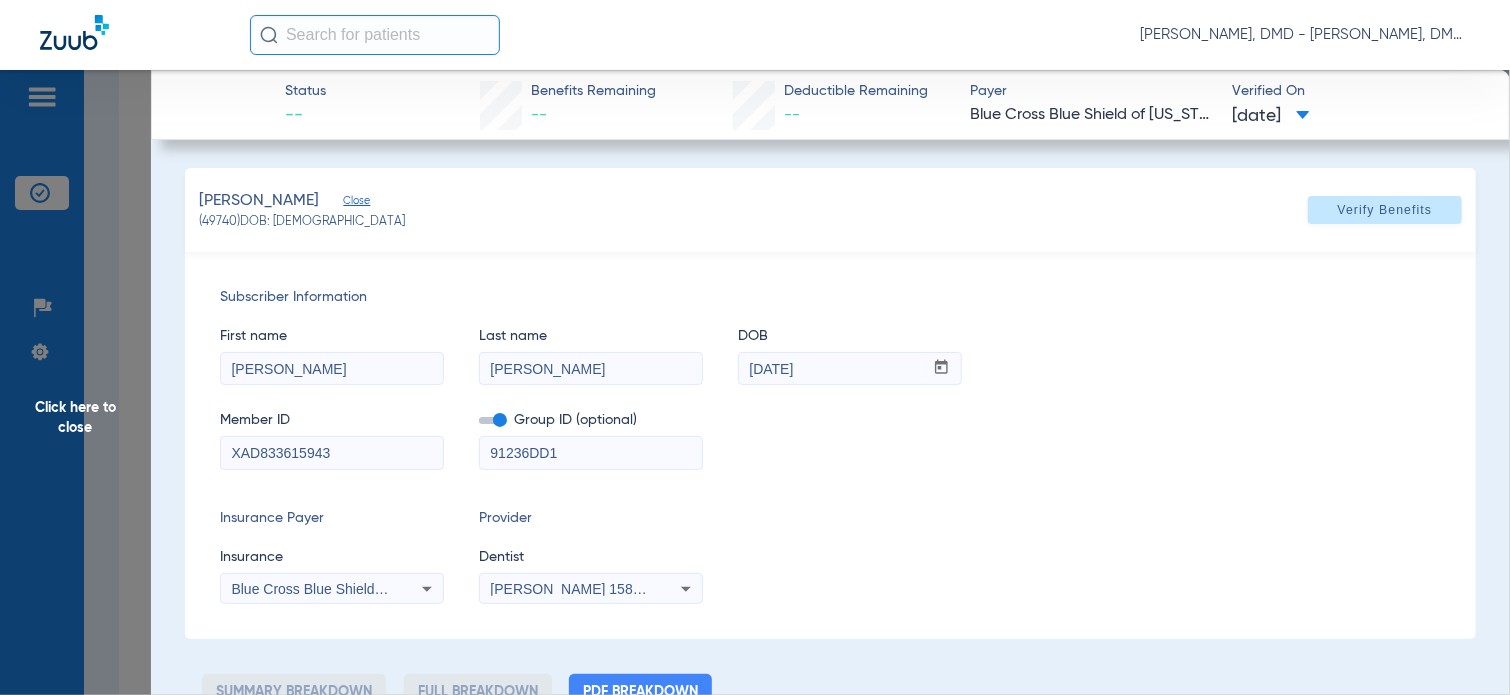 drag, startPoint x: 564, startPoint y: 363, endPoint x: 321, endPoint y: 366, distance: 243.01852 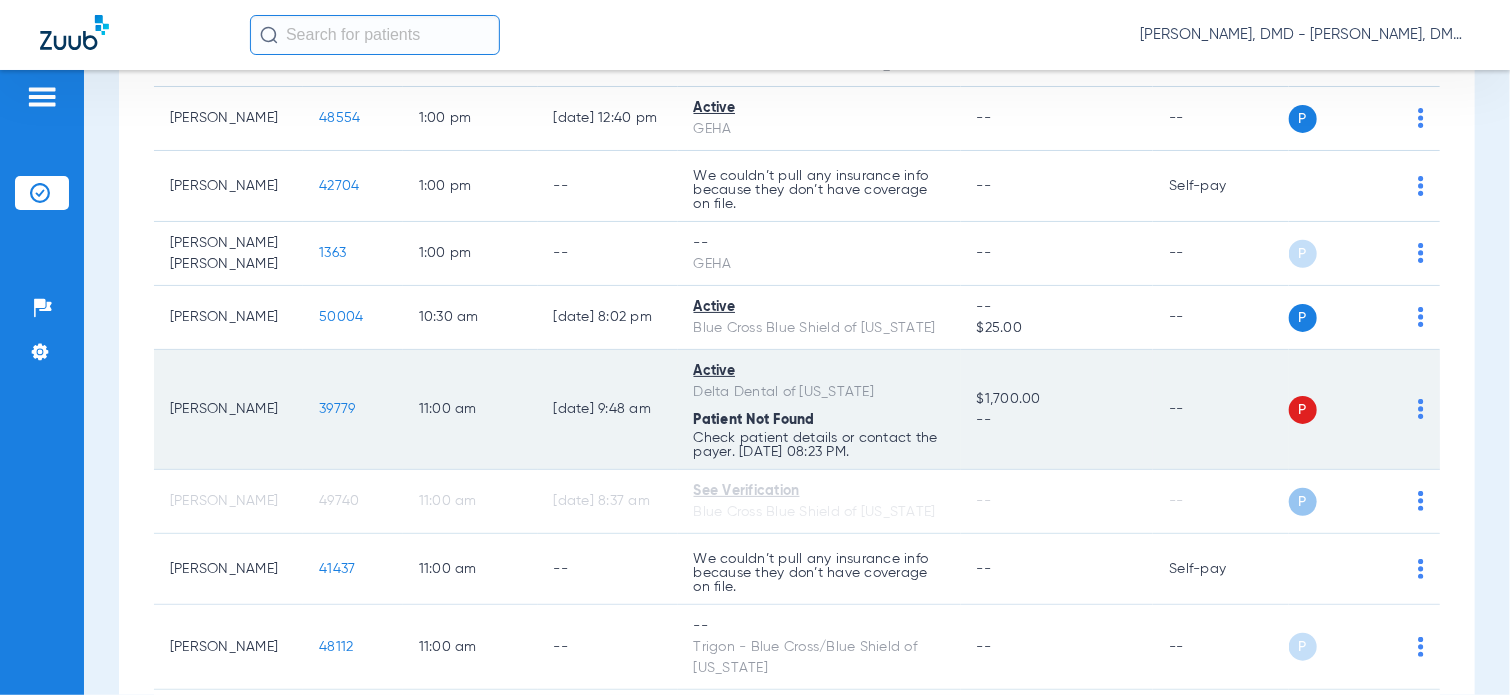 scroll, scrollTop: 744, scrollLeft: 0, axis: vertical 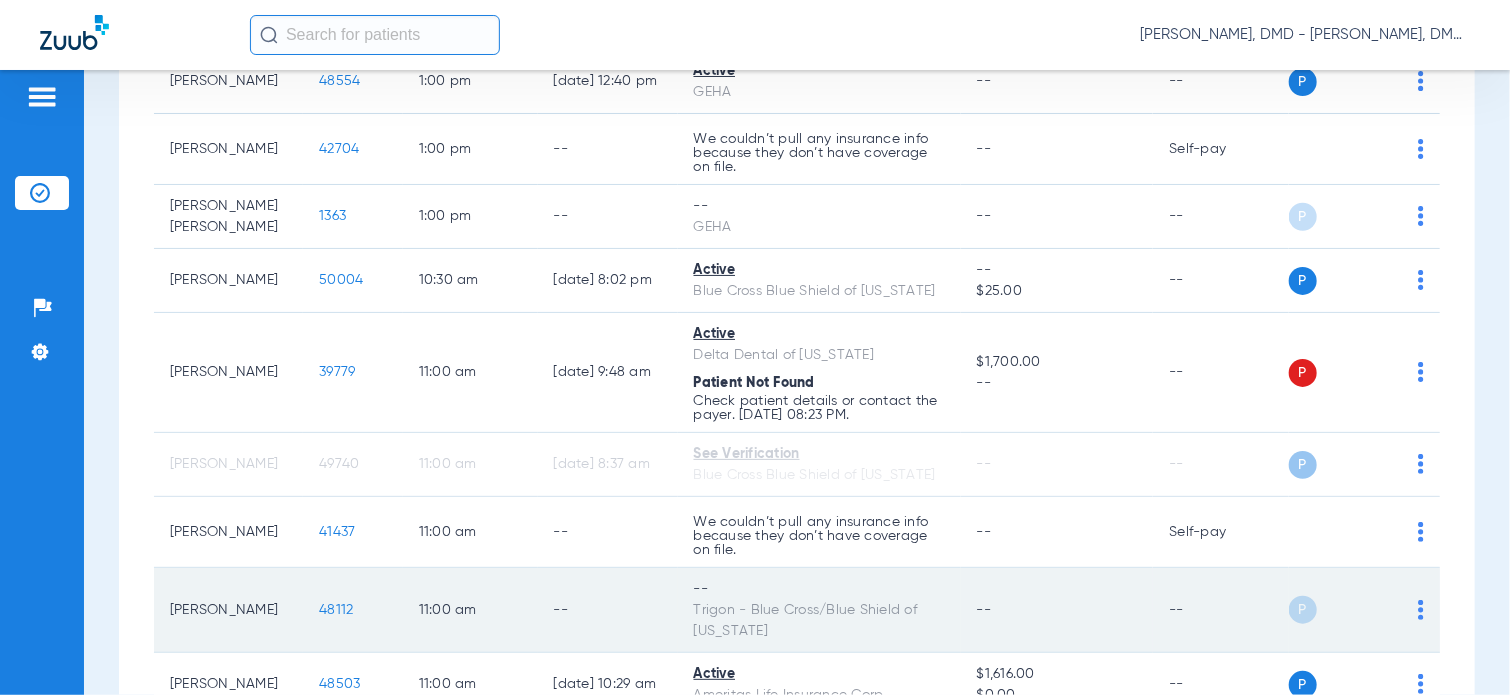 click on "48112" 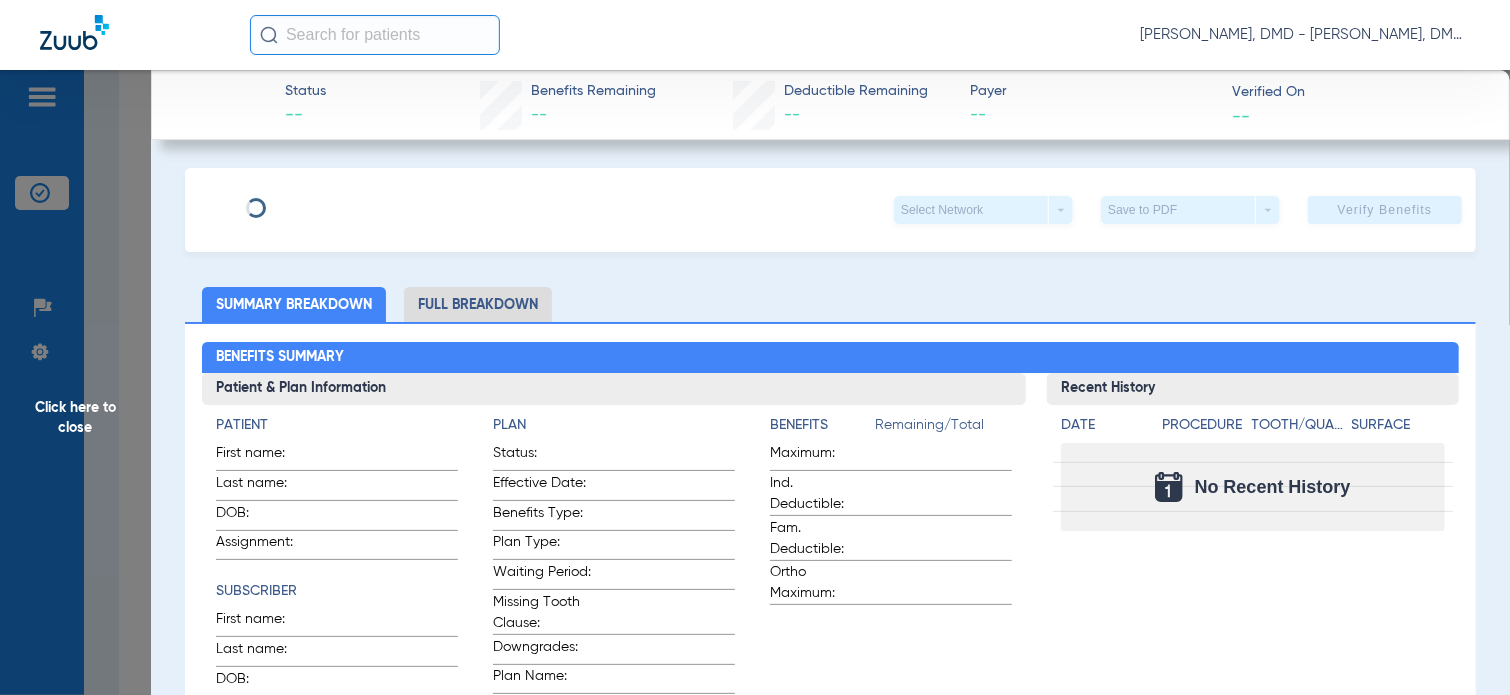 type on "Jonathan" 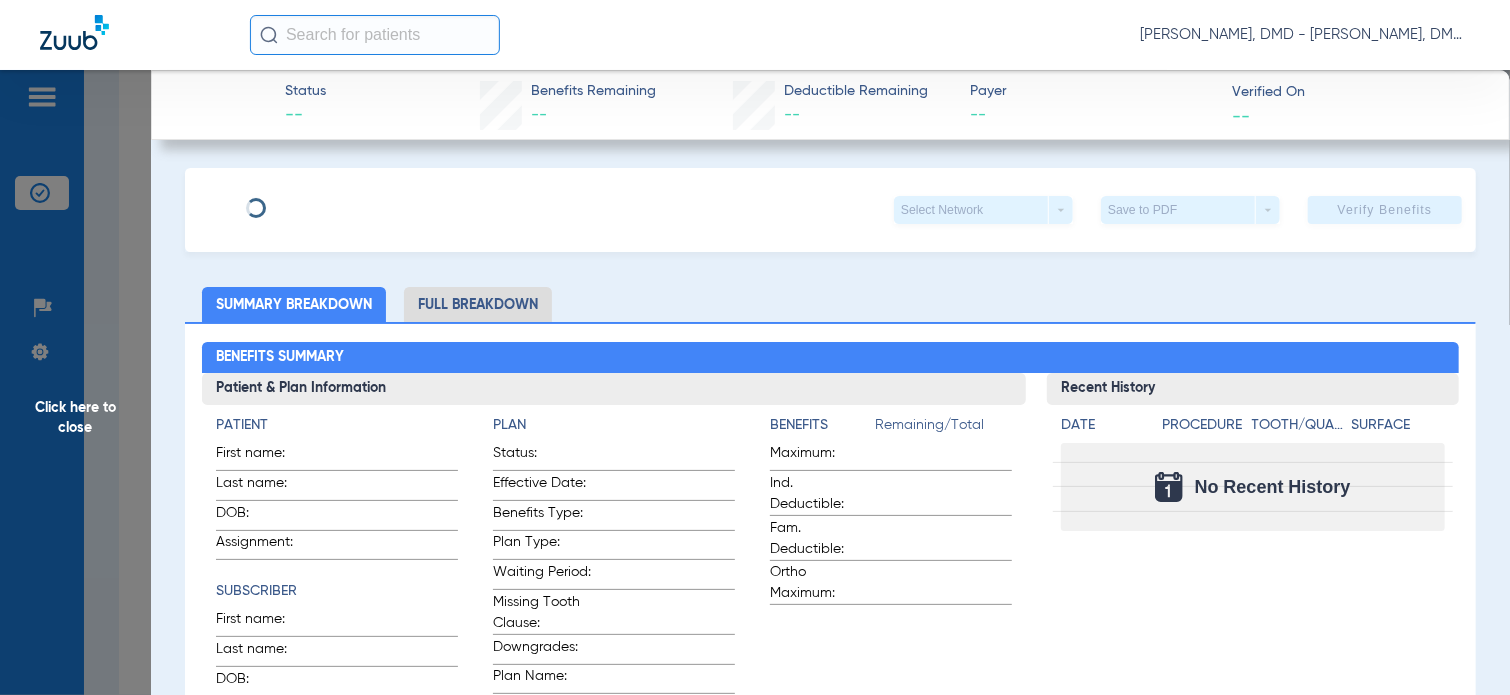 type on "McClendon" 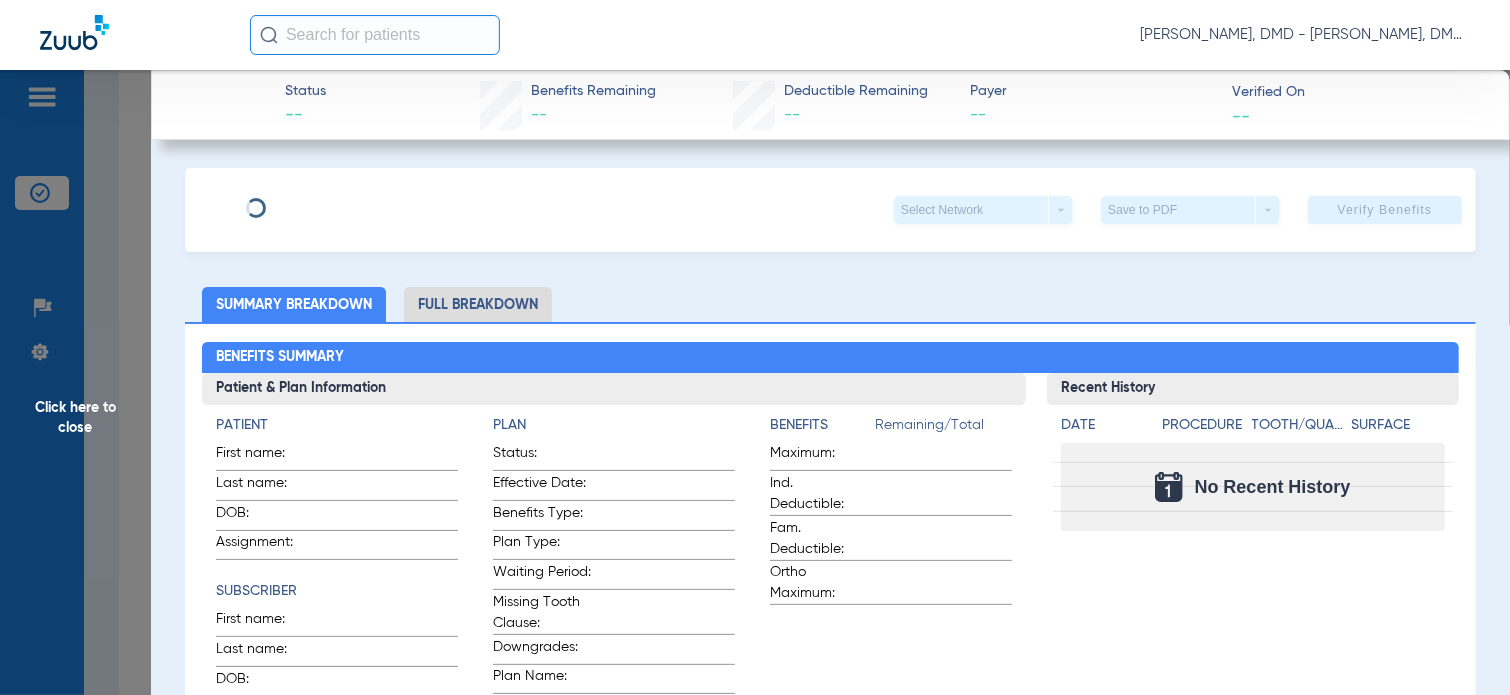 type on "2017133234" 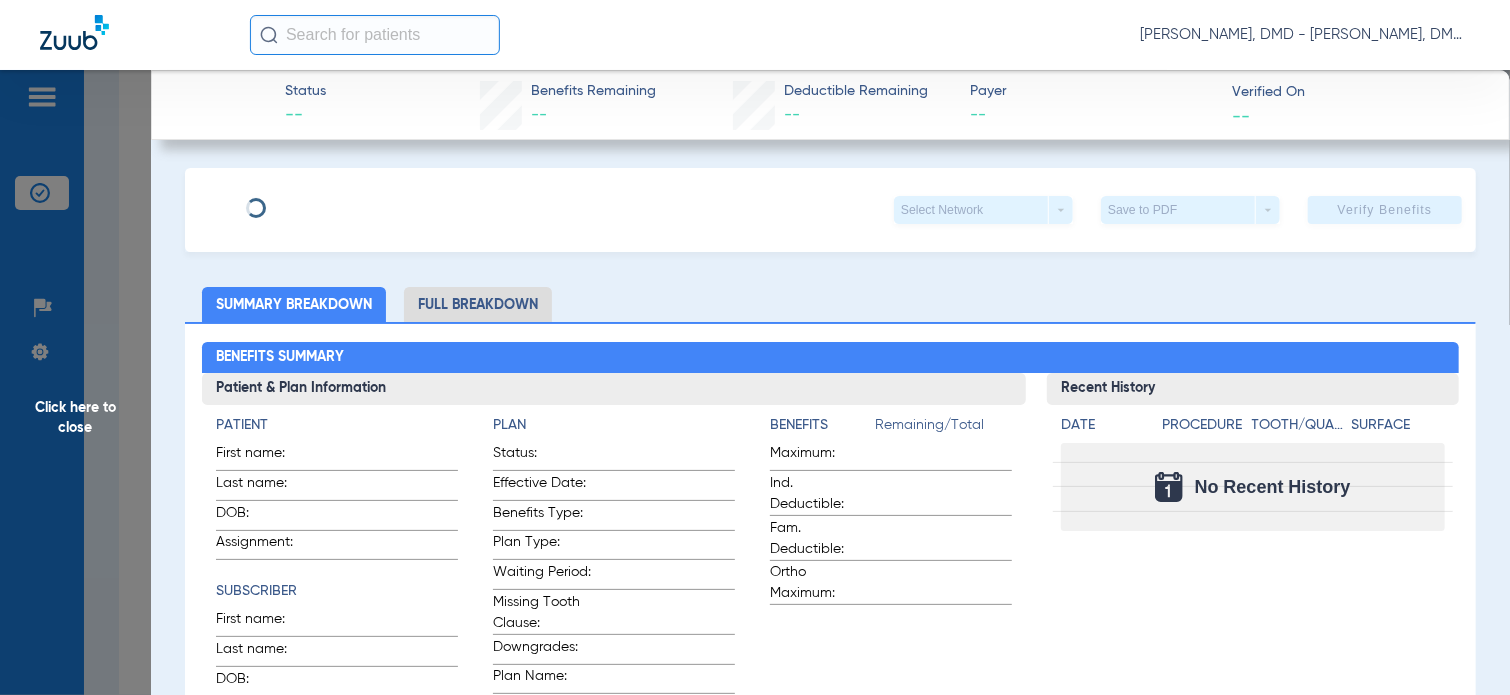 type on "GA6665M004102" 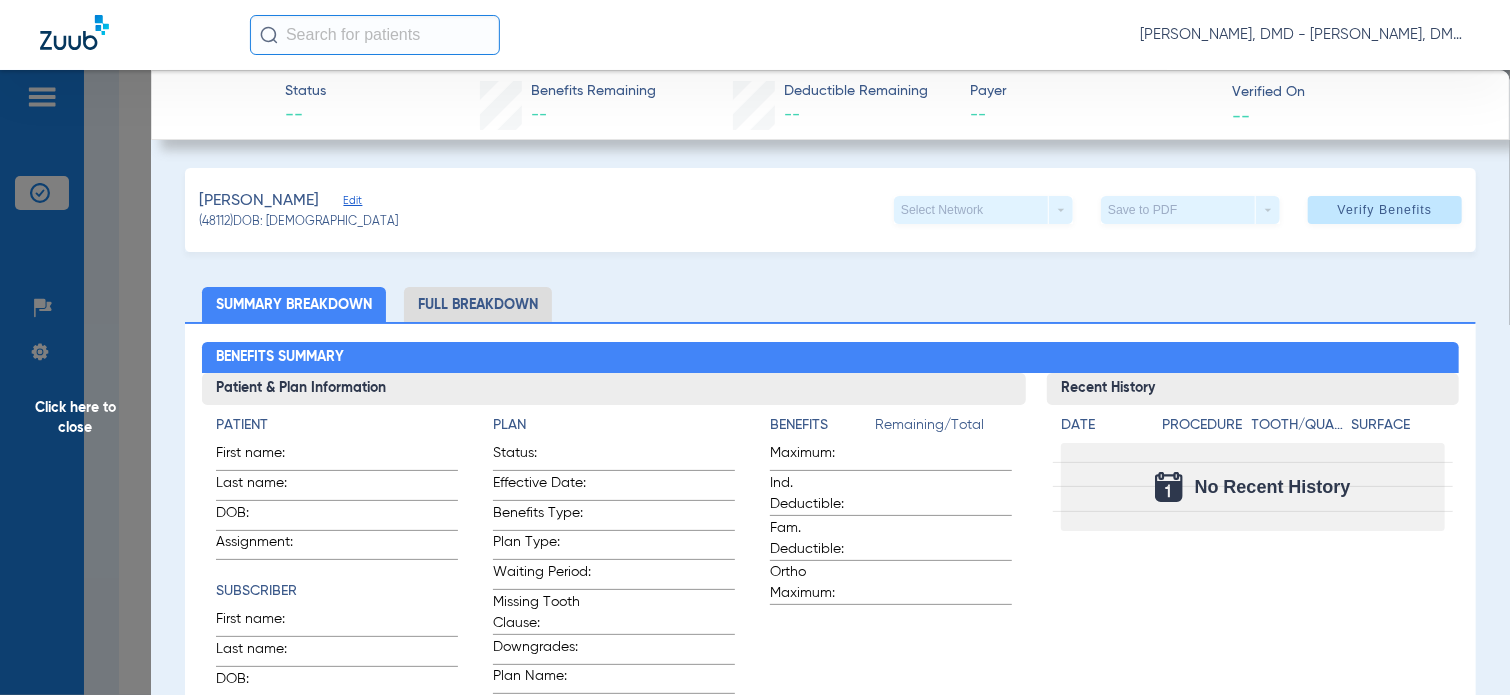 click on "Edit" 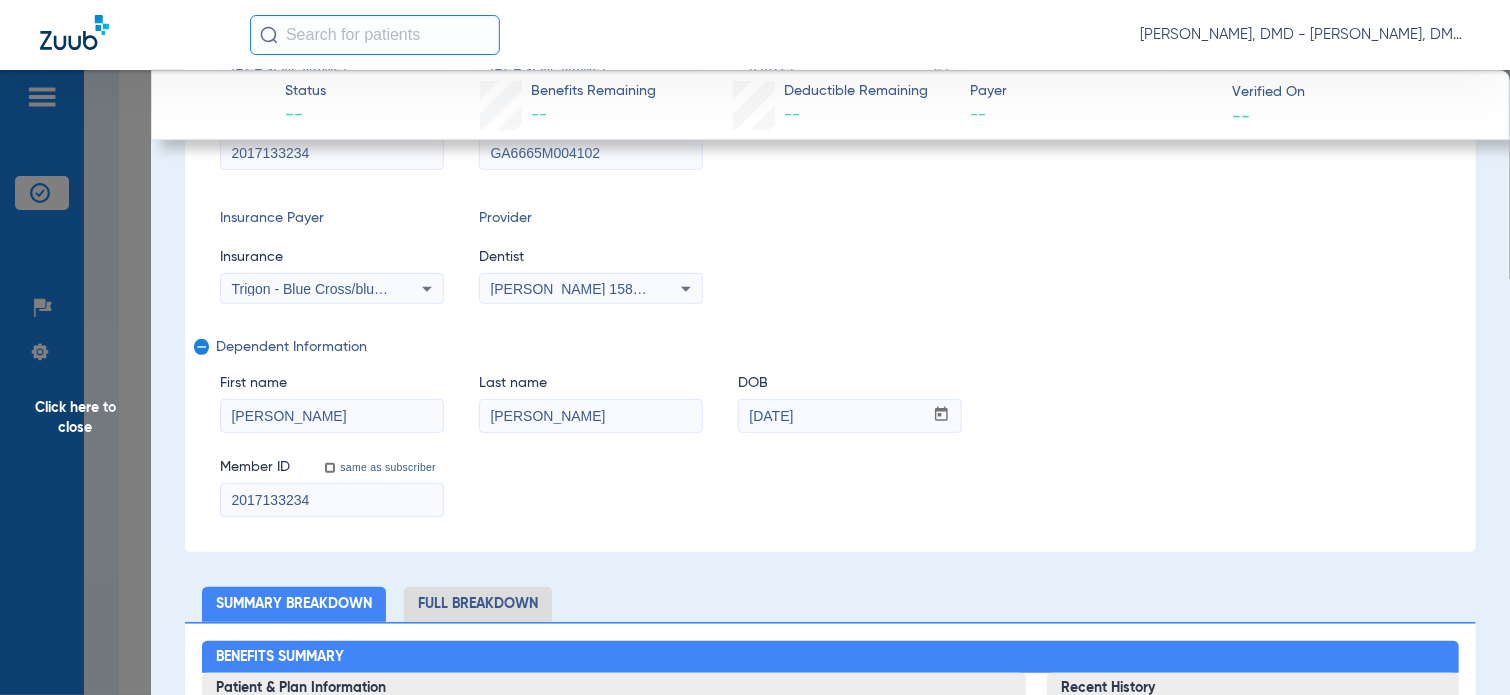 scroll, scrollTop: 700, scrollLeft: 0, axis: vertical 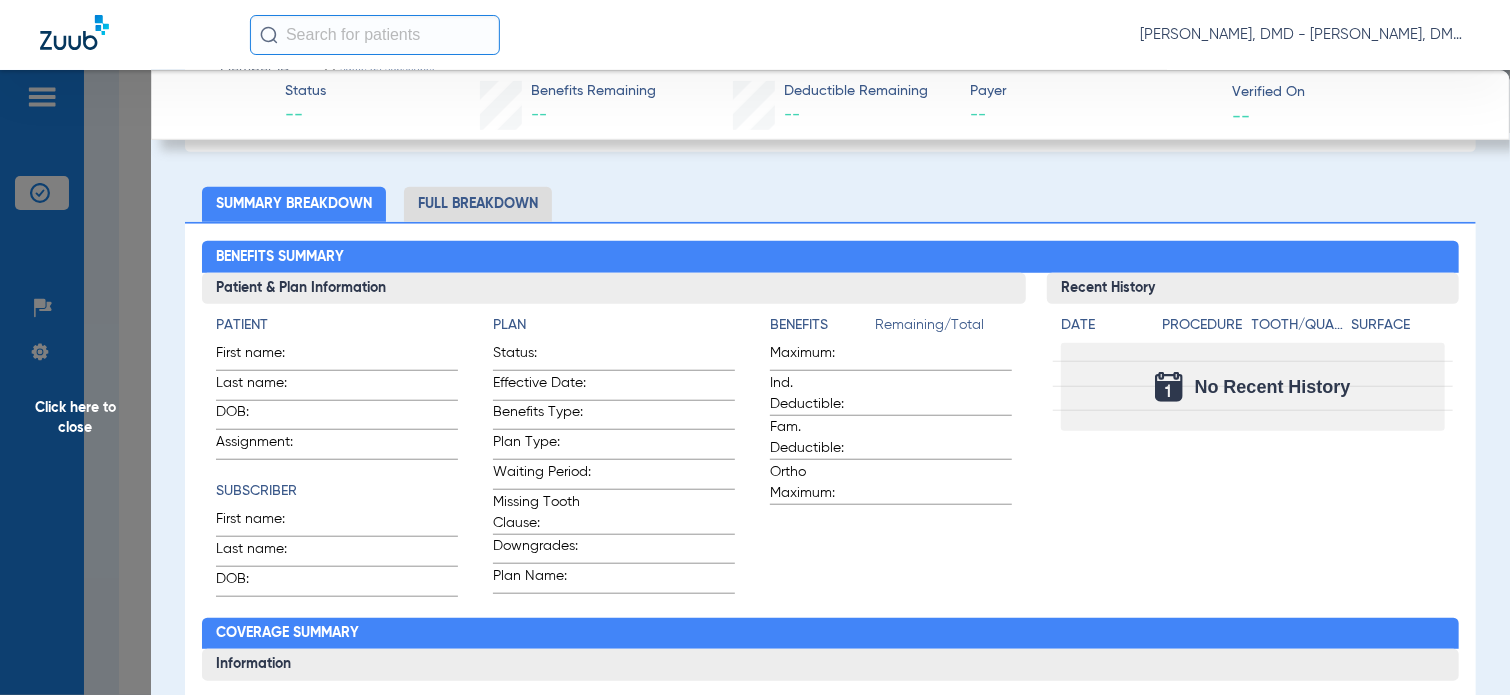 click on "Full Breakdown" 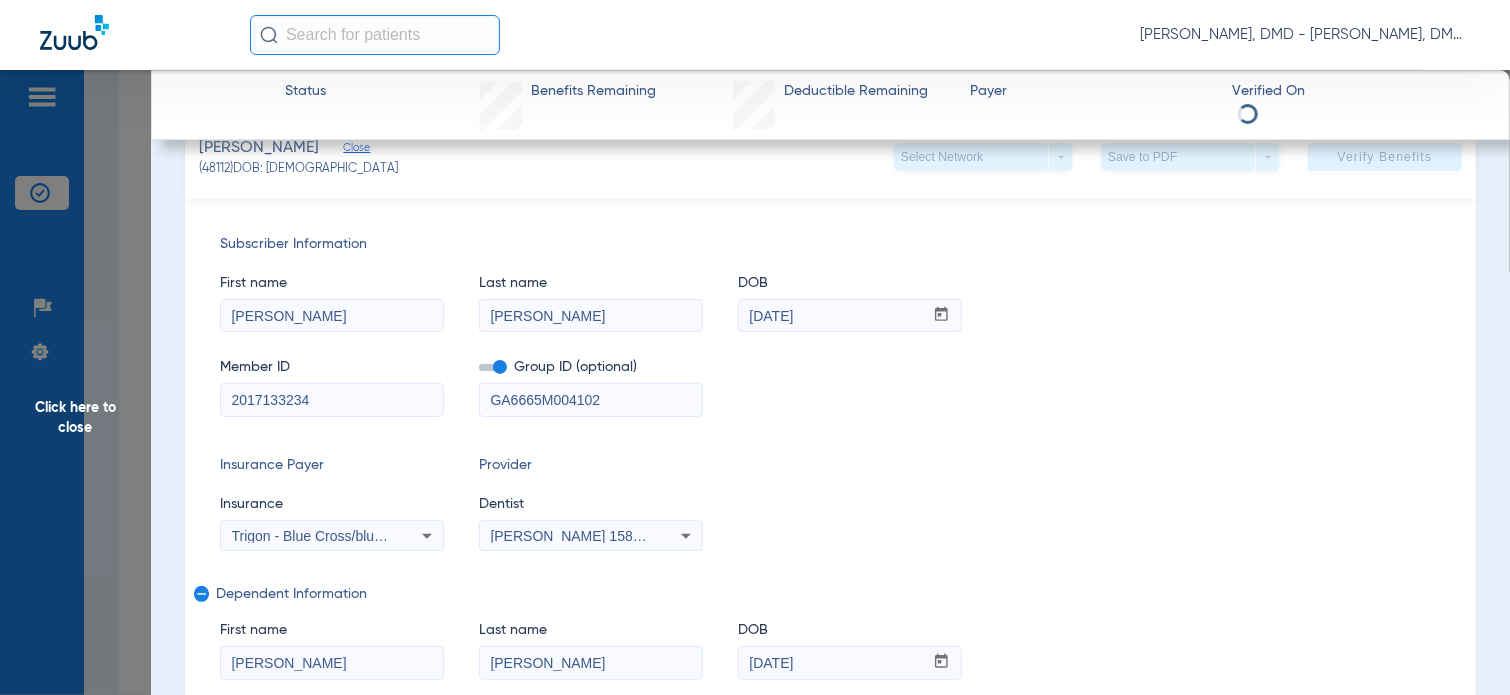 scroll, scrollTop: 0, scrollLeft: 0, axis: both 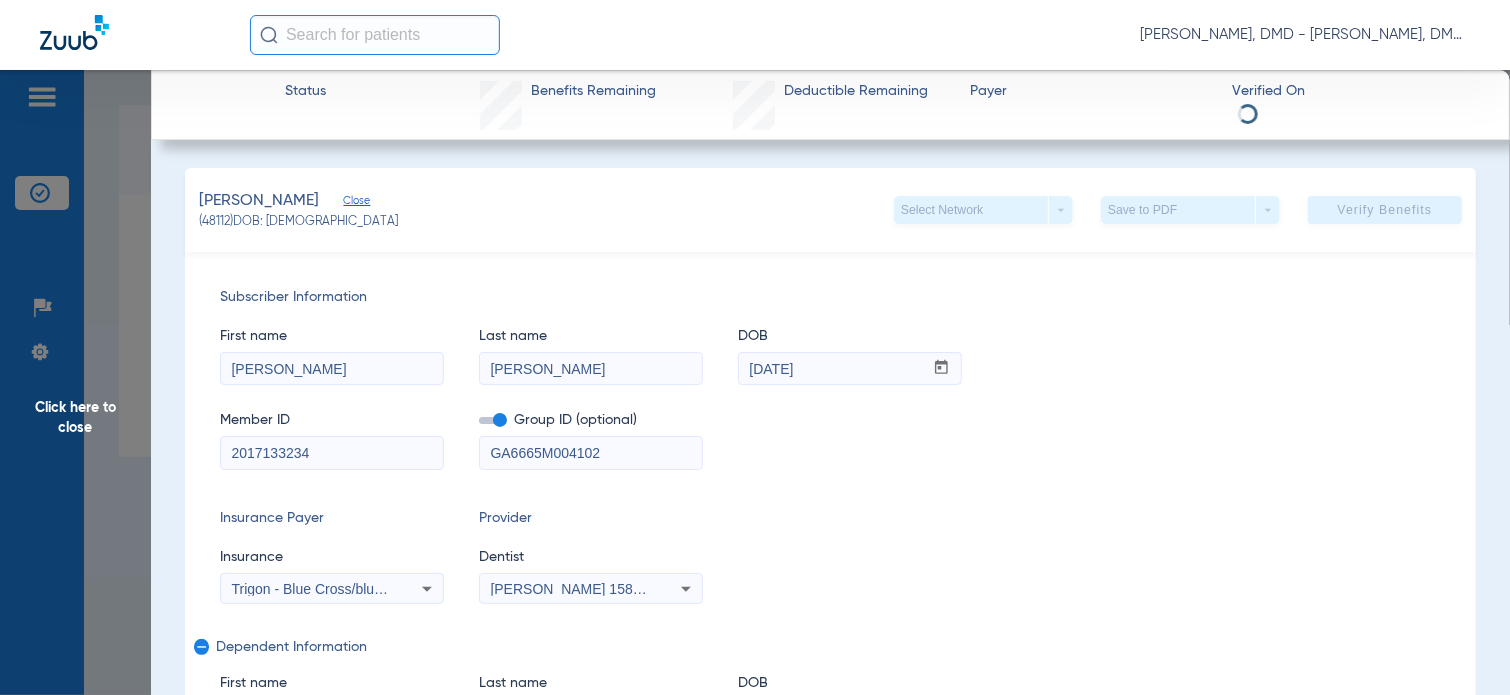 click on "Click here to close" 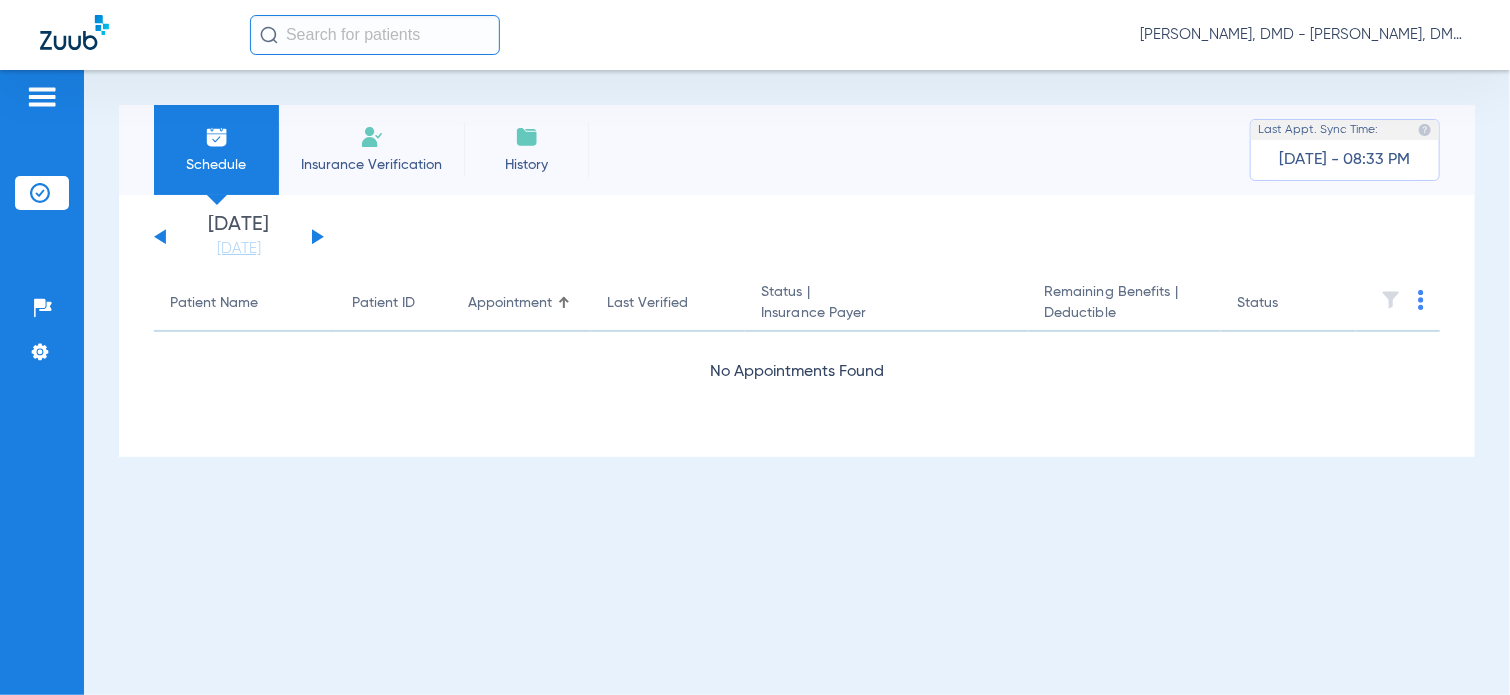 click on "[DATE]   [DATE]   [DATE]   [DATE]   [DATE]   [DATE]   [DATE]   [DATE]   [DATE]   [DATE]   [DATE]   [DATE]   [DATE]   [DATE]   [DATE]   [DATE]   [DATE]   [DATE]   [DATE]   [DATE]   [DATE]   [DATE]   [DATE]   [DATE]   [DATE]   [DATE]   [DATE]   [DATE]   [DATE]   [DATE]   [DATE]   [DATE]   [DATE]   [DATE]   [DATE]   [DATE]   [DATE]   [DATE]   [DATE]   [DATE]   [DATE]   [DATE]   [DATE]   [DATE]   [DATE]" 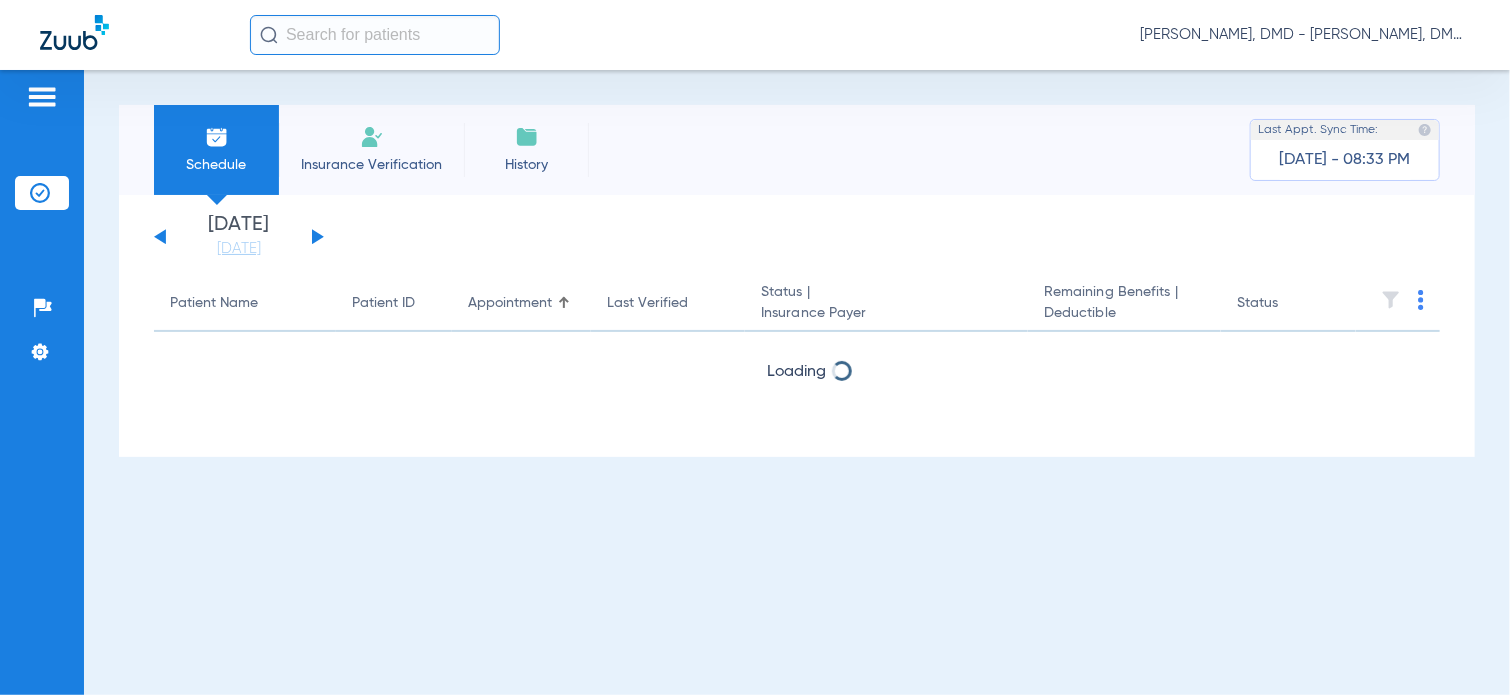 click 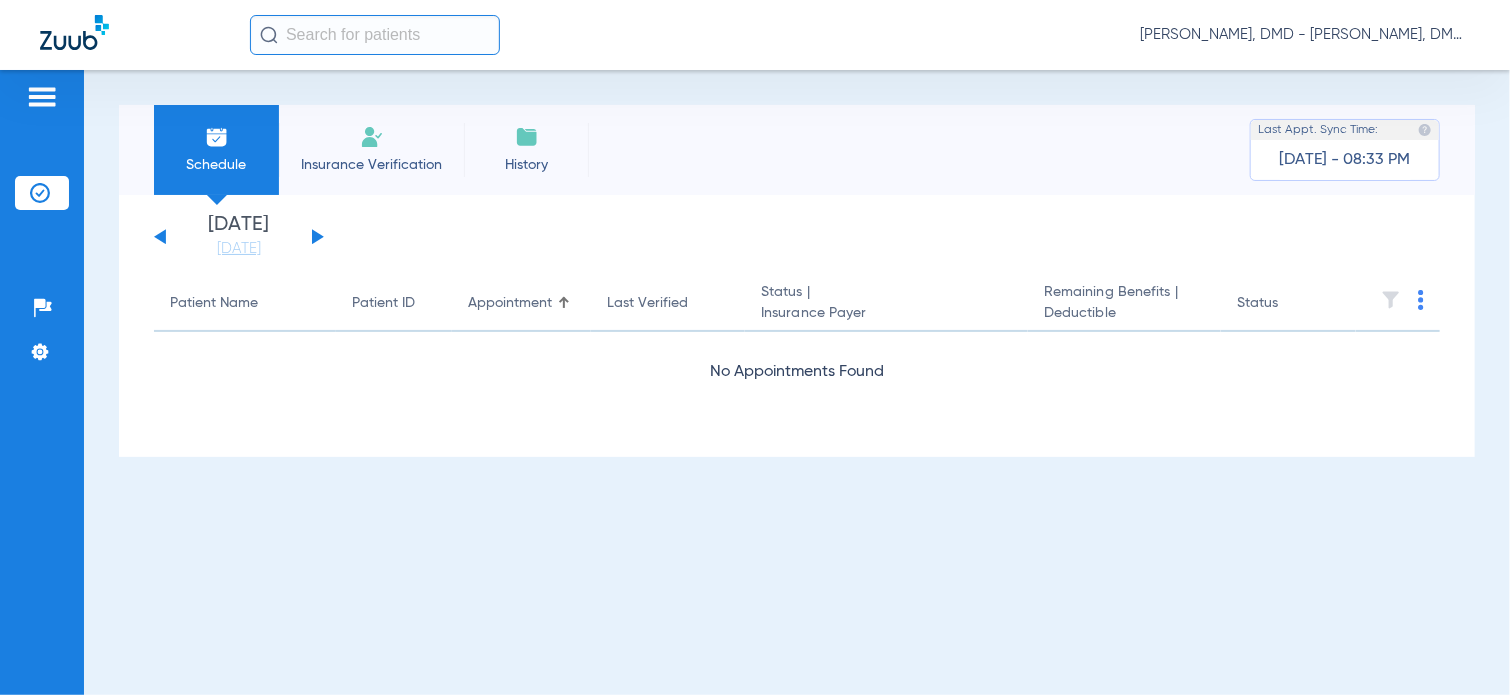 click 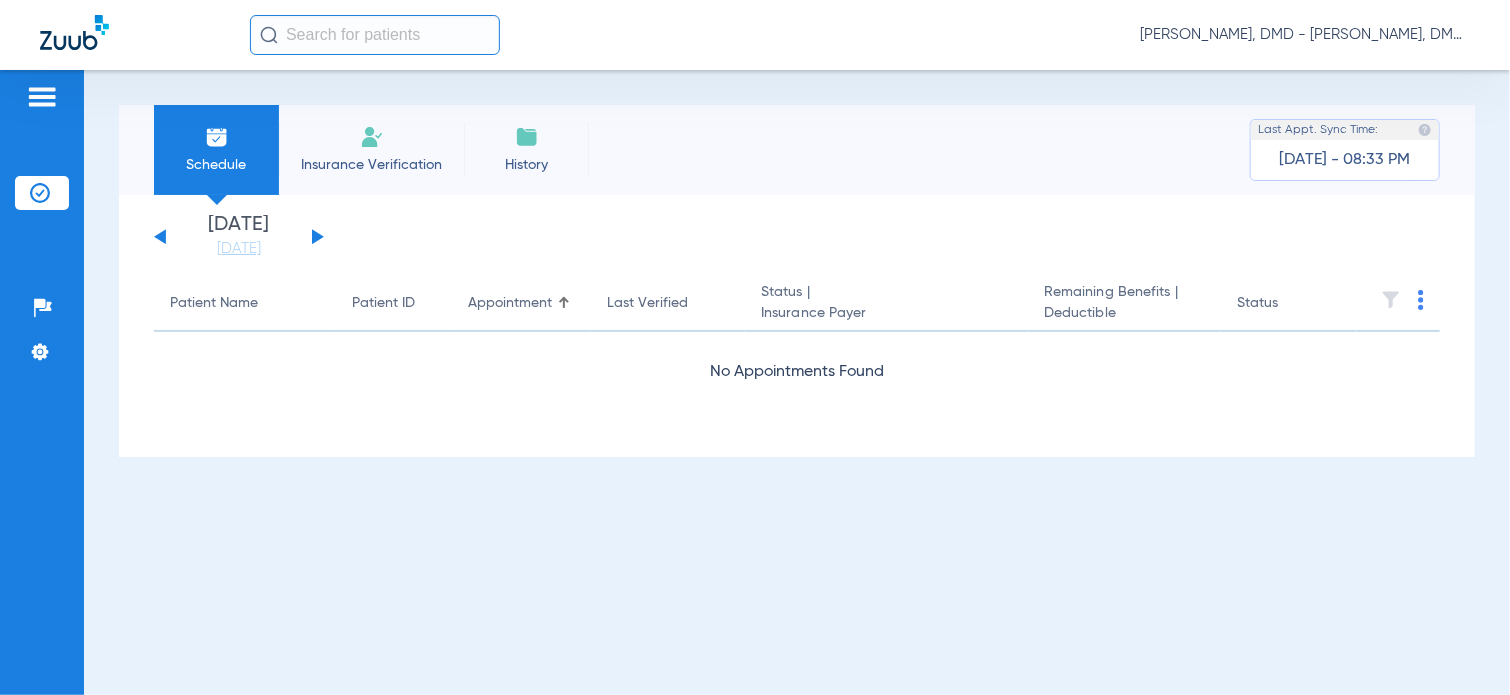 click 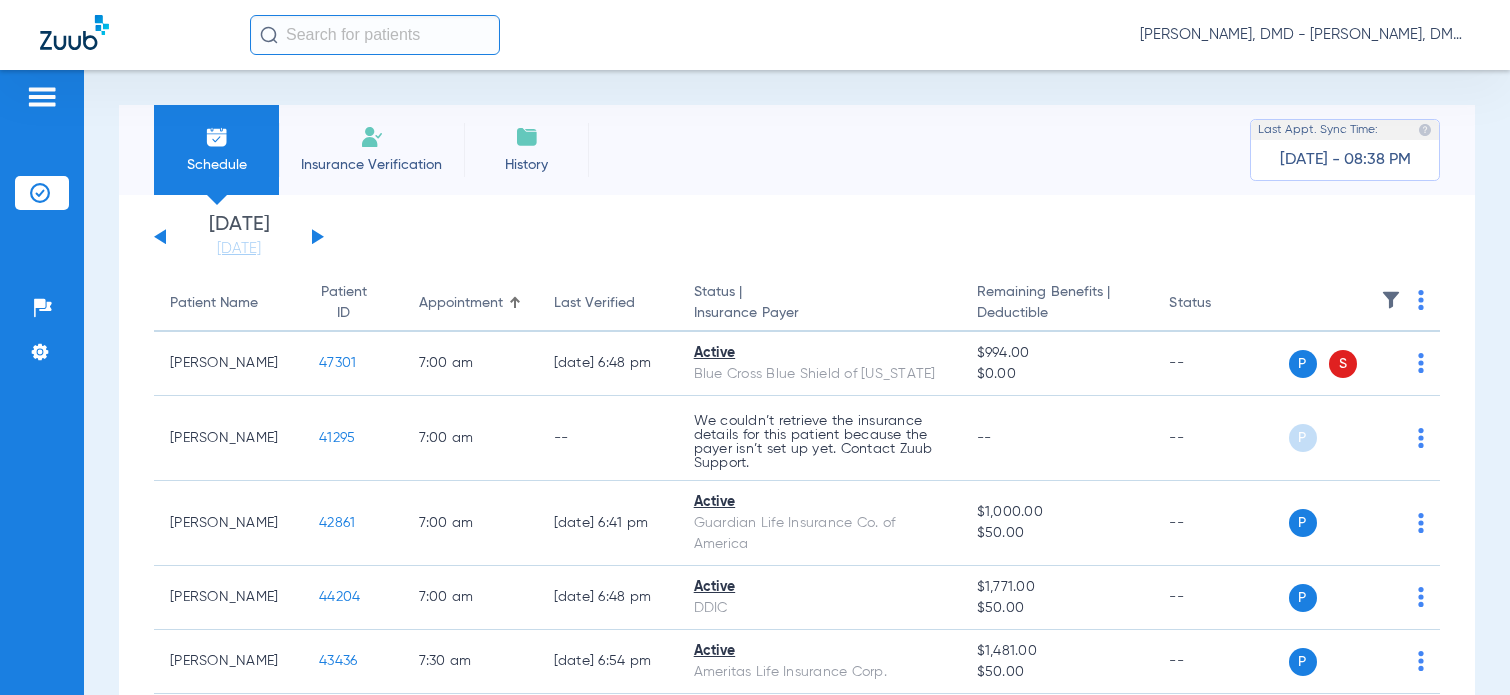 scroll, scrollTop: 0, scrollLeft: 0, axis: both 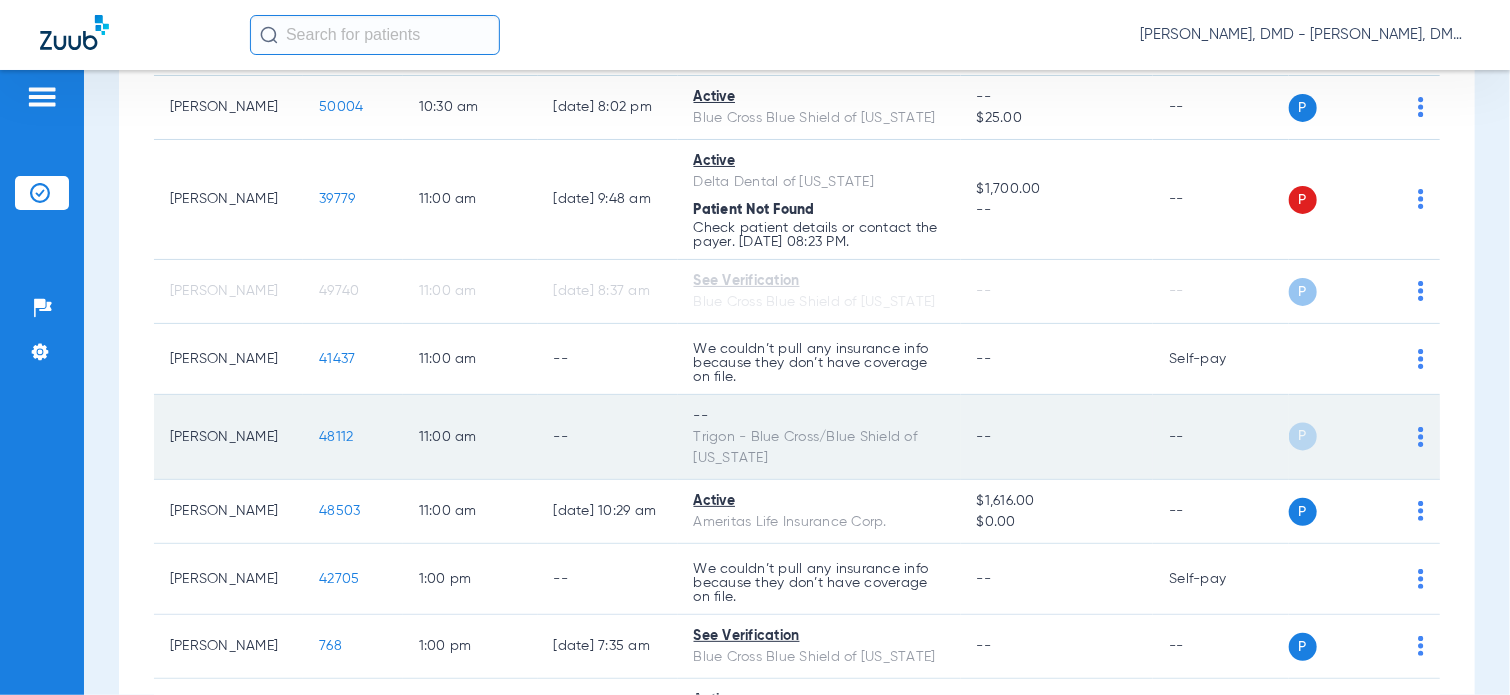click 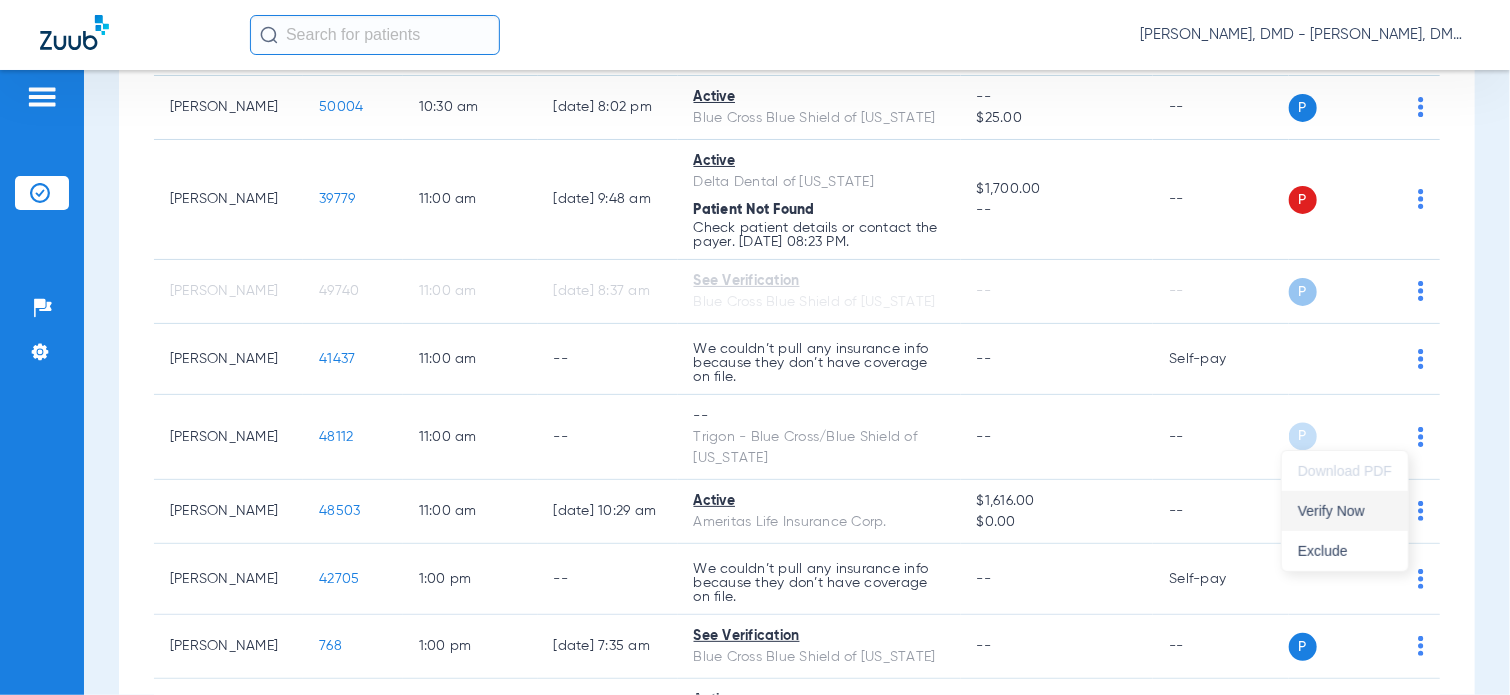 click on "Verify Now" at bounding box center [1345, 511] 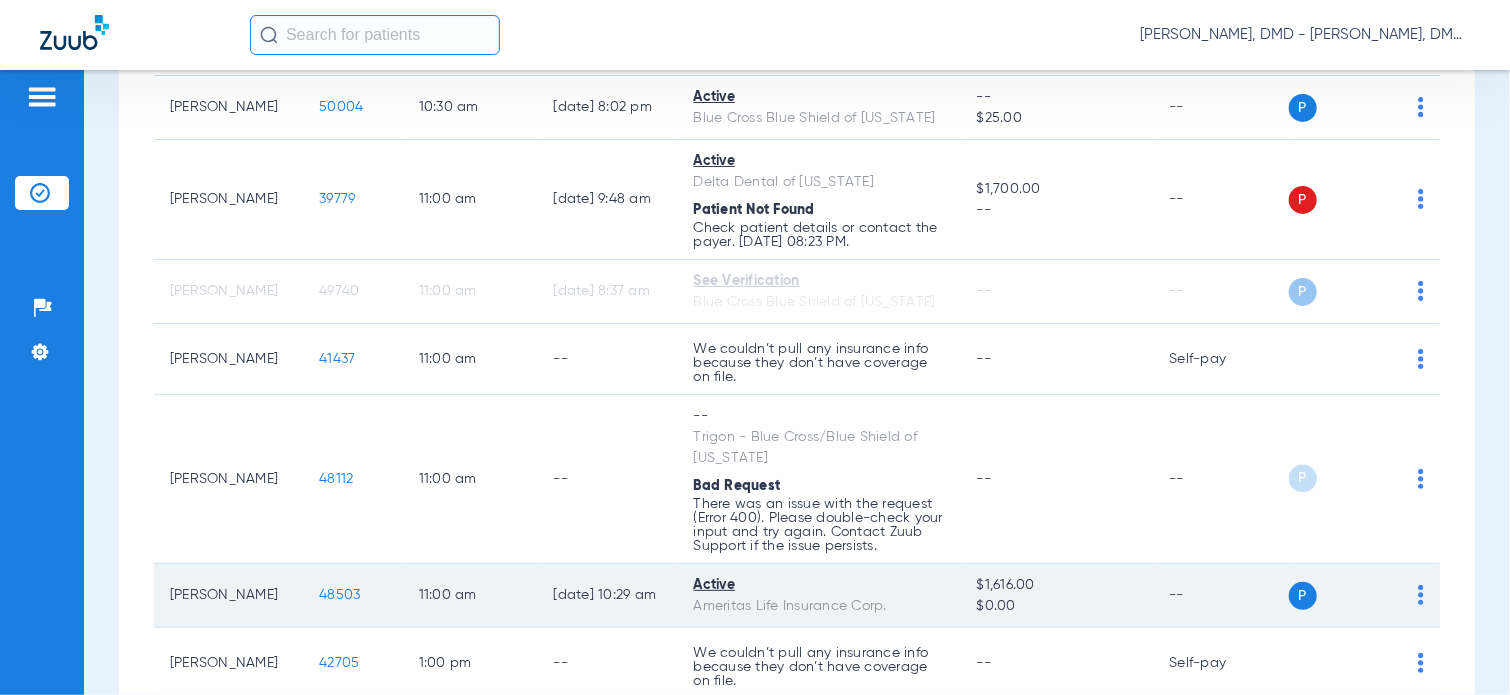 click on "P S" 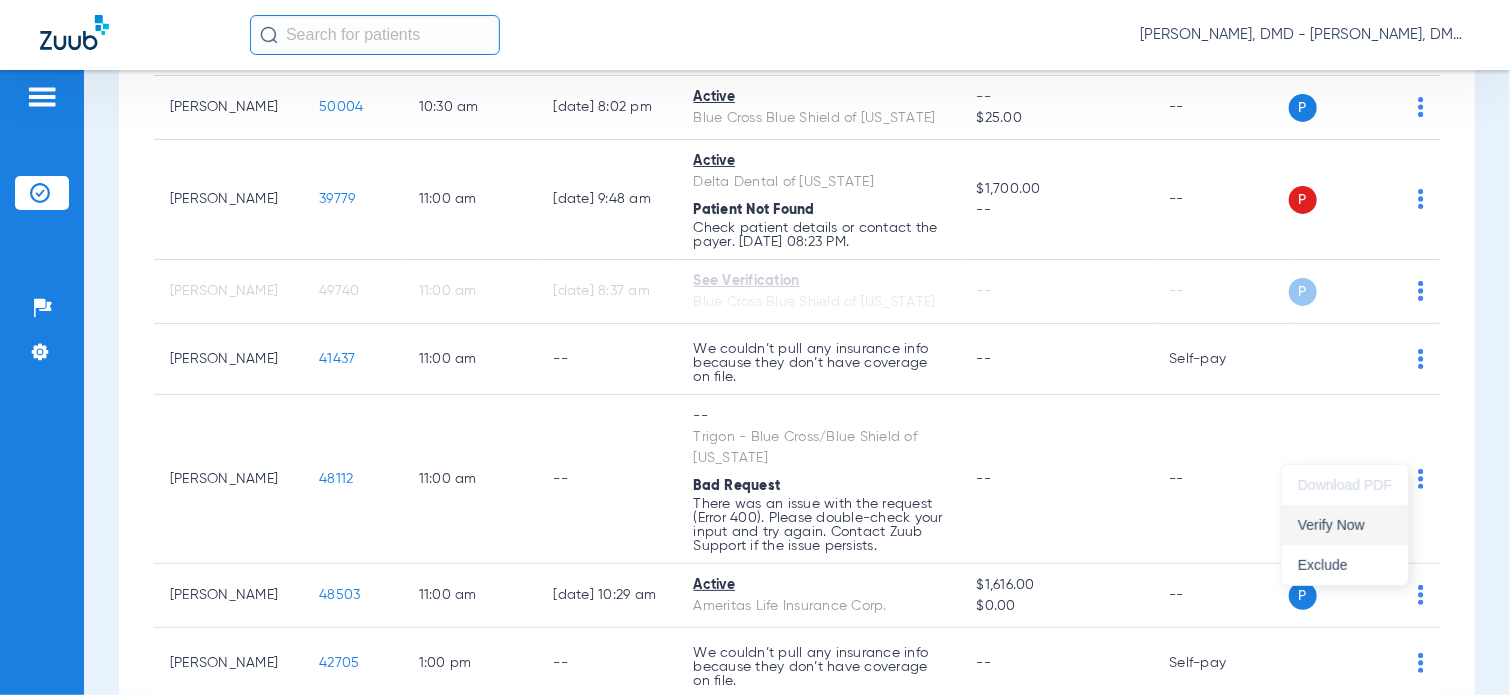 click on "Verify Now" at bounding box center [1345, 525] 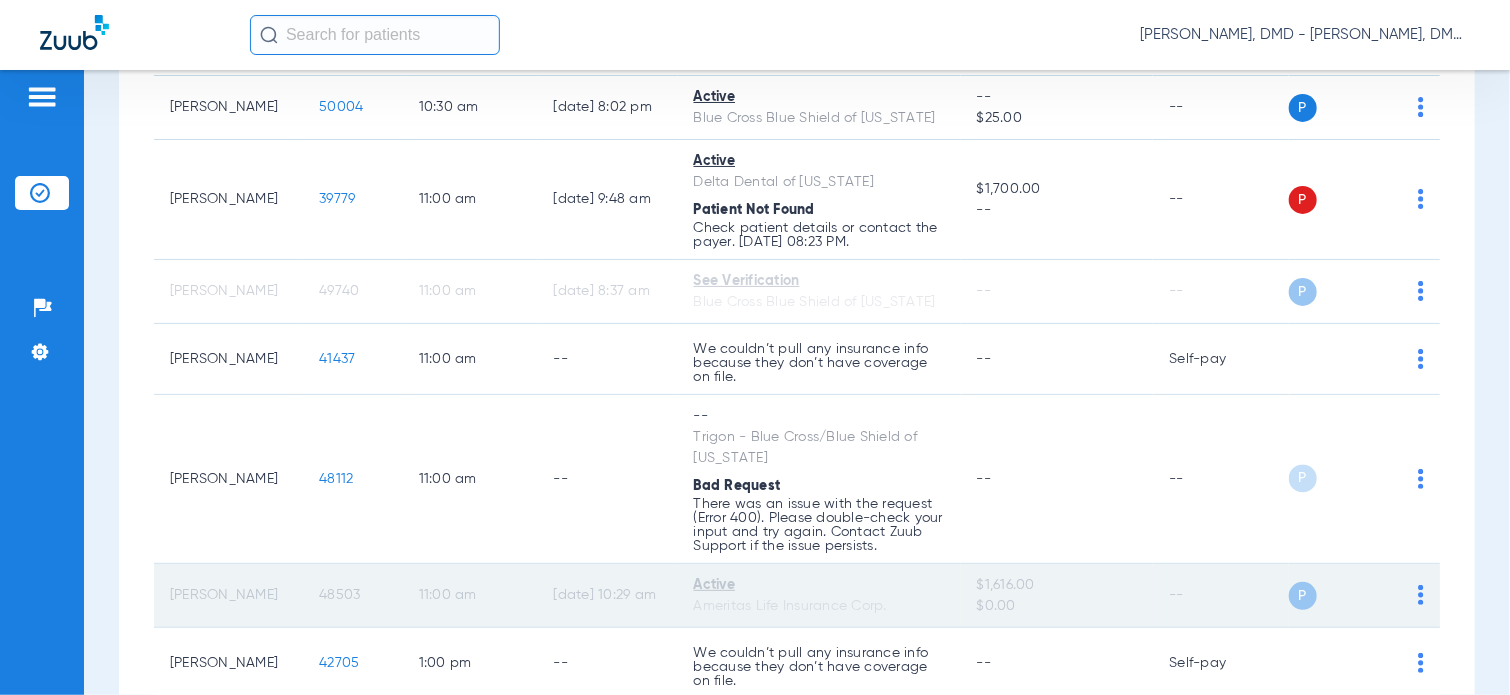 click on "48503" 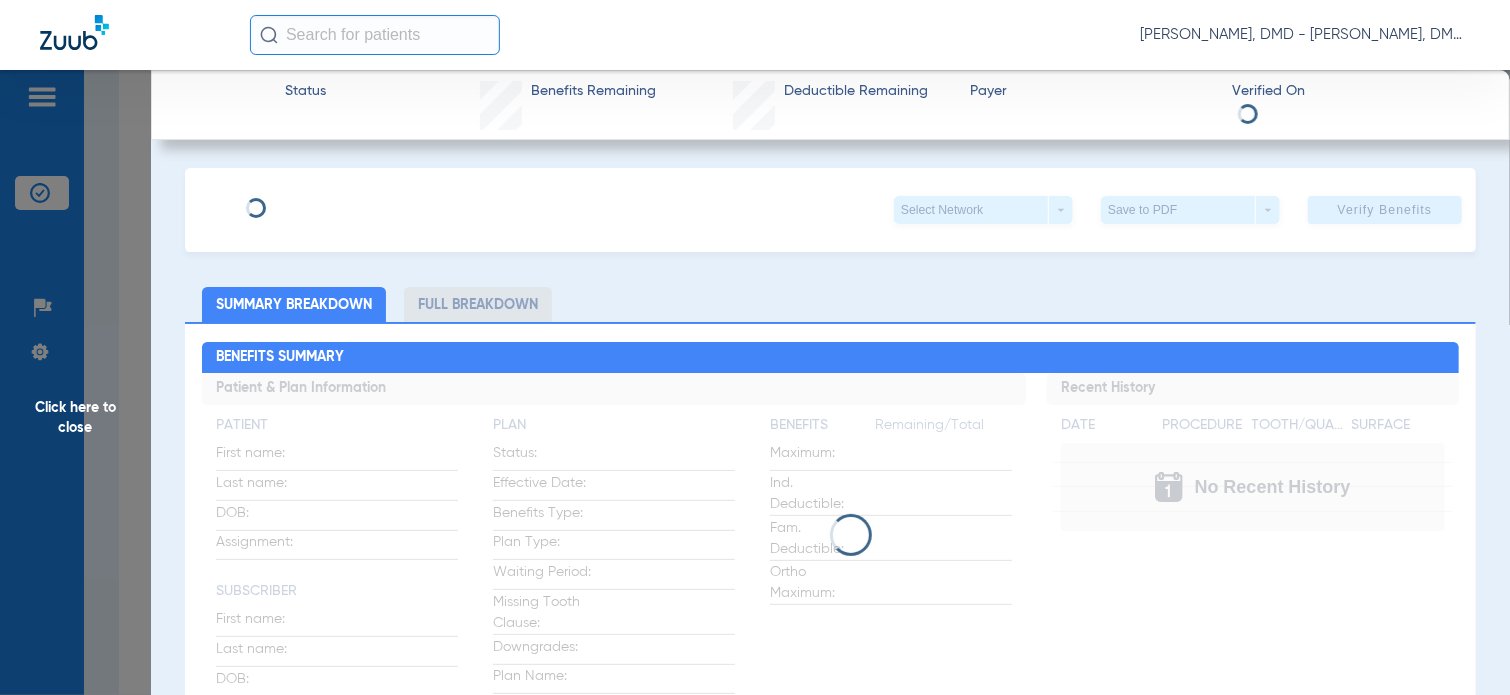 type on "MARY" 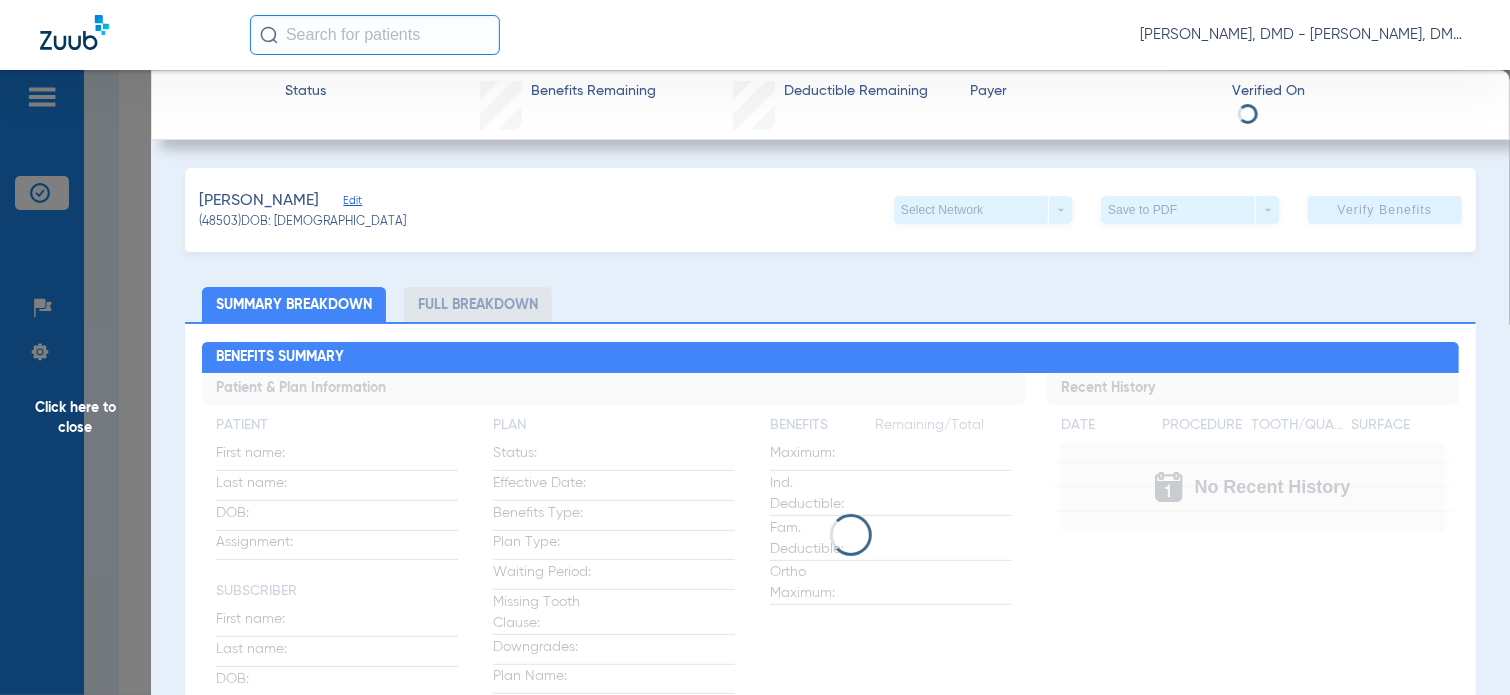 click on "Edit" 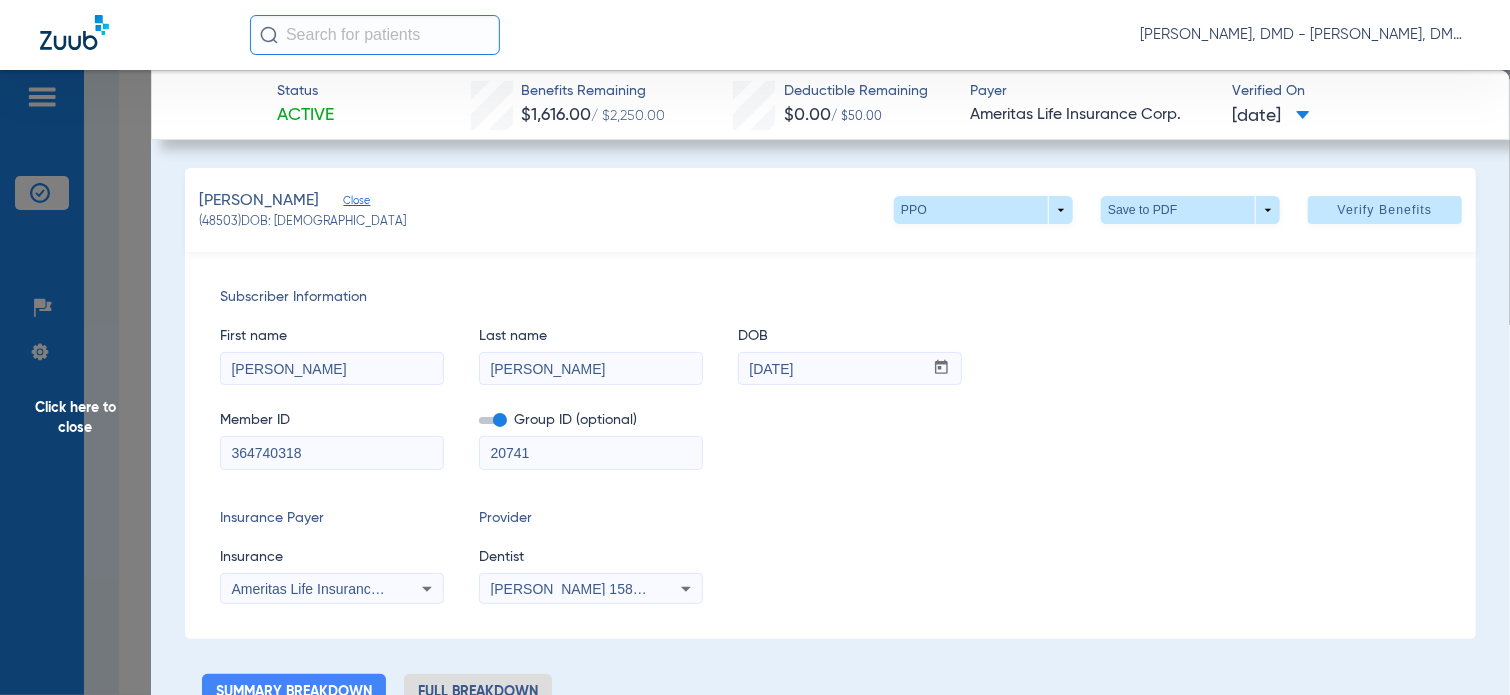 drag, startPoint x: 360, startPoint y: 457, endPoint x: -8, endPoint y: 441, distance: 368.34766 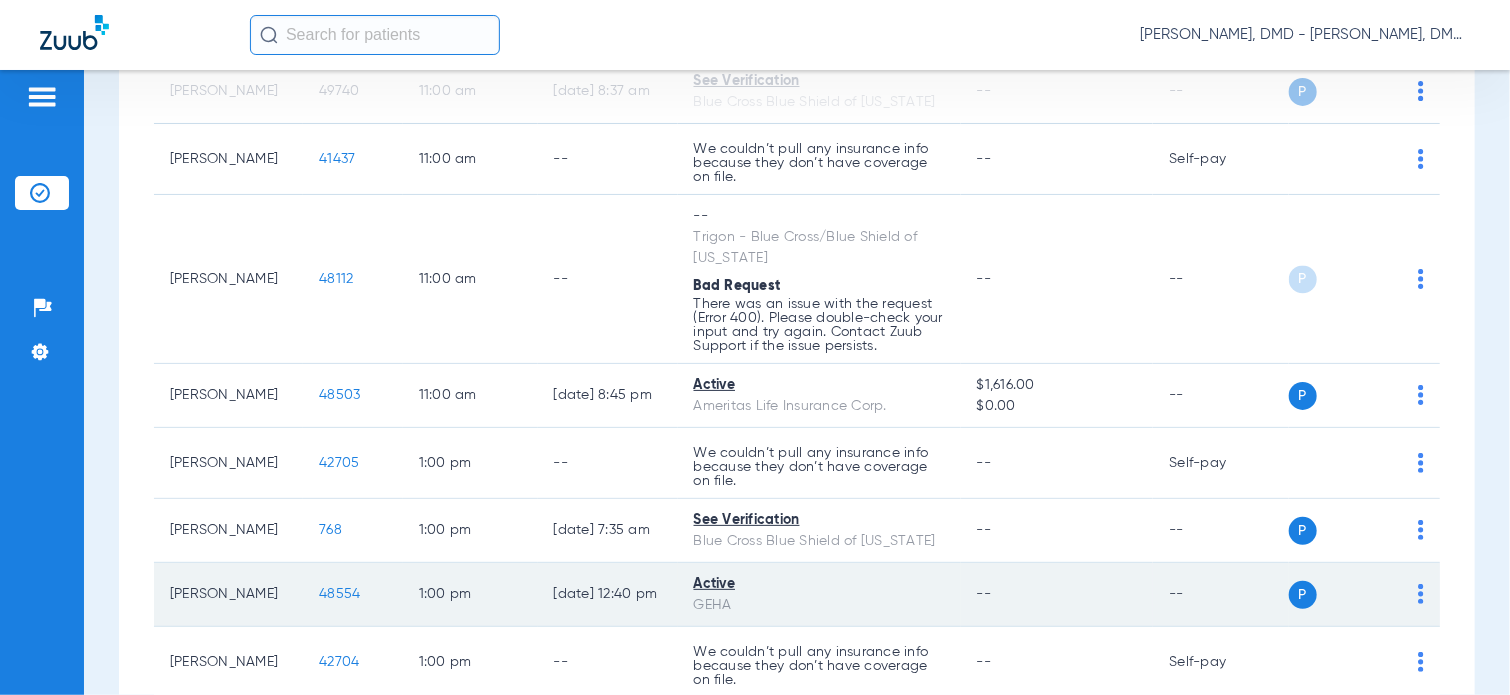 scroll, scrollTop: 2200, scrollLeft: 0, axis: vertical 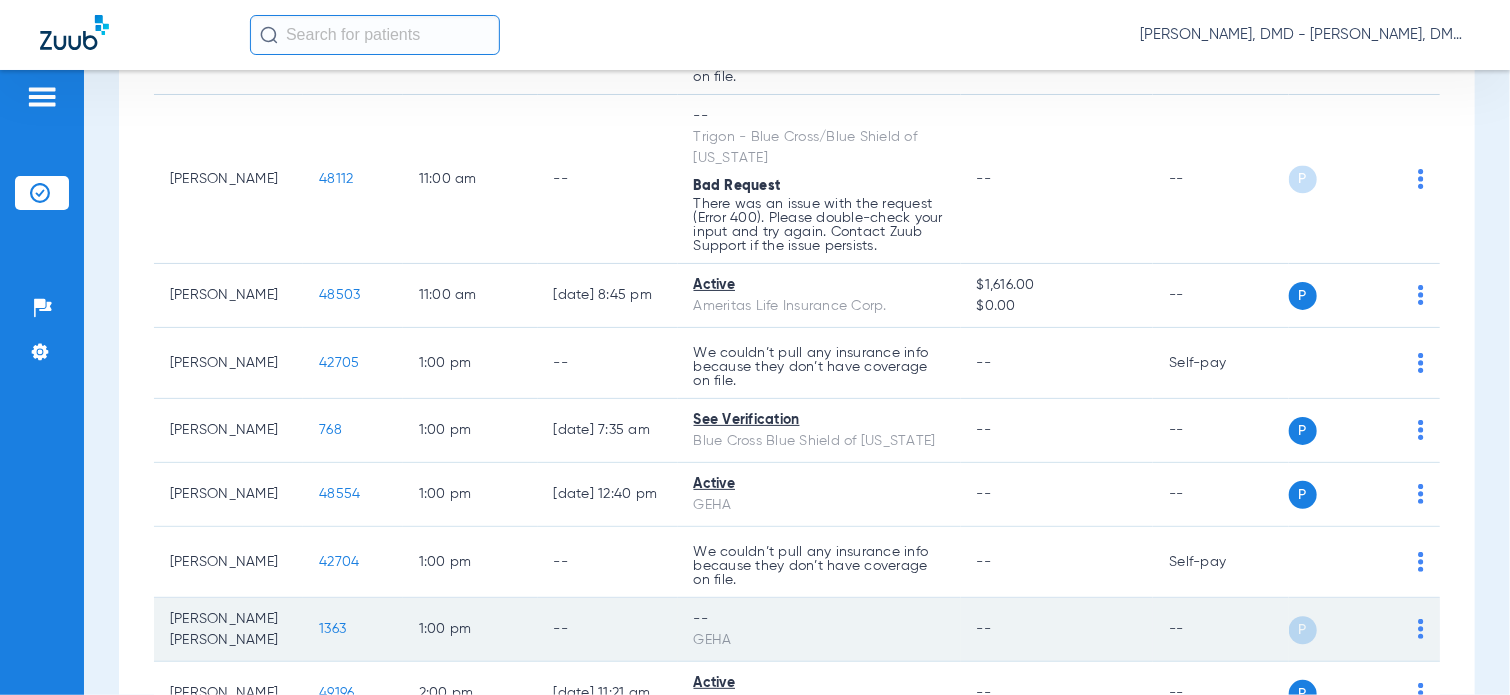 click 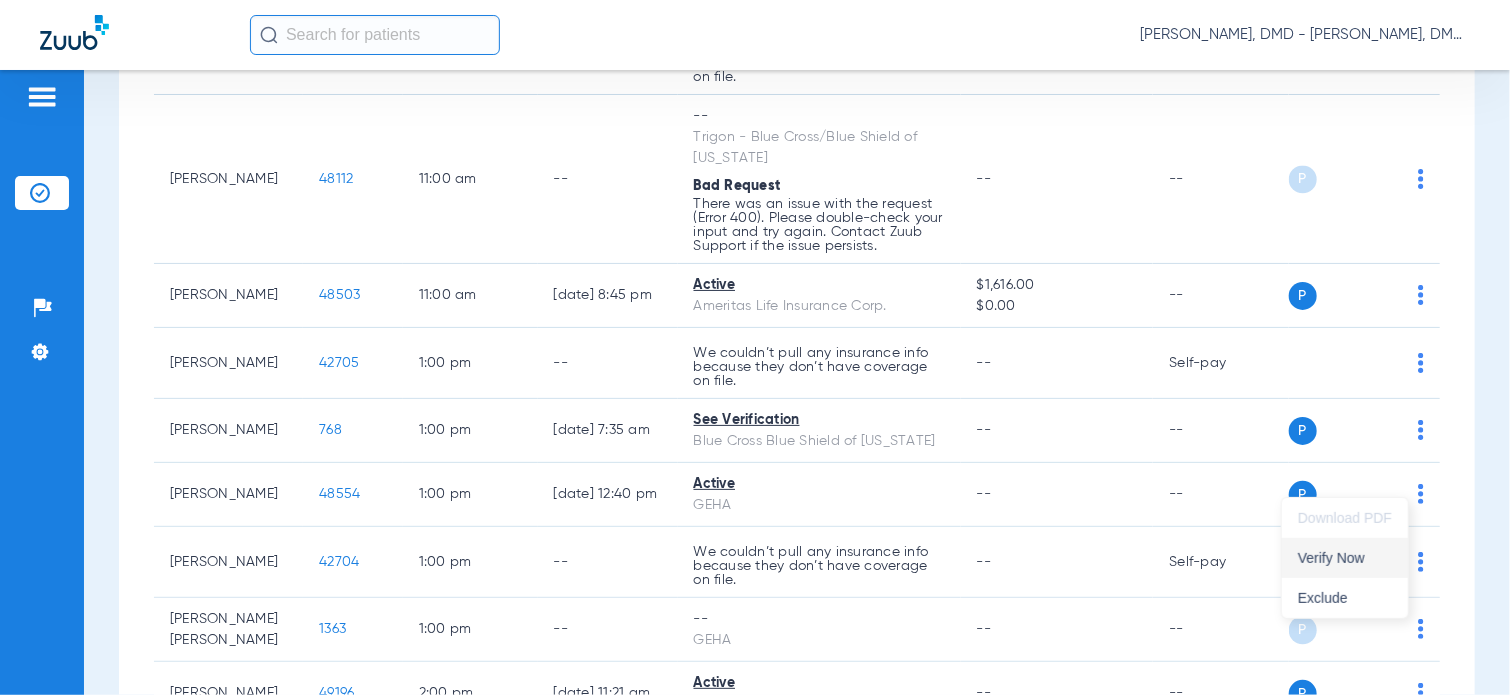 click on "Verify Now" at bounding box center (1345, 558) 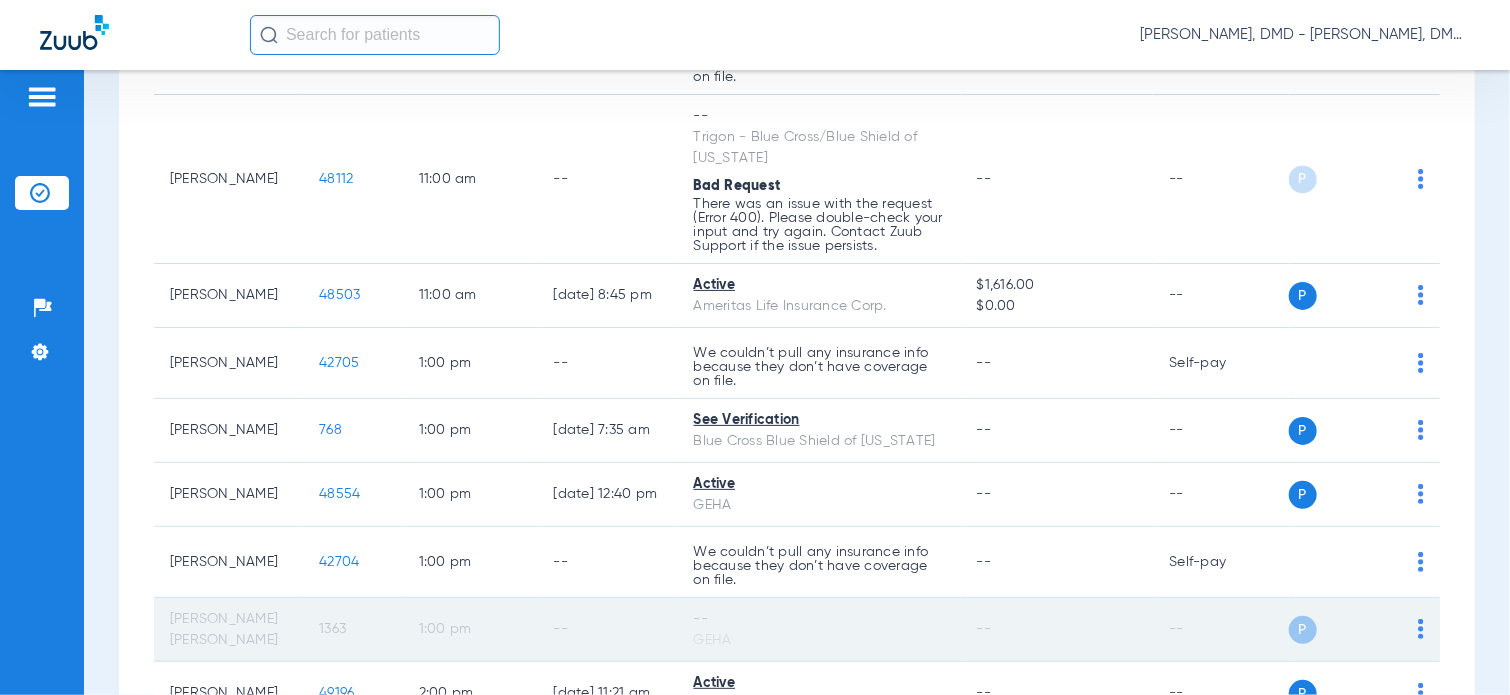 click on "1363" 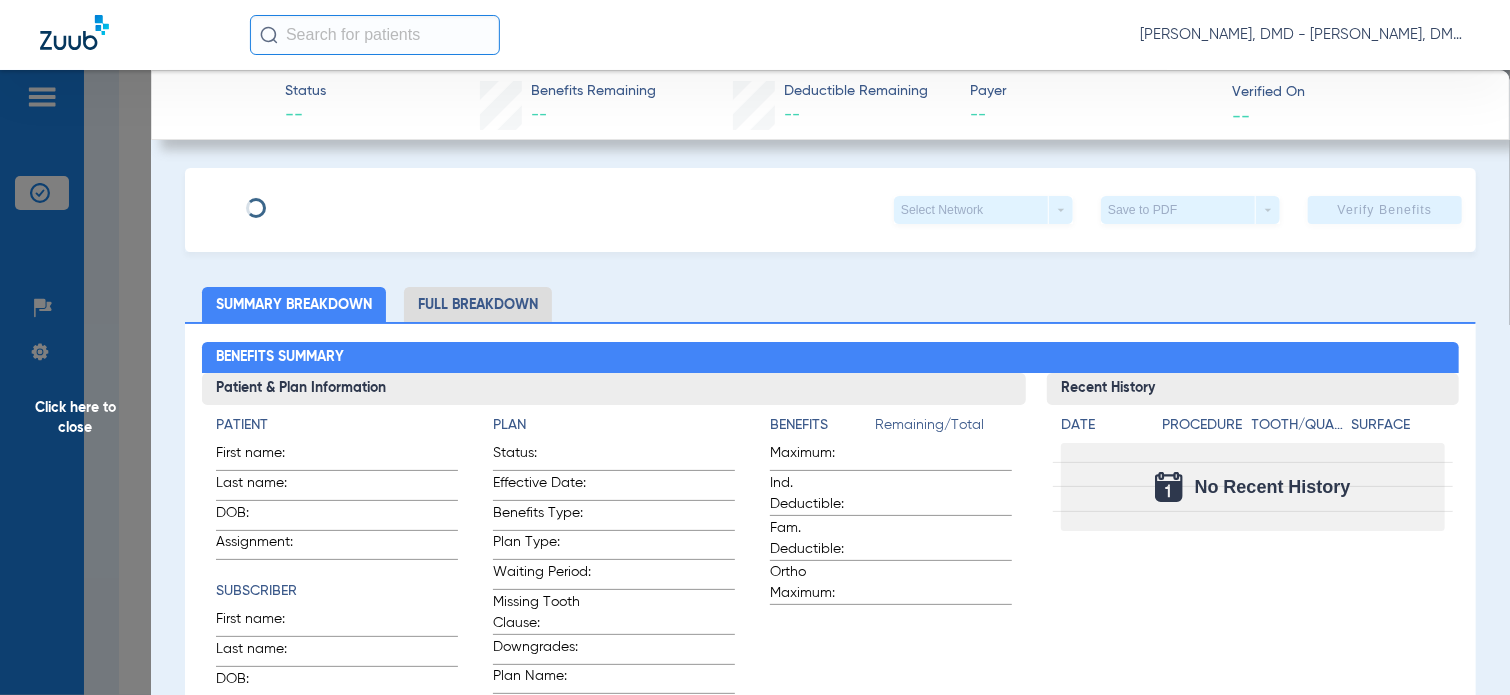 type on "Julio" 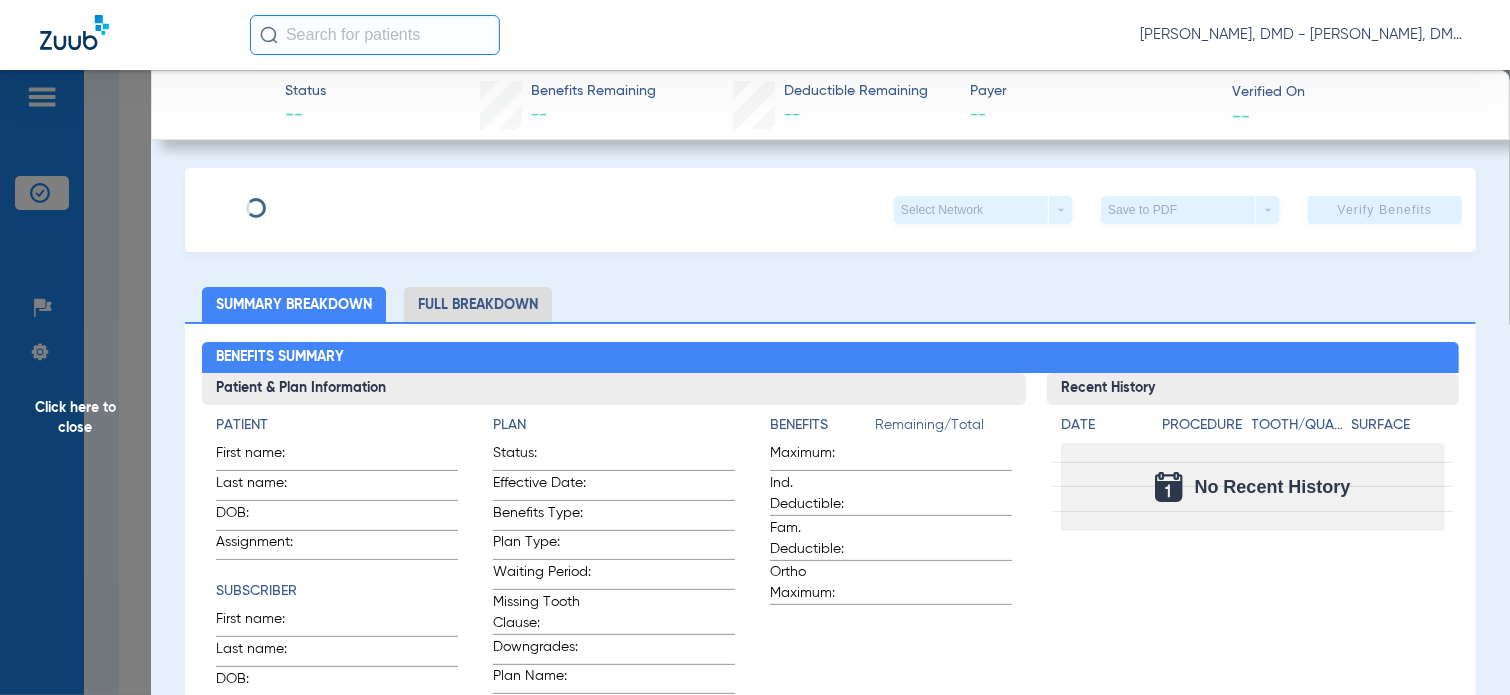 type on "Leon Gutierrez" 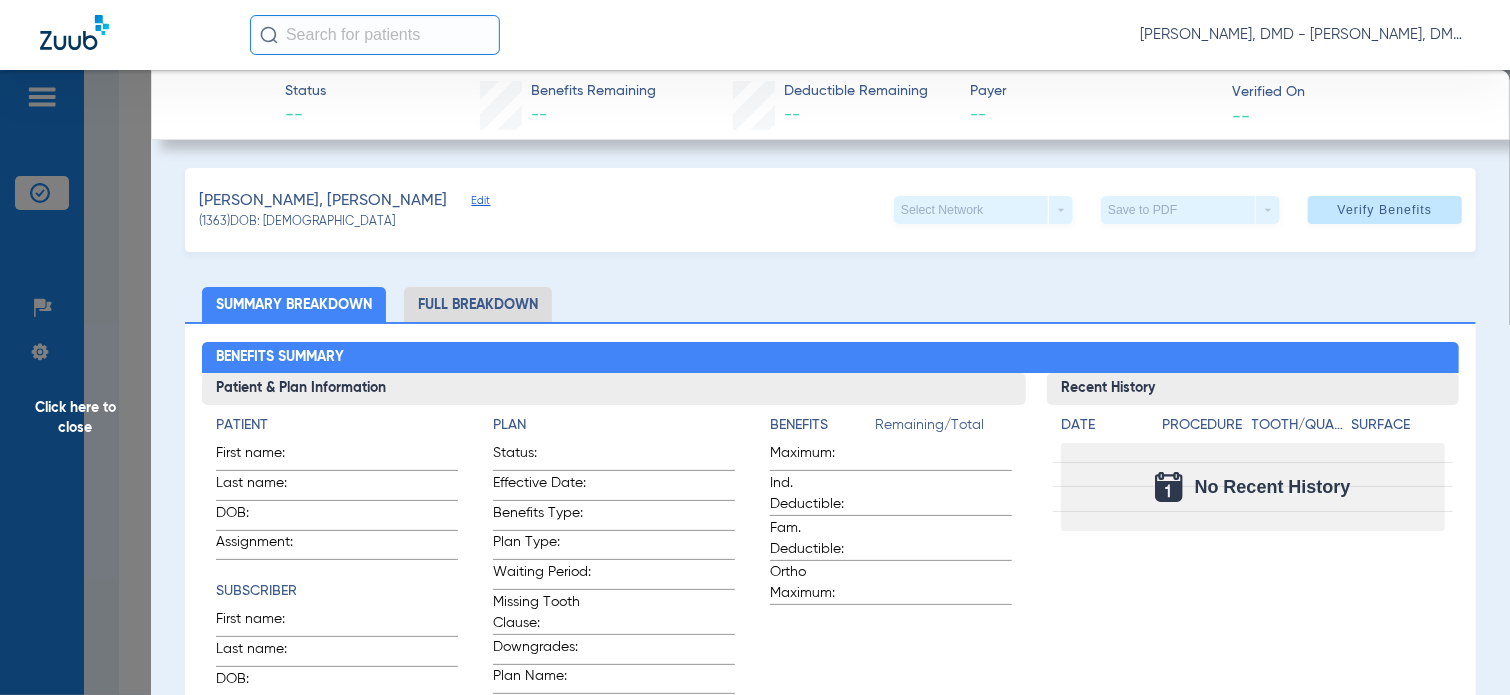 click on "Leon Gutierrez, Julio   Edit   (1363)   DOB: 02/09/1974   Select Network  arrow_drop_down  Save to PDF  arrow_drop_down  Verify Benefits" 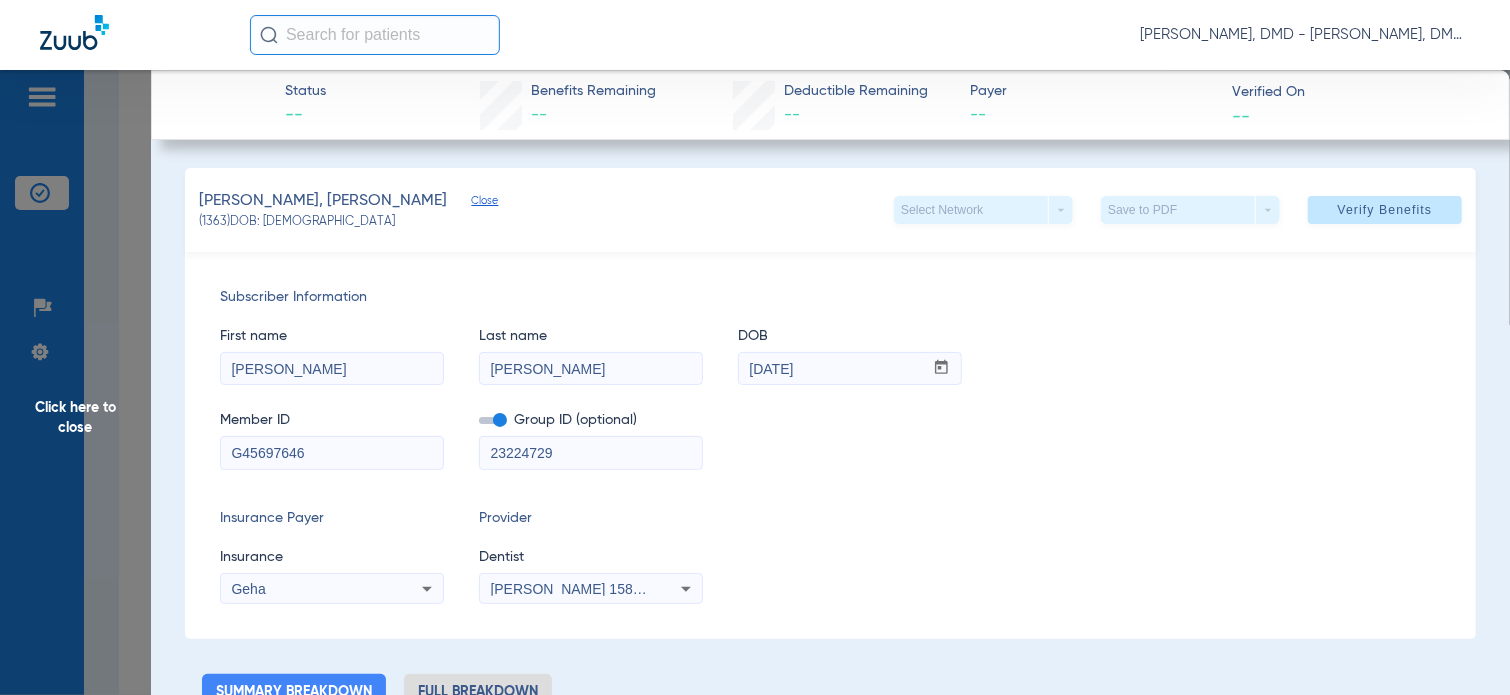 drag, startPoint x: 358, startPoint y: 458, endPoint x: 136, endPoint y: 458, distance: 222 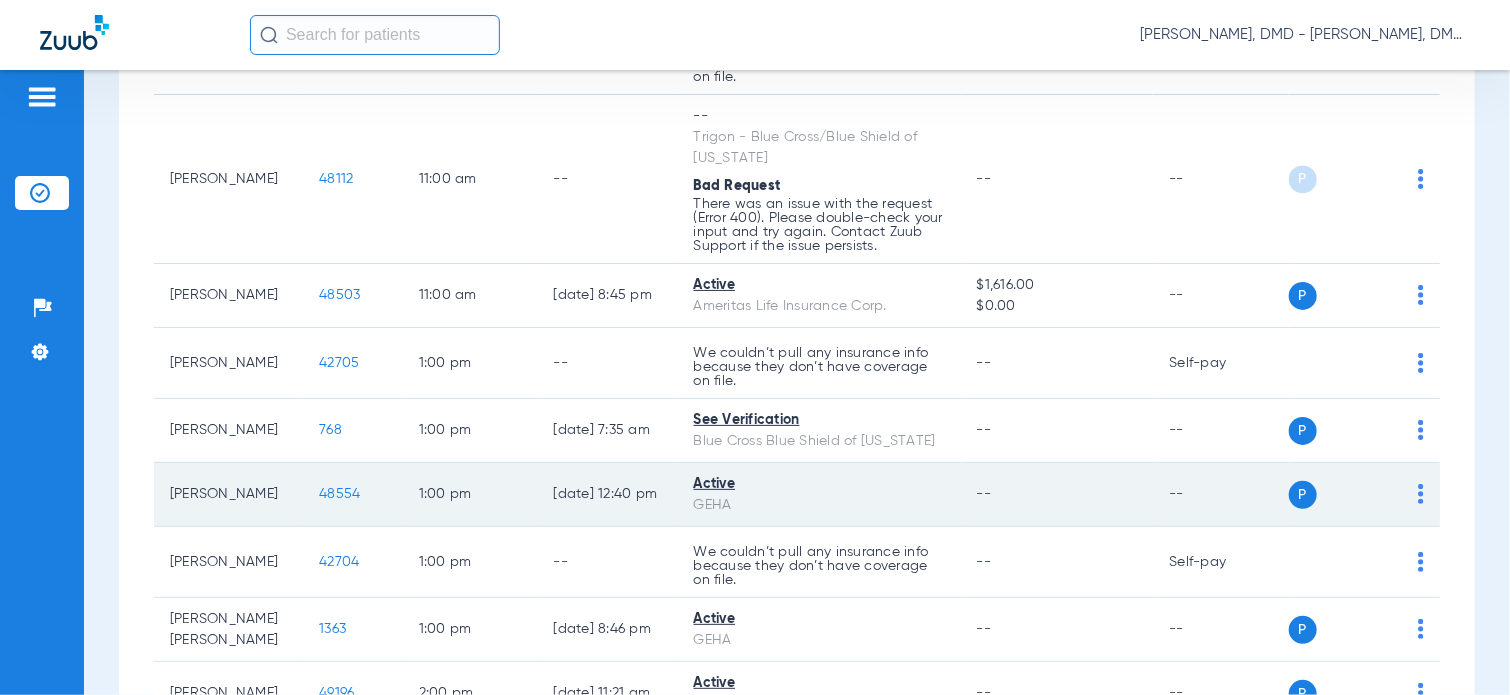 click on "P S" 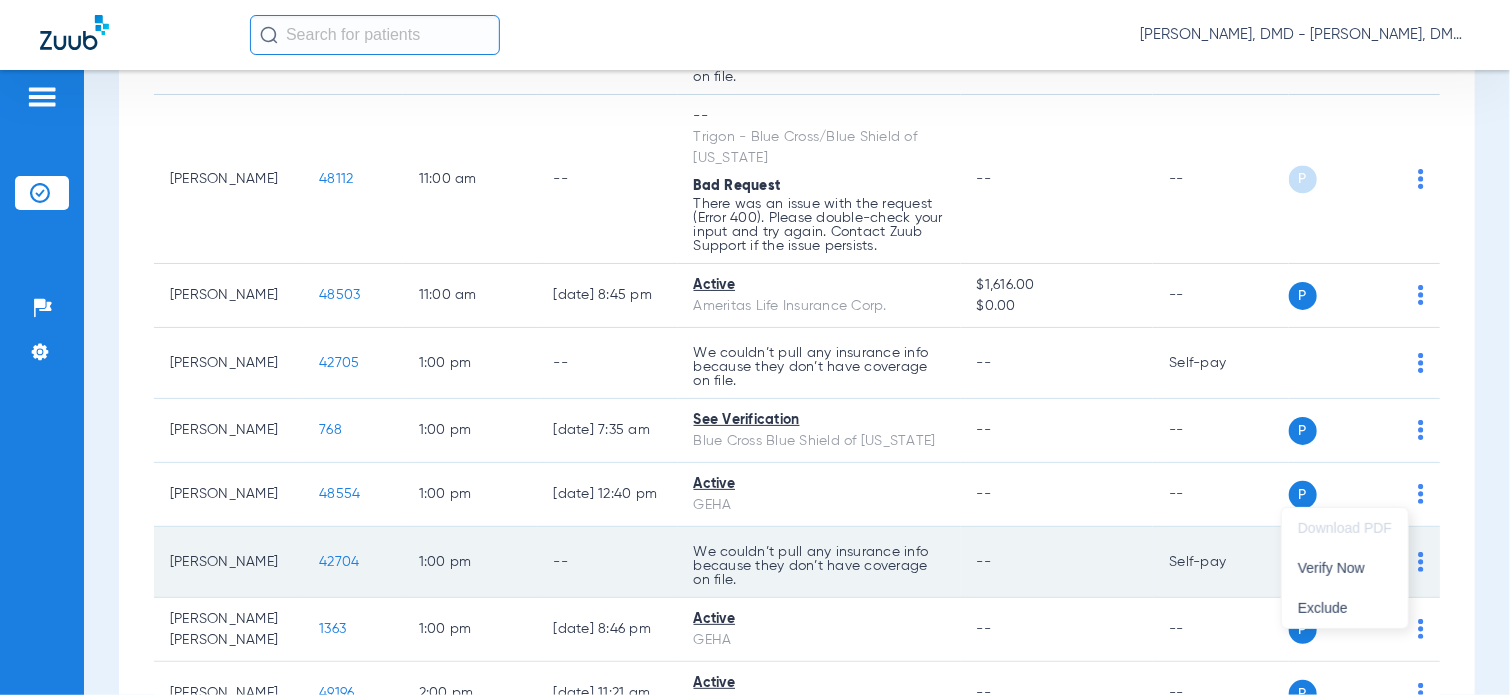 drag, startPoint x: 1358, startPoint y: 569, endPoint x: 1324, endPoint y: 564, distance: 34.36568 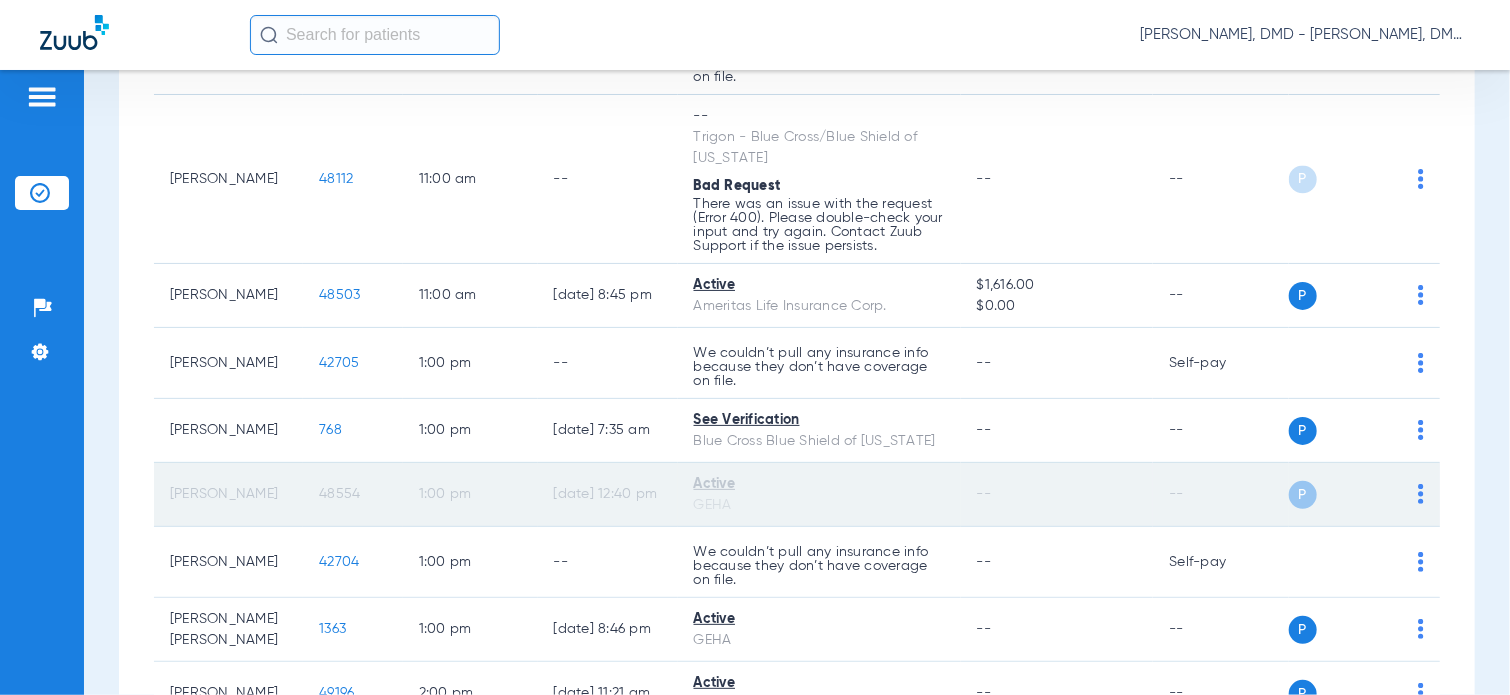 click on "48554" 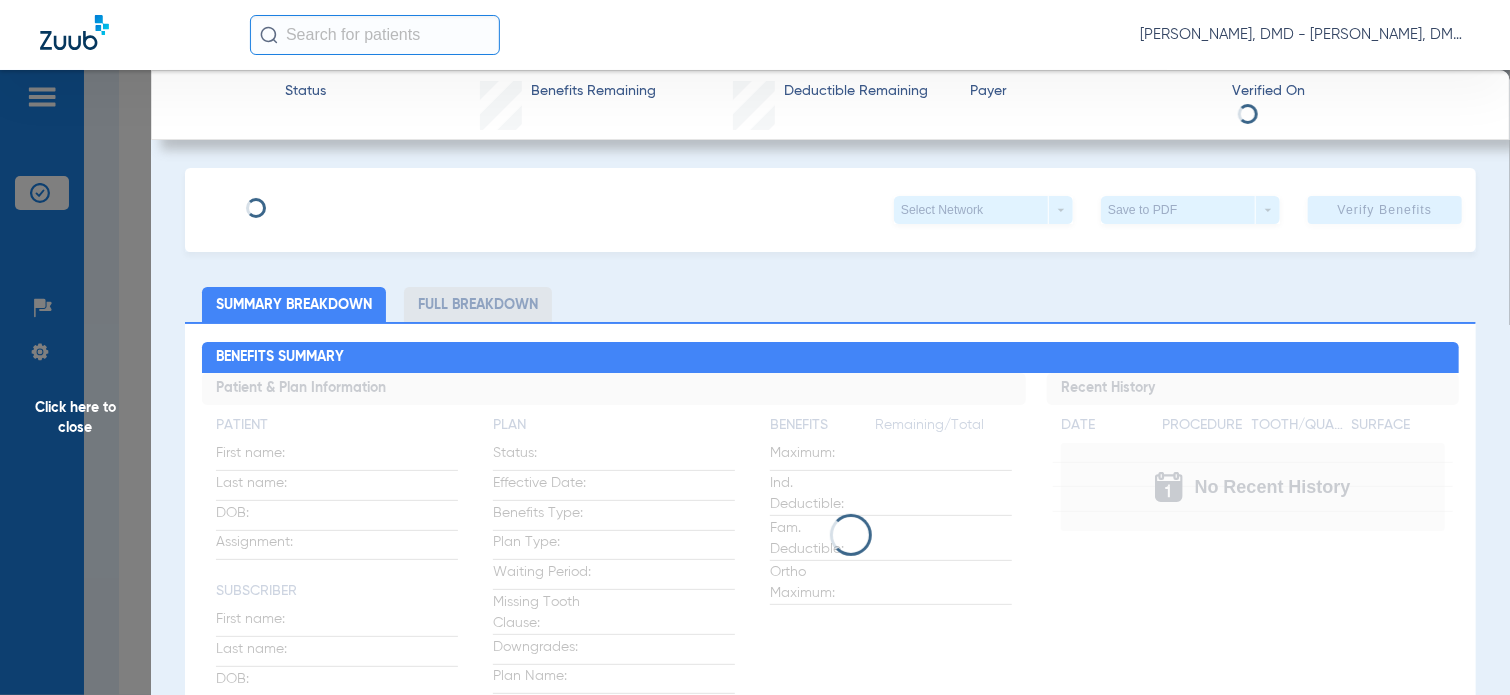 type on "James" 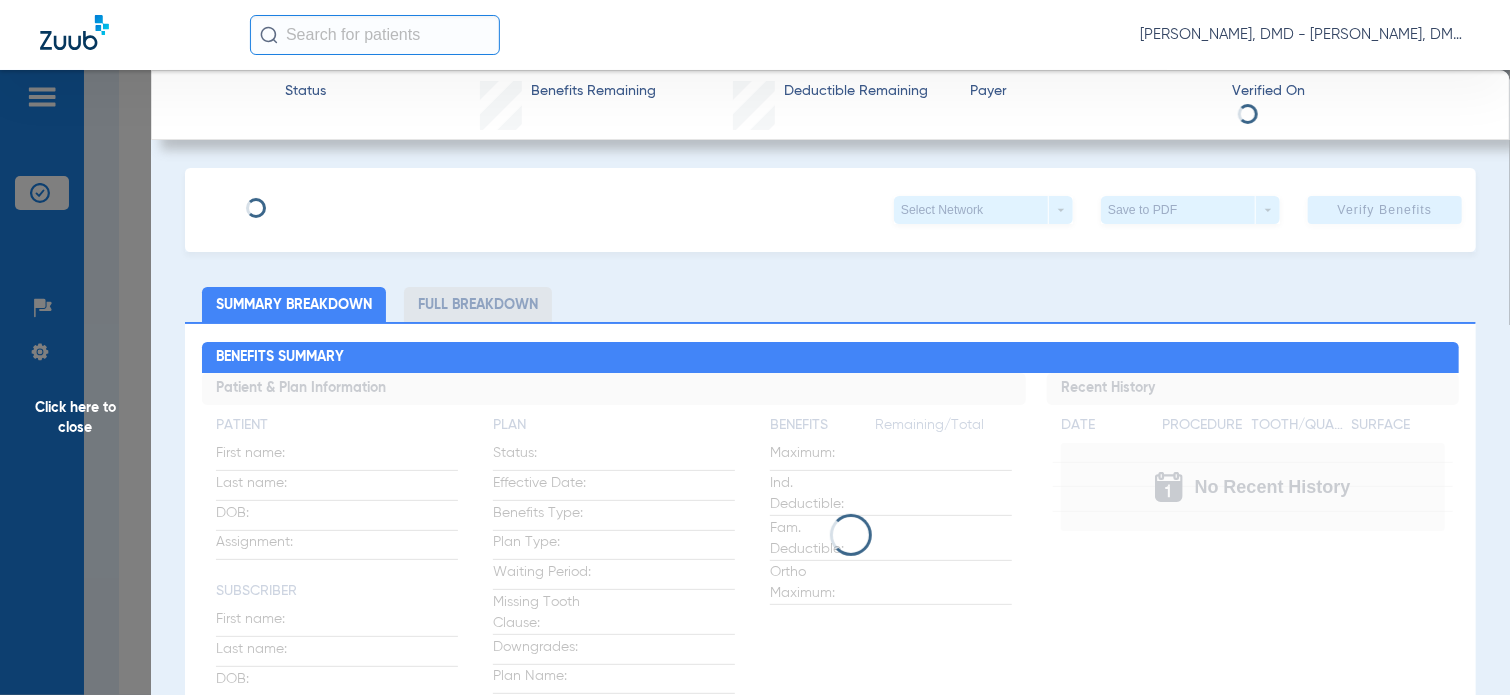 type on "Minyard" 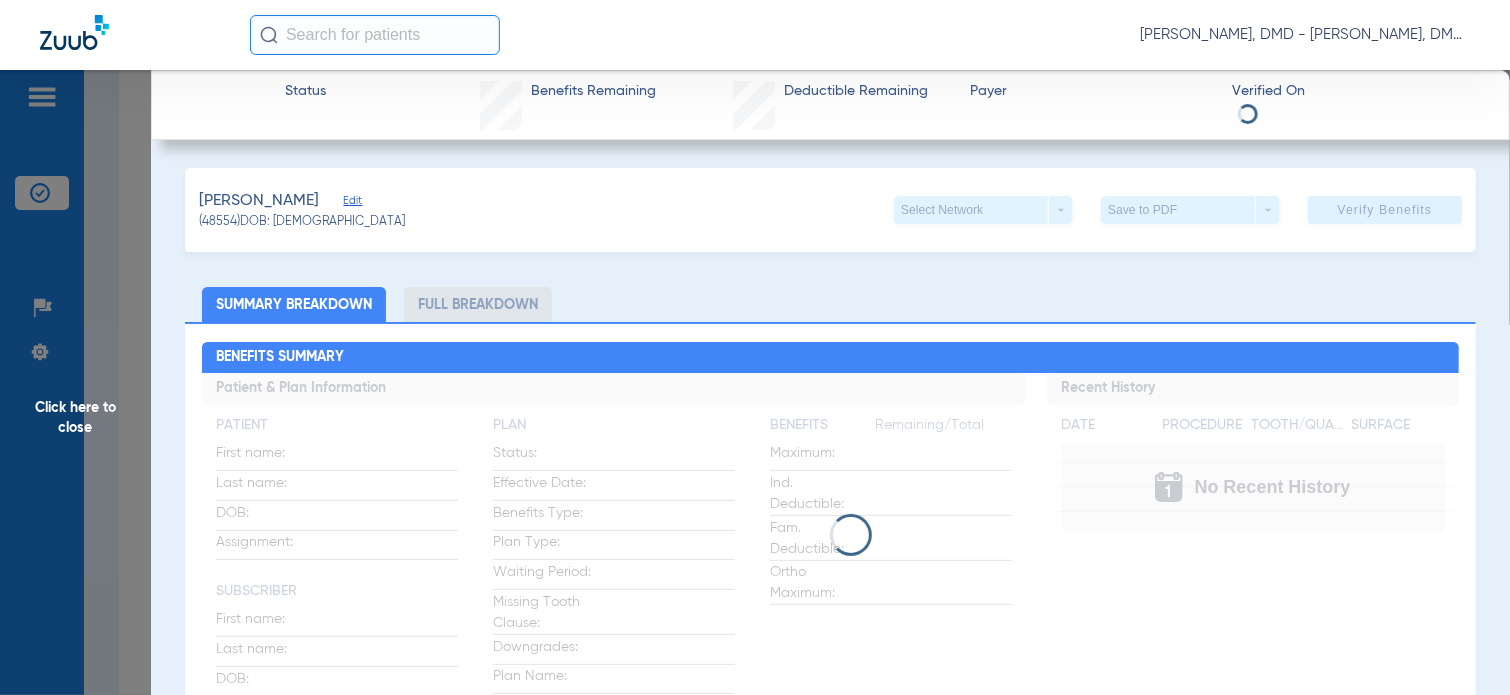 click on "Edit" 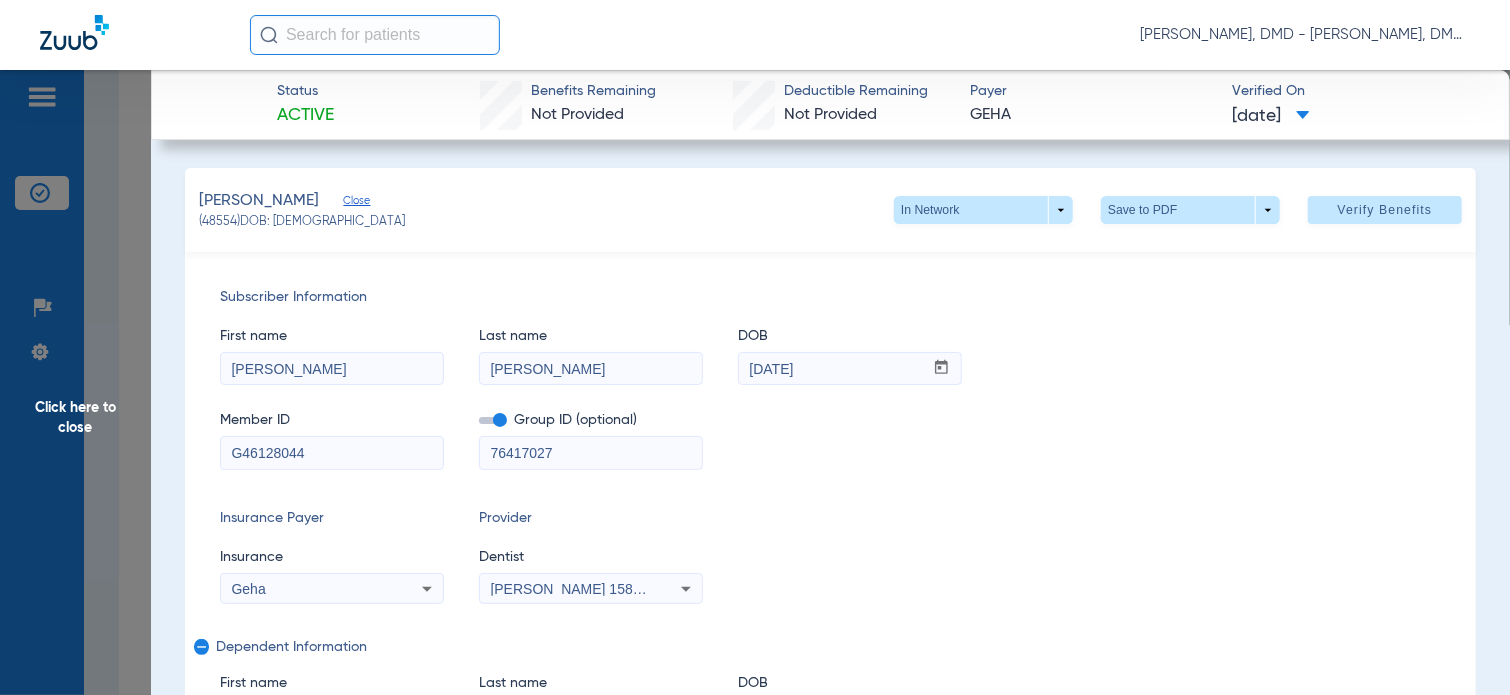 drag, startPoint x: 320, startPoint y: 454, endPoint x: -8, endPoint y: 438, distance: 328.39 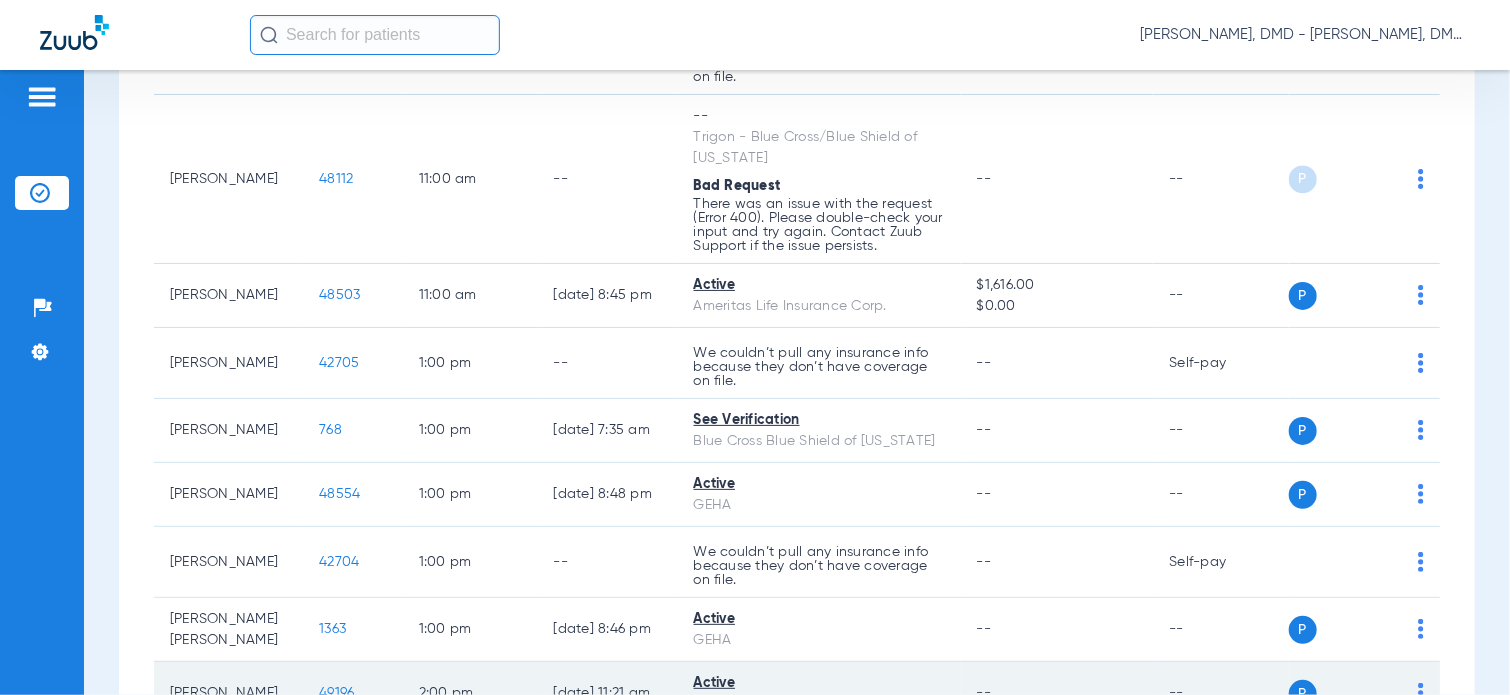 click on "P S" 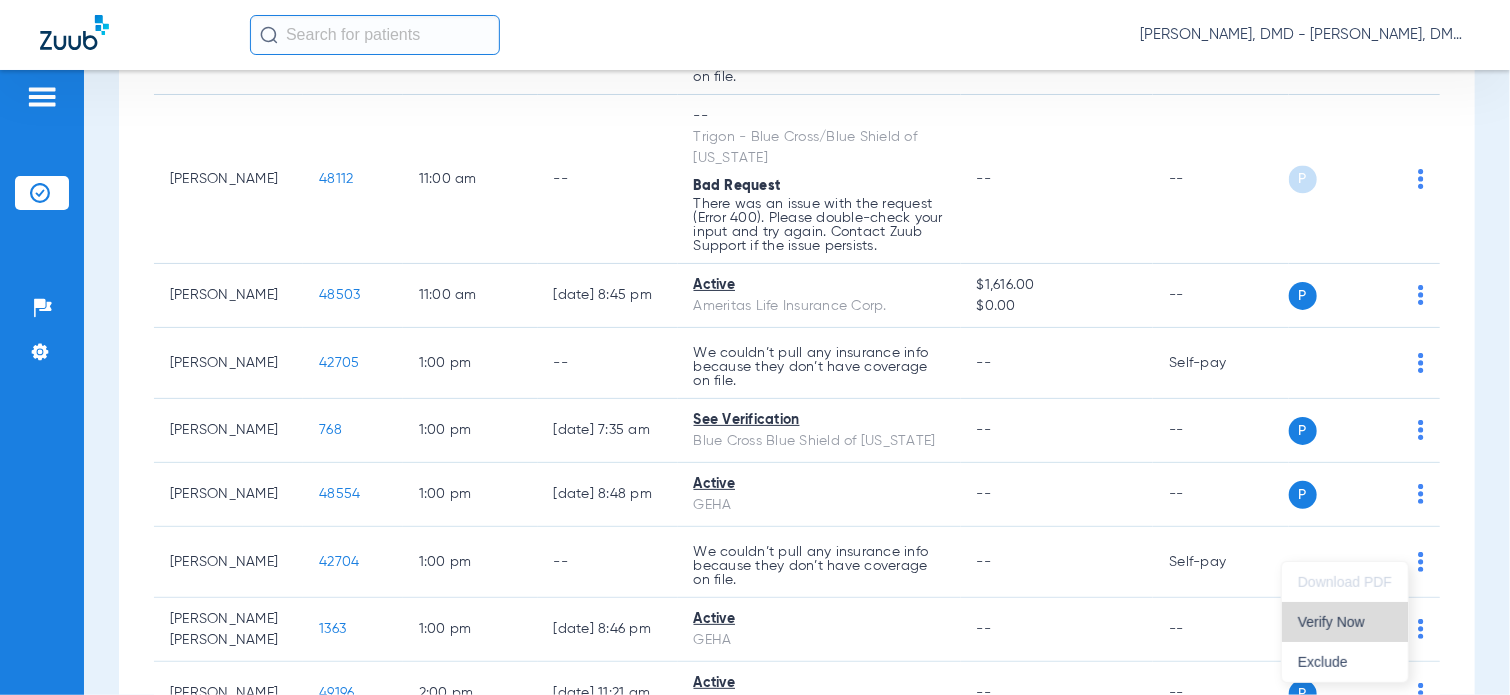 click on "Verify Now" at bounding box center (1345, 622) 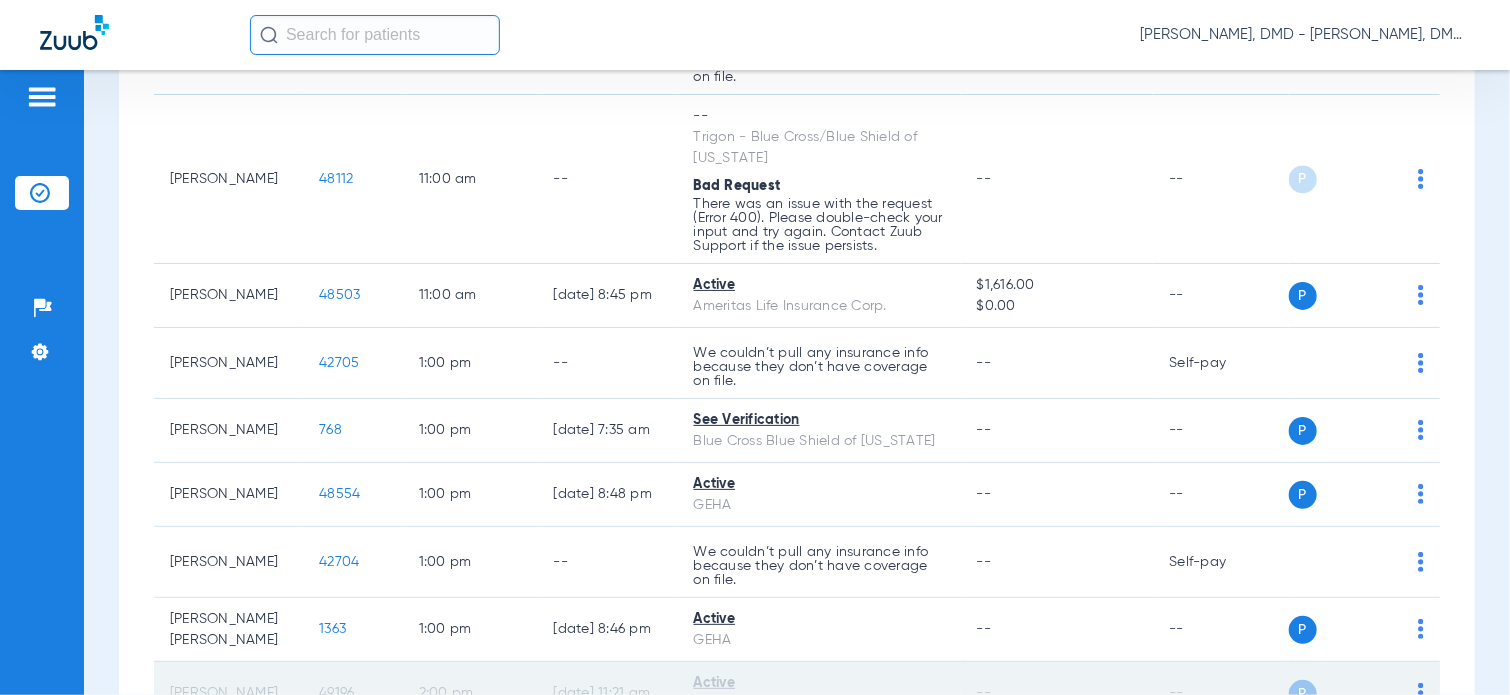 click on "49196" 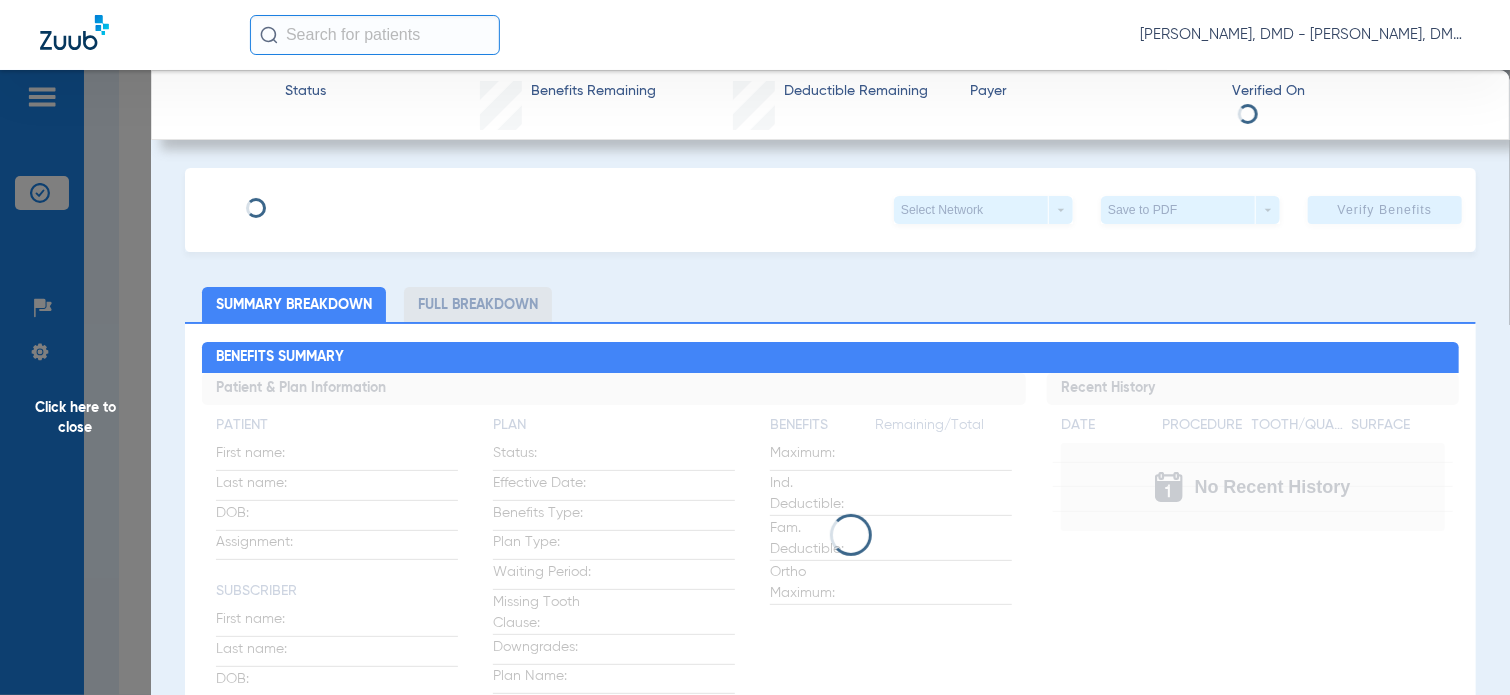 type on "Madelyn" 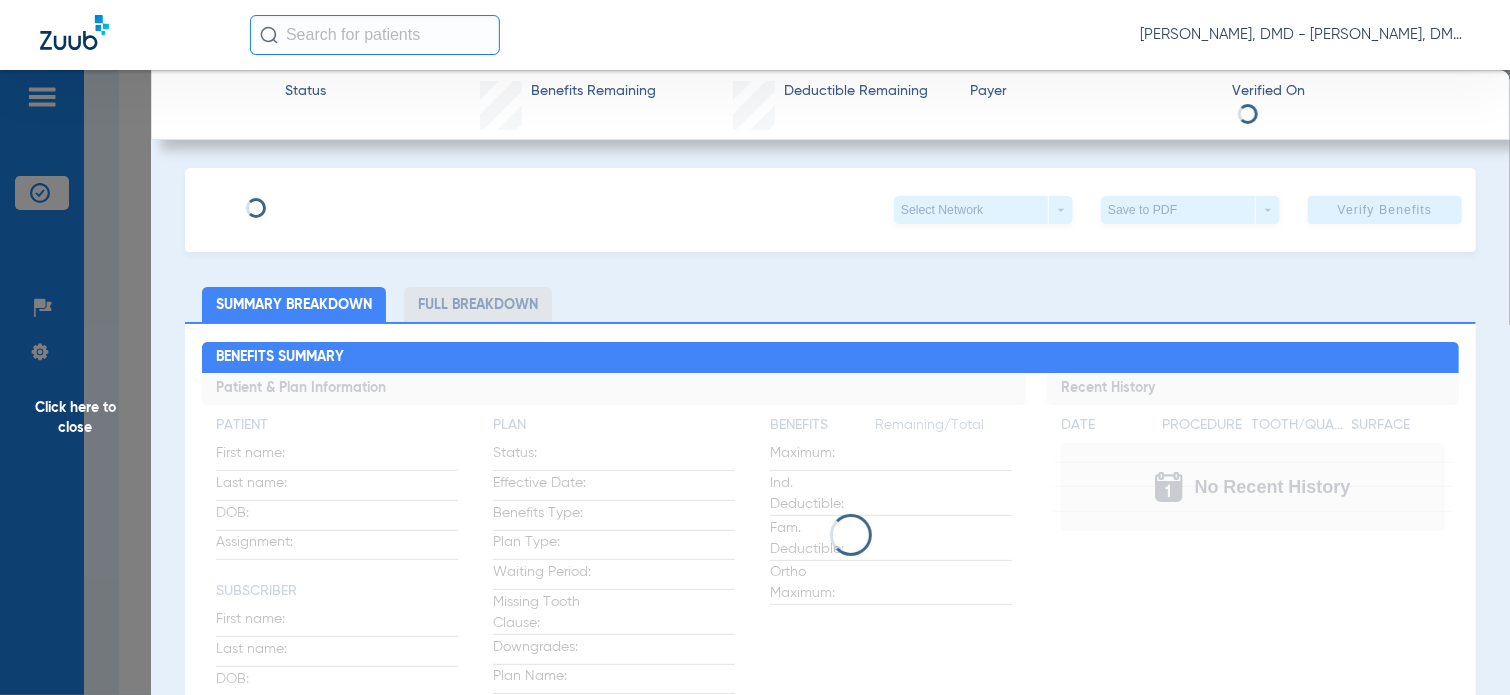 type on "Vick" 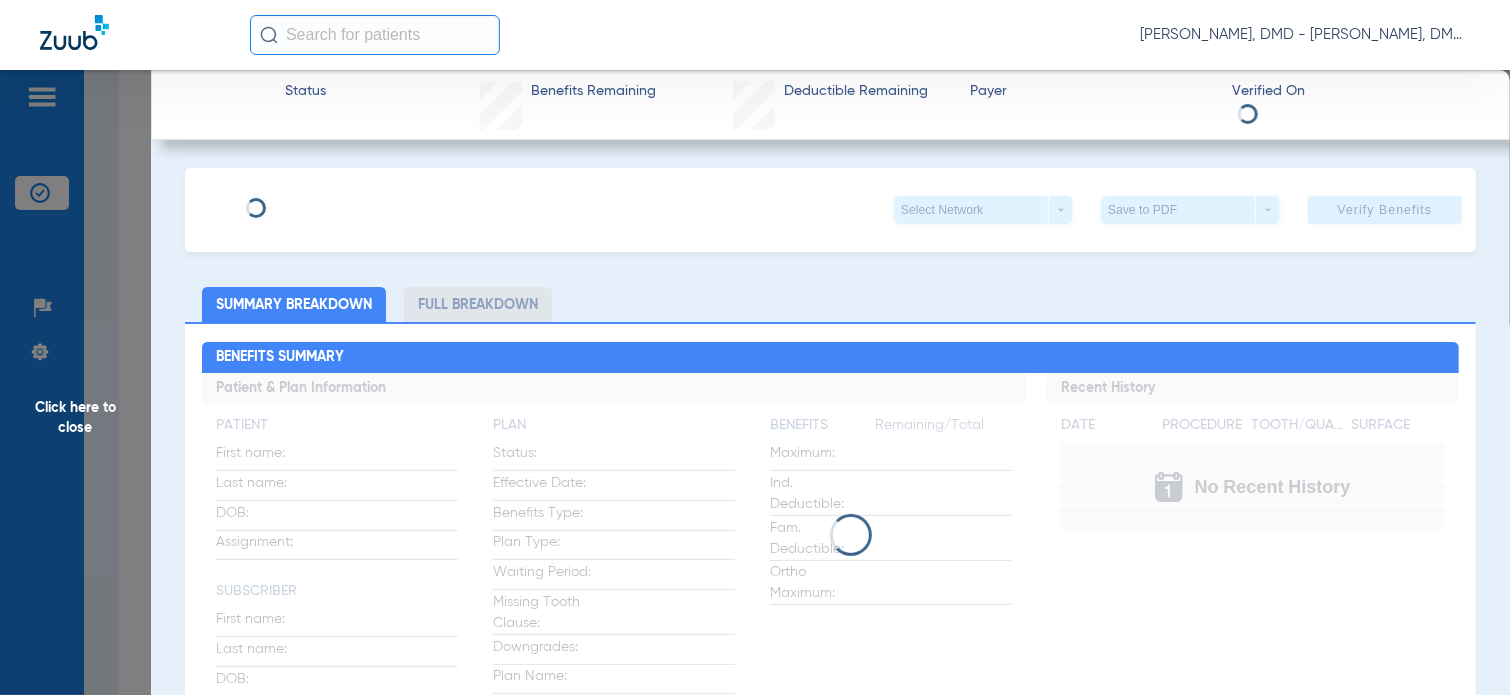 type on "08/12/1969" 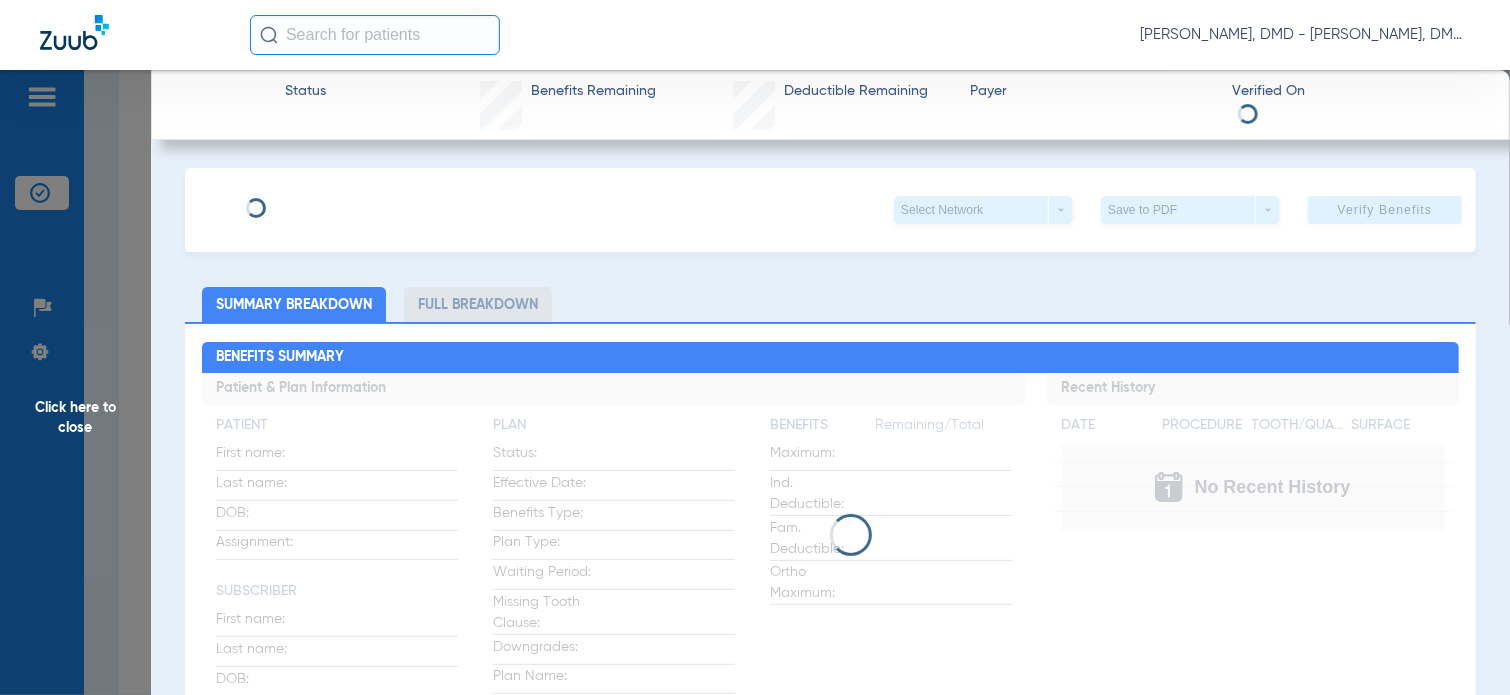 type on "016166801" 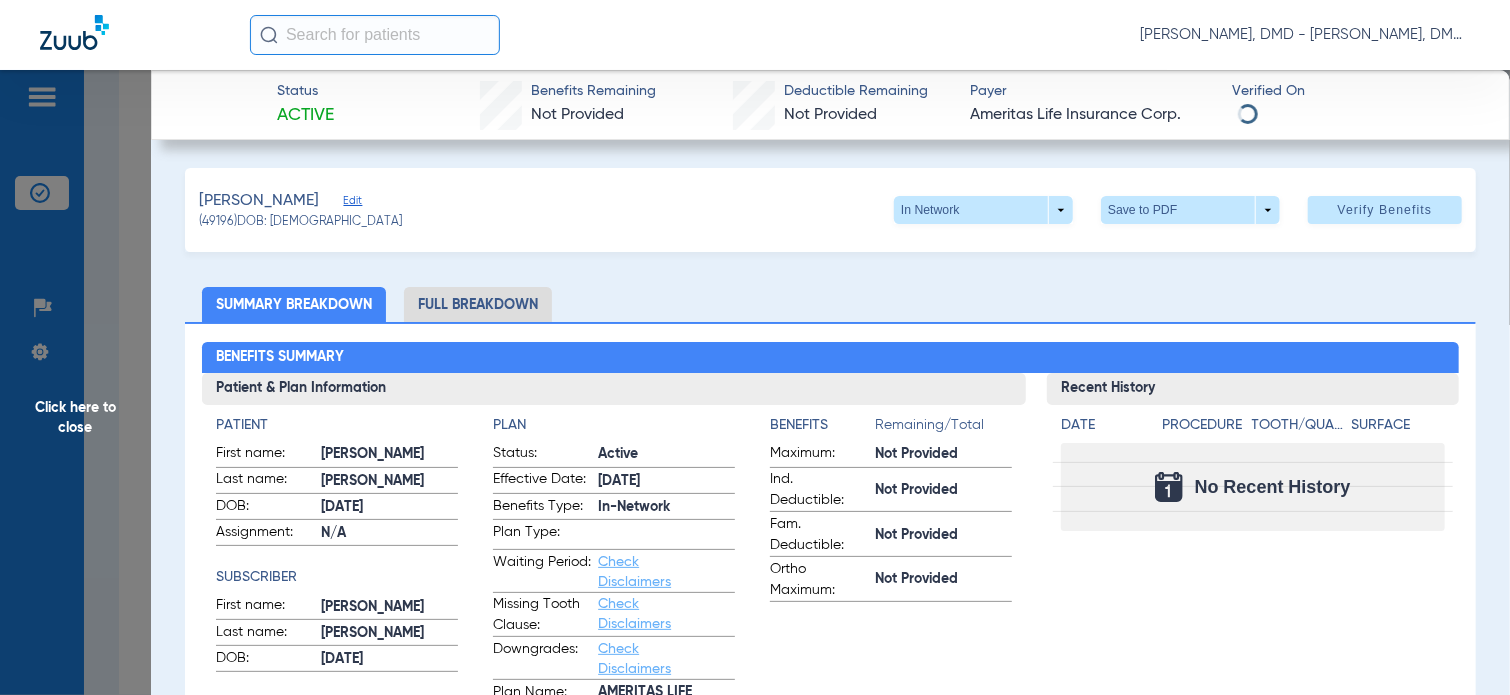 click on "Edit" 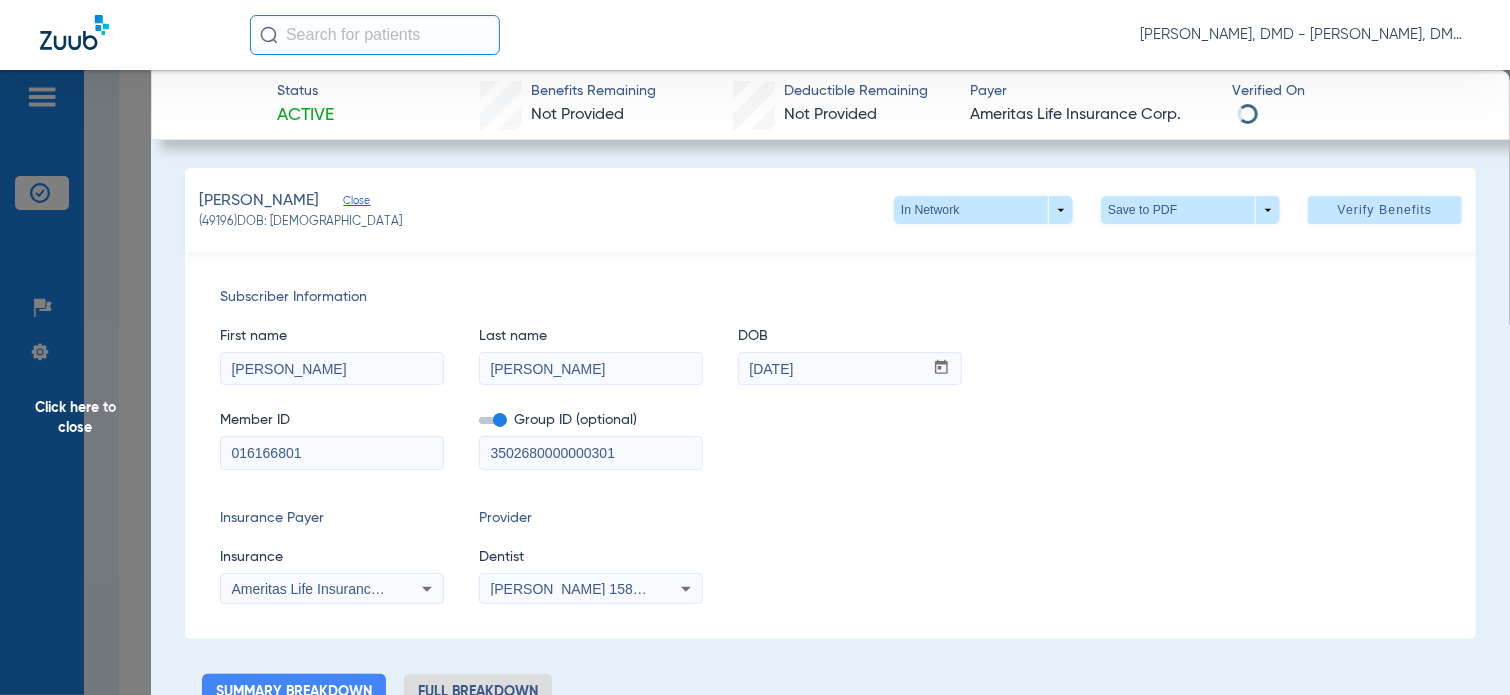 drag, startPoint x: 300, startPoint y: 460, endPoint x: 68, endPoint y: 433, distance: 233.56584 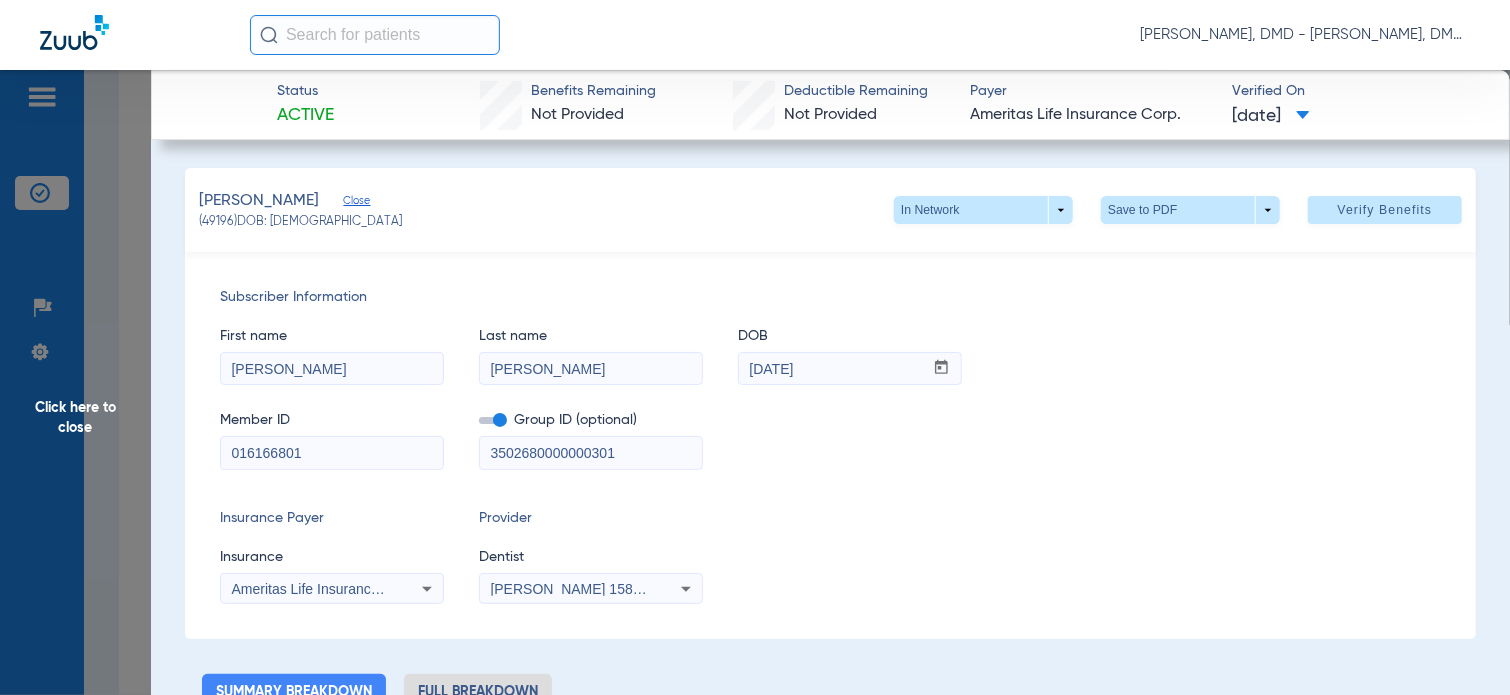 click on "Click here to close" 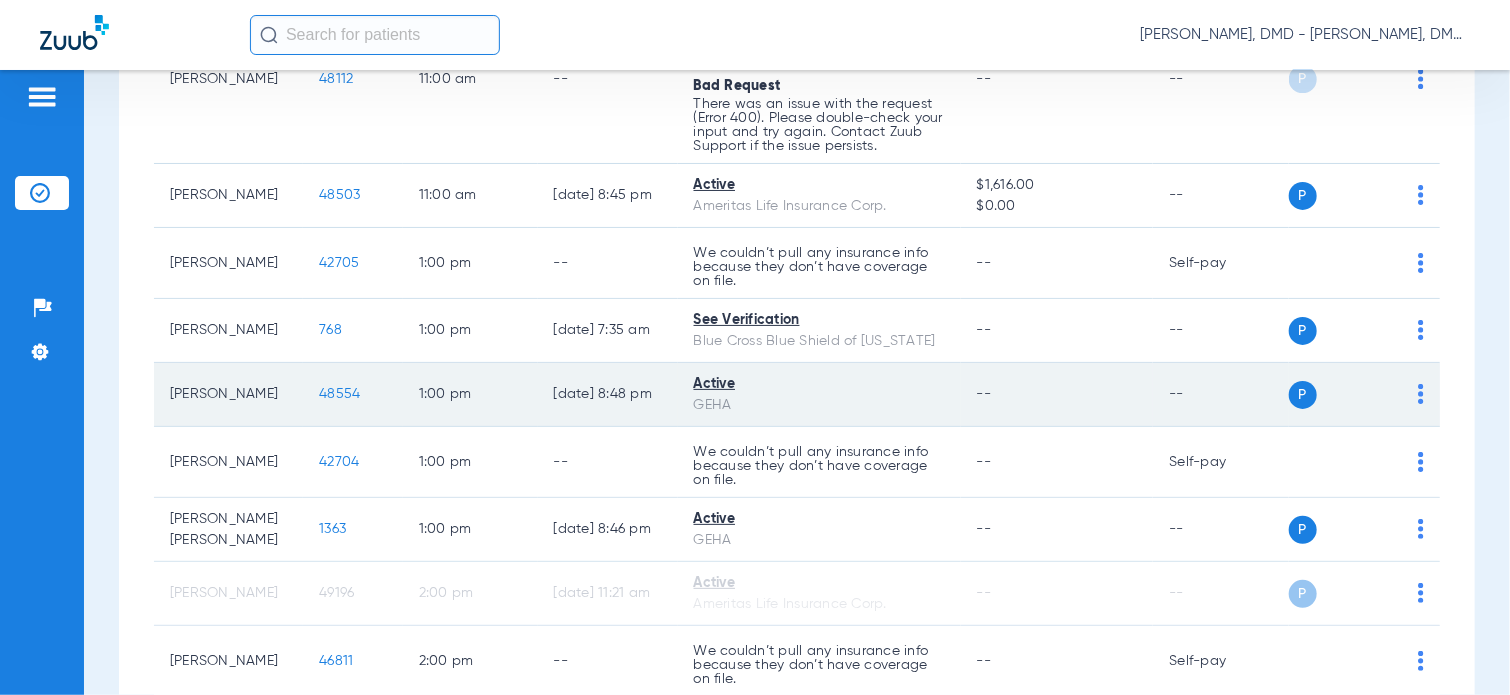 scroll, scrollTop: 2400, scrollLeft: 0, axis: vertical 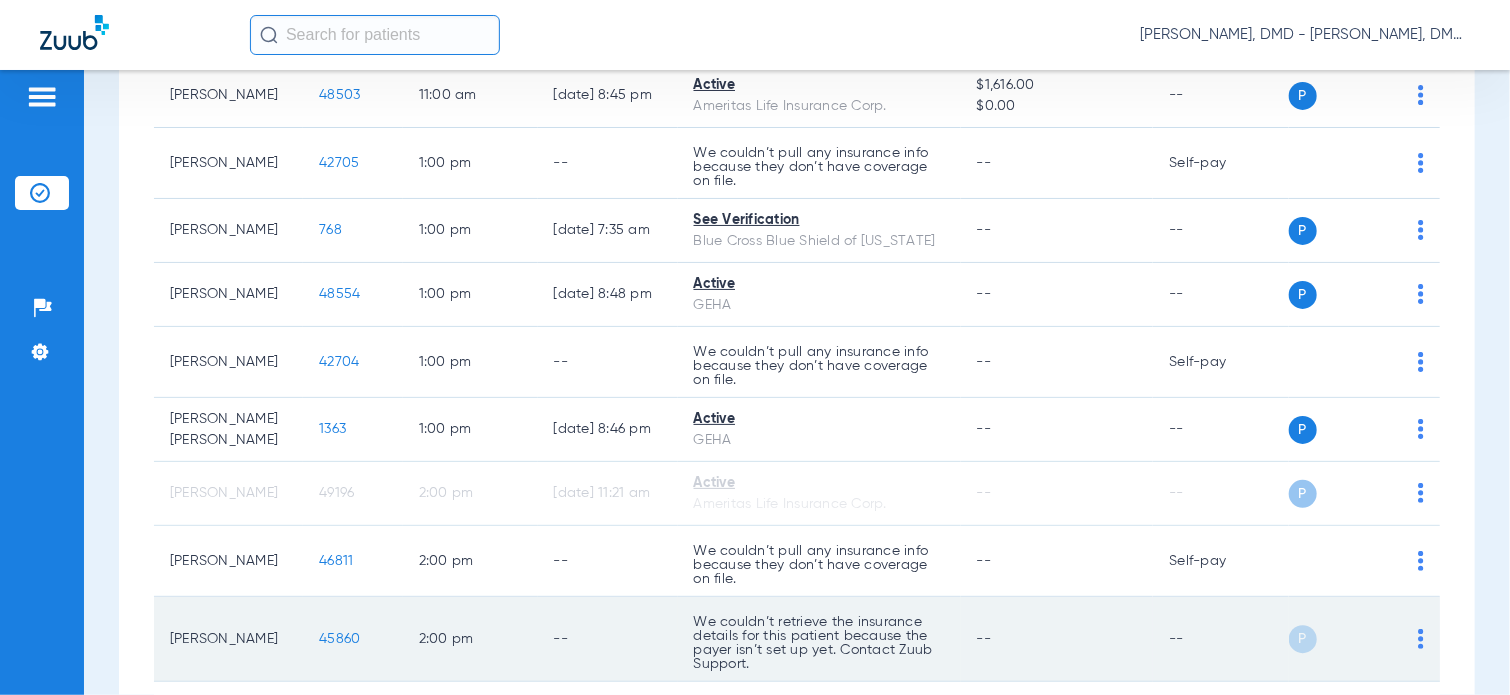 click on "45860" 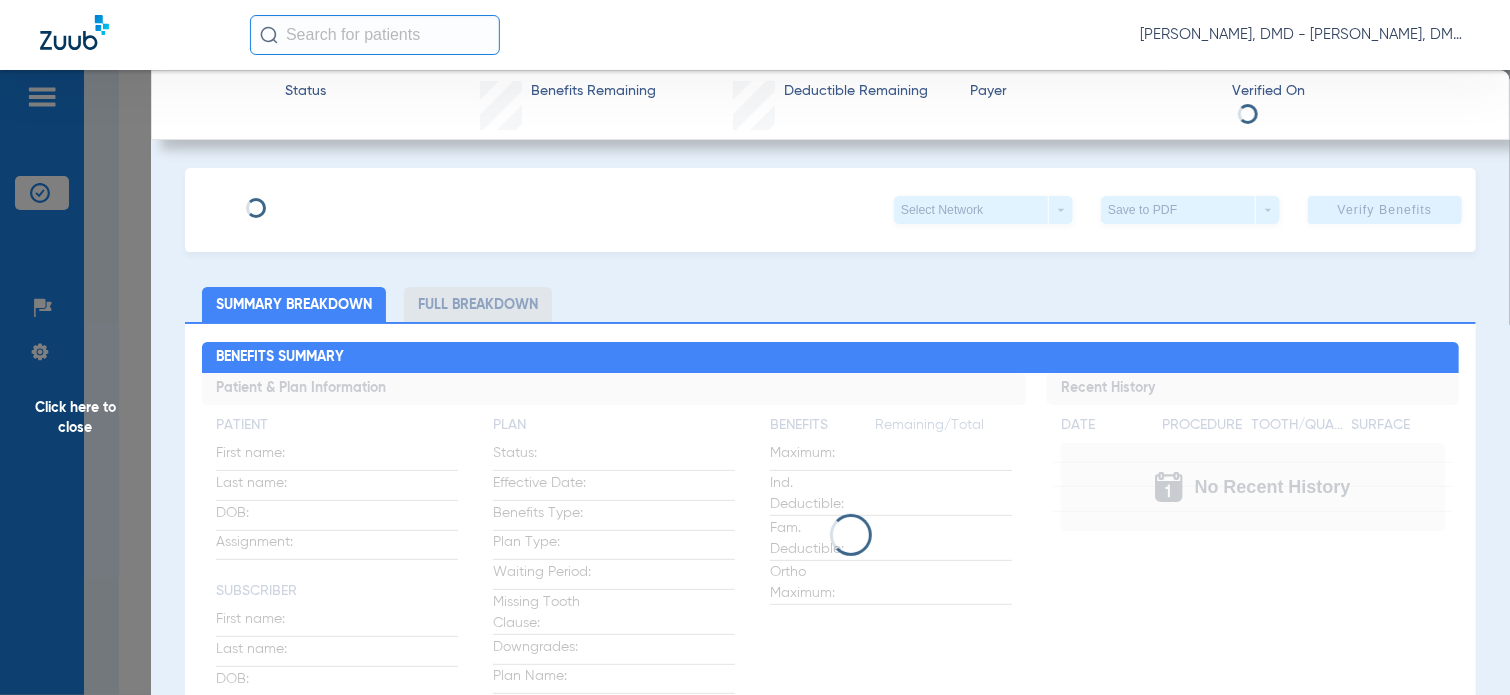type on "Peyton" 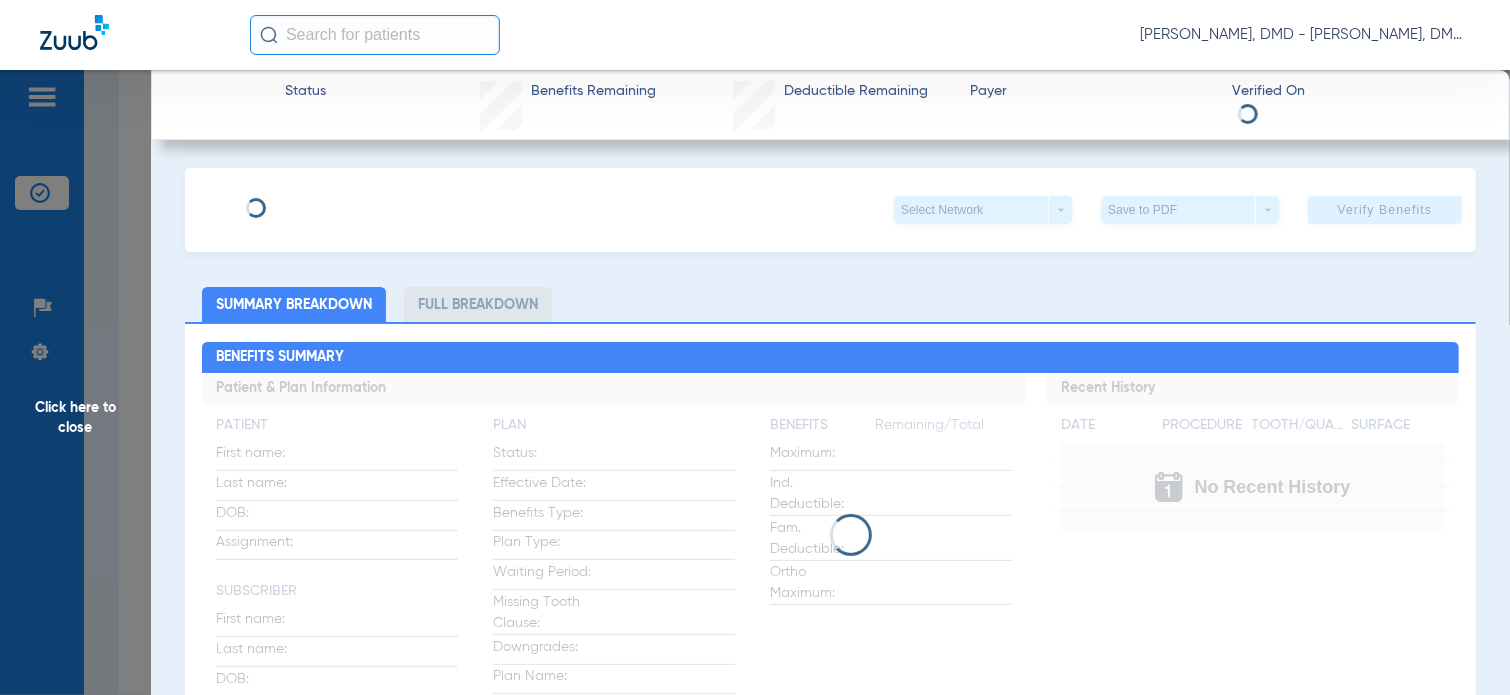 type on "Shaver" 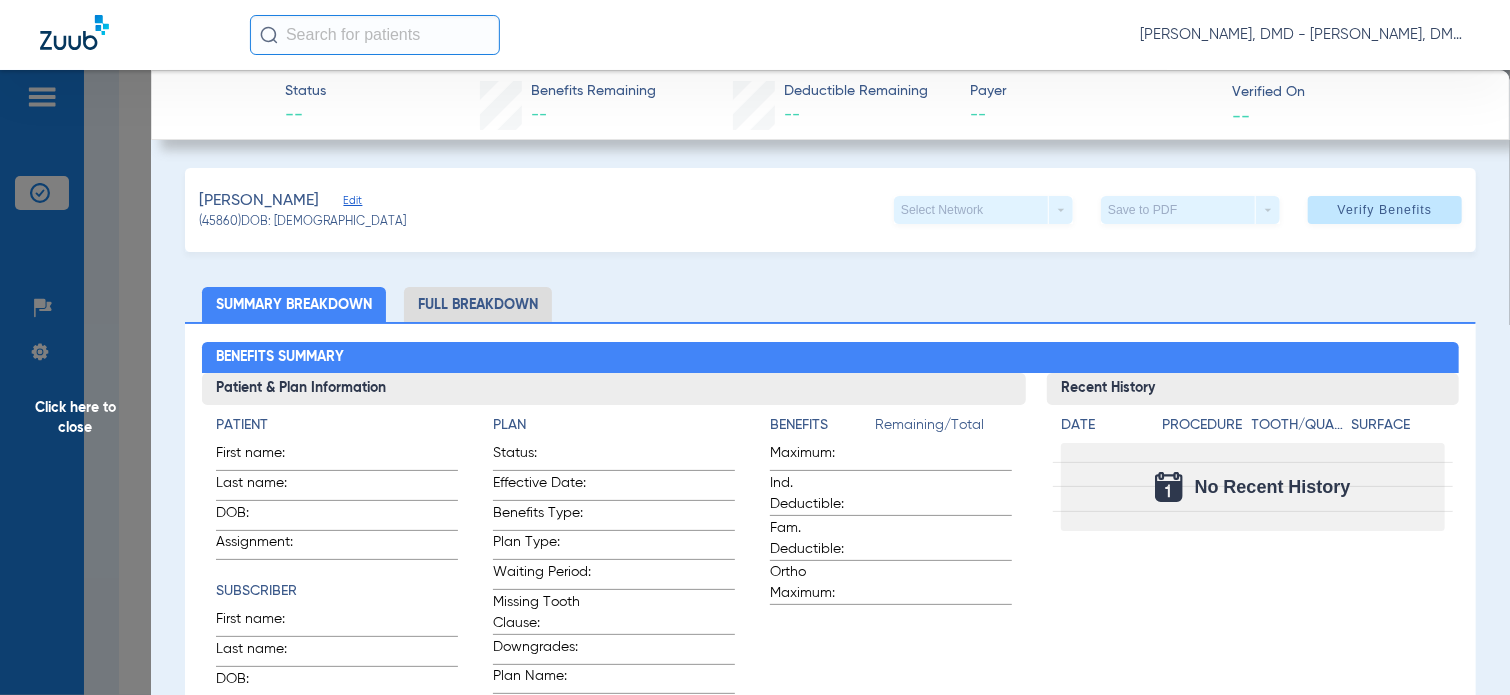click on "Shaver, Peyton   Edit   (45860)   DOB: 11/25/1997   Select Network  arrow_drop_down  Save to PDF  arrow_drop_down  Verify Benefits" 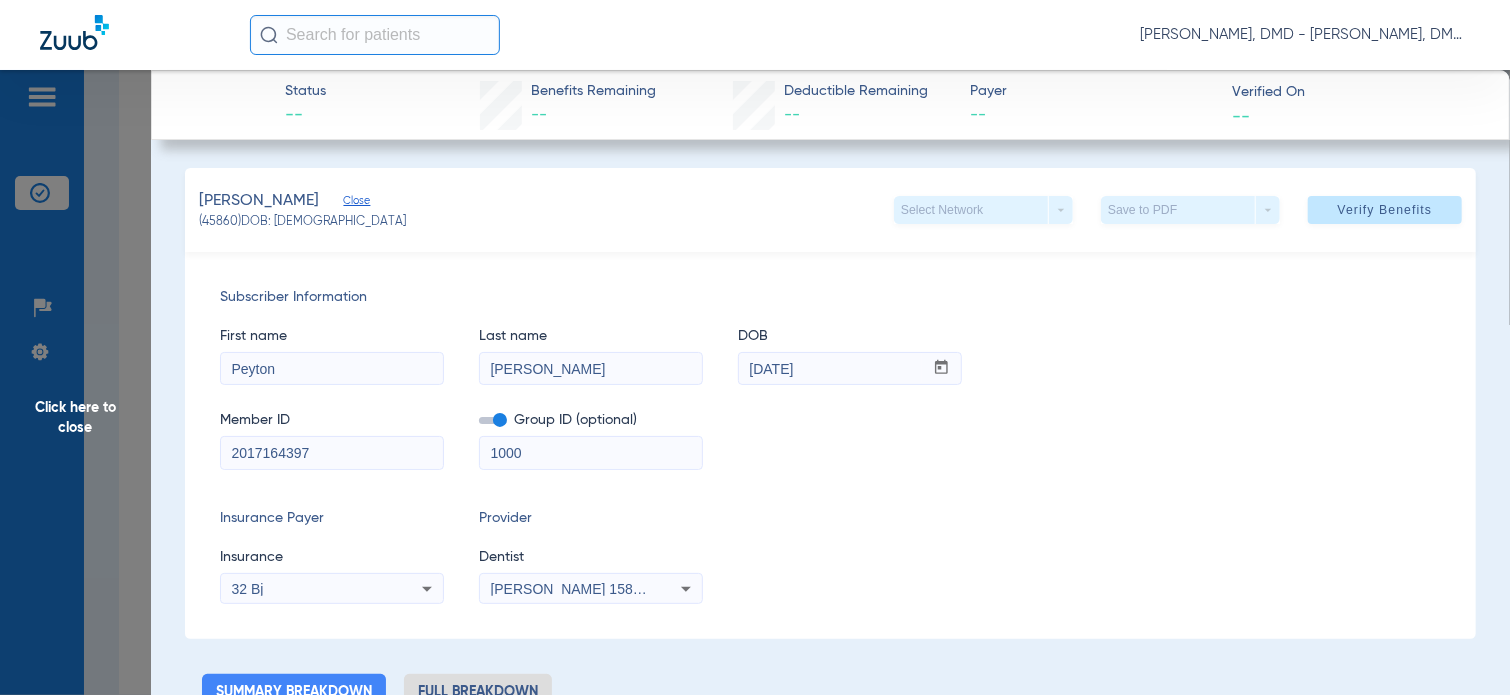 drag, startPoint x: 343, startPoint y: 467, endPoint x: 24, endPoint y: 467, distance: 319 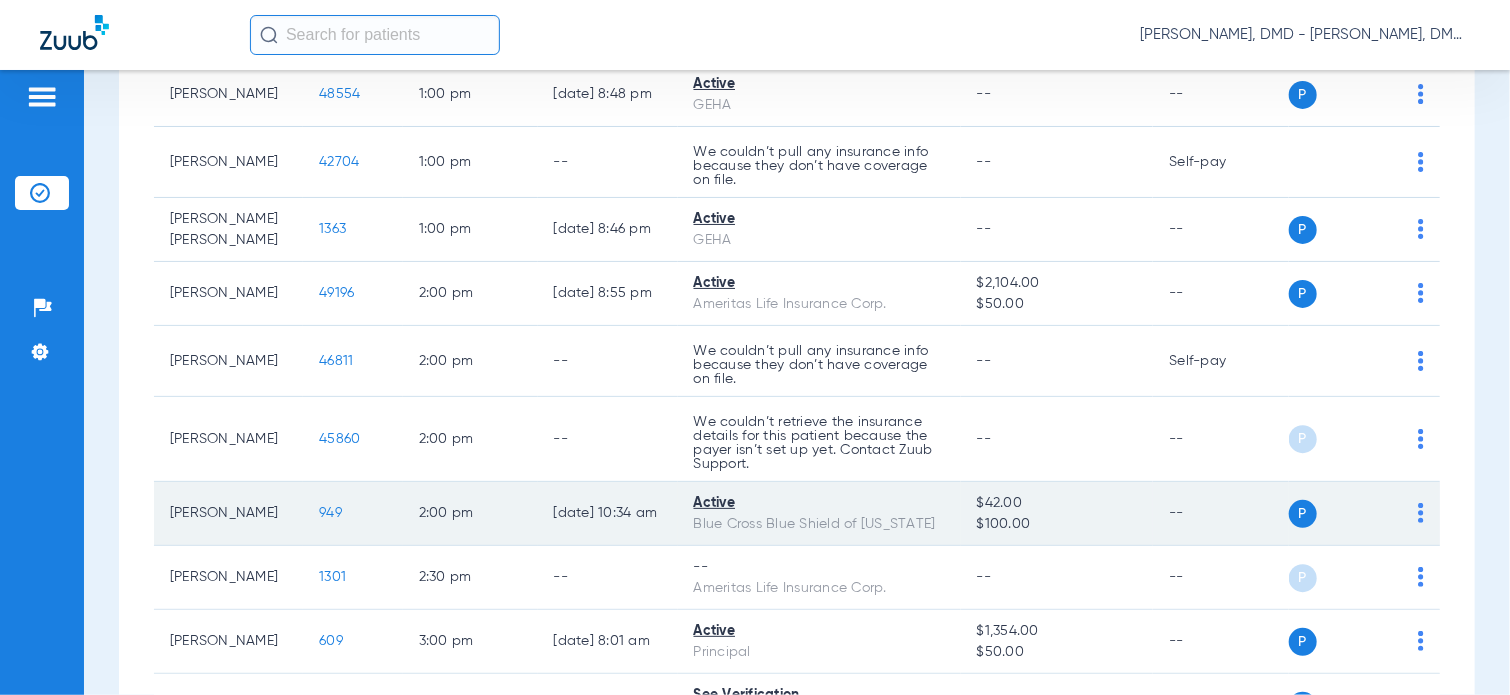 click 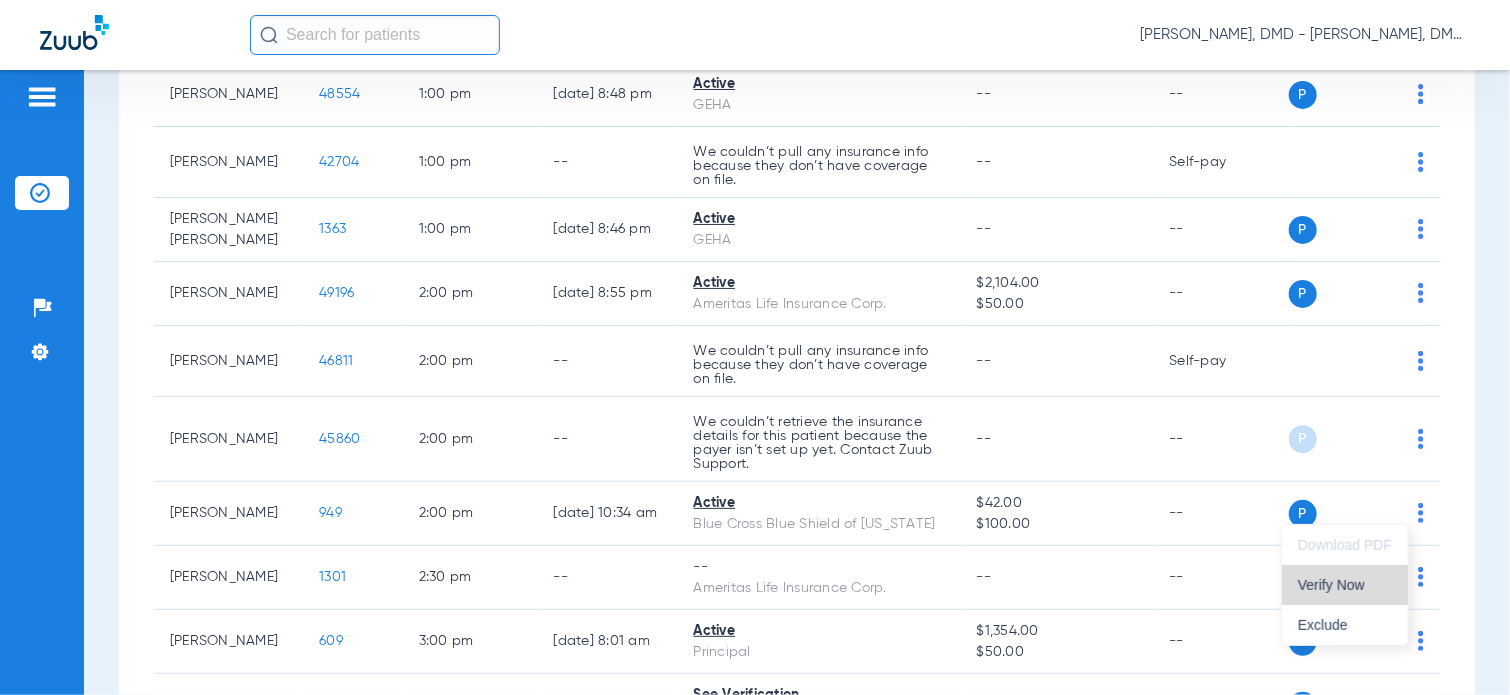 click on "Verify Now" at bounding box center (1345, 585) 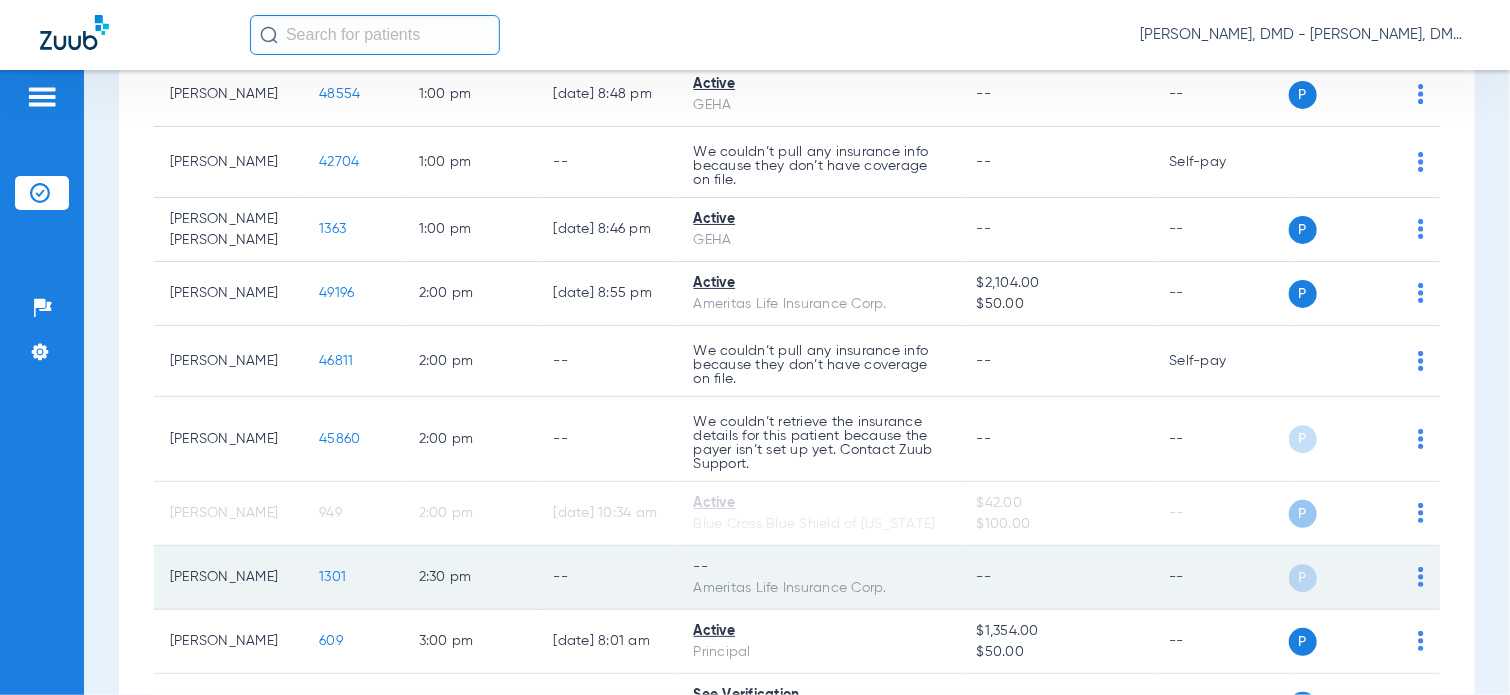 click 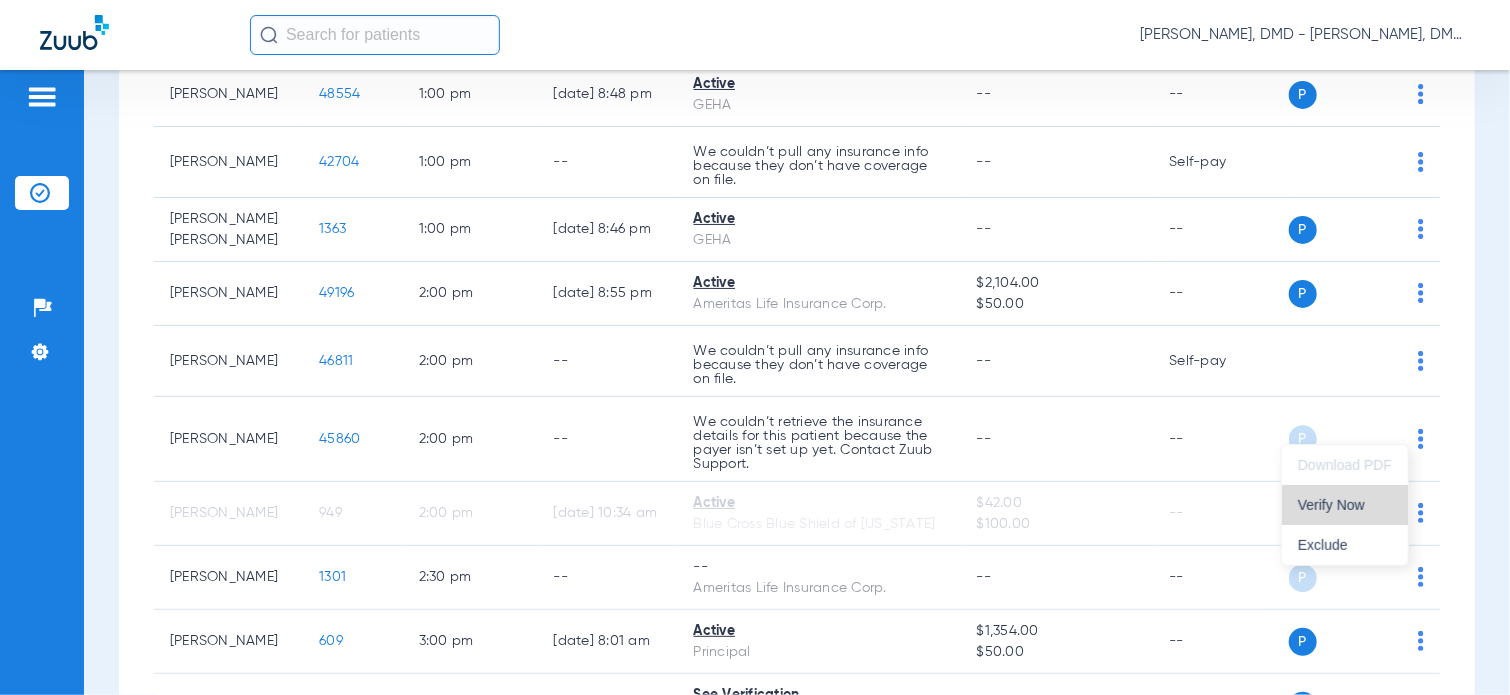 click on "Verify Now" at bounding box center (1345, 505) 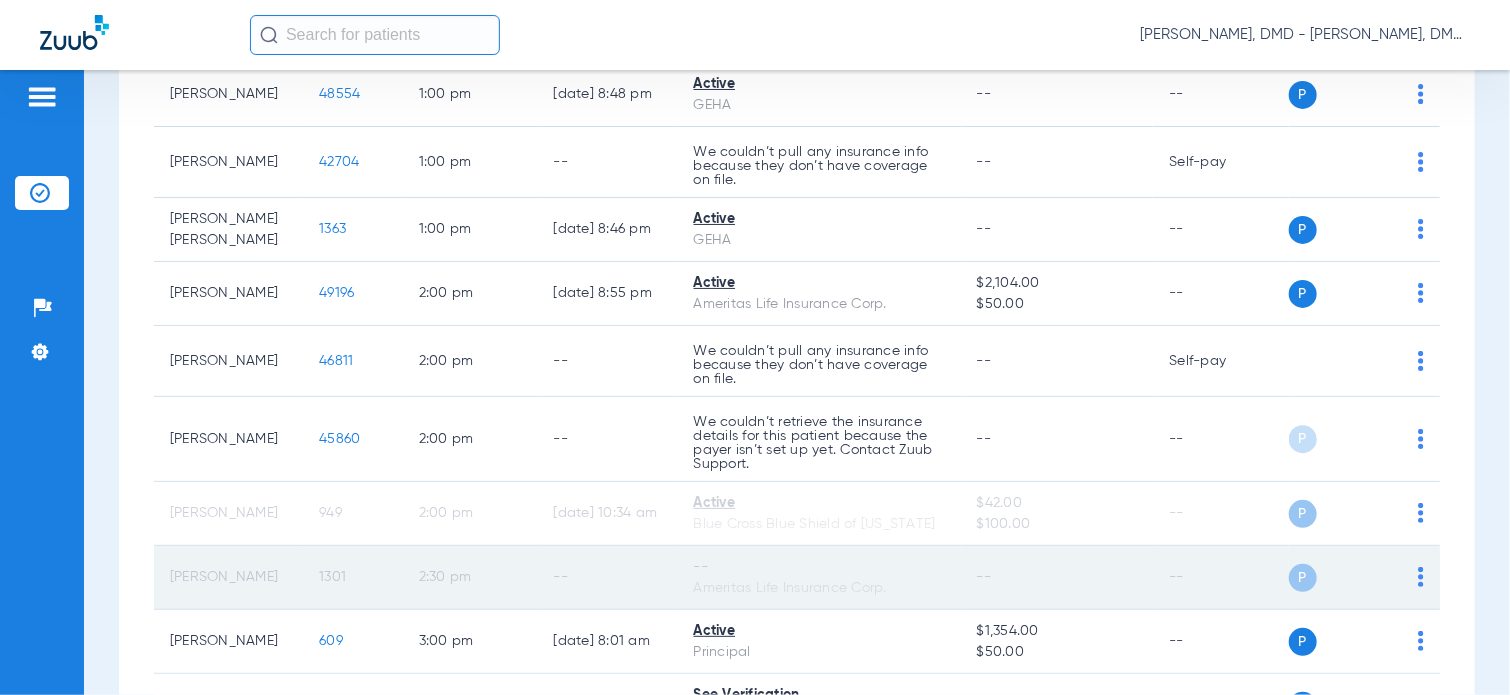 click on "1301" 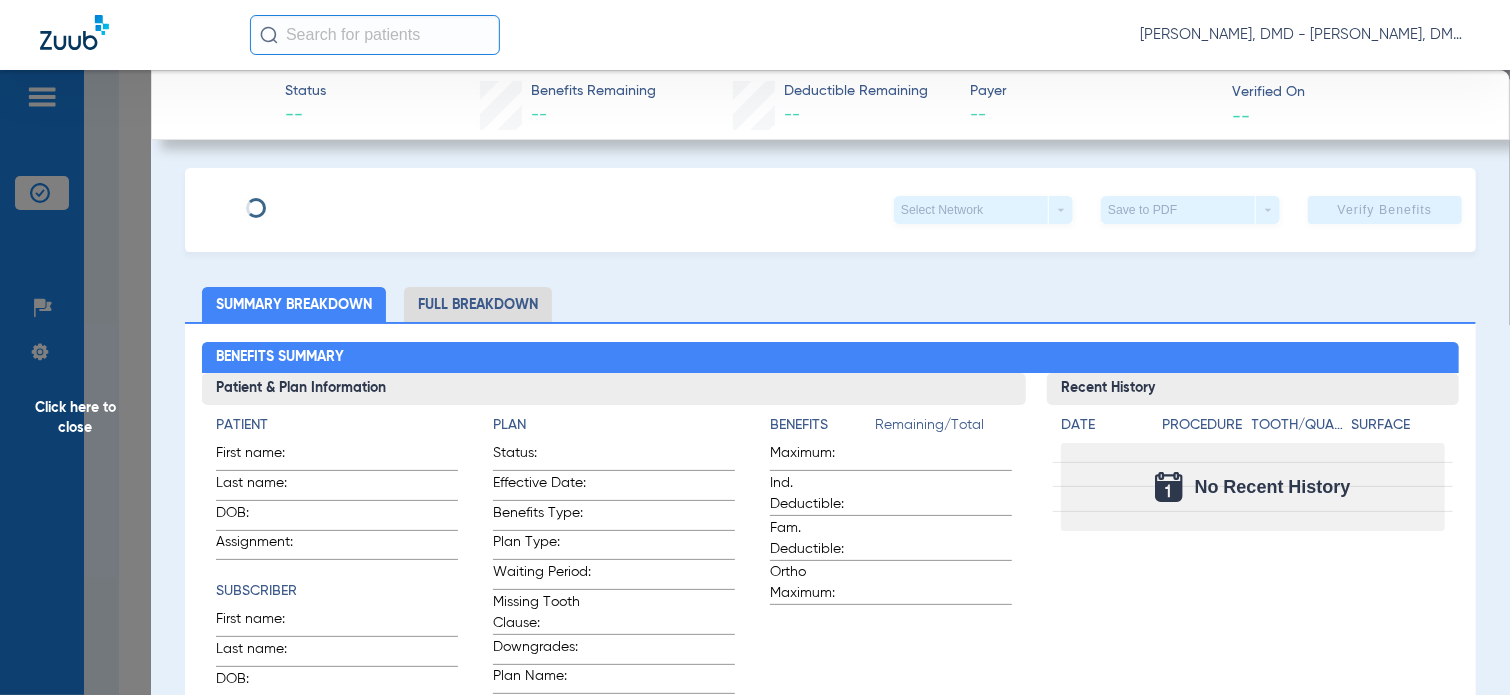 type on "Ronen" 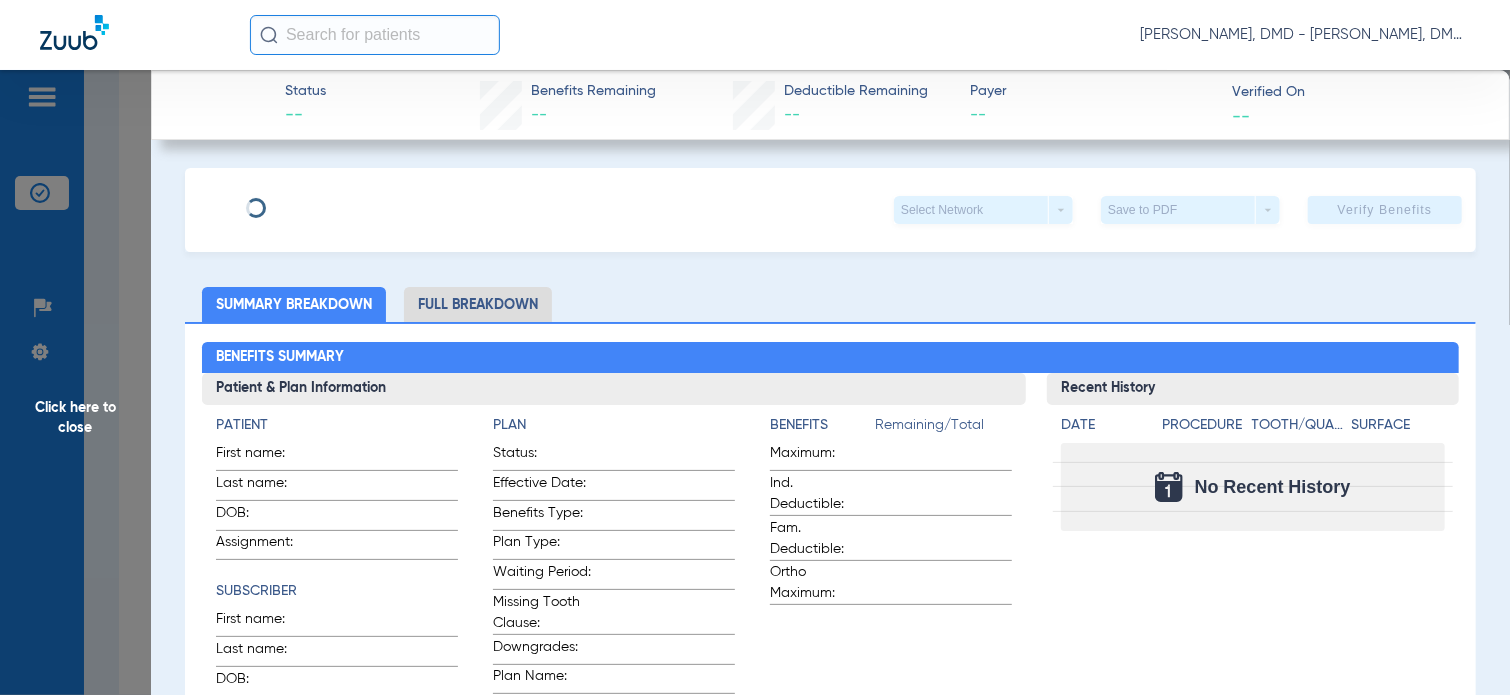 type on "Blankenship" 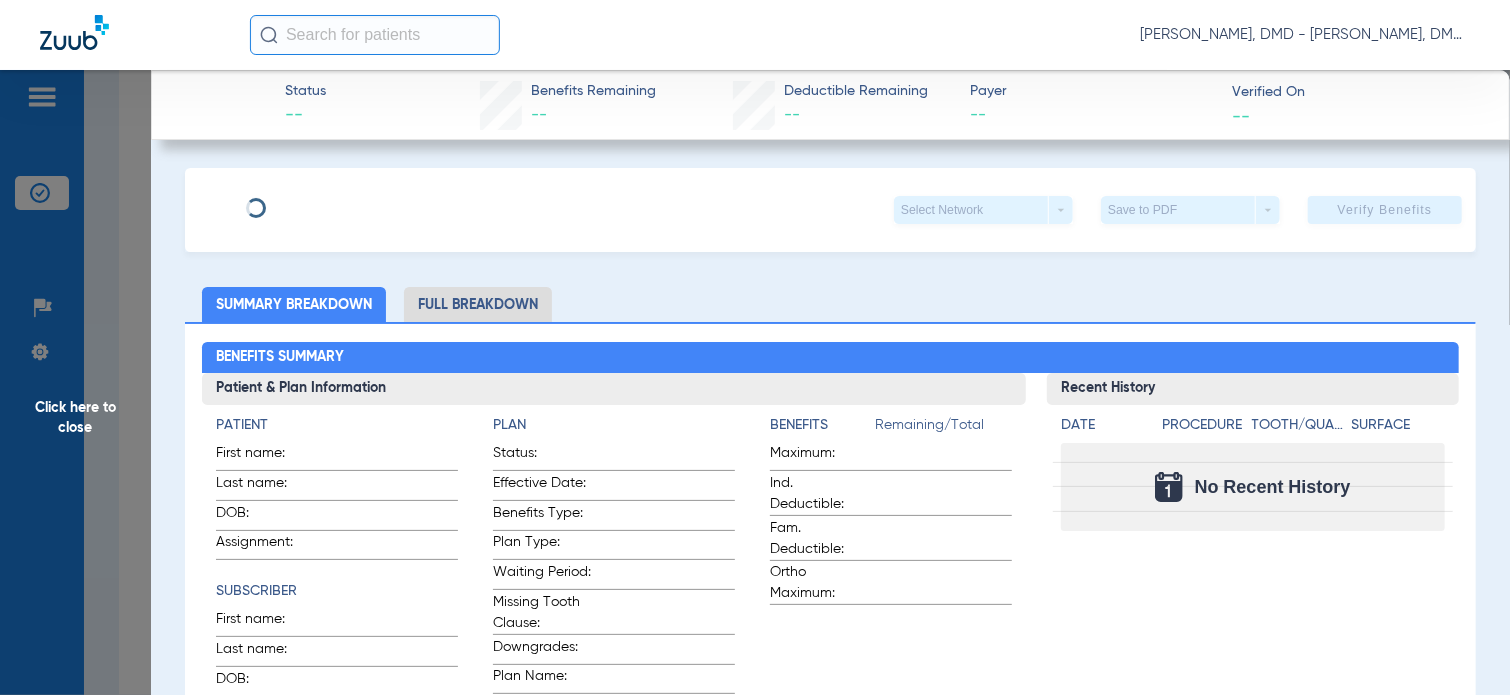 type on "10/05/1957" 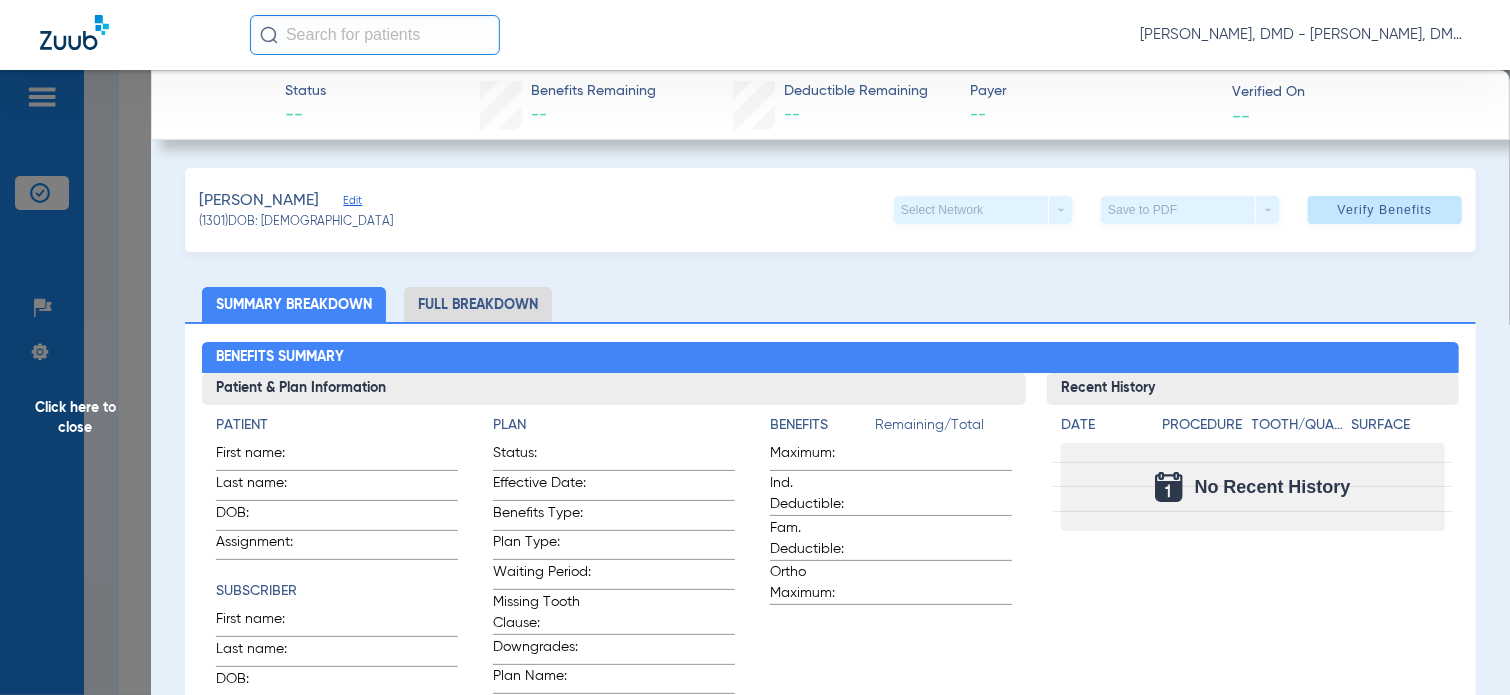 click on "Edit" 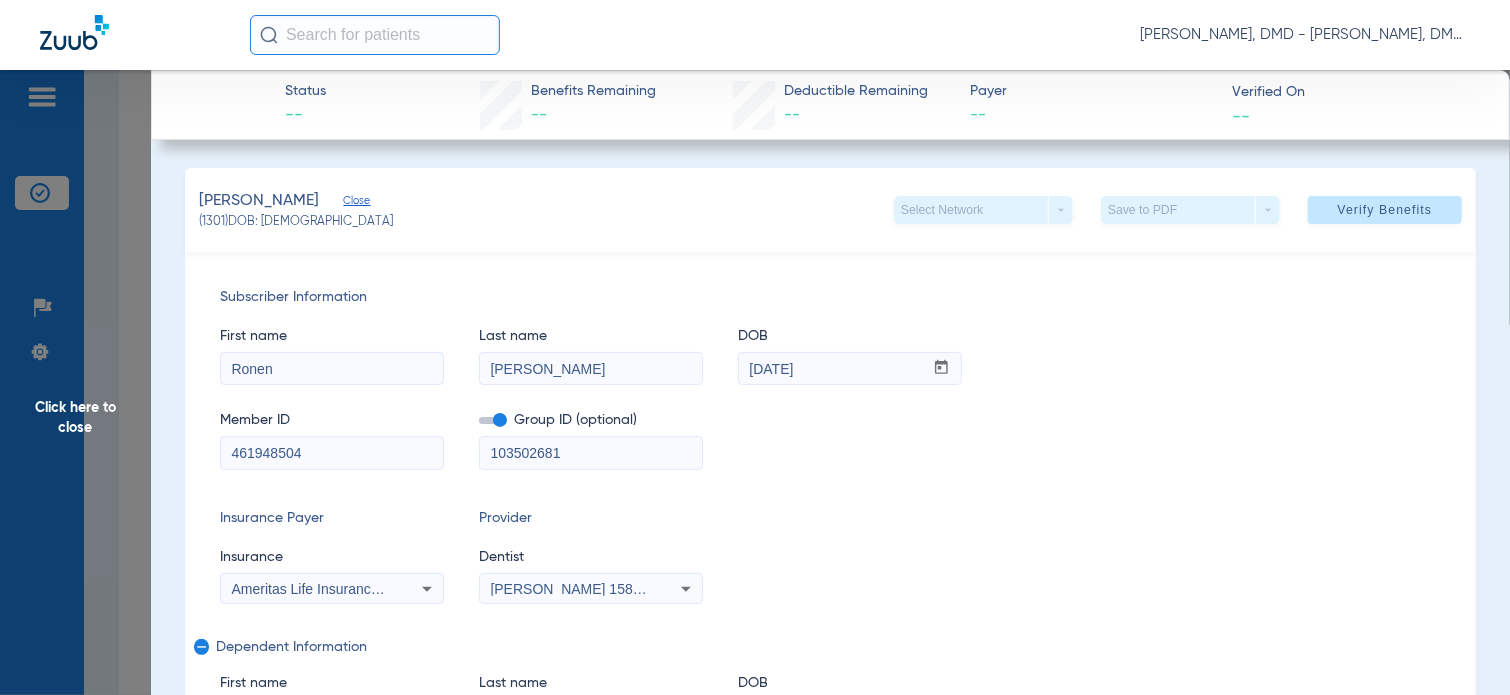 drag, startPoint x: 323, startPoint y: 447, endPoint x: 104, endPoint y: 459, distance: 219.32852 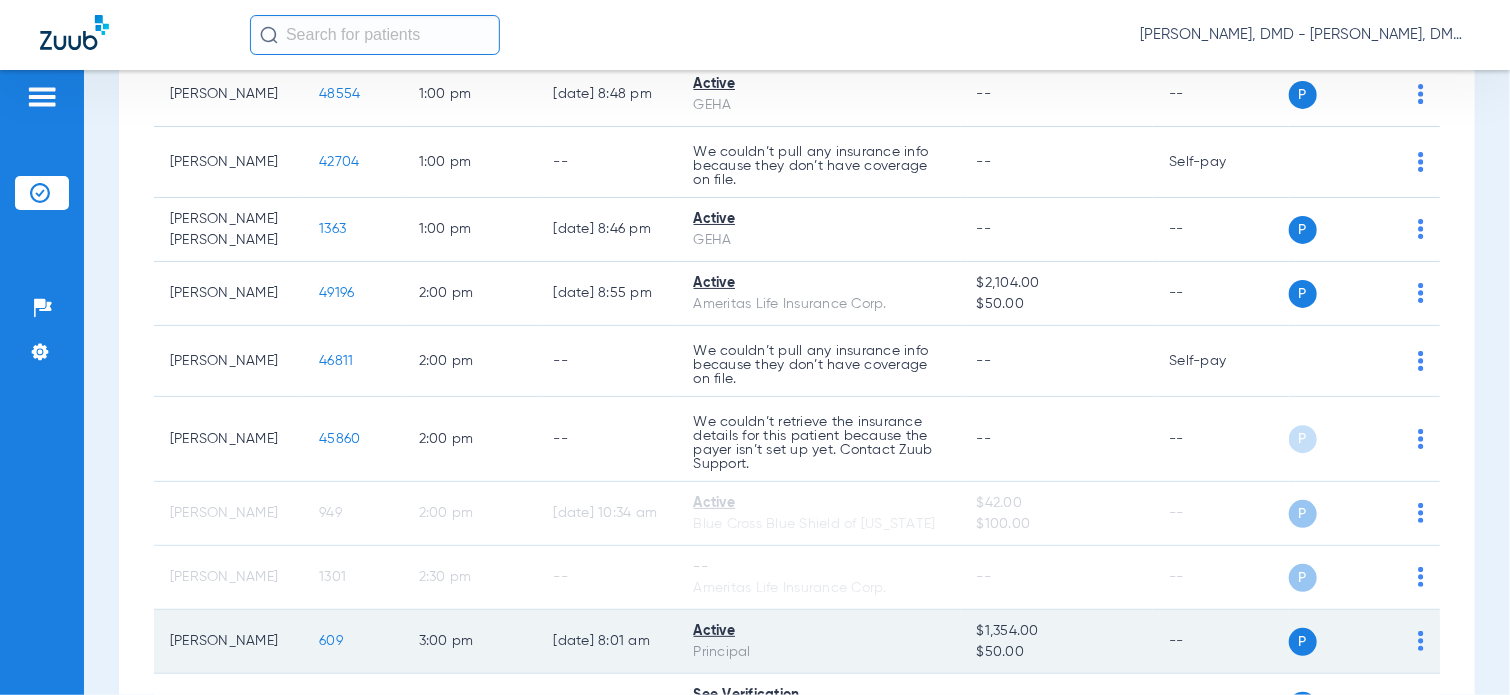 click 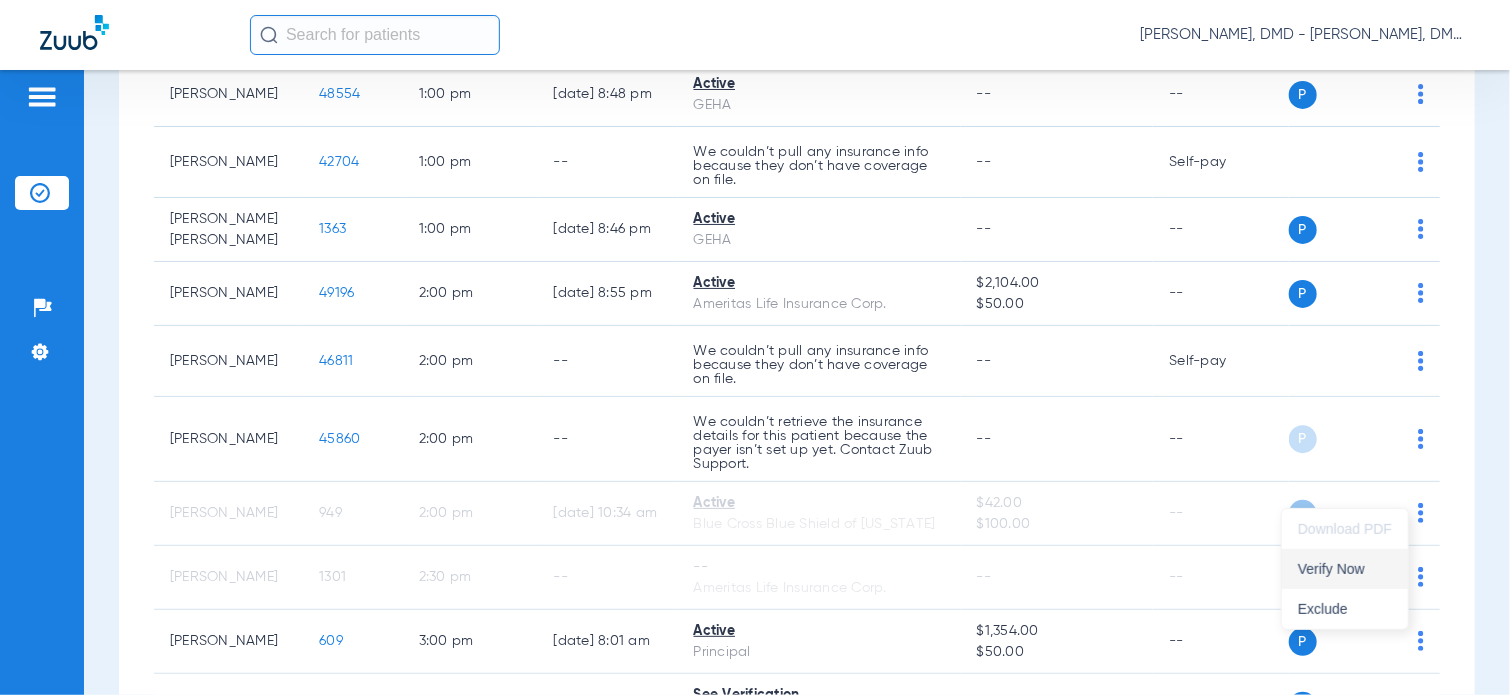 click on "Verify Now" at bounding box center (1345, 569) 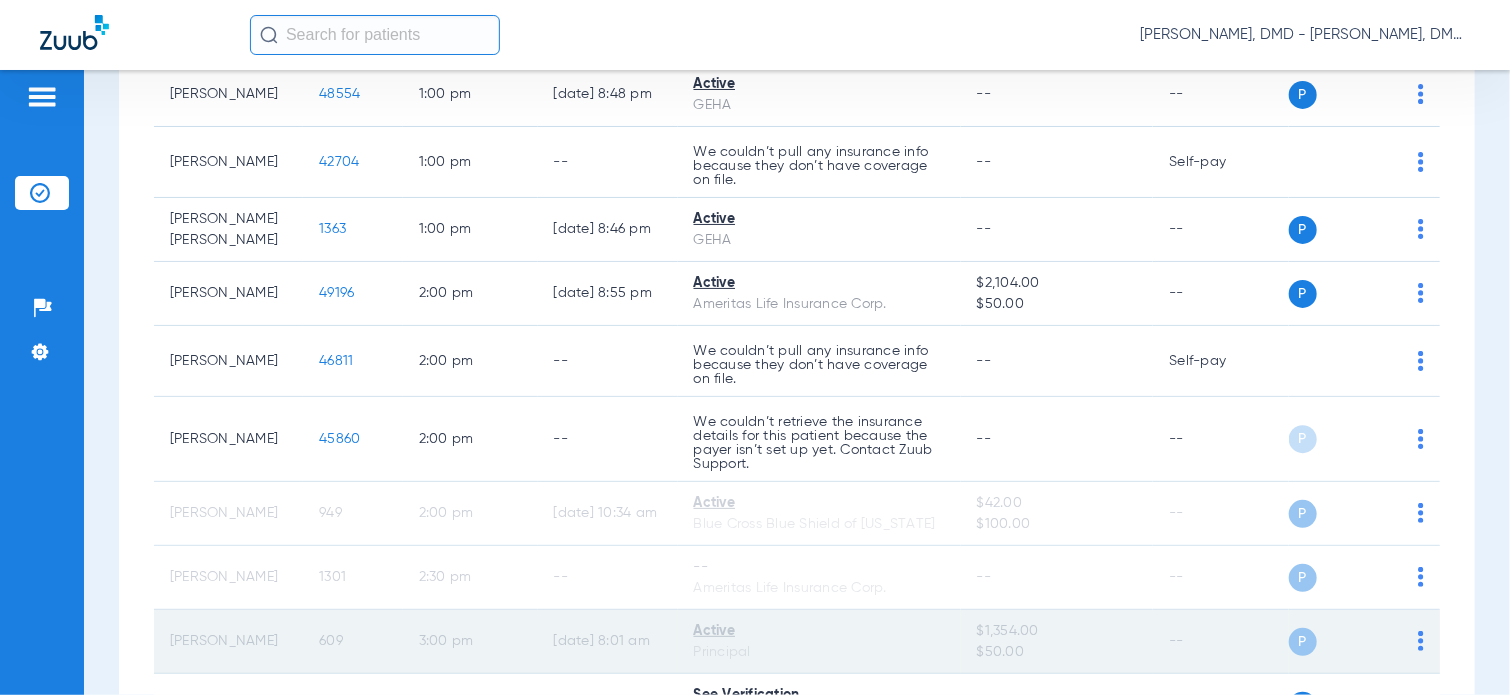 click on "609" 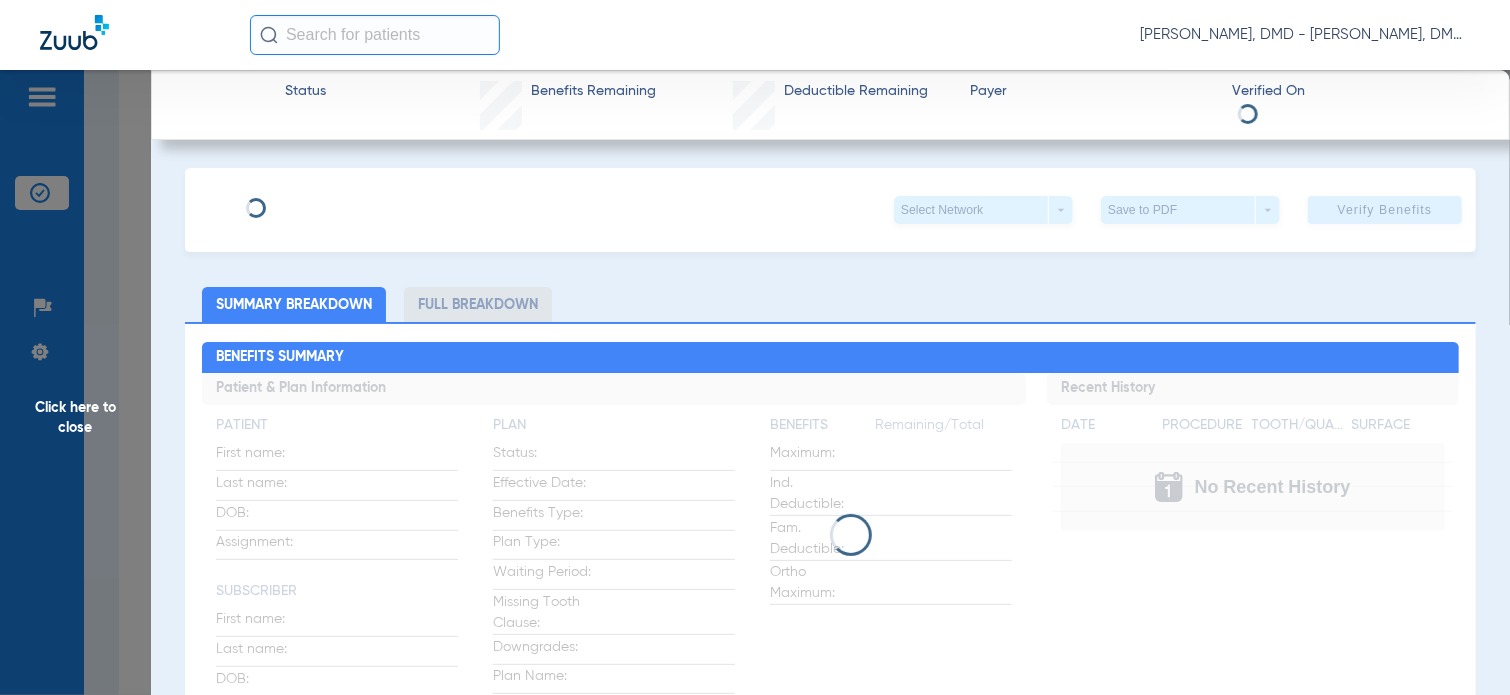 type on "Mario" 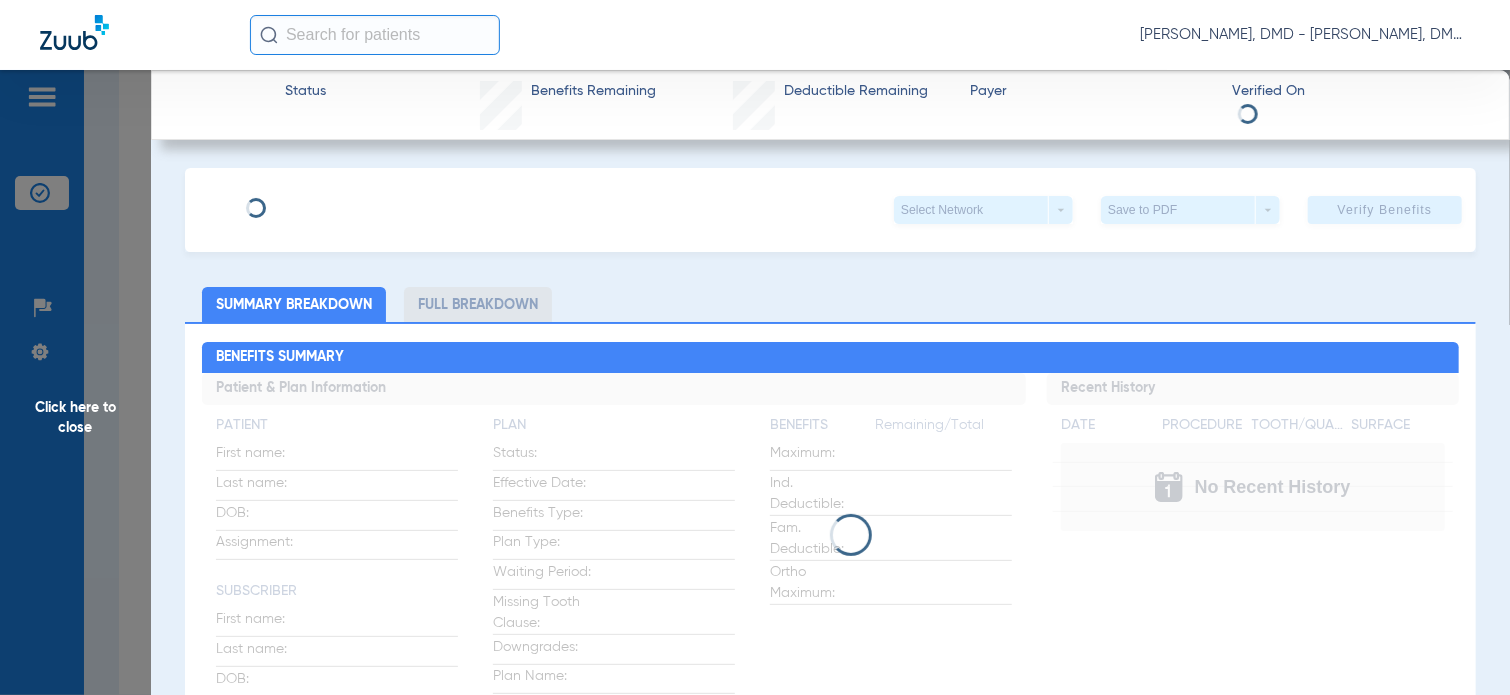 type on "Martinez" 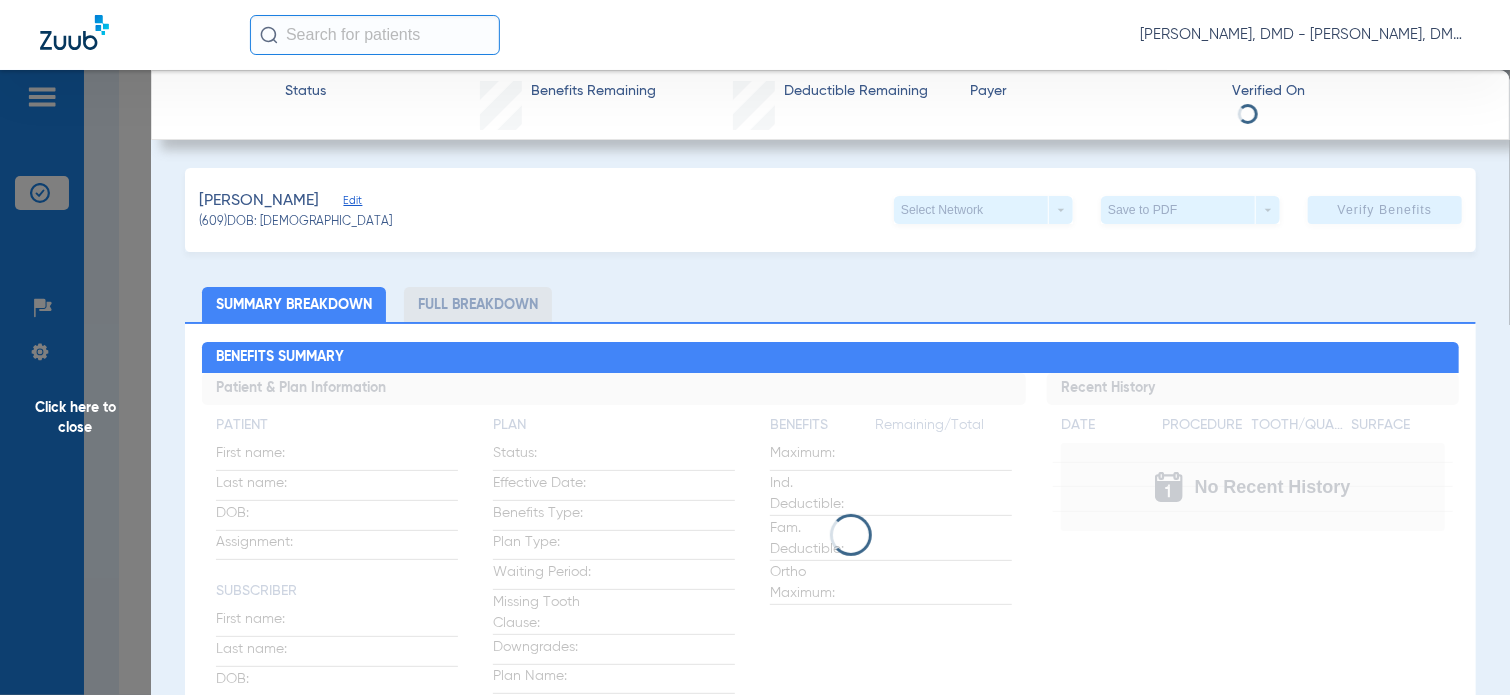 click on "Edit" 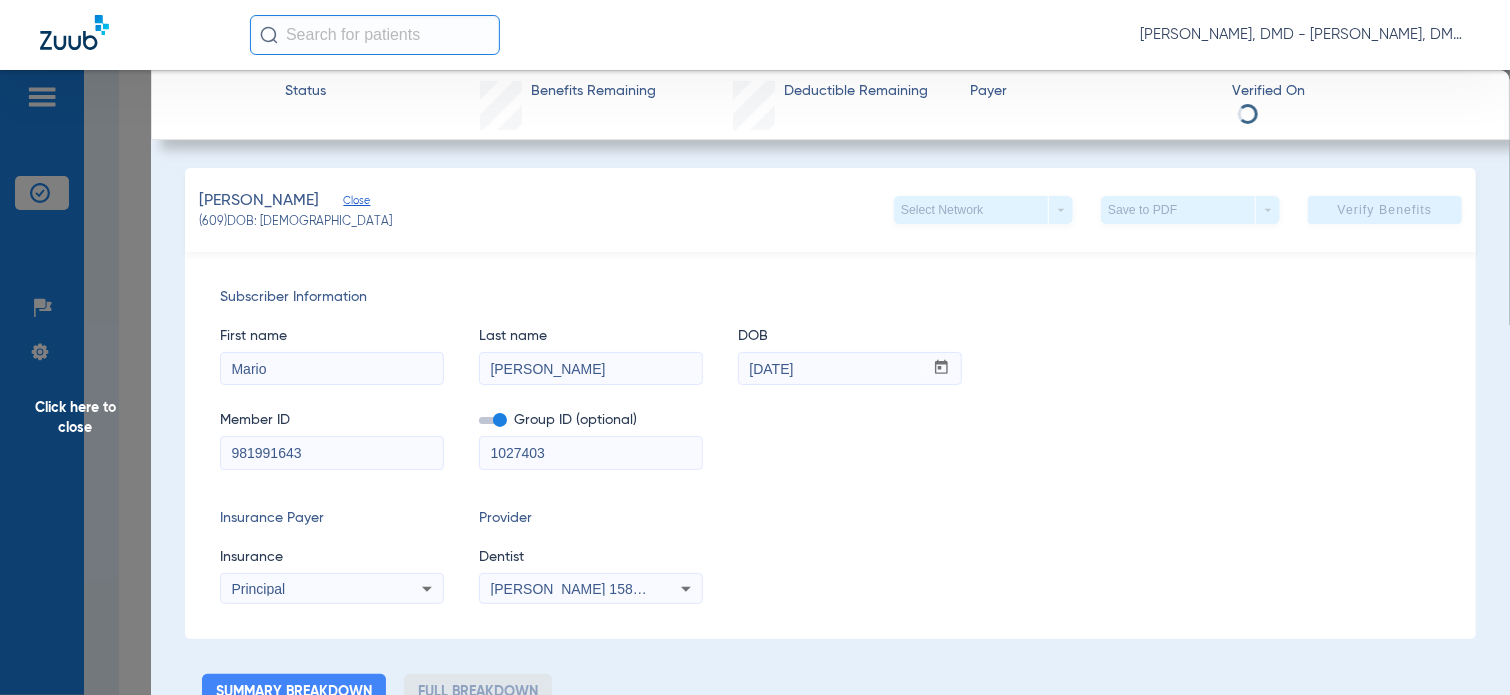 drag, startPoint x: 322, startPoint y: 455, endPoint x: -8, endPoint y: 406, distance: 333.61804 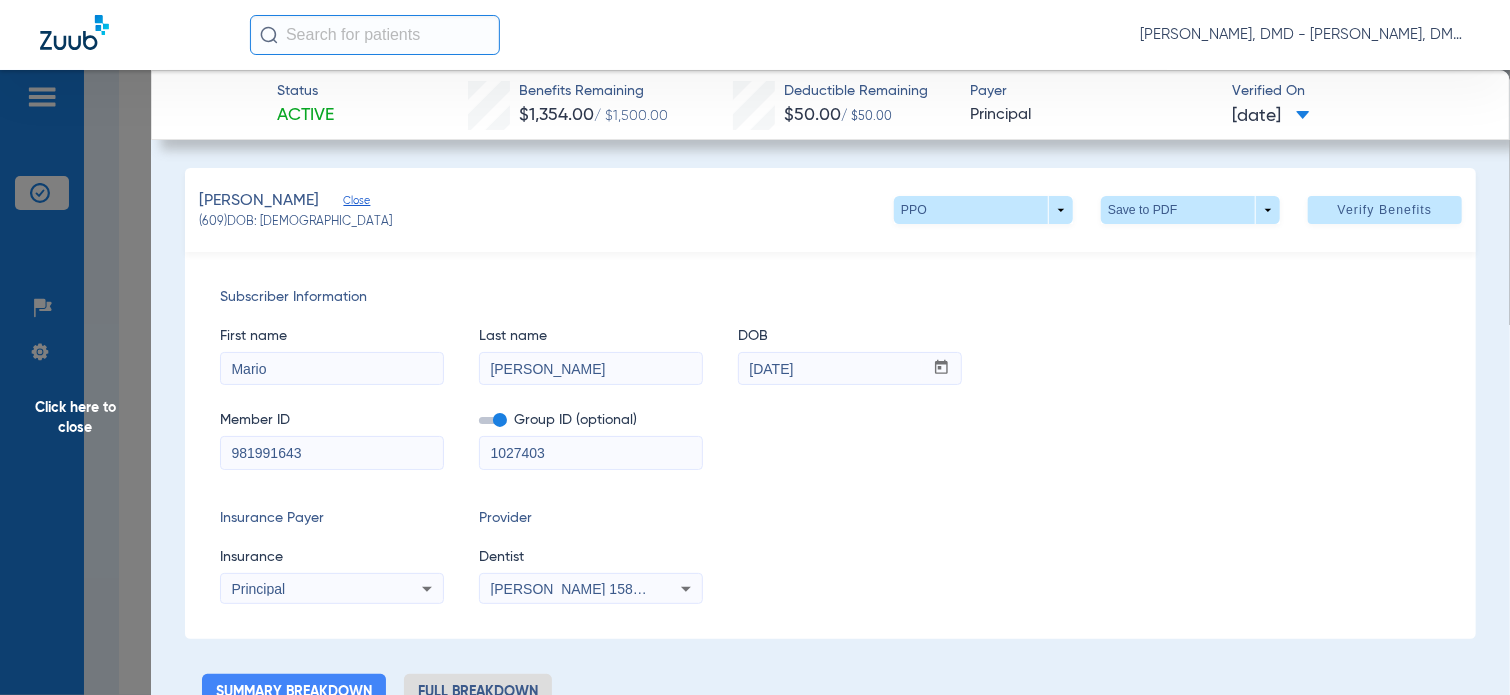 click on "Click here to close" 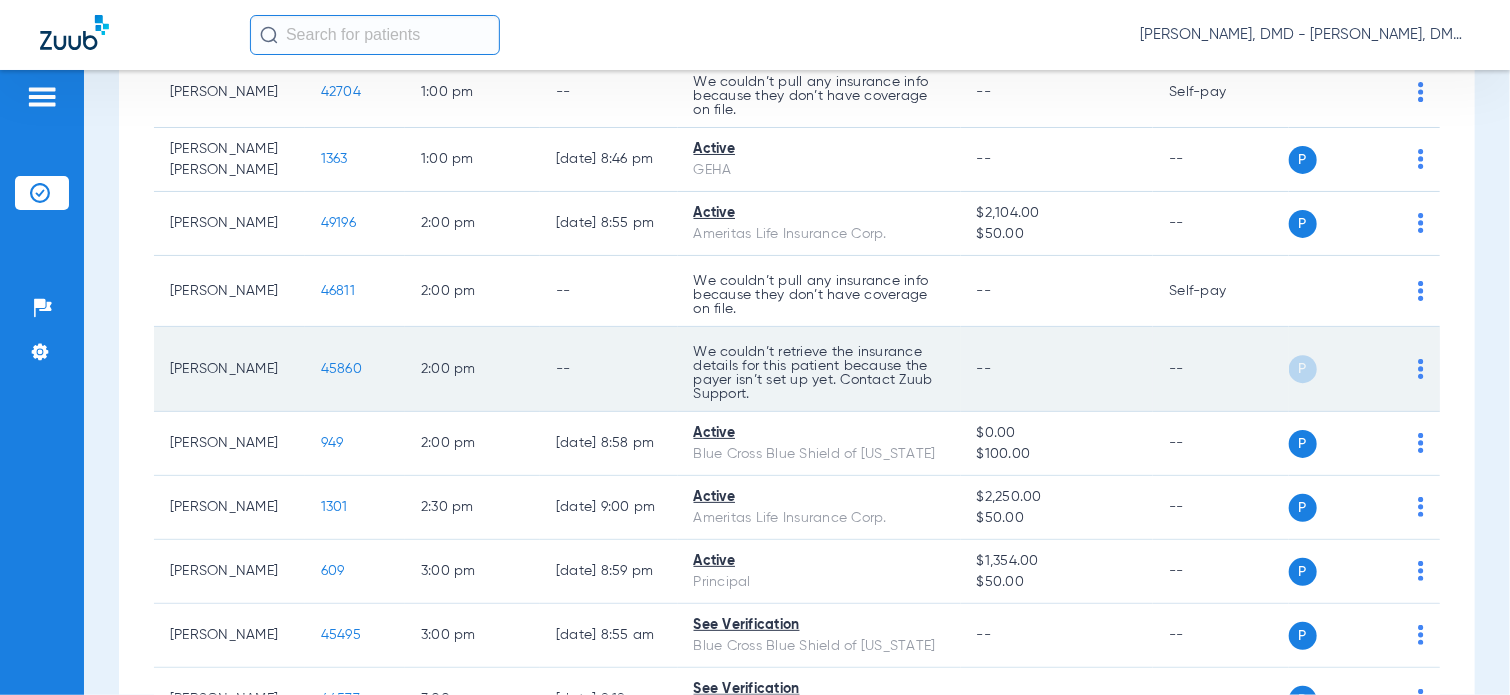 scroll, scrollTop: 2700, scrollLeft: 0, axis: vertical 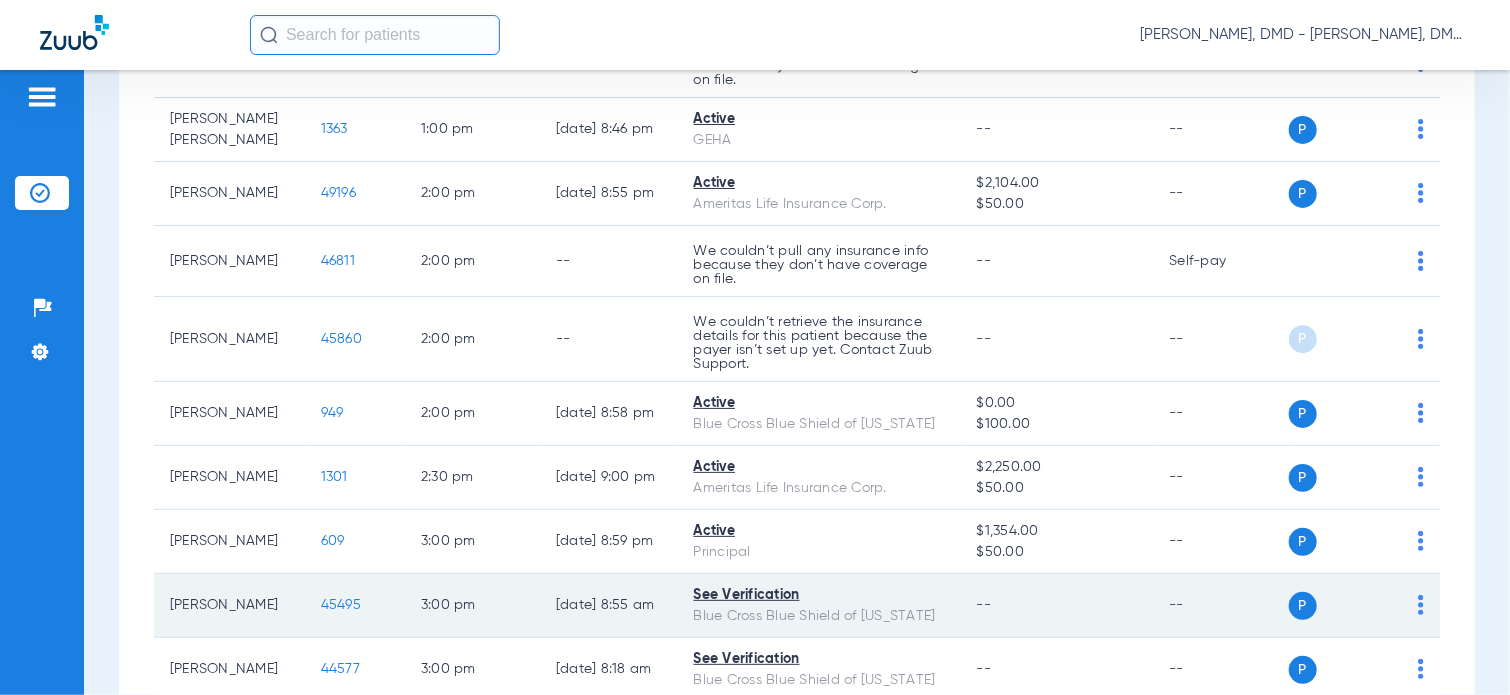 click 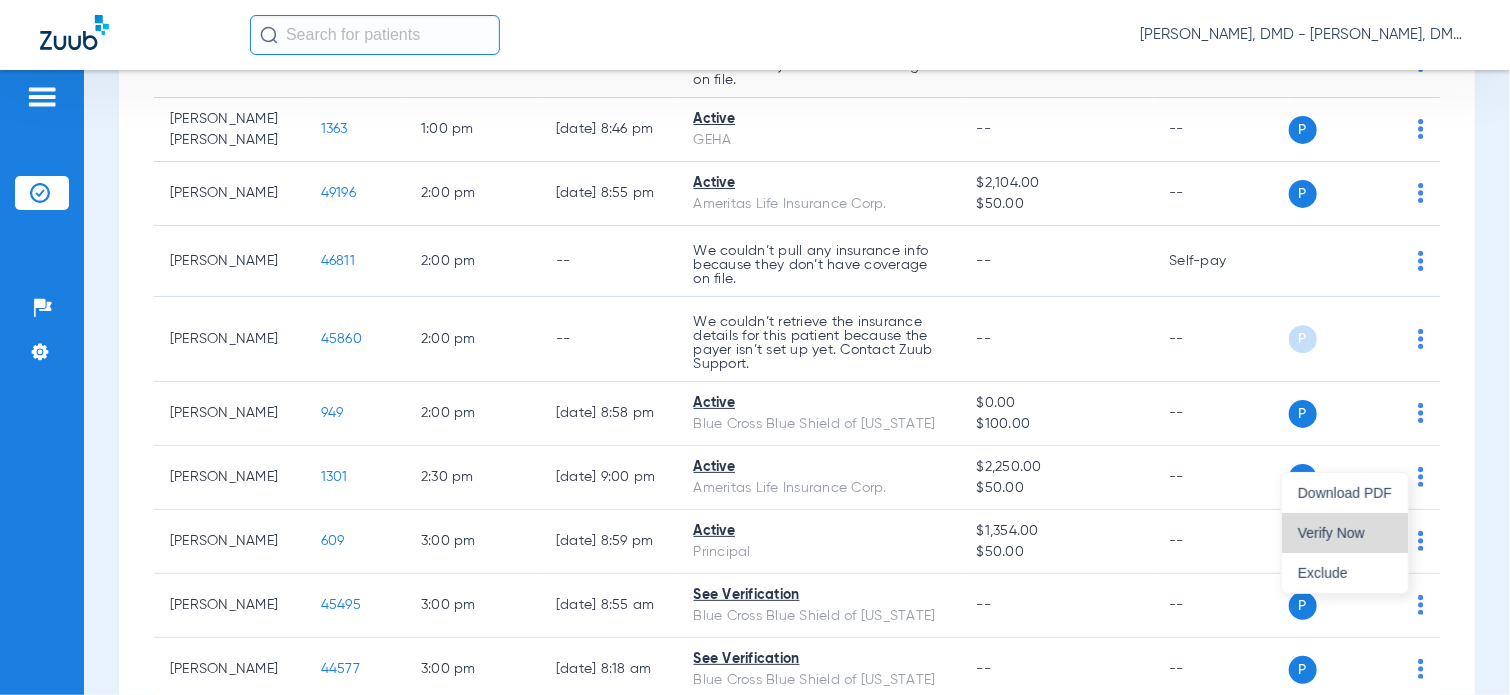 click on "Verify Now" at bounding box center (1345, 533) 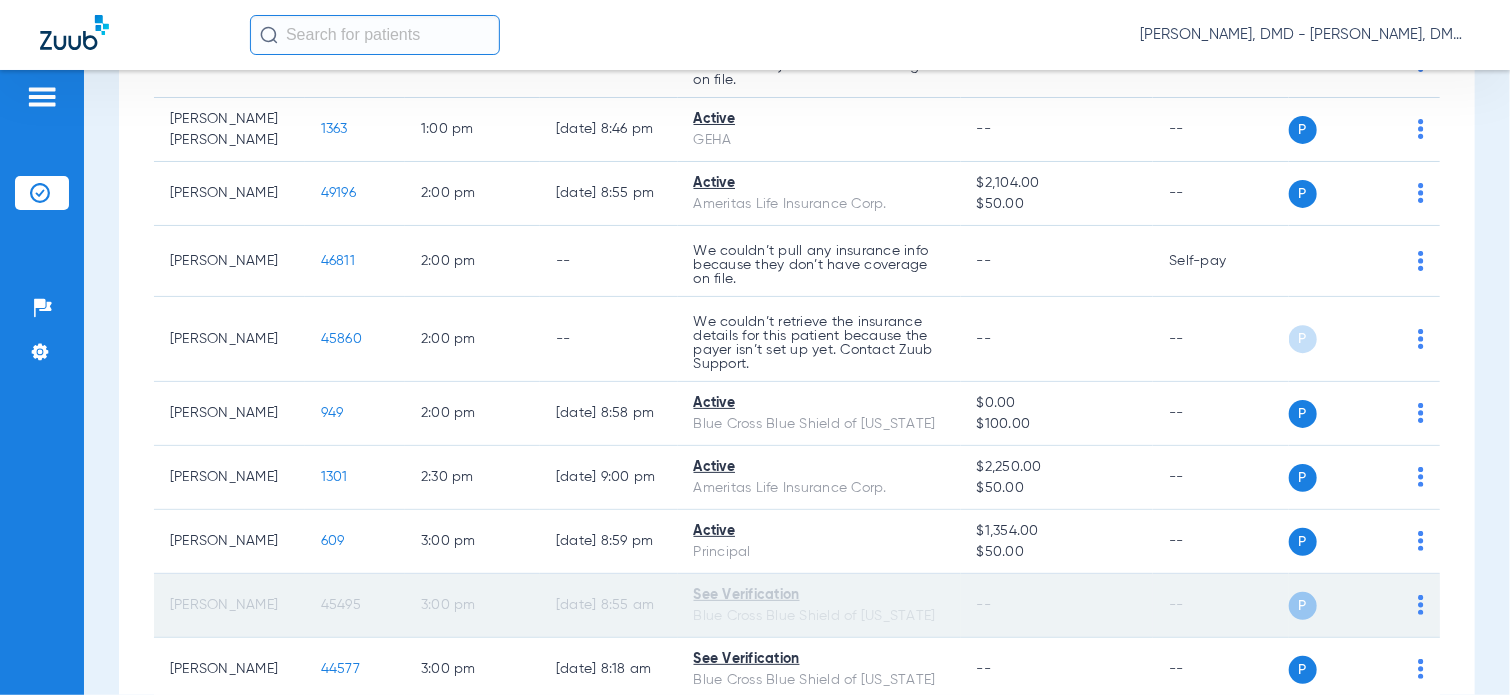 click on "45495" 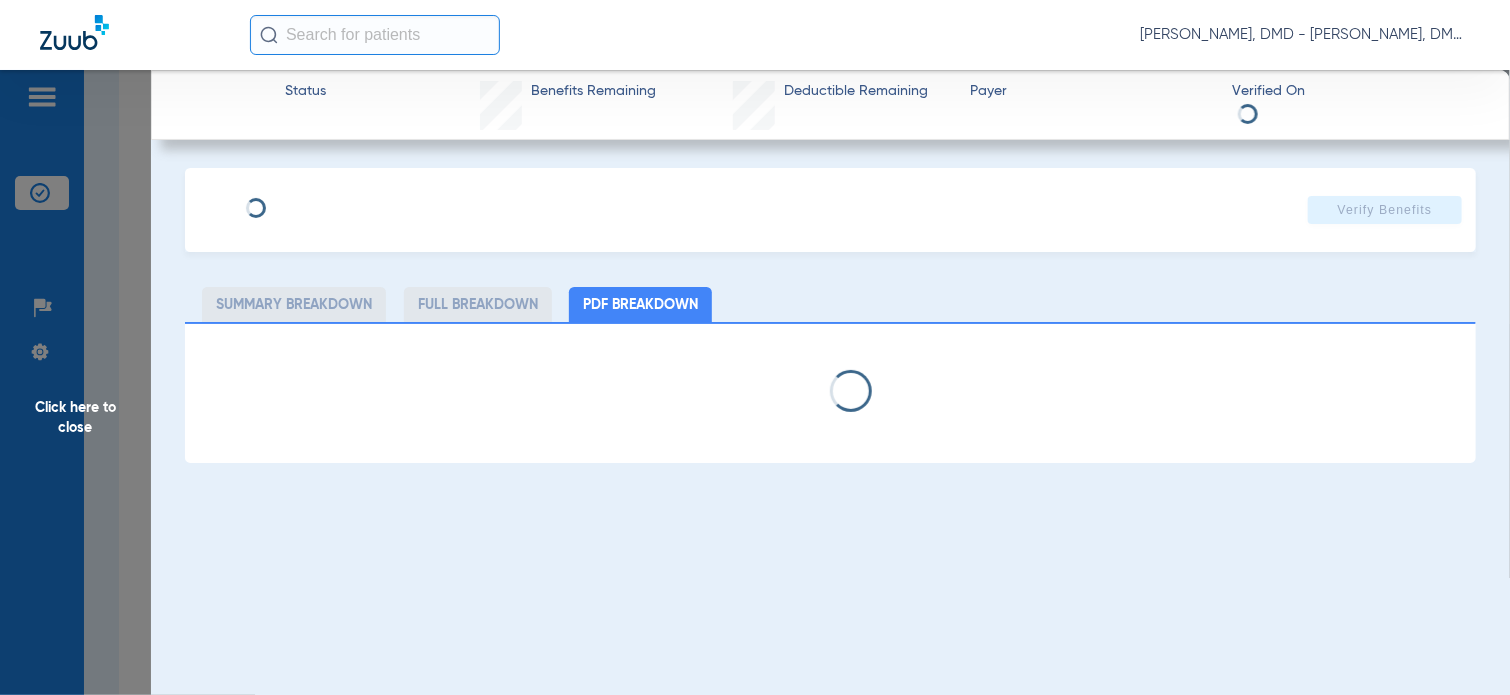 type on "TIMOTHY" 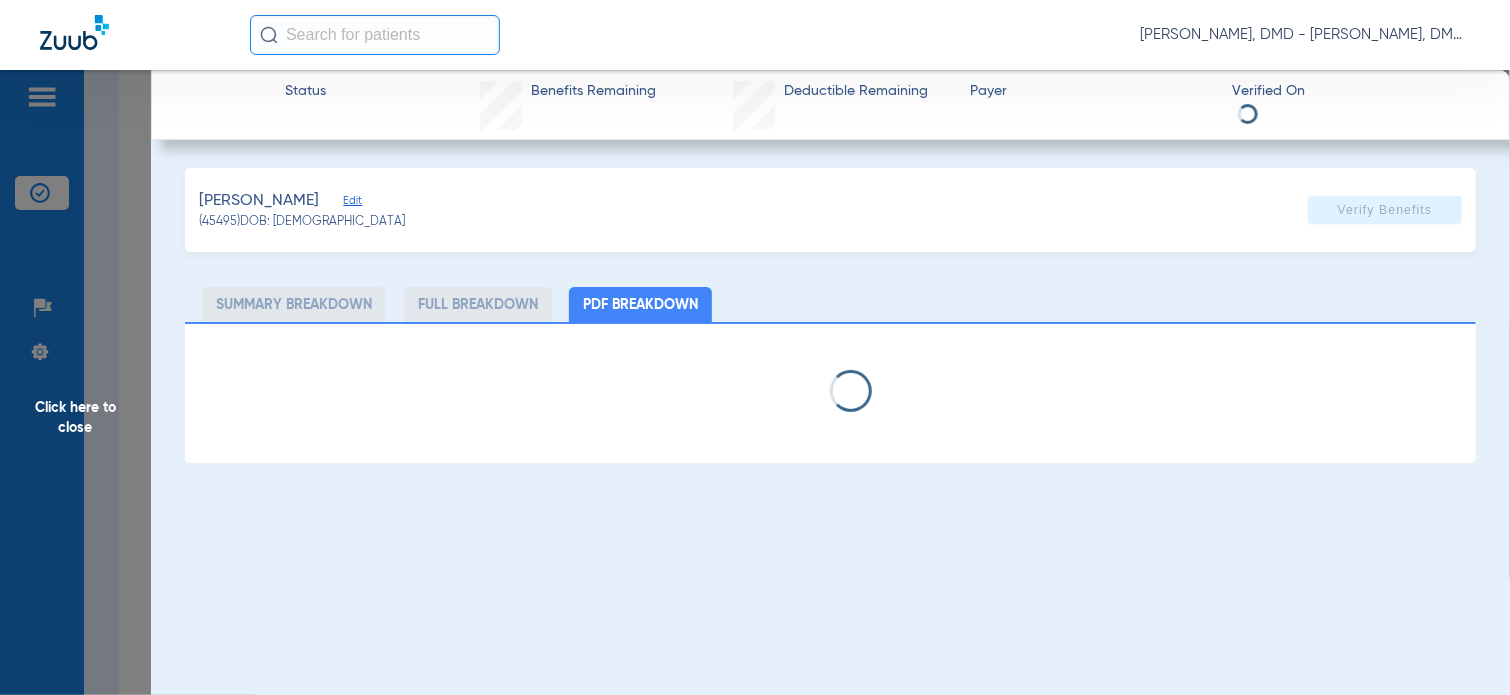 click on "Edit" 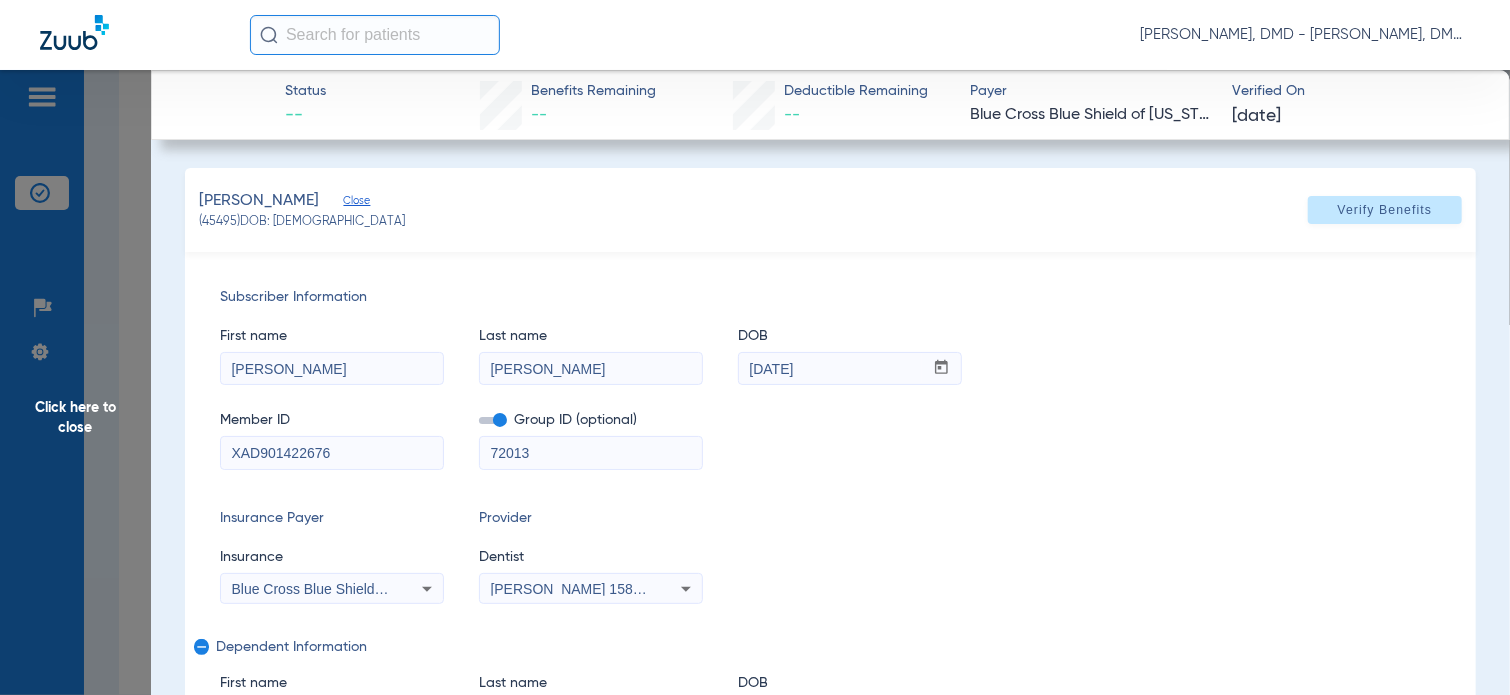 drag, startPoint x: 342, startPoint y: 452, endPoint x: 84, endPoint y: 452, distance: 258 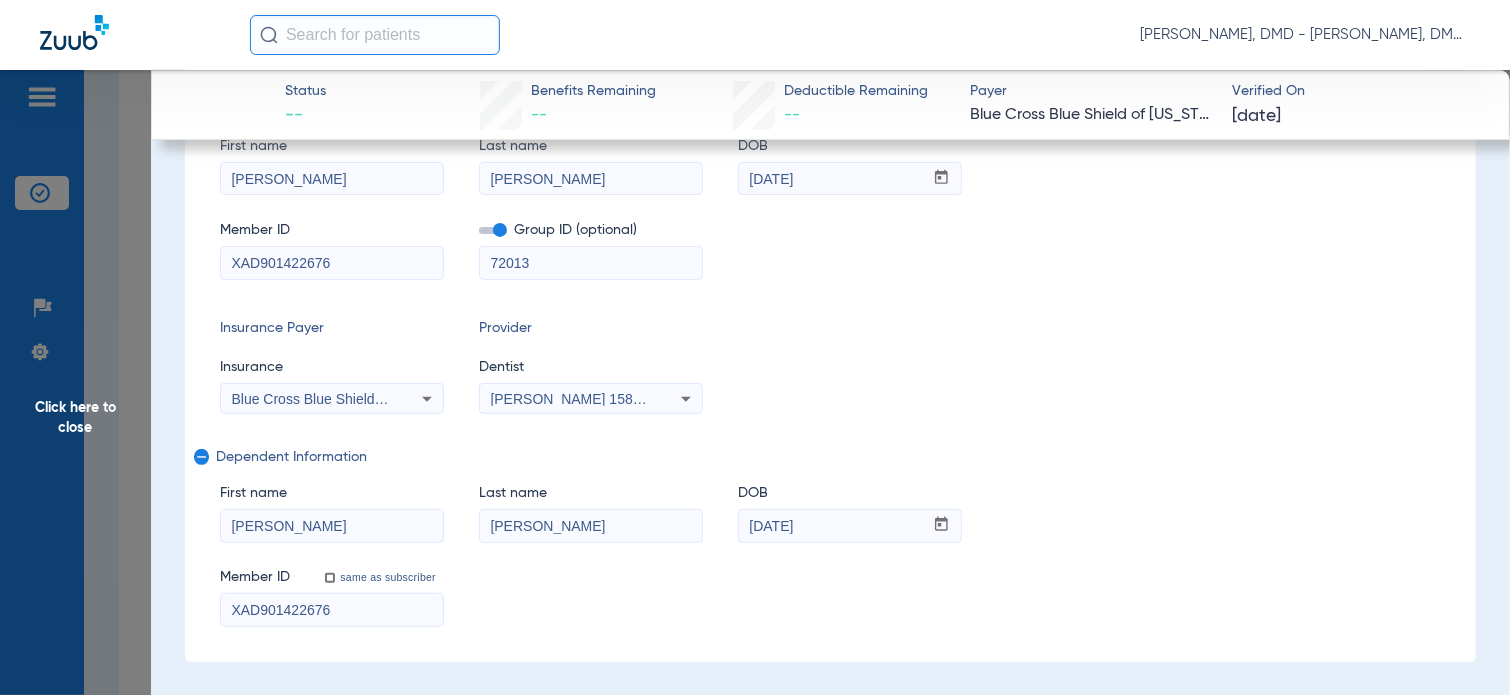 scroll, scrollTop: 191, scrollLeft: 0, axis: vertical 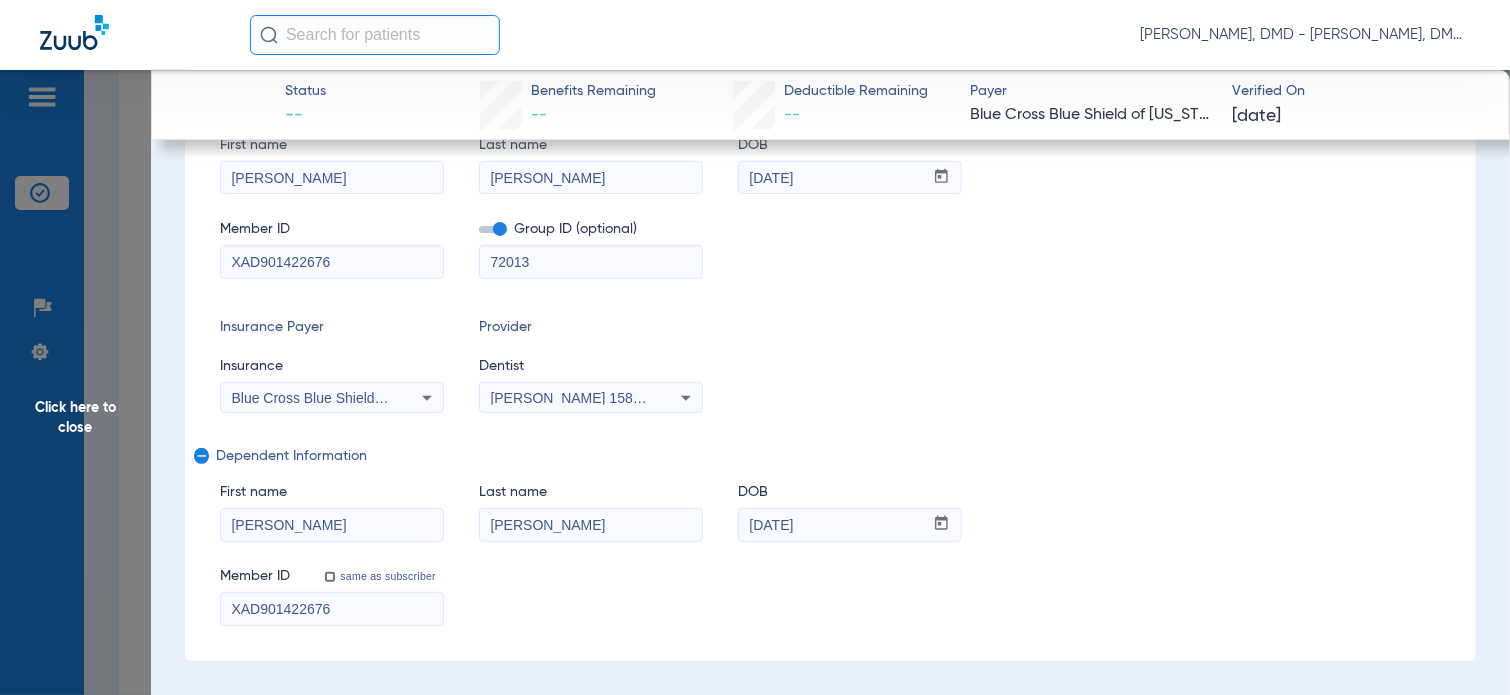 drag, startPoint x: 336, startPoint y: 519, endPoint x: 102, endPoint y: 518, distance: 234.00214 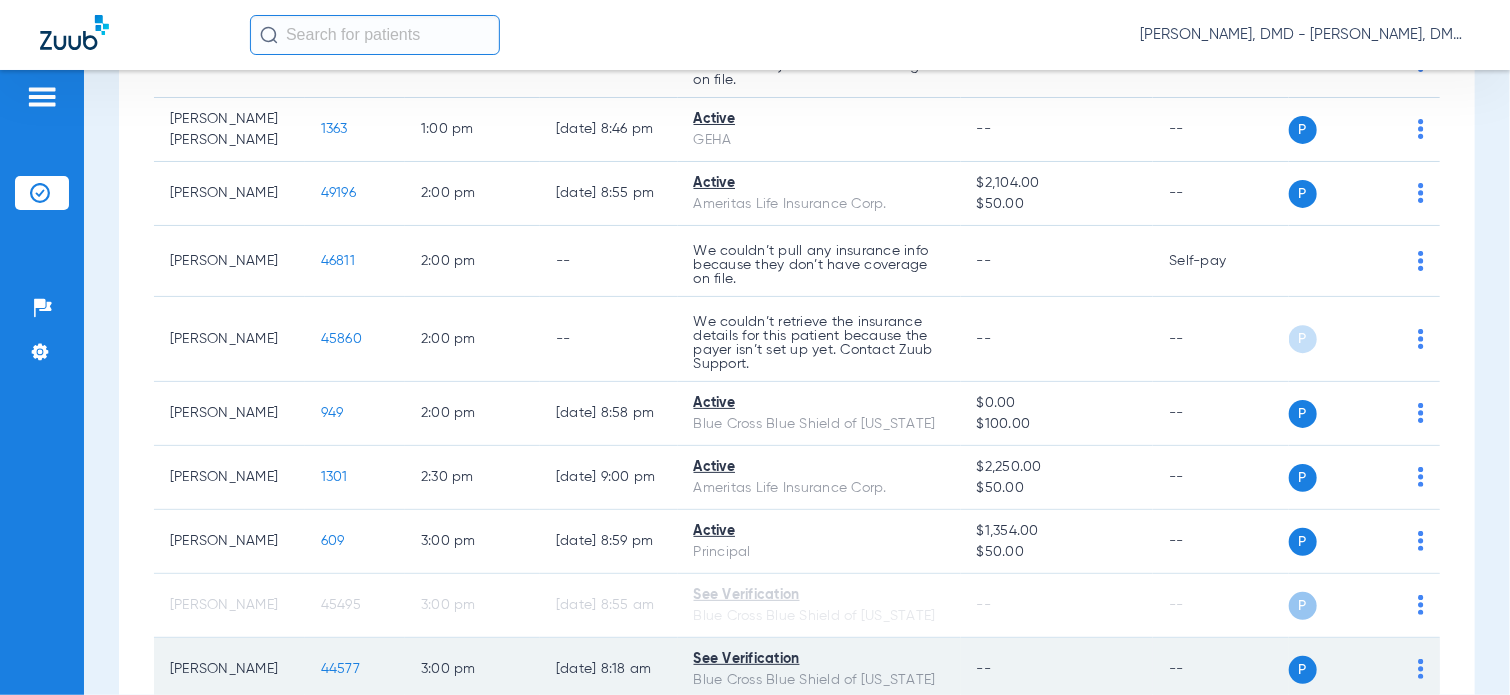 click 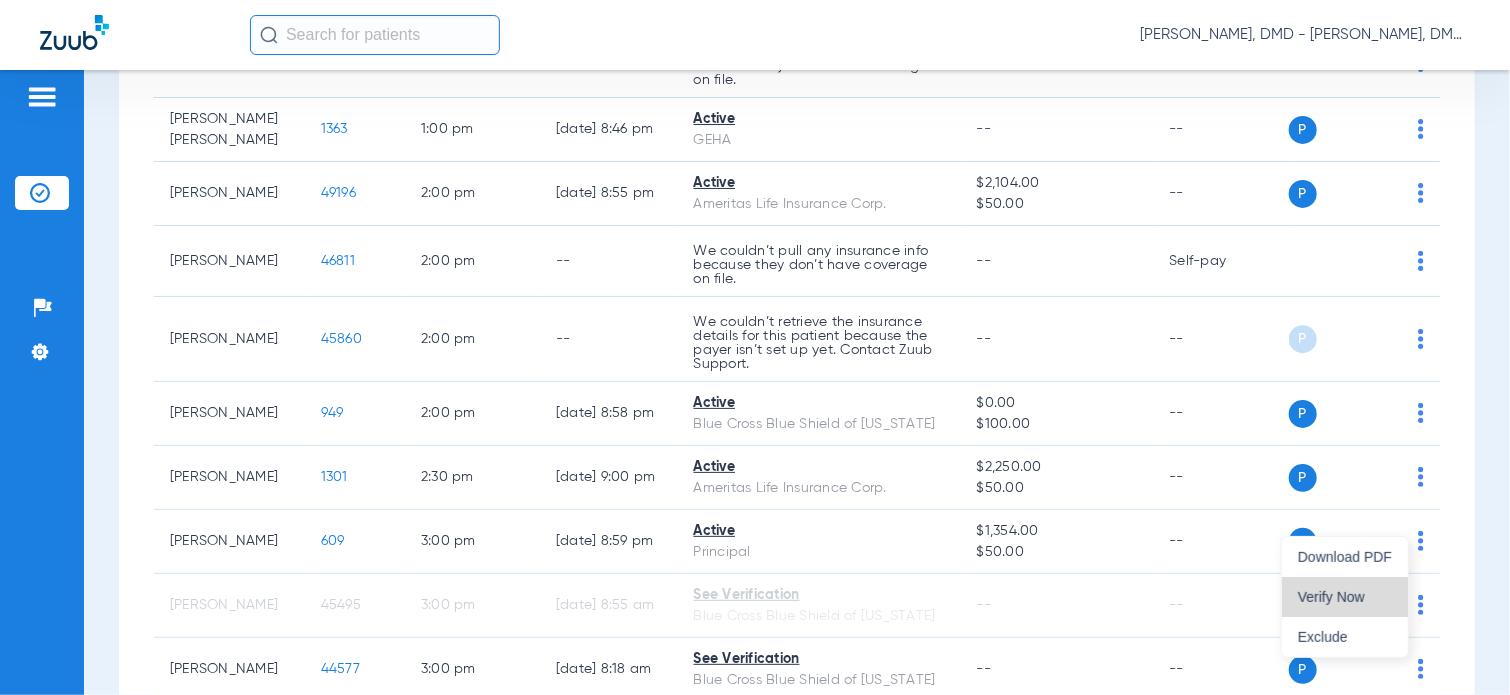 click on "Verify Now" at bounding box center [1345, 597] 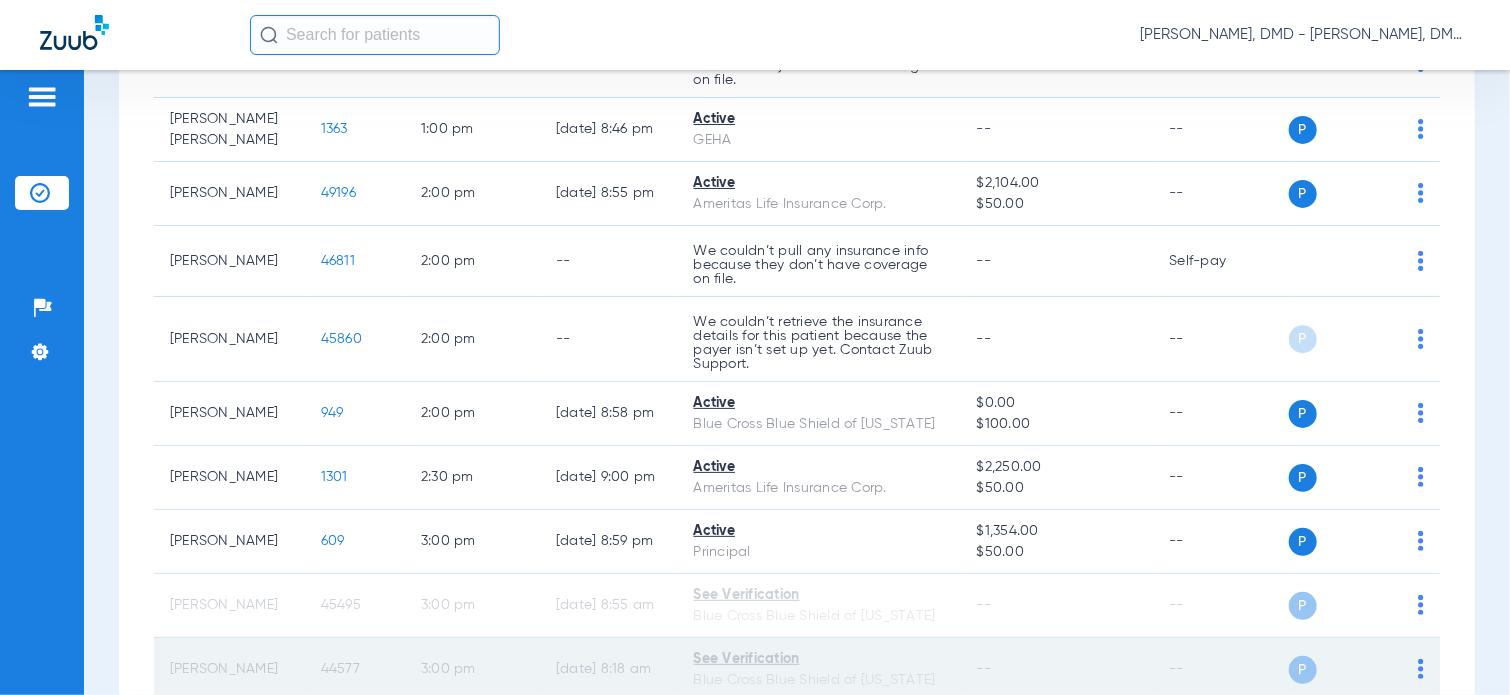 click on "44577" 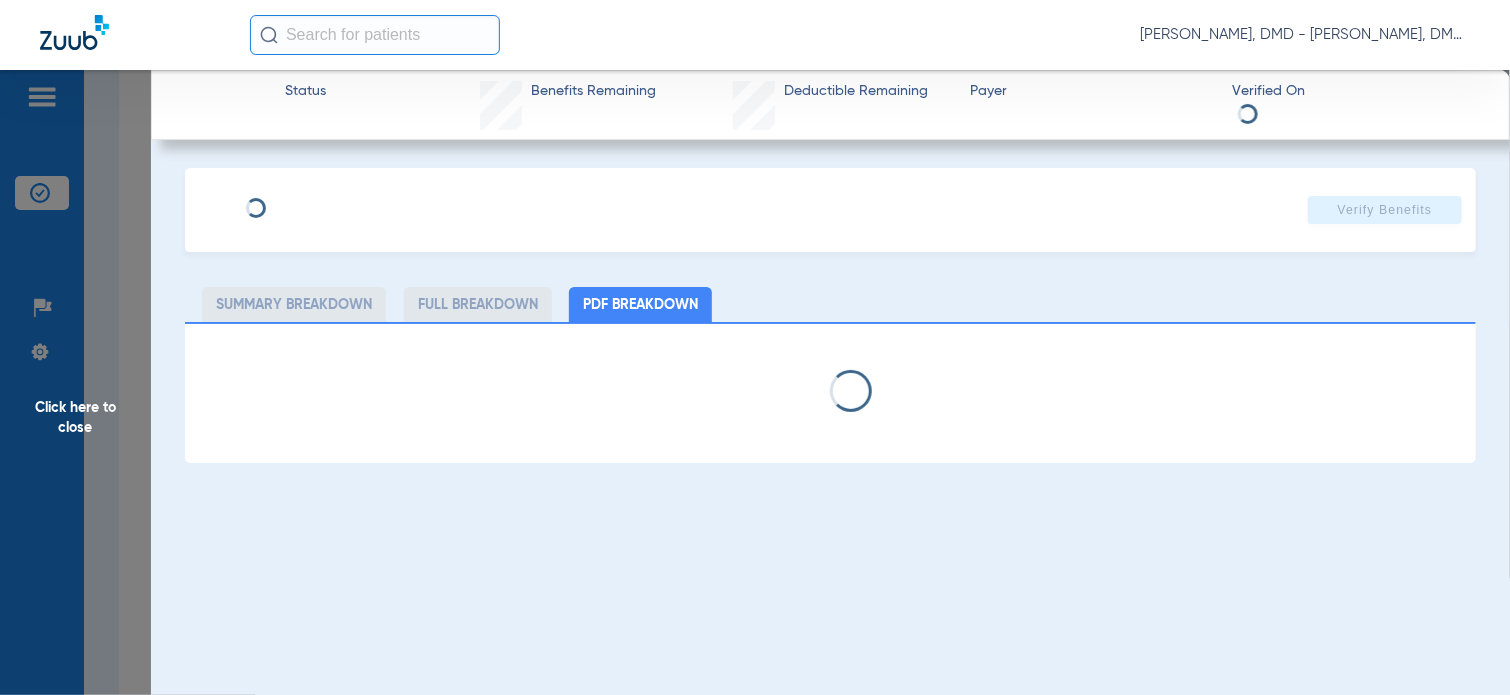 type on "STACI" 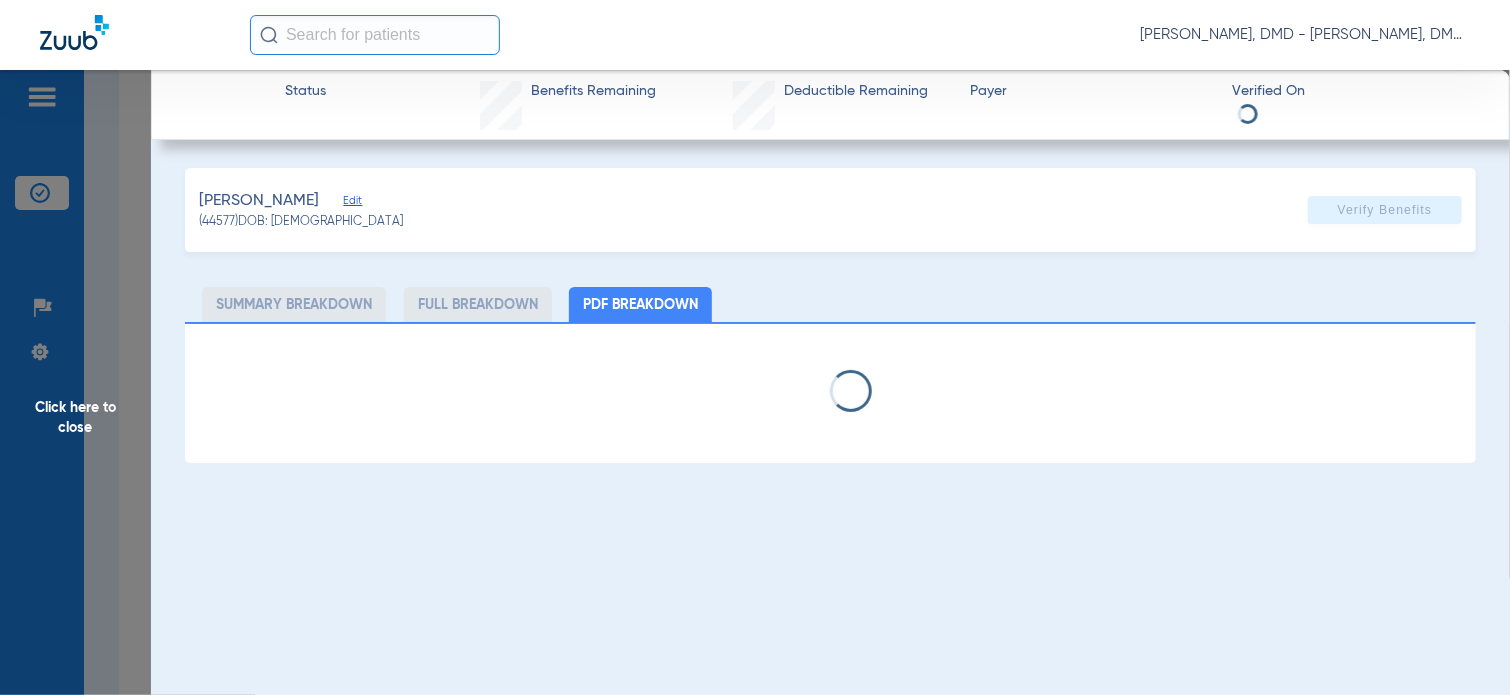 click on "DUTTON, NOAH   Edit" 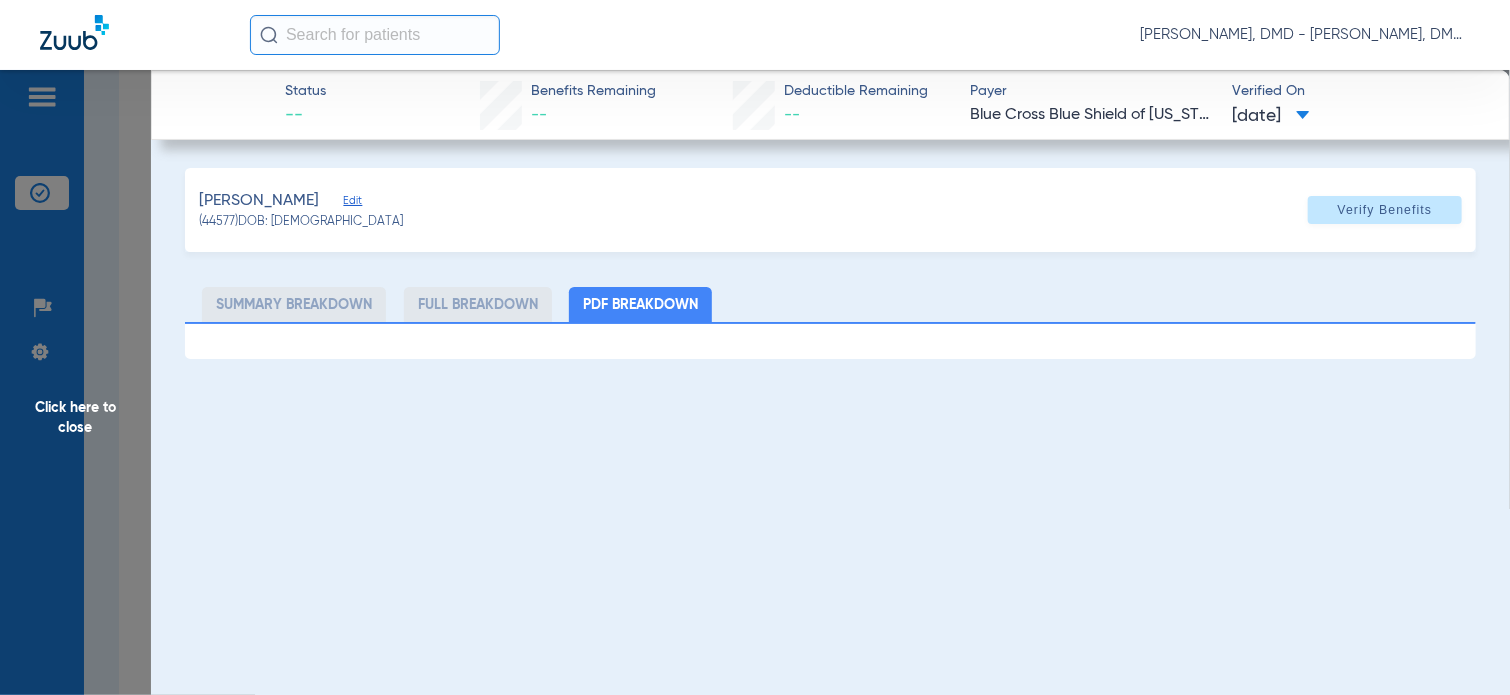 click on "Edit" 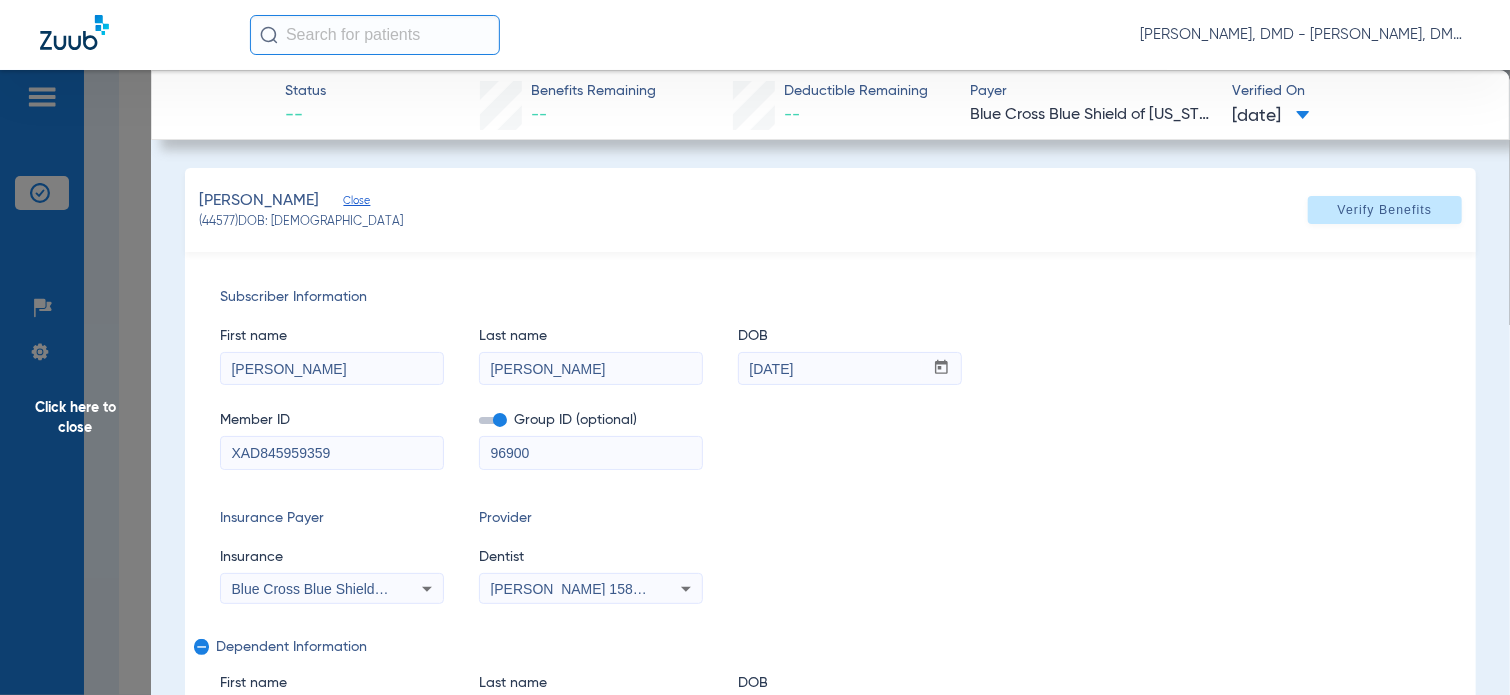 drag, startPoint x: 347, startPoint y: 456, endPoint x: -8, endPoint y: 424, distance: 356.43933 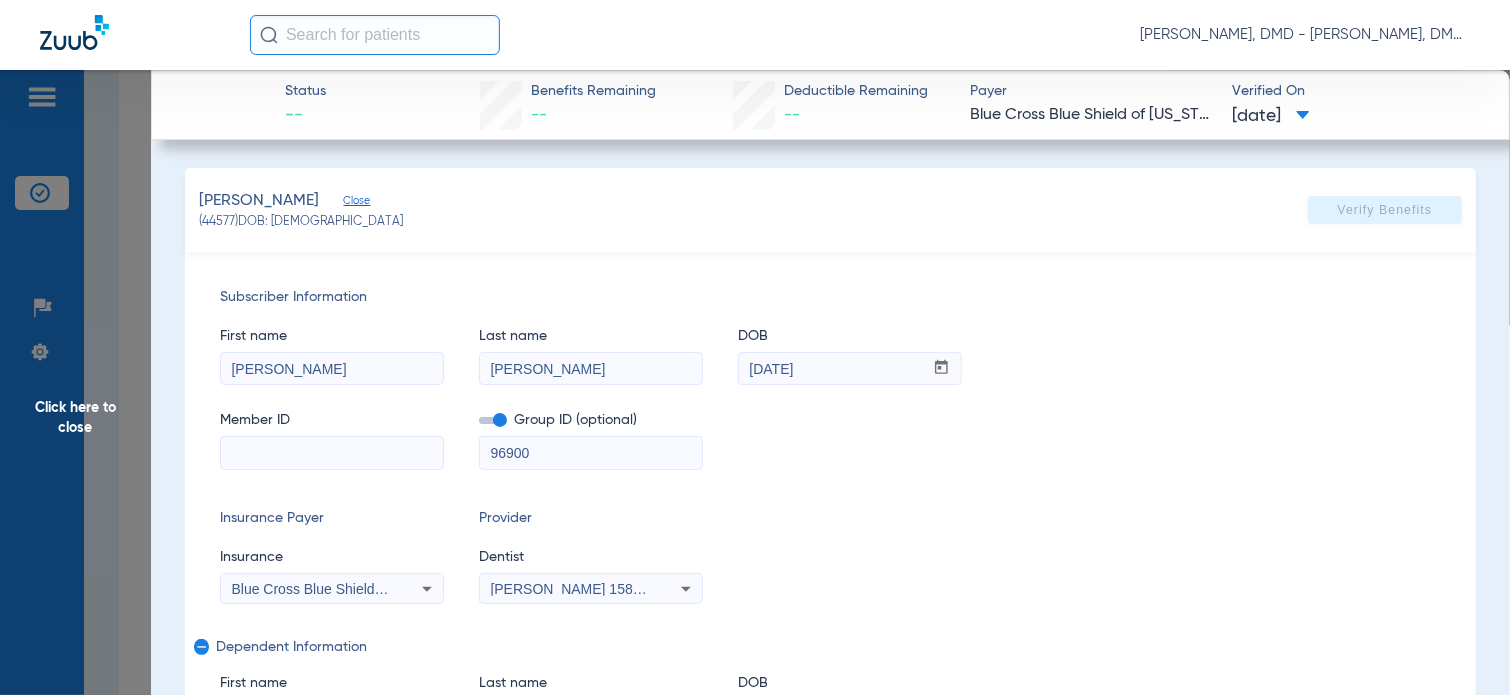paste on "XAD845959359" 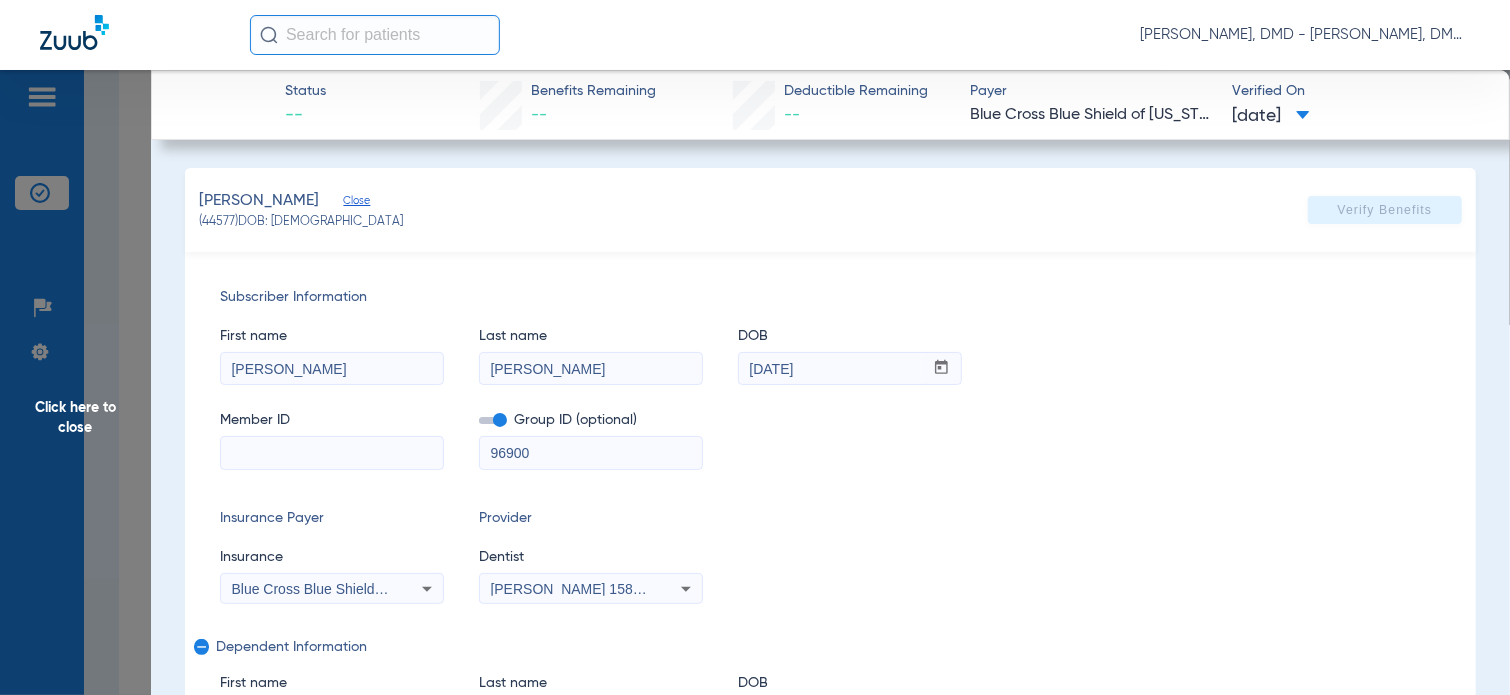 type on "XAD845959359" 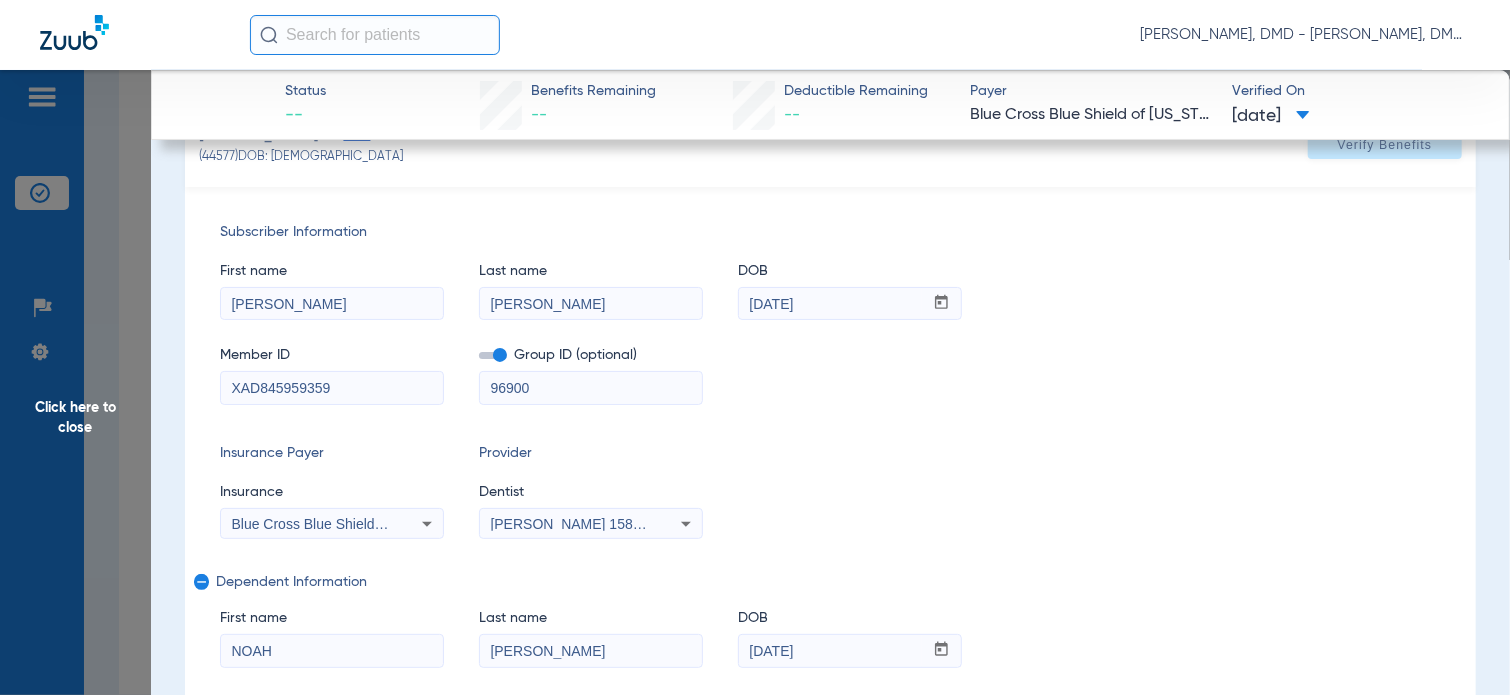 scroll, scrollTop: 100, scrollLeft: 0, axis: vertical 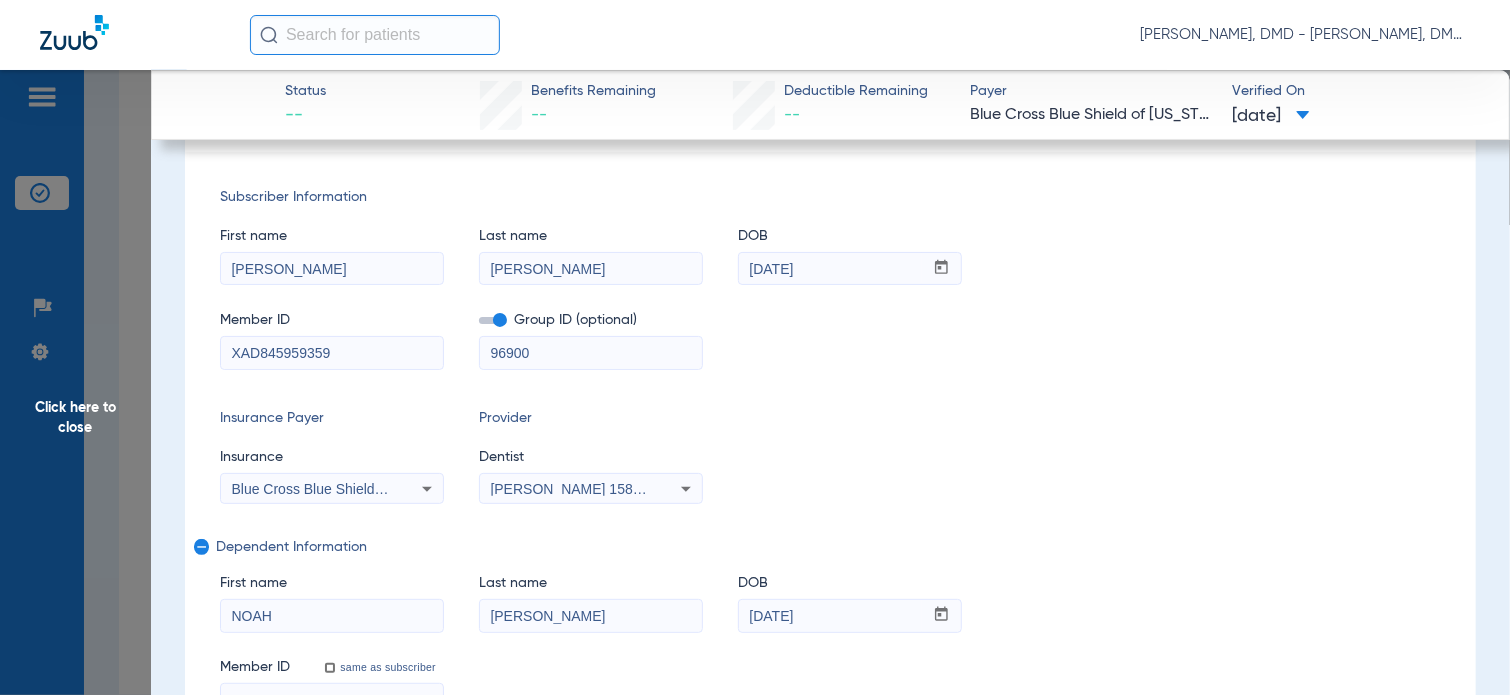 drag, startPoint x: 353, startPoint y: 629, endPoint x: 8, endPoint y: 639, distance: 345.1449 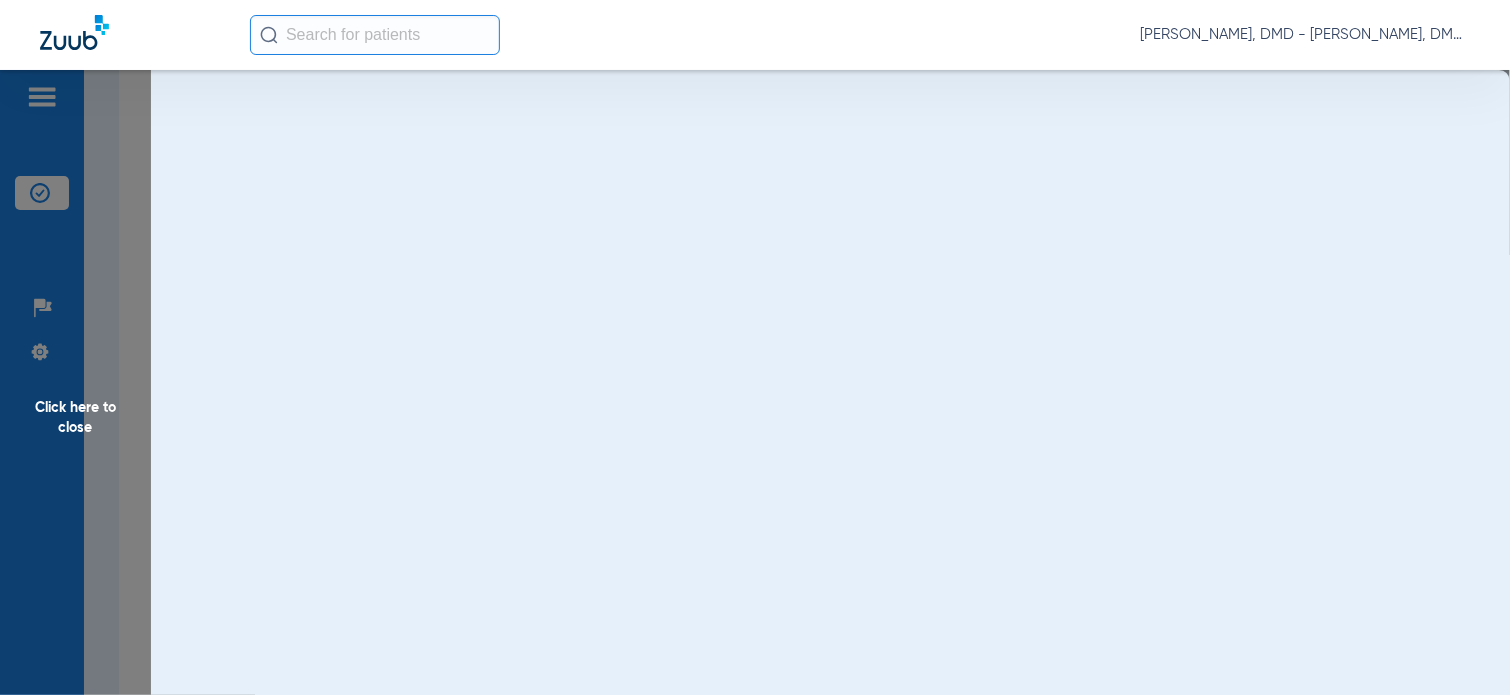 scroll, scrollTop: 0, scrollLeft: 0, axis: both 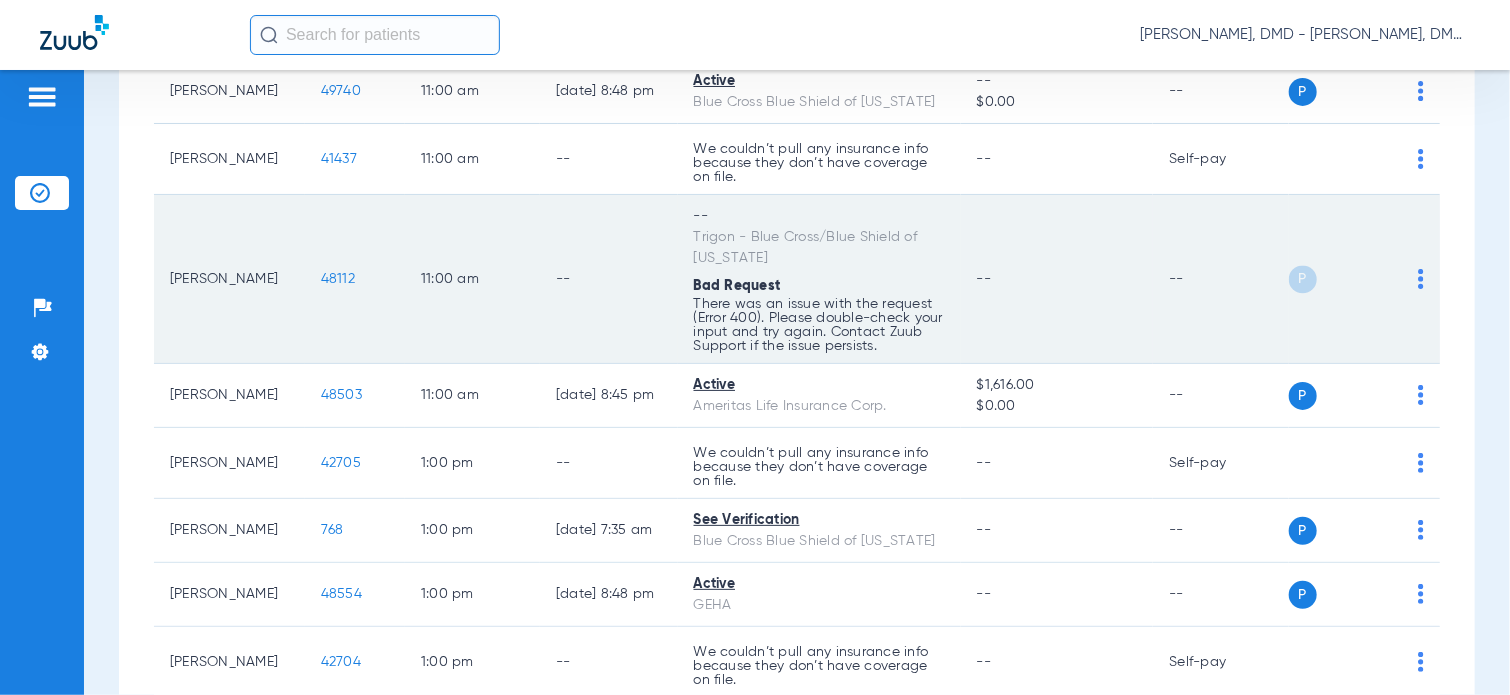 click on "48112" 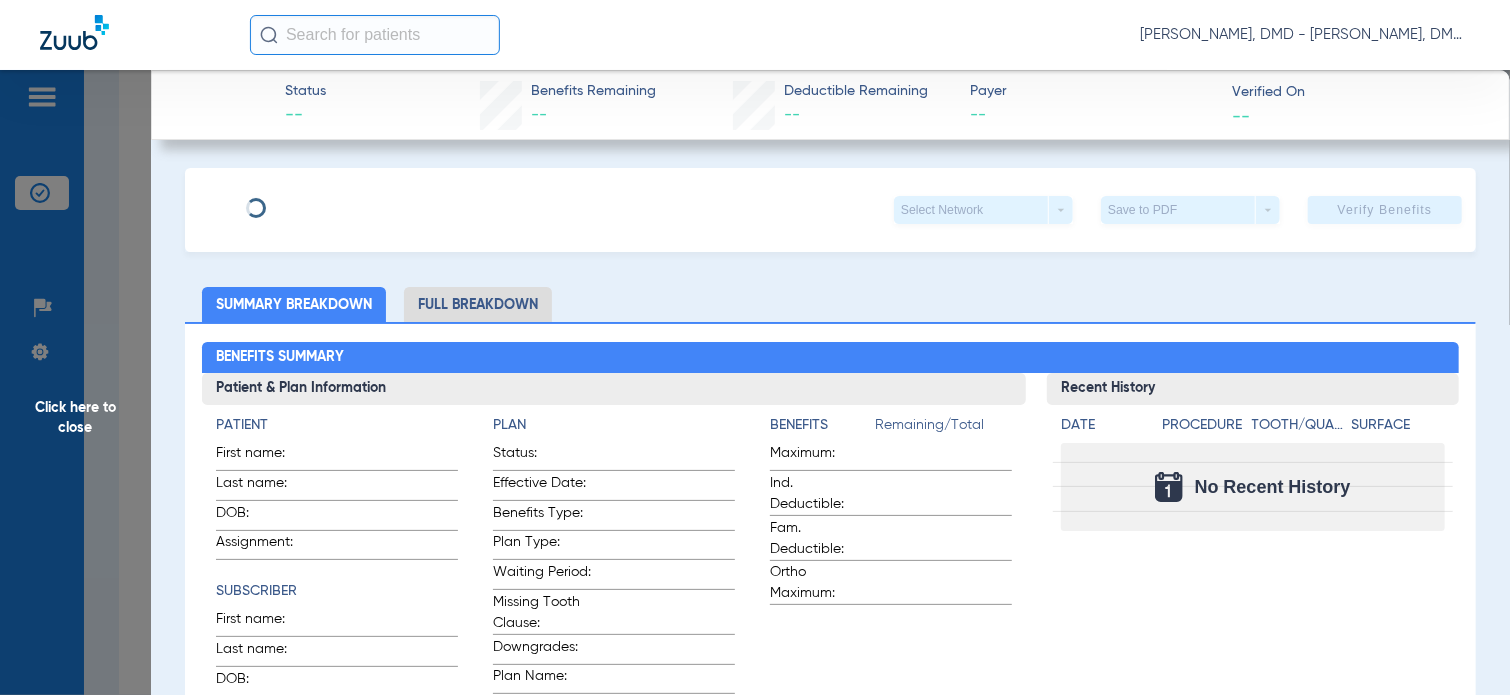 type on "Jonathan" 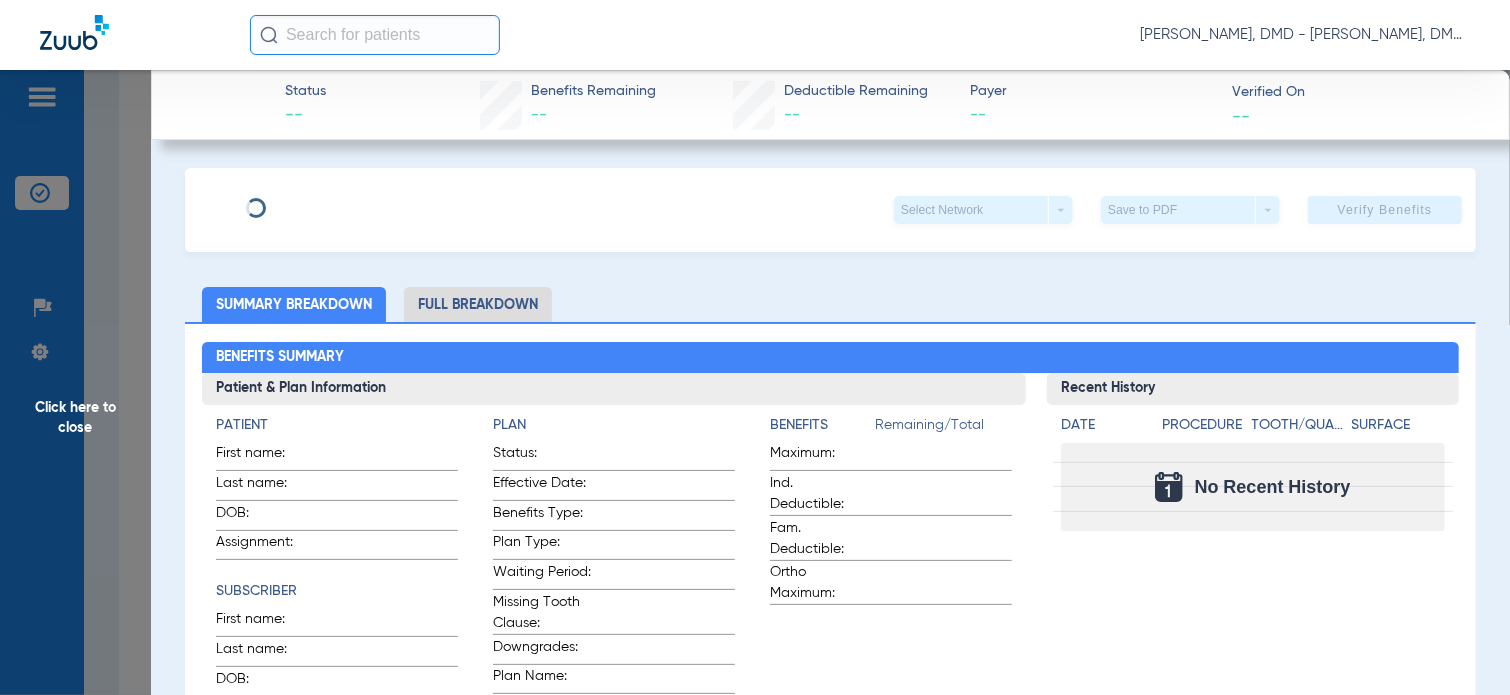 type on "McClendon" 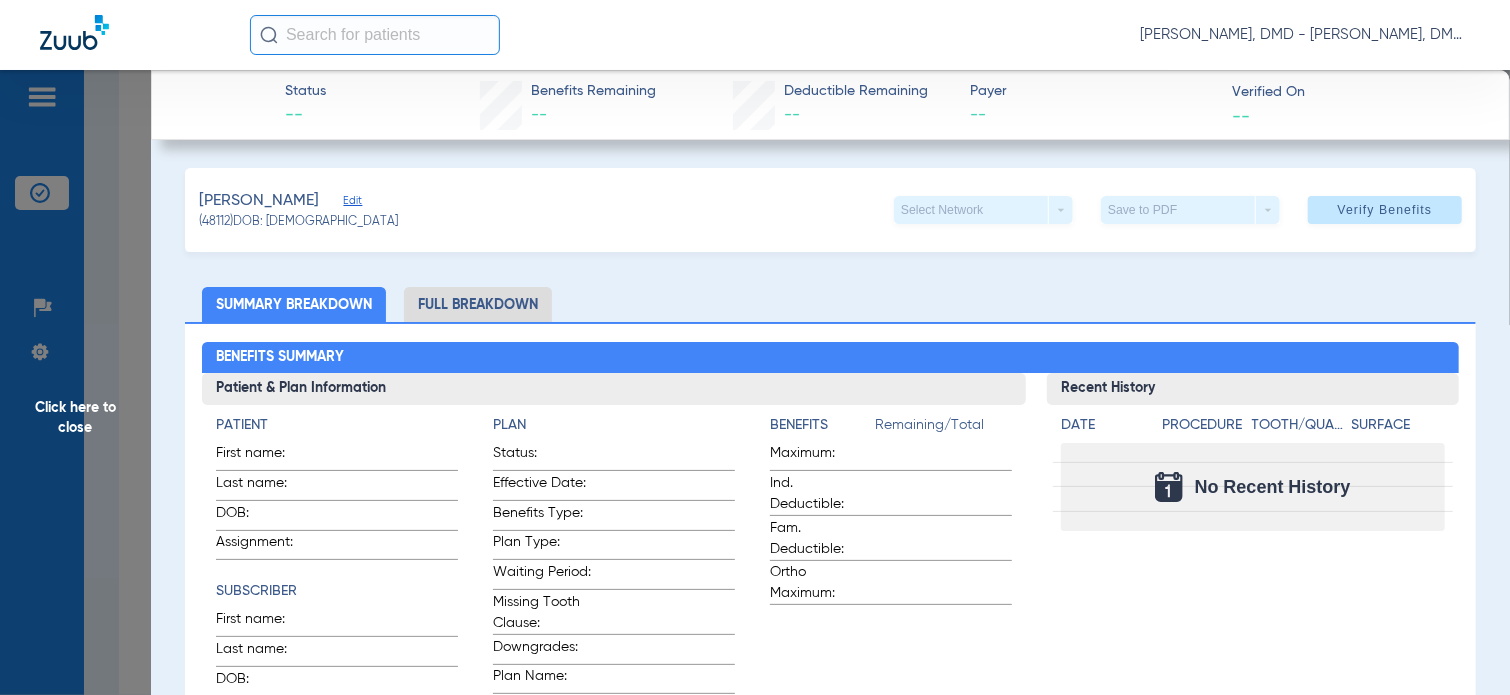 click on "Edit" 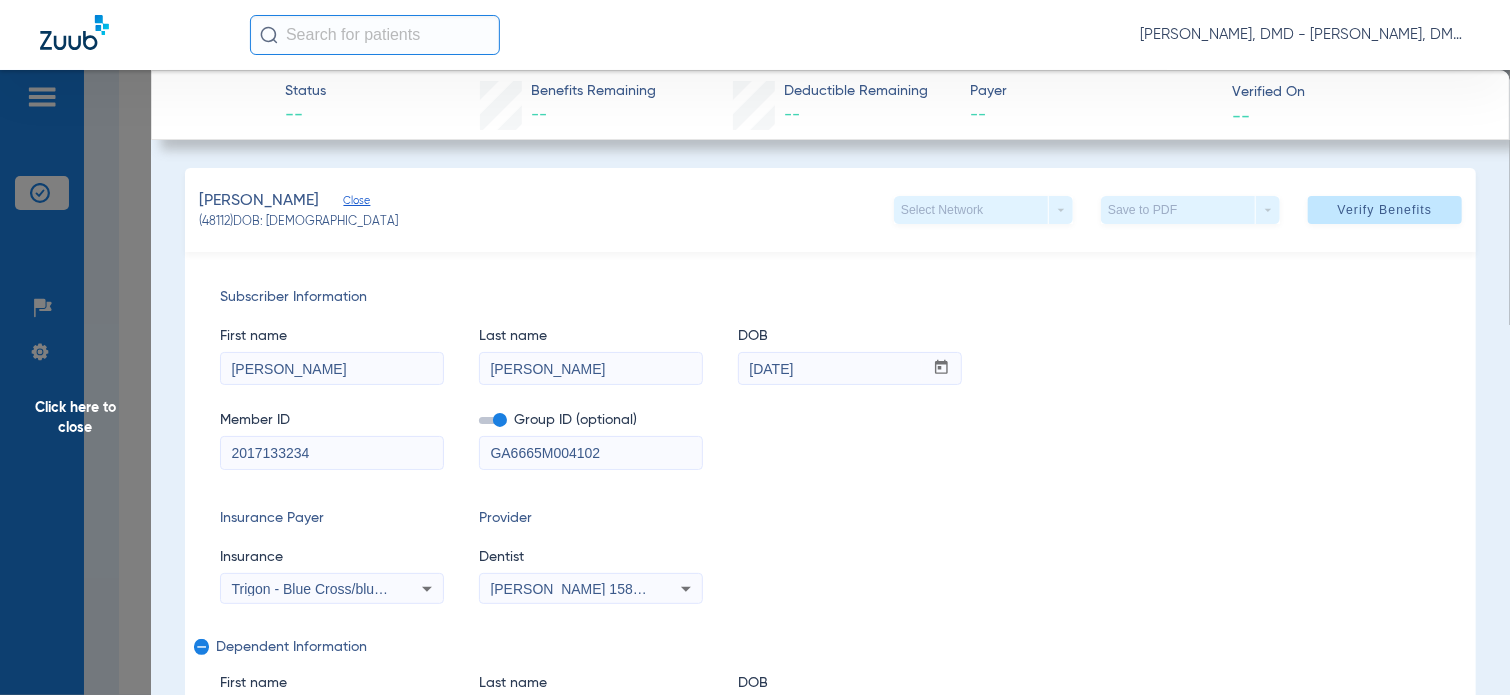 click on "Click here to close" 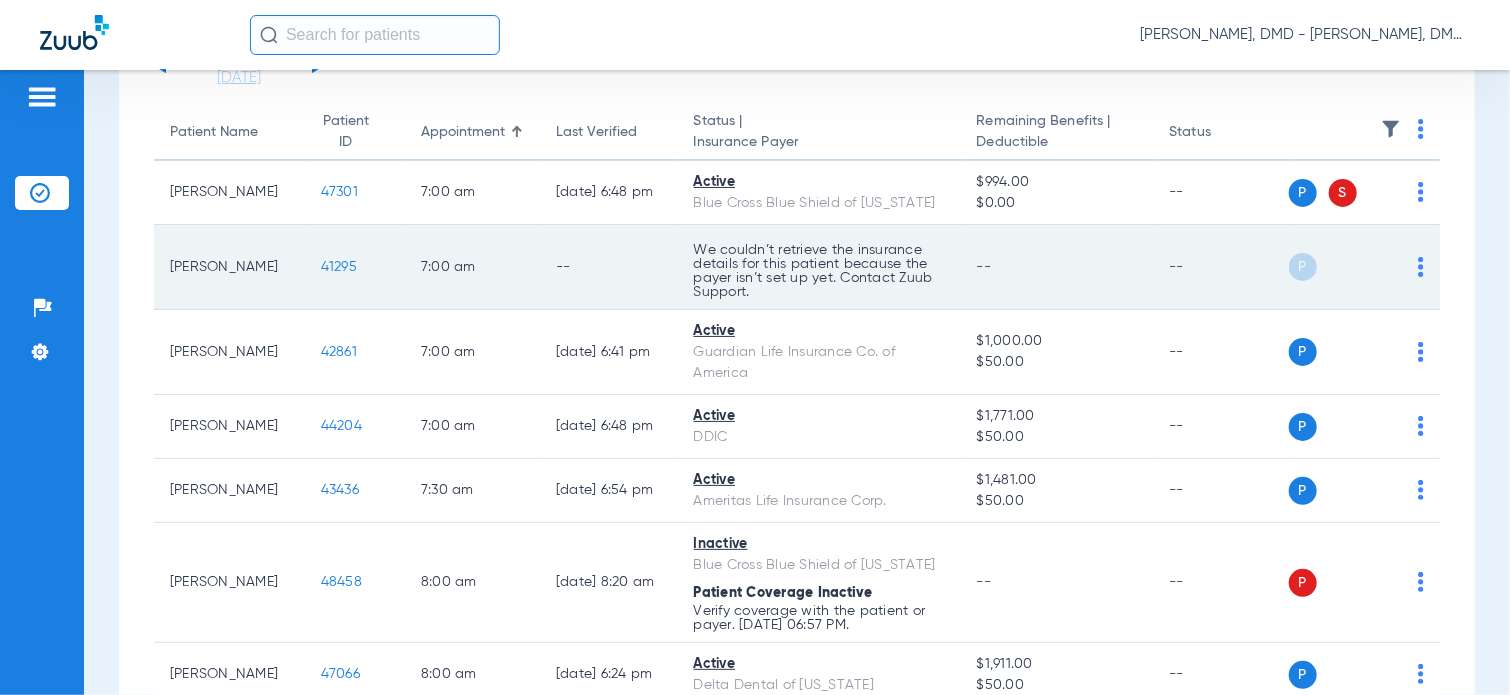 scroll, scrollTop: 0, scrollLeft: 0, axis: both 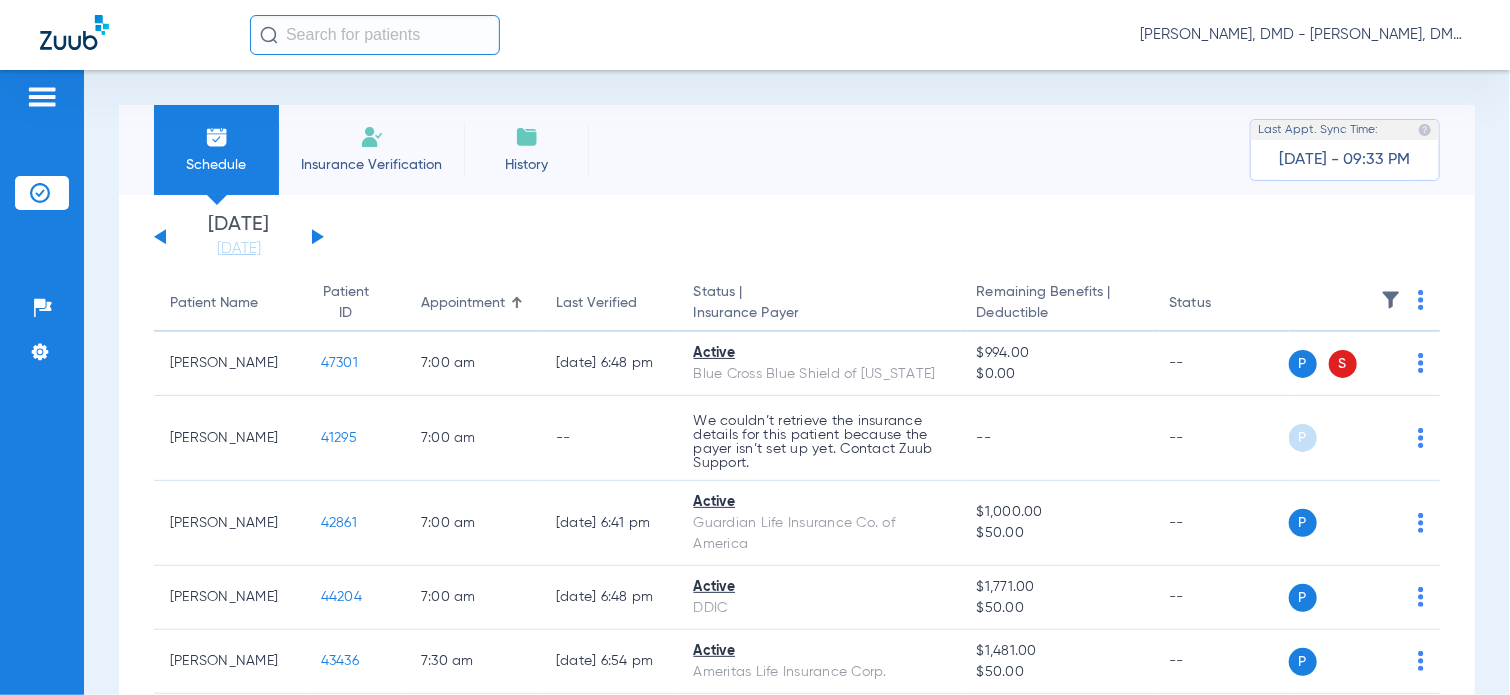click 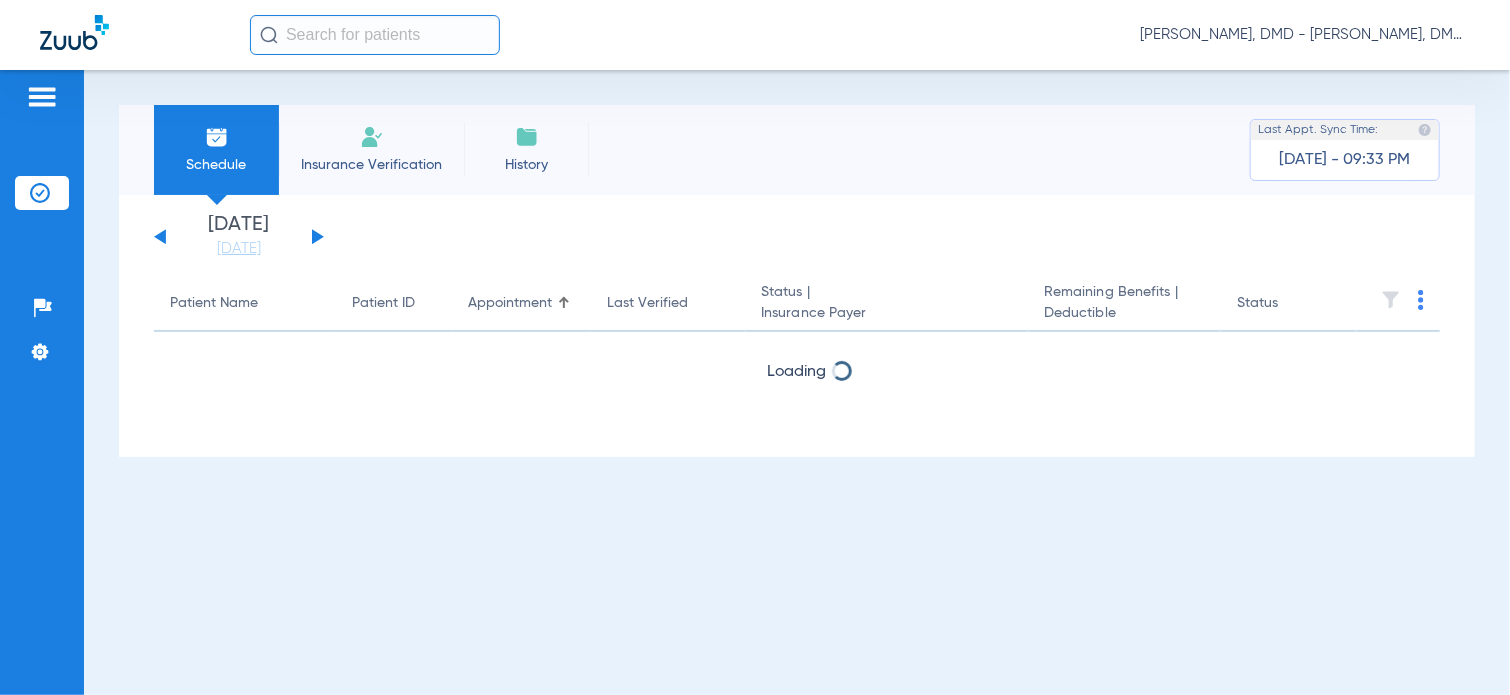 click 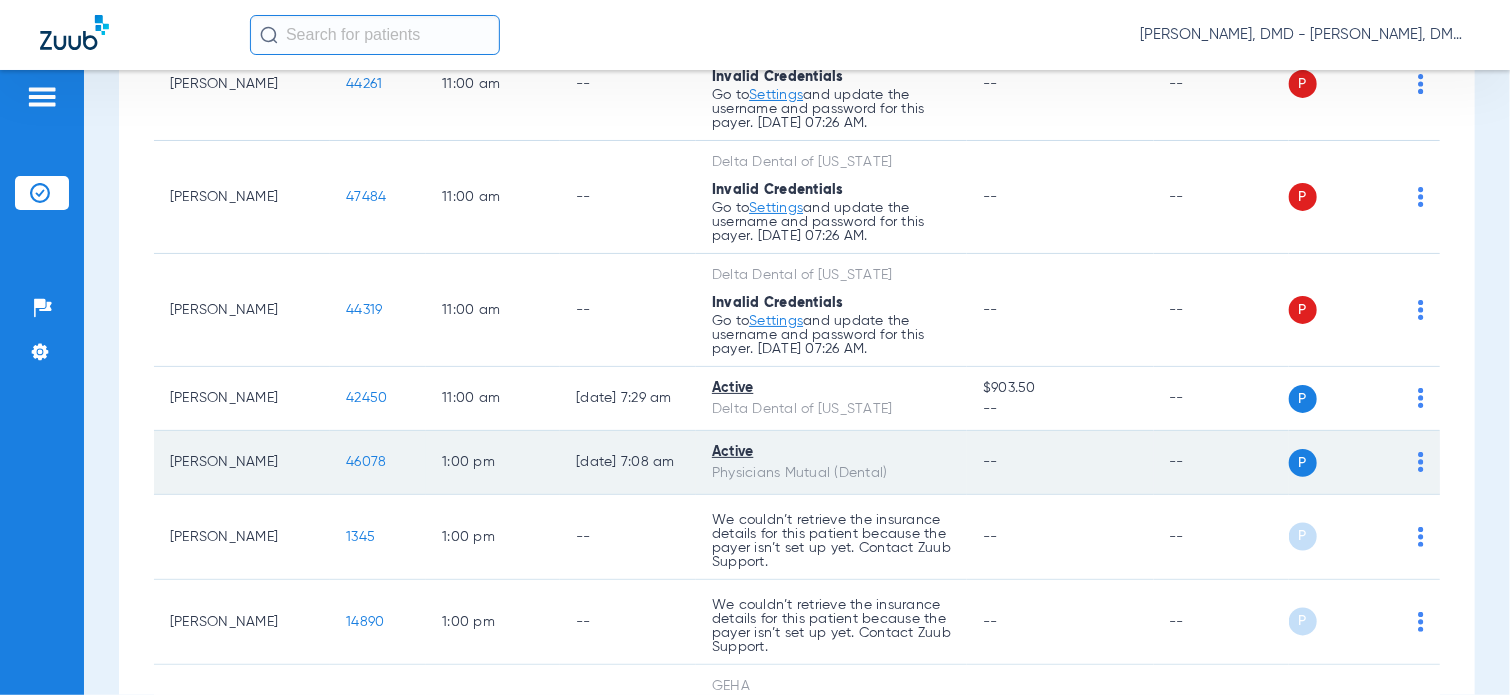 scroll, scrollTop: 1600, scrollLeft: 0, axis: vertical 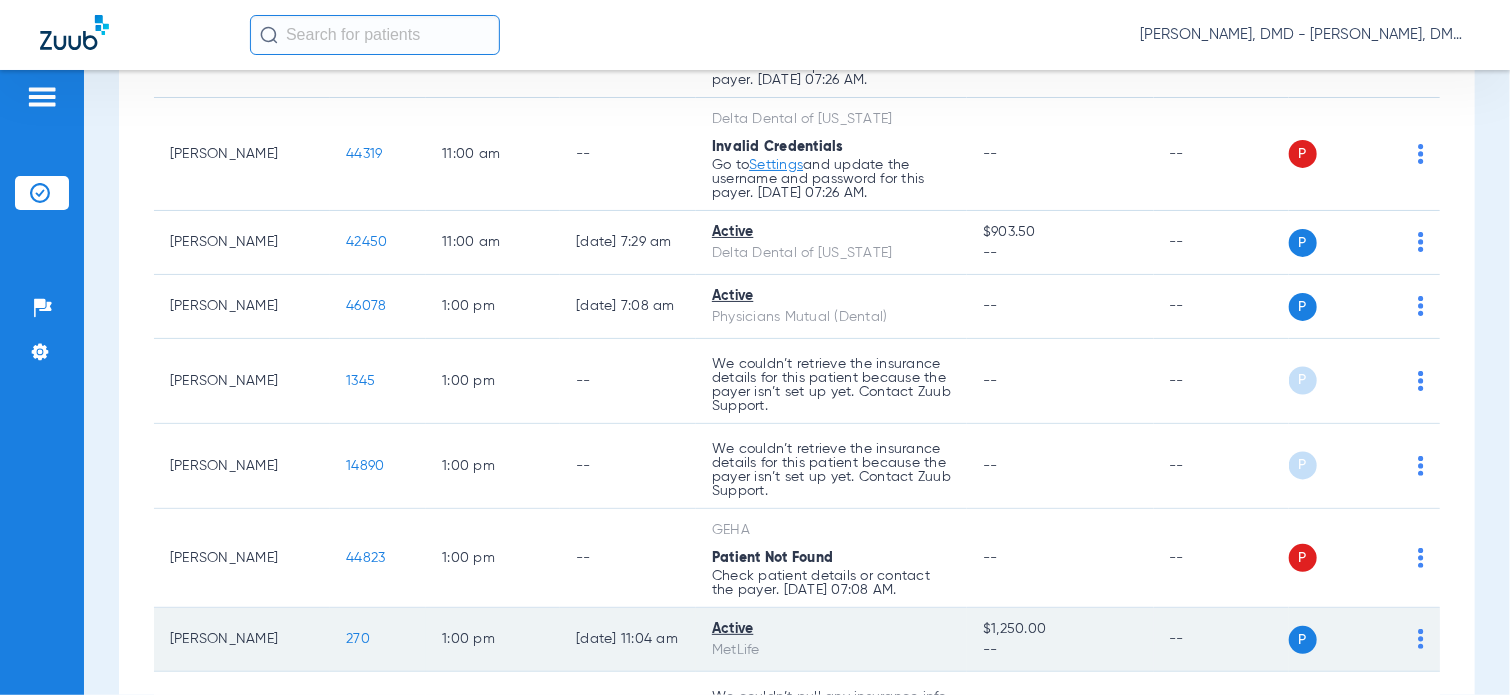 click 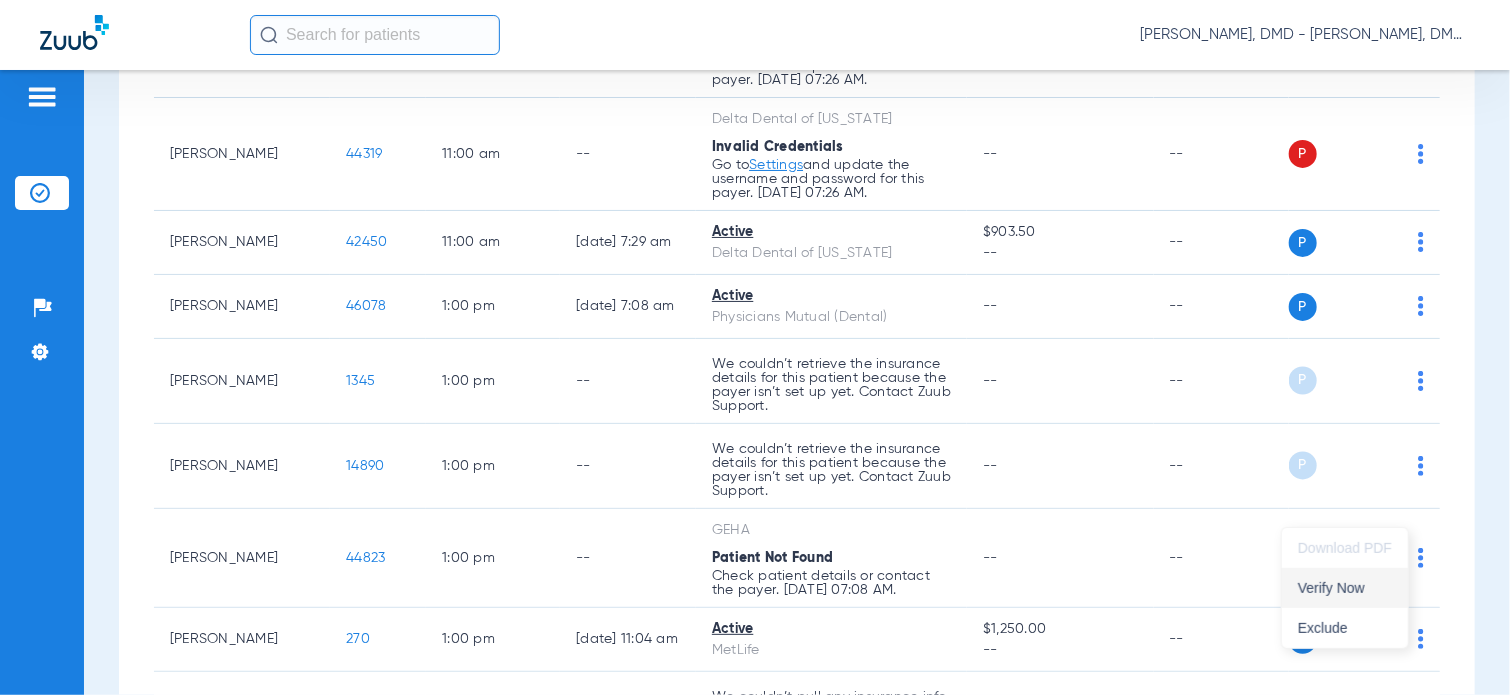 click on "Verify Now" at bounding box center [1345, 588] 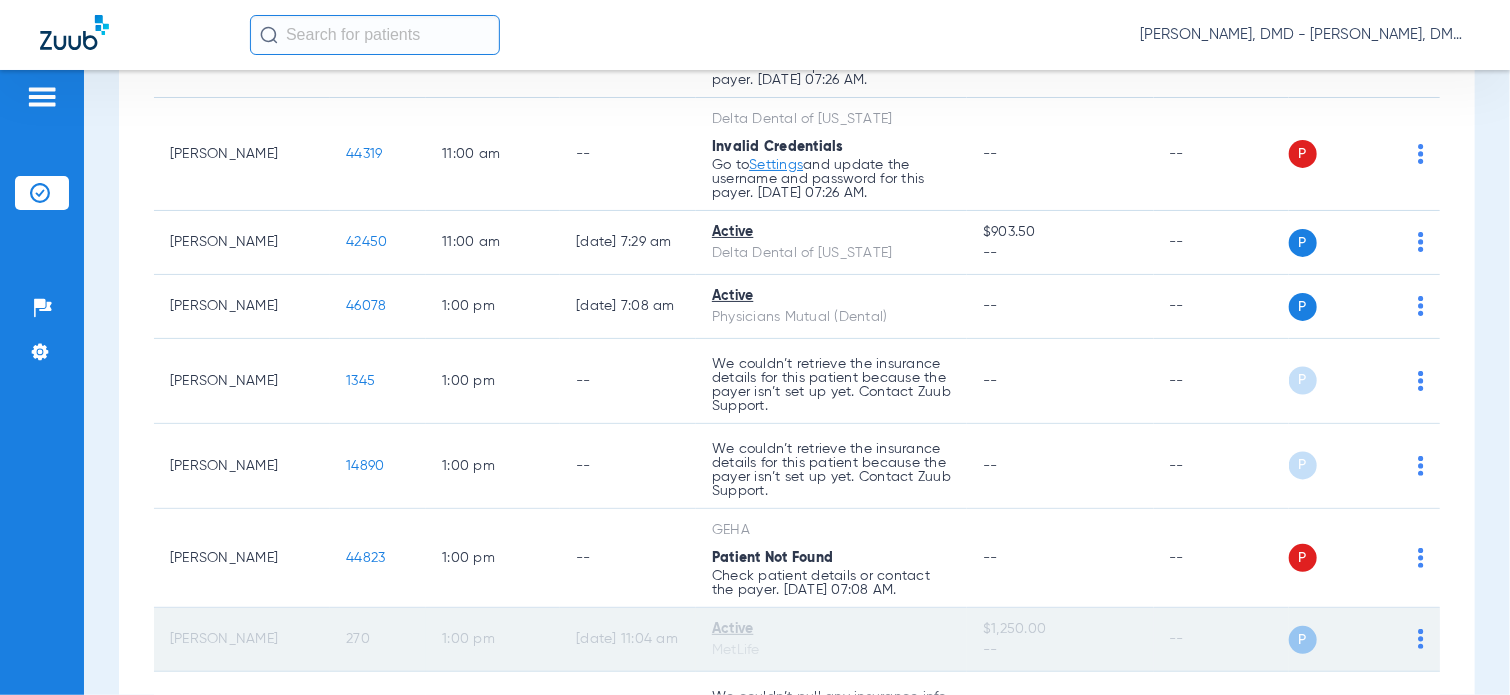 click on "270" 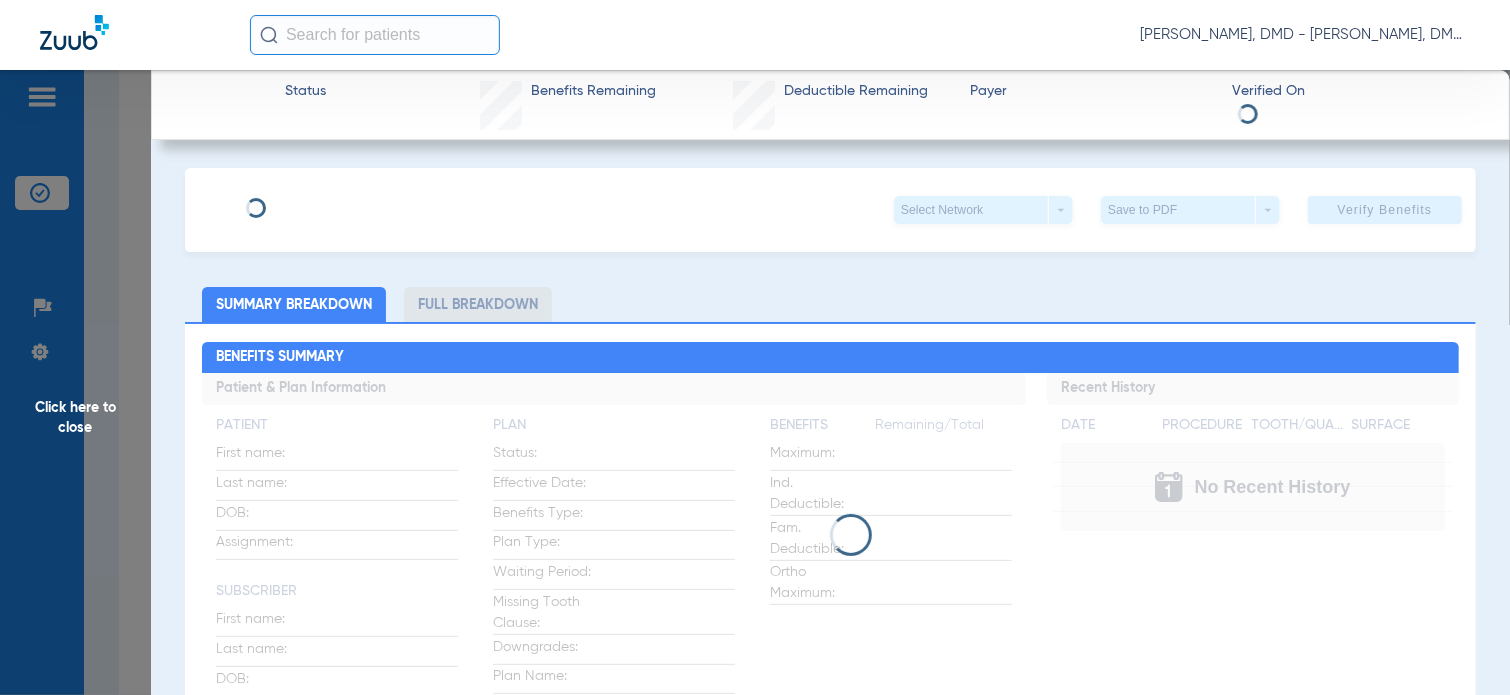 type on "TIMOTHY" 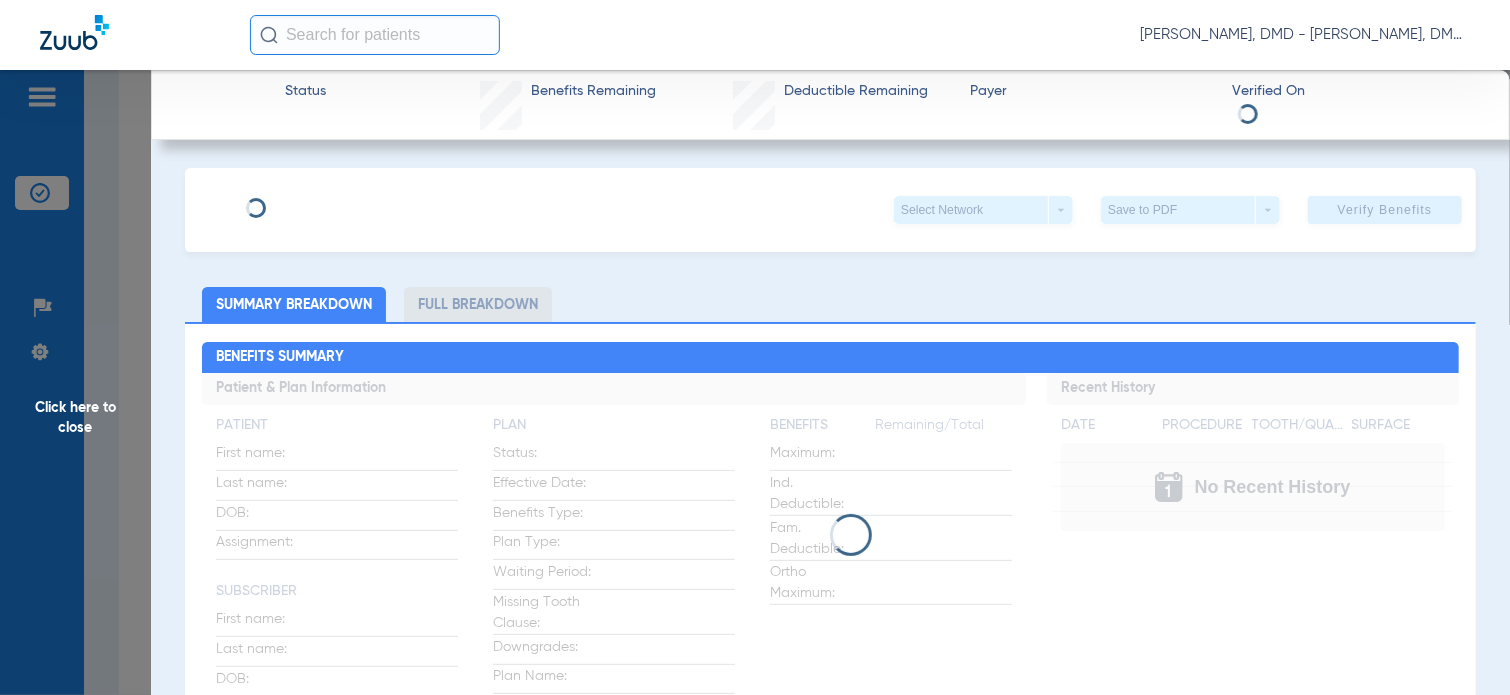 type on "418968853" 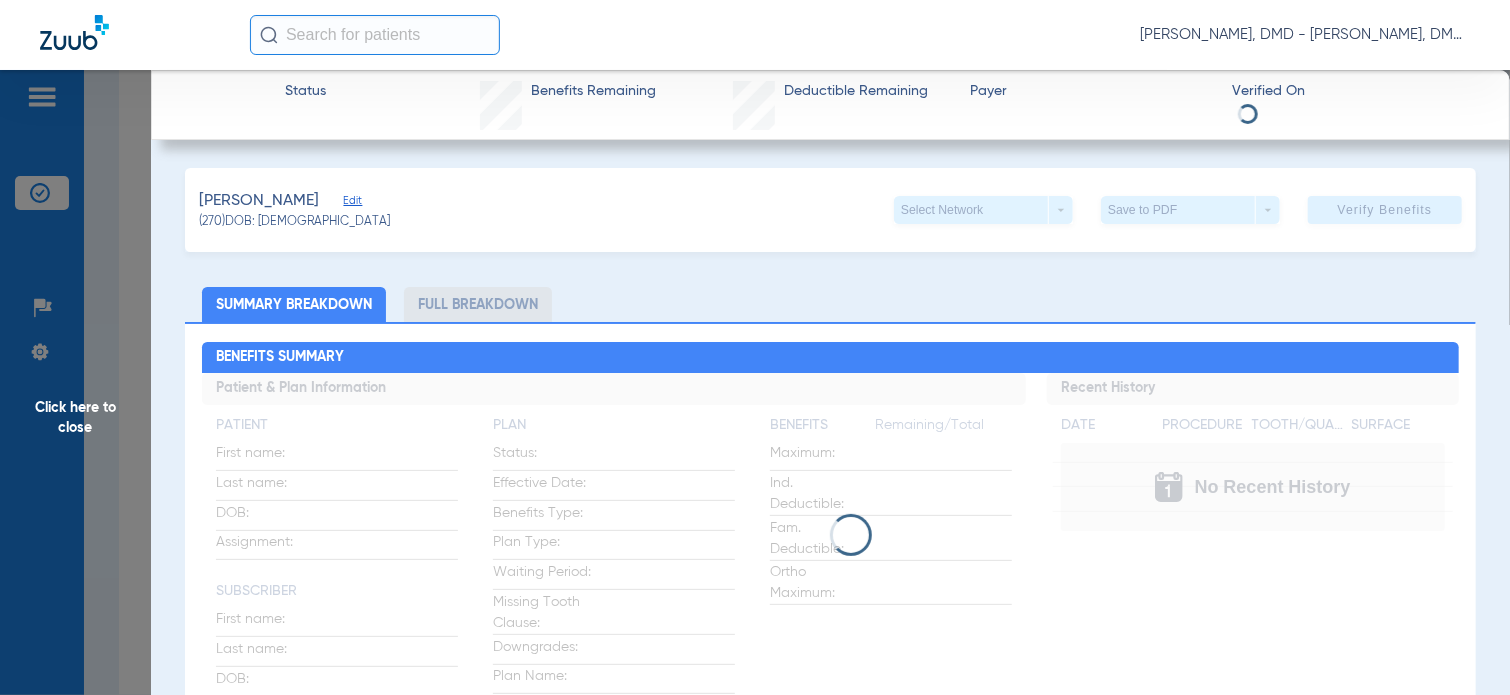 click on "Sparkman, Amy" 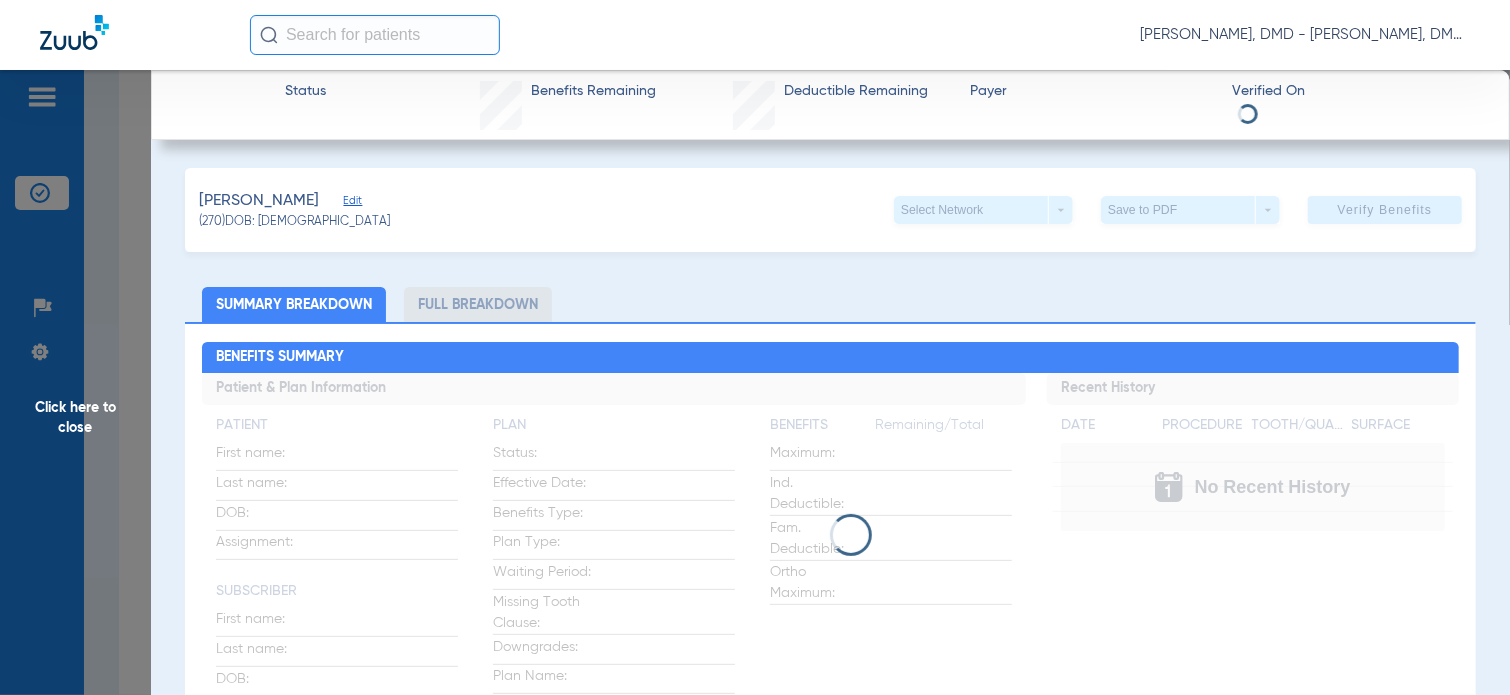 click on "Edit" 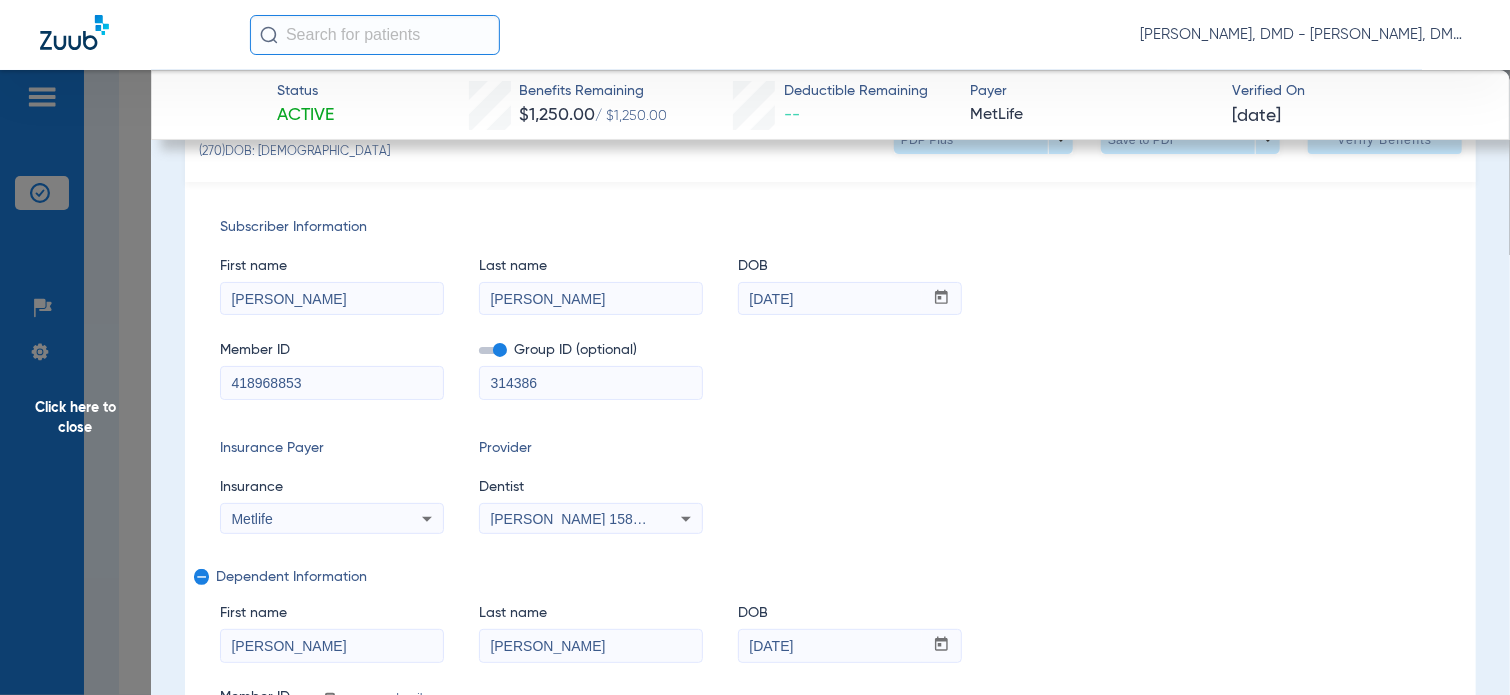 scroll, scrollTop: 100, scrollLeft: 0, axis: vertical 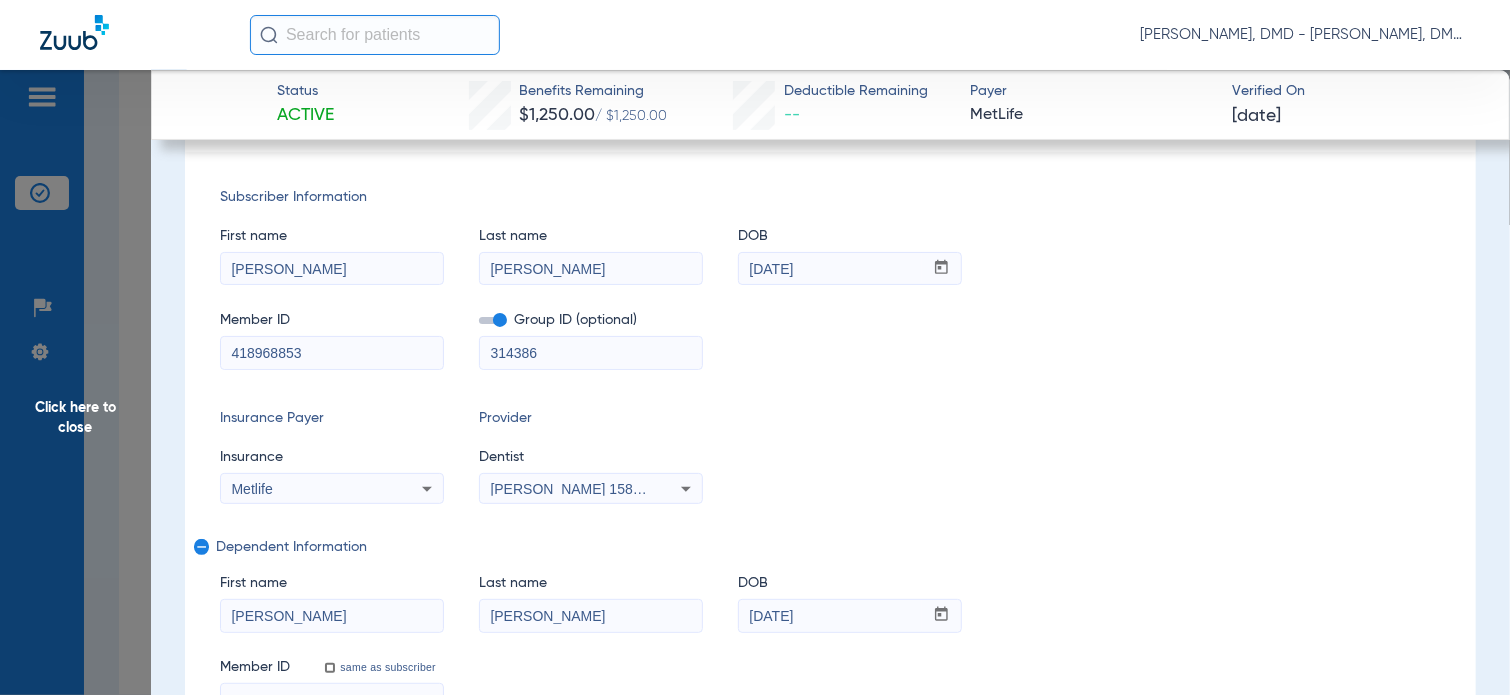 drag, startPoint x: 342, startPoint y: 275, endPoint x: 41, endPoint y: 280, distance: 301.04153 